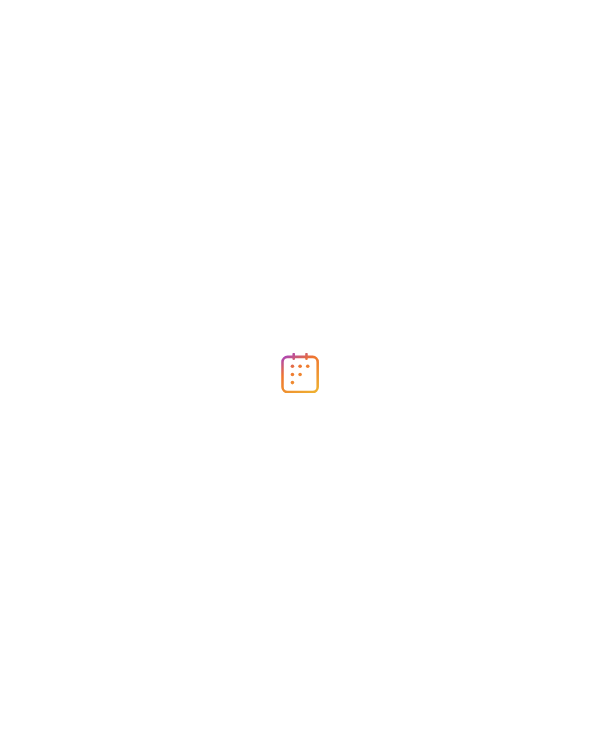 scroll, scrollTop: 0, scrollLeft: 0, axis: both 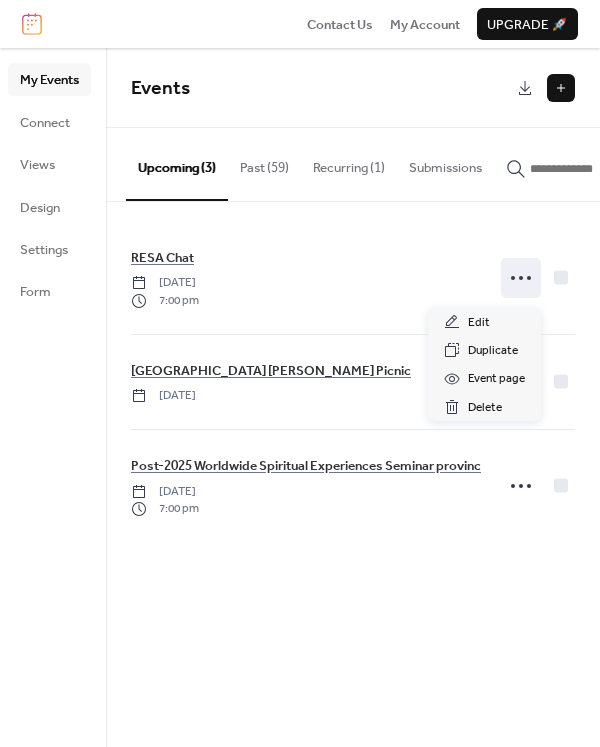 click 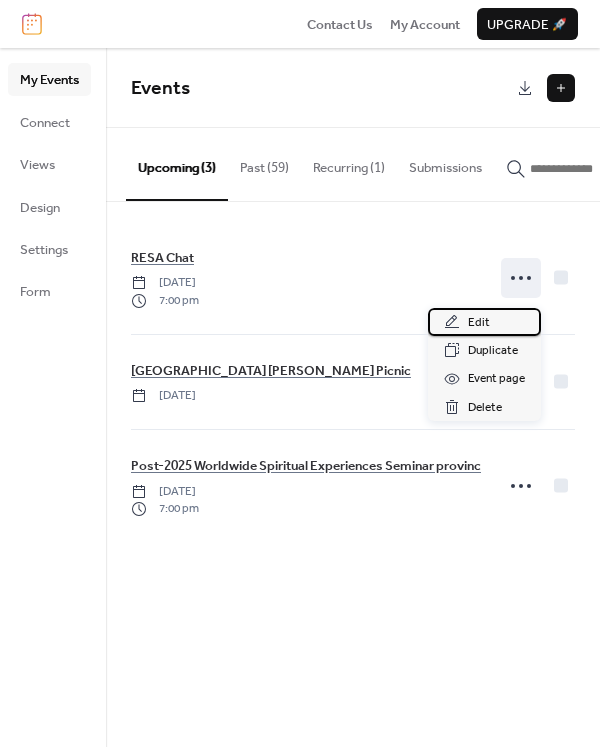 click on "Edit" at bounding box center (479, 323) 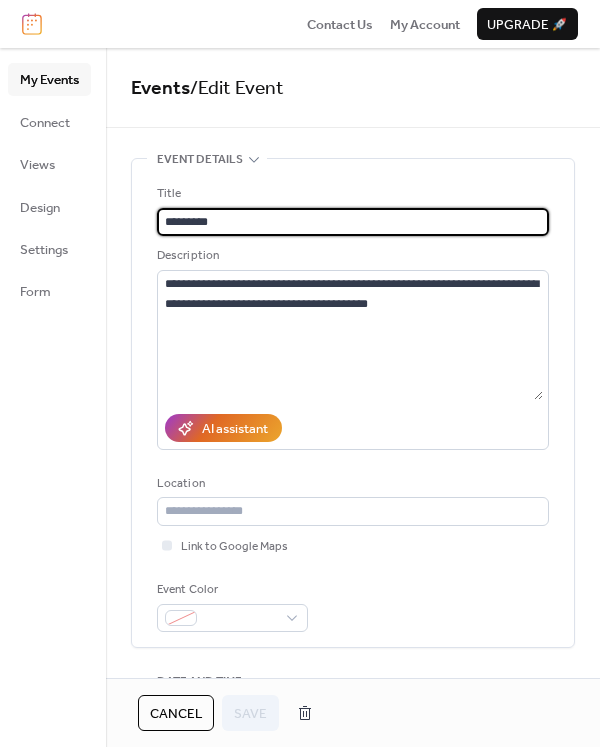 click on "*********" at bounding box center [353, 222] 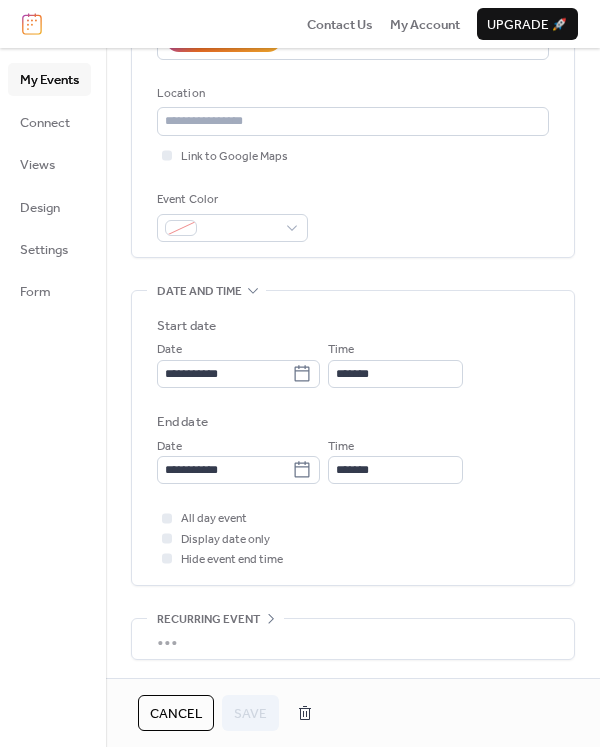 scroll, scrollTop: 416, scrollLeft: 0, axis: vertical 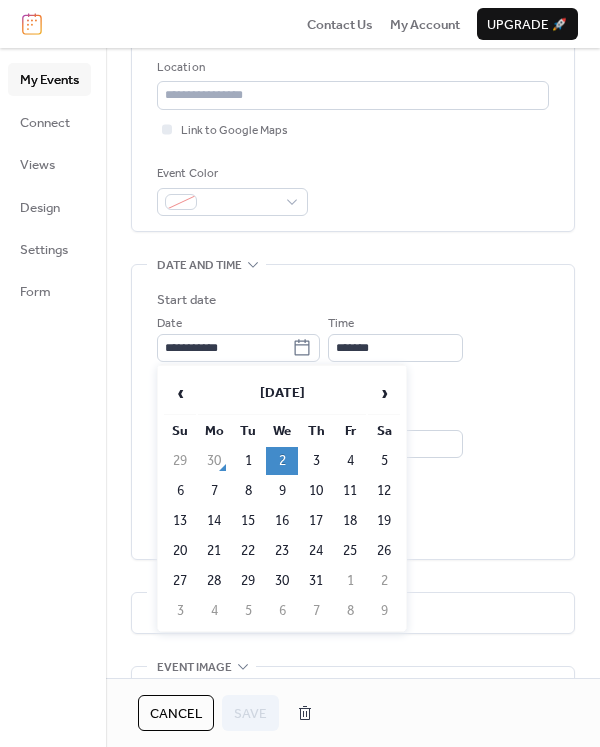 click 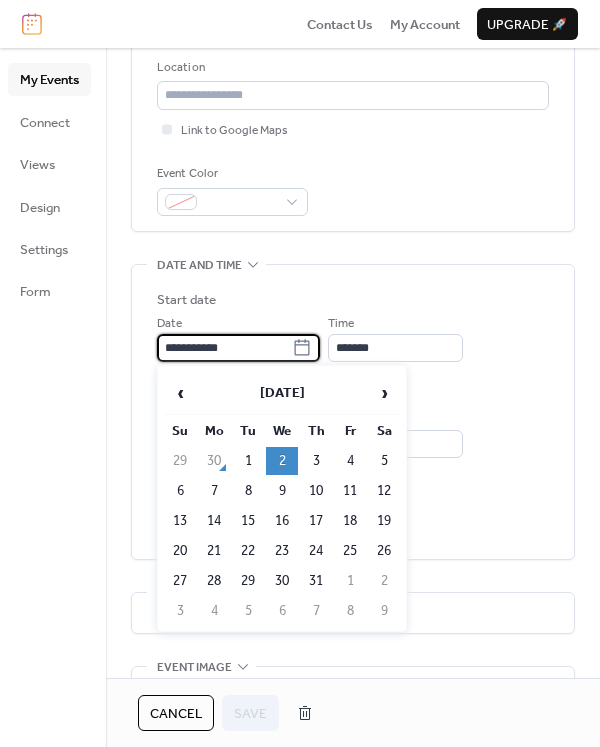 click on "**********" at bounding box center (224, 348) 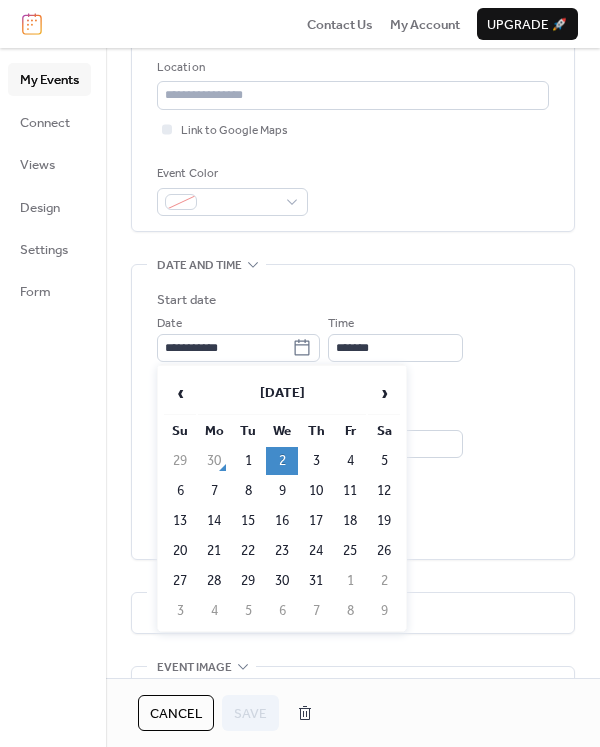 click on "23" at bounding box center [282, 551] 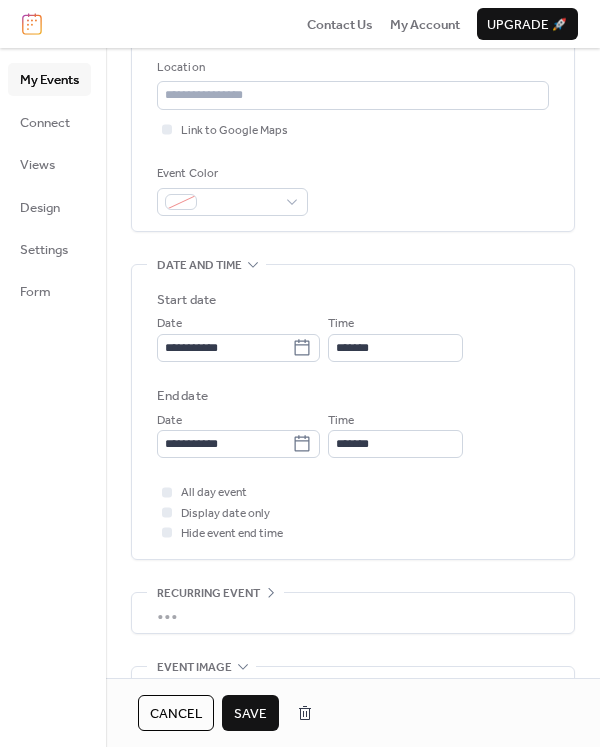 click on "Save" at bounding box center [250, 714] 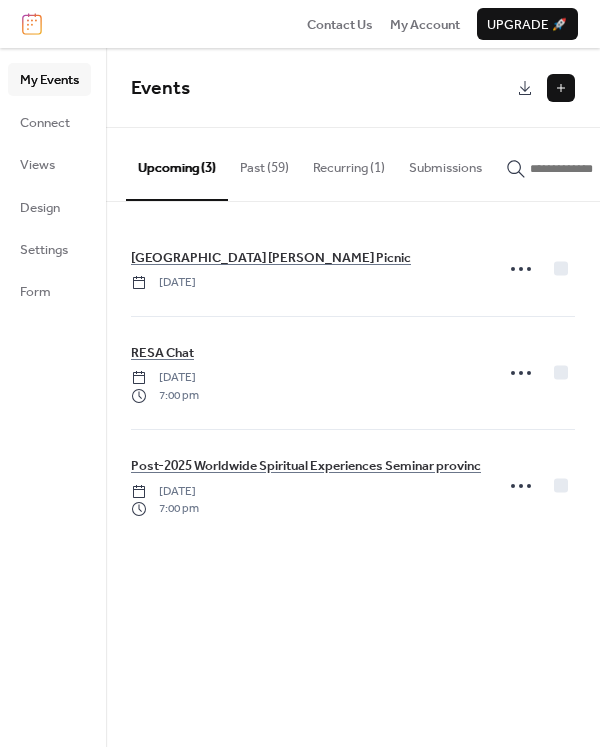 click on "[GEOGRAPHIC_DATA] [PERSON_NAME] Picnic" at bounding box center [271, 258] 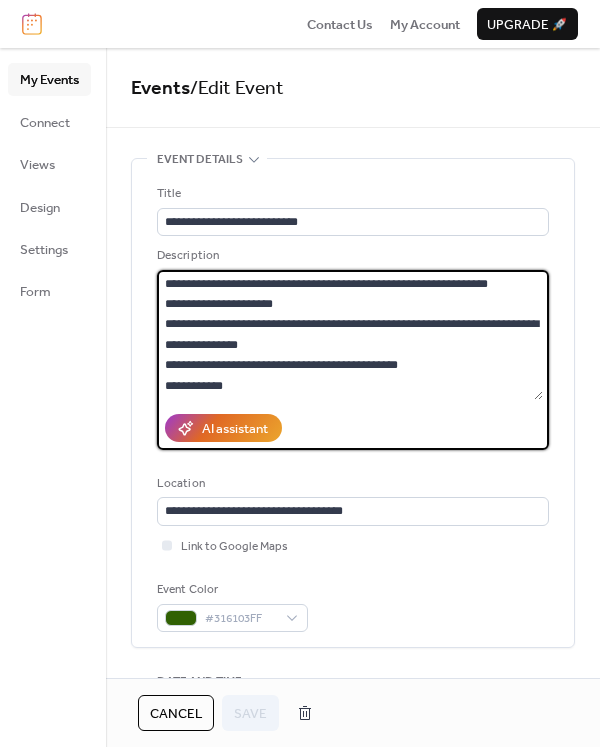 drag, startPoint x: 272, startPoint y: 387, endPoint x: 168, endPoint y: 266, distance: 159.5525 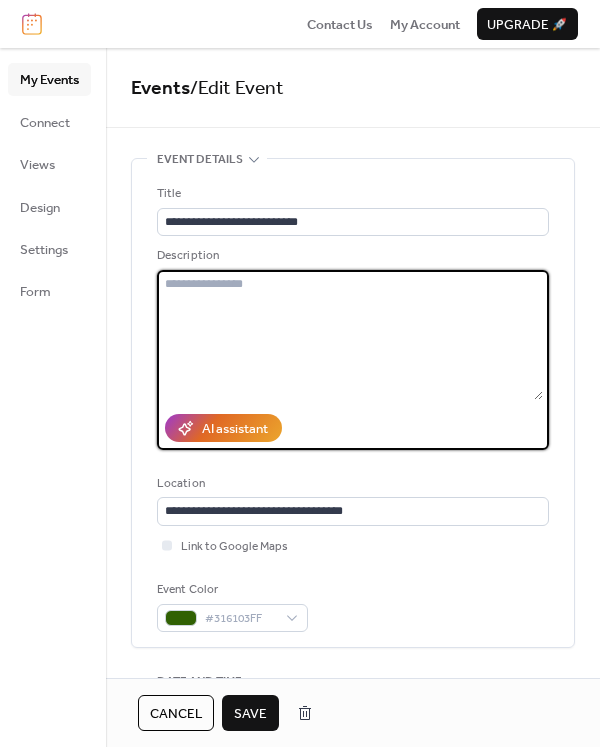 paste on "**********" 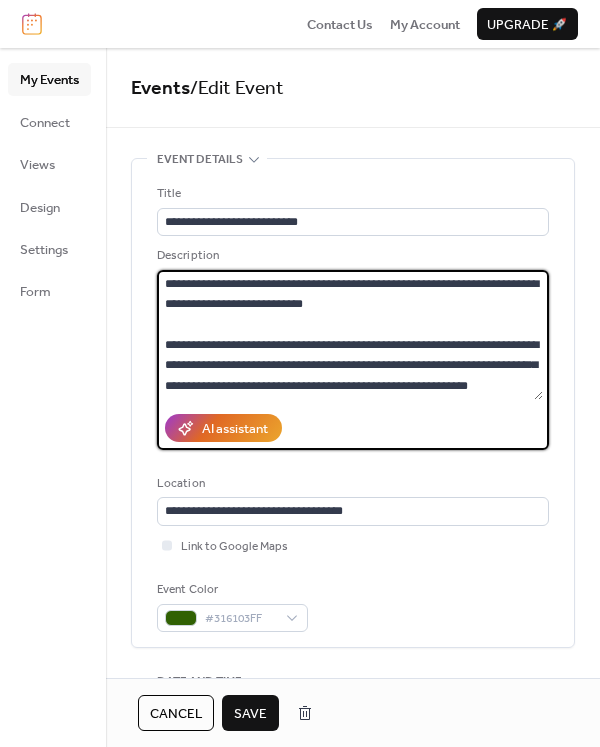 scroll, scrollTop: 711, scrollLeft: 0, axis: vertical 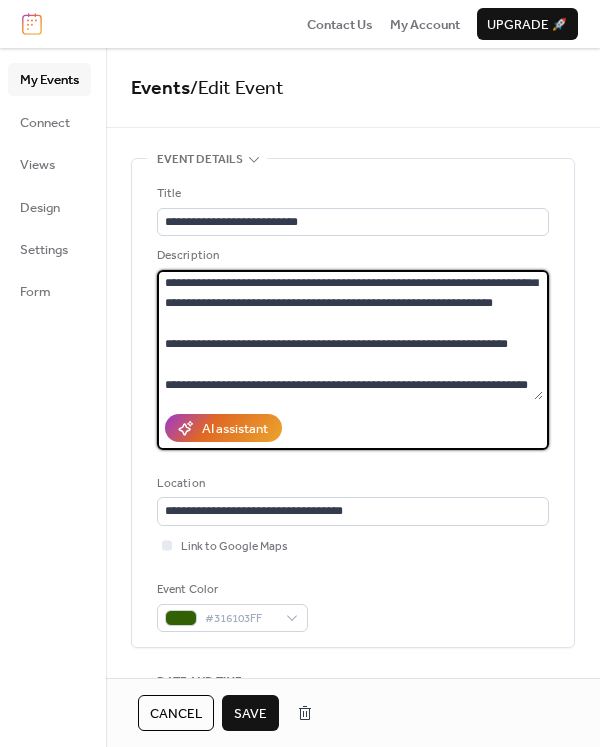 click at bounding box center (350, 335) 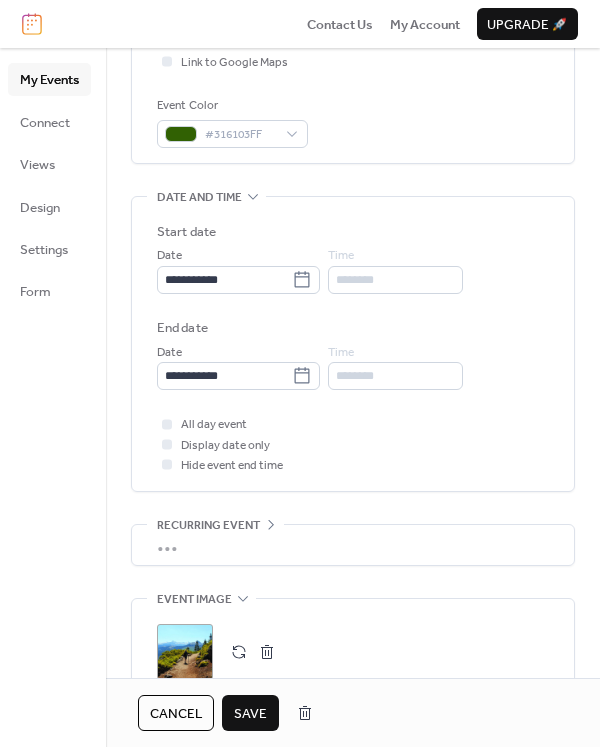 scroll, scrollTop: 482, scrollLeft: 0, axis: vertical 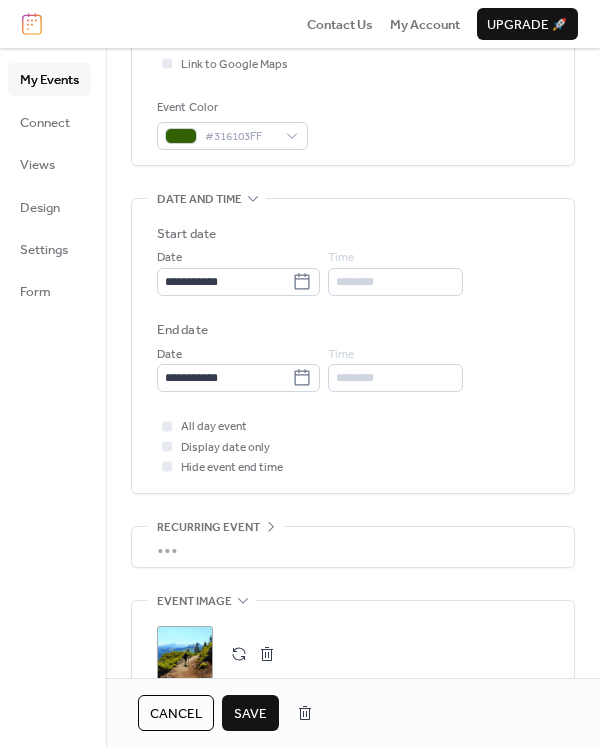 type on "**********" 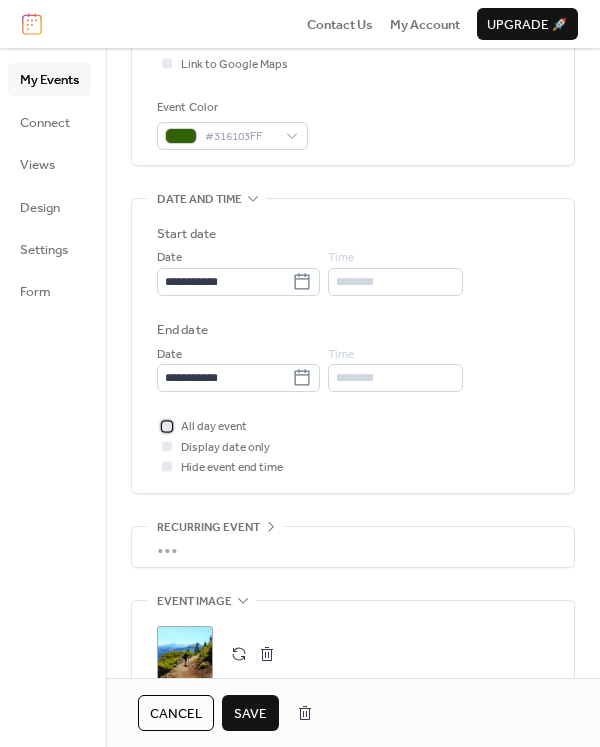 click on "All day event" at bounding box center (214, 427) 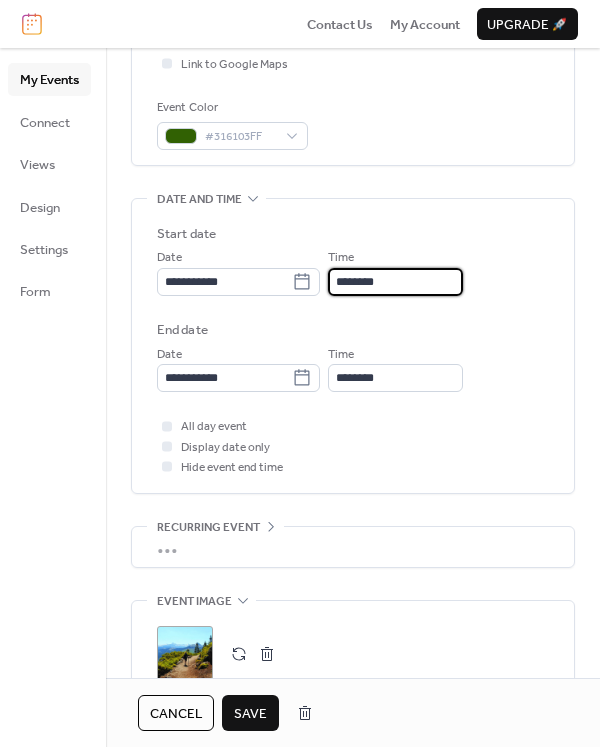 click on "********" at bounding box center (395, 282) 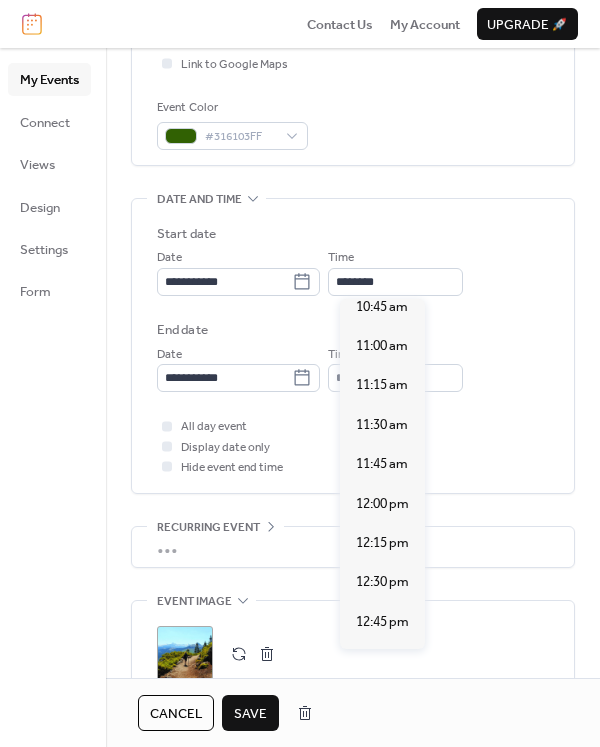 scroll, scrollTop: 1743, scrollLeft: 0, axis: vertical 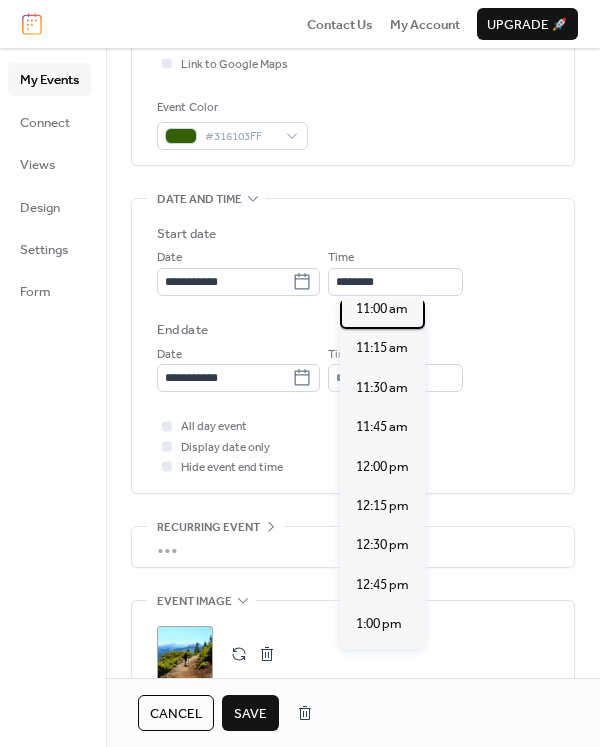click on "11:00 am" at bounding box center (382, 309) 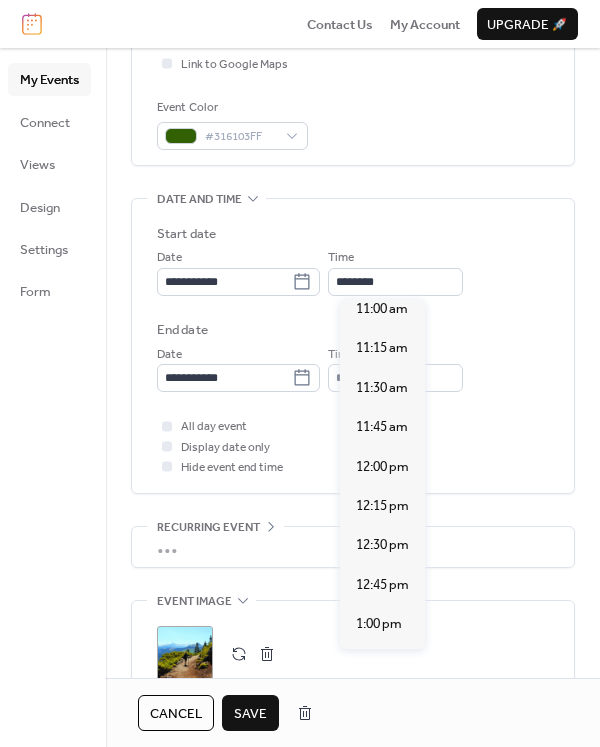 type on "********" 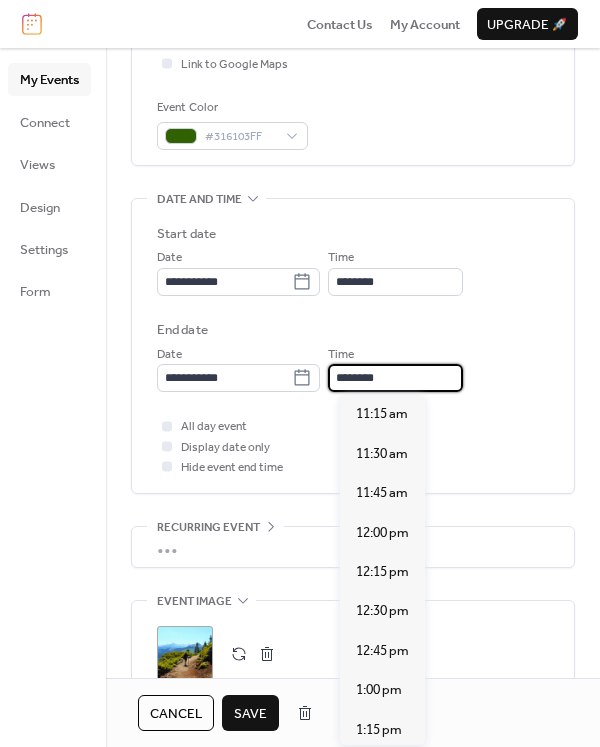 click on "********" at bounding box center (395, 378) 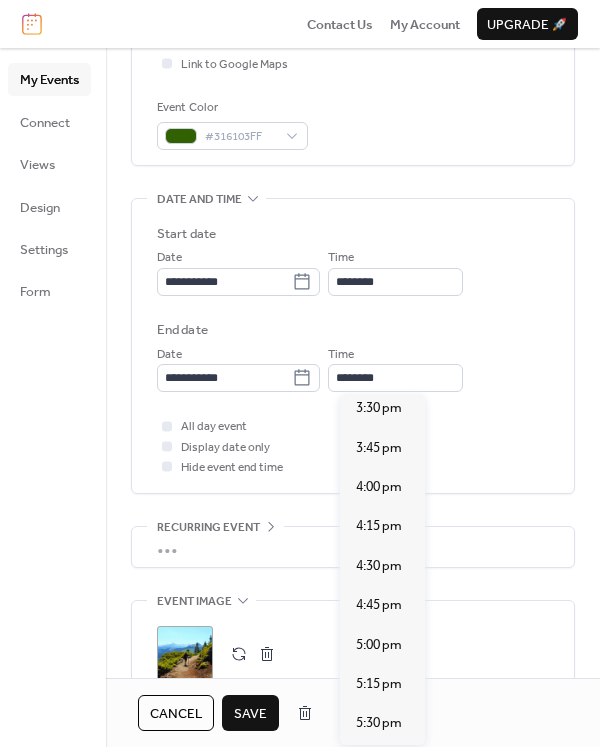scroll, scrollTop: 687, scrollLeft: 0, axis: vertical 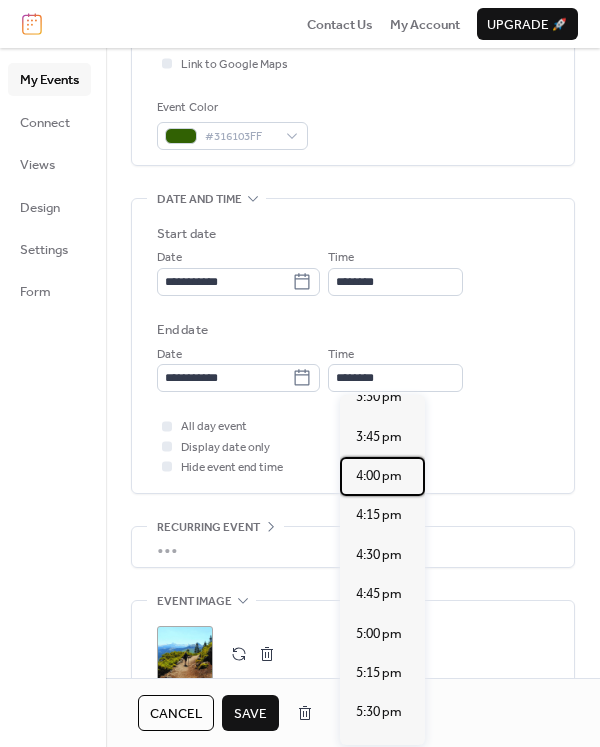 click on "4:00 pm" at bounding box center (379, 476) 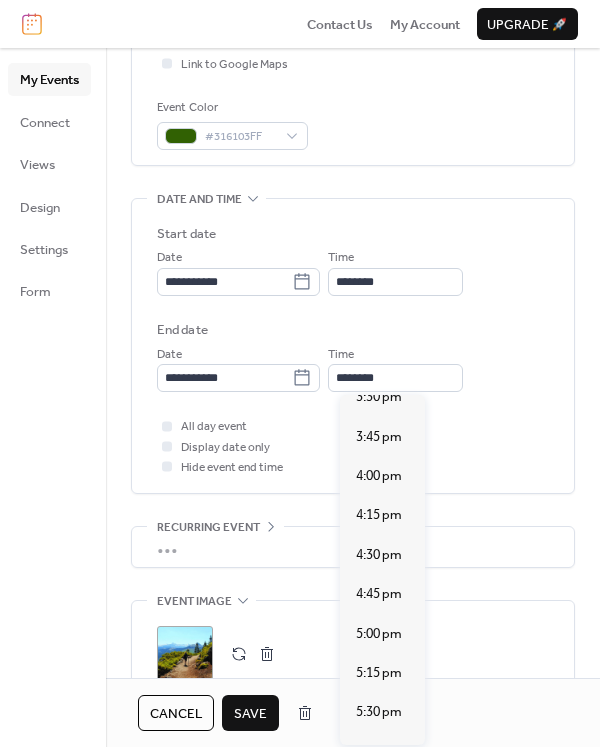 type on "*******" 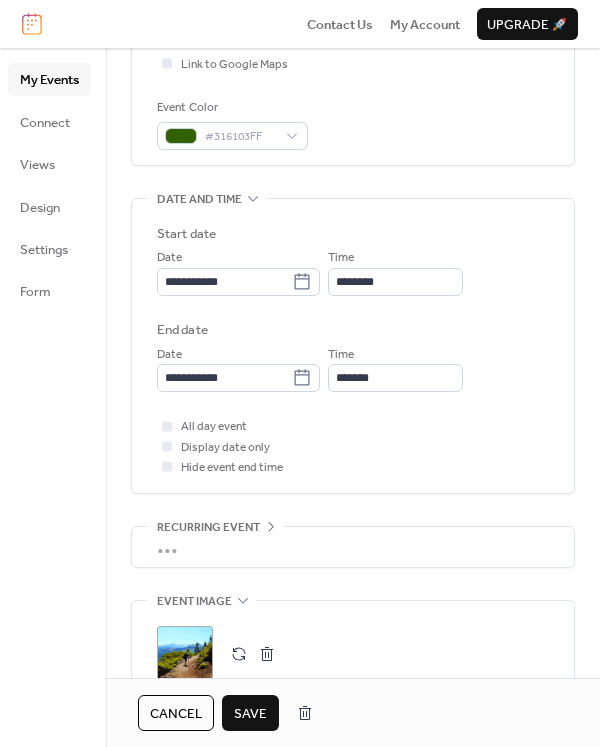 click on ";" at bounding box center [185, 654] 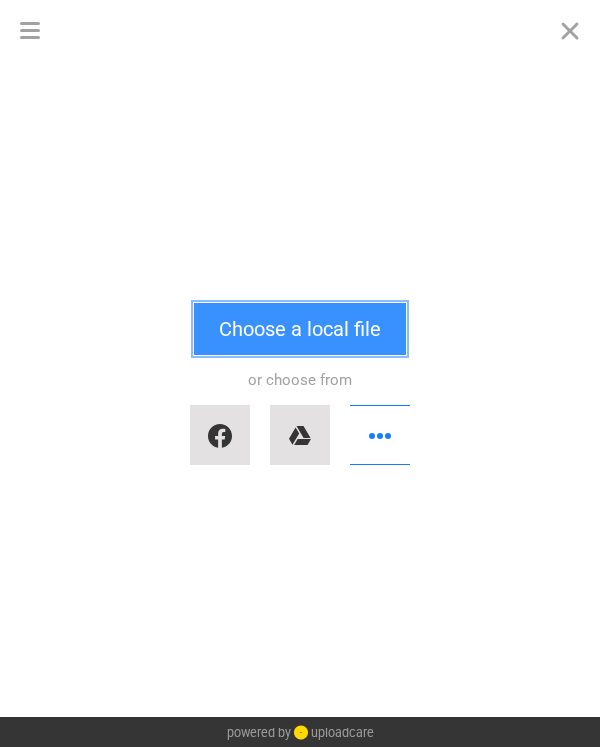click on "Choose a local file" at bounding box center (300, 329) 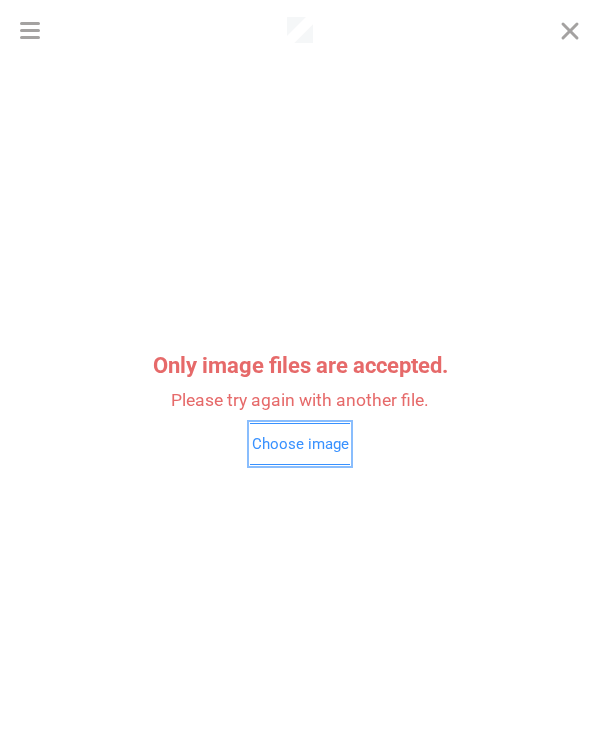 click on "Choose image" at bounding box center [300, 444] 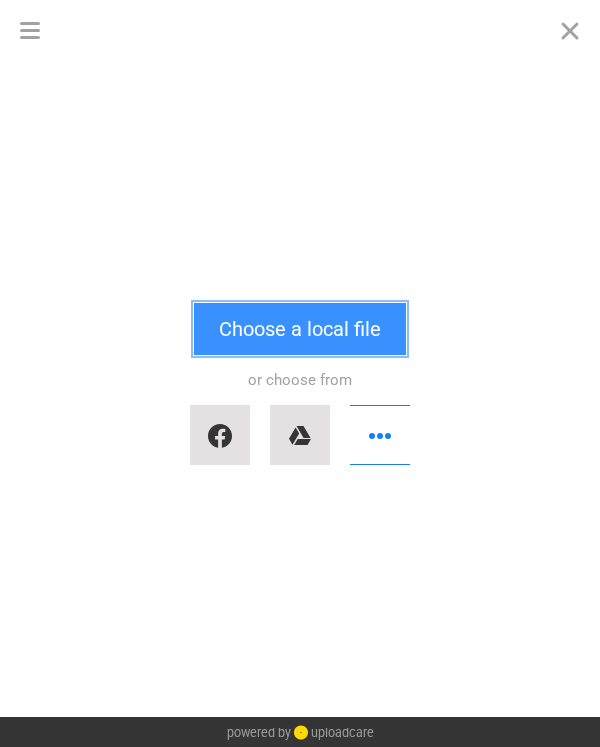 click on "Choose a local file" at bounding box center [300, 329] 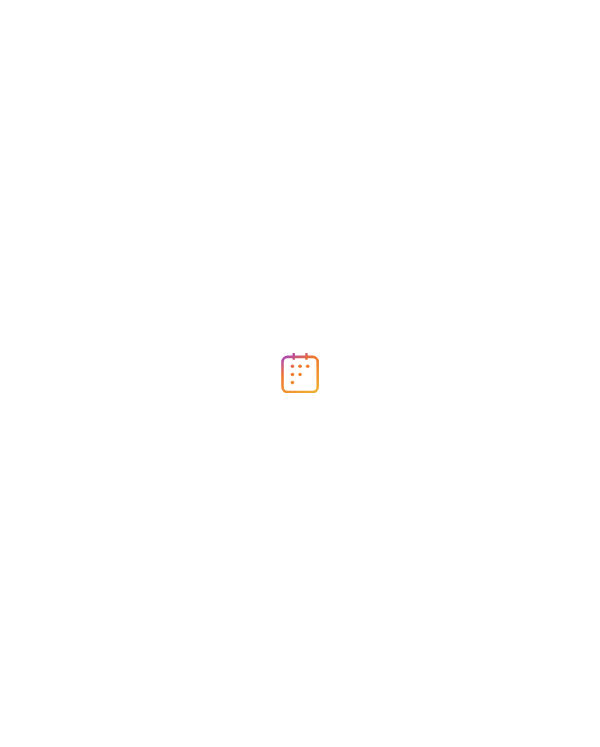 scroll, scrollTop: 0, scrollLeft: 0, axis: both 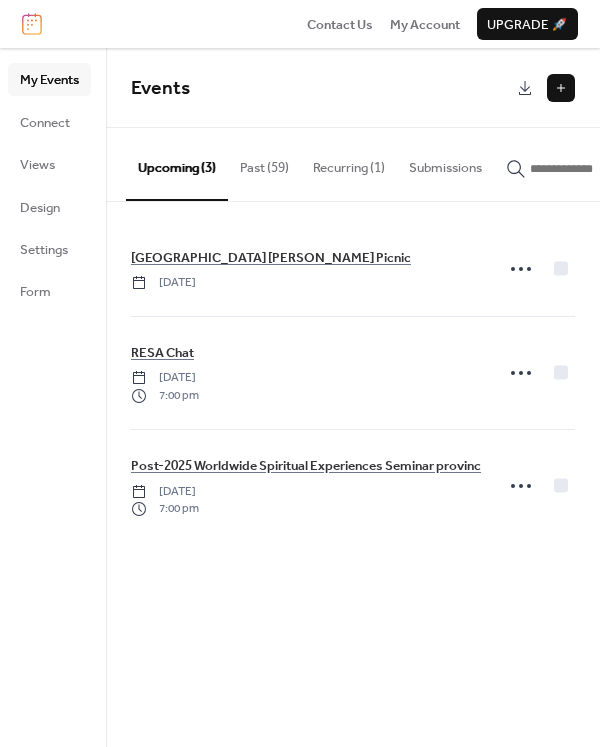 click on "Vancouver Island ECK Picnic" at bounding box center (271, 258) 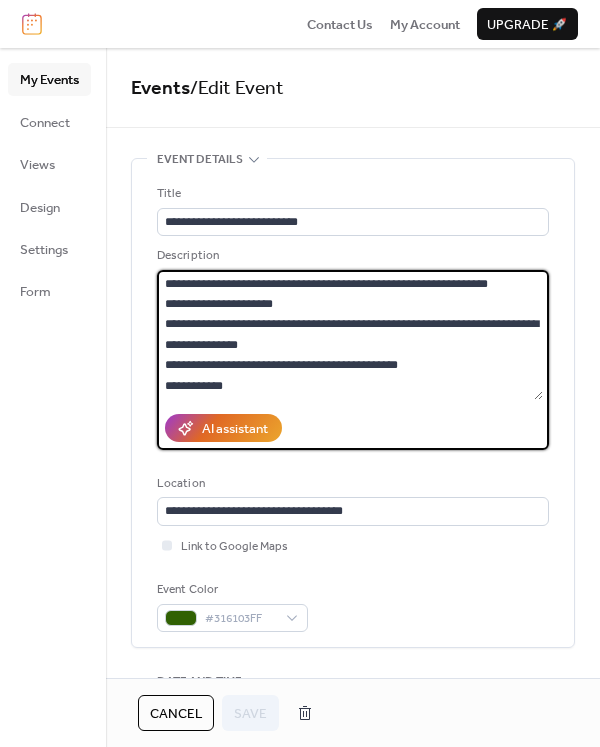 click on "**********" at bounding box center (350, 335) 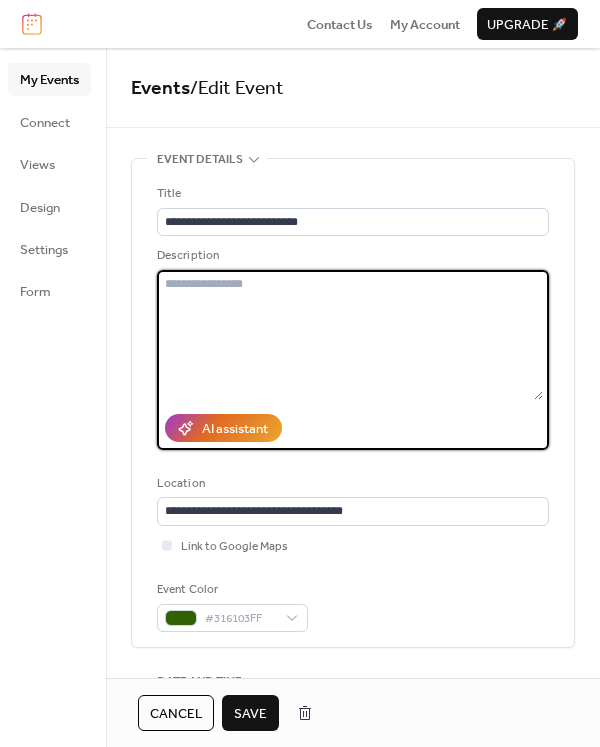 paste on "**********" 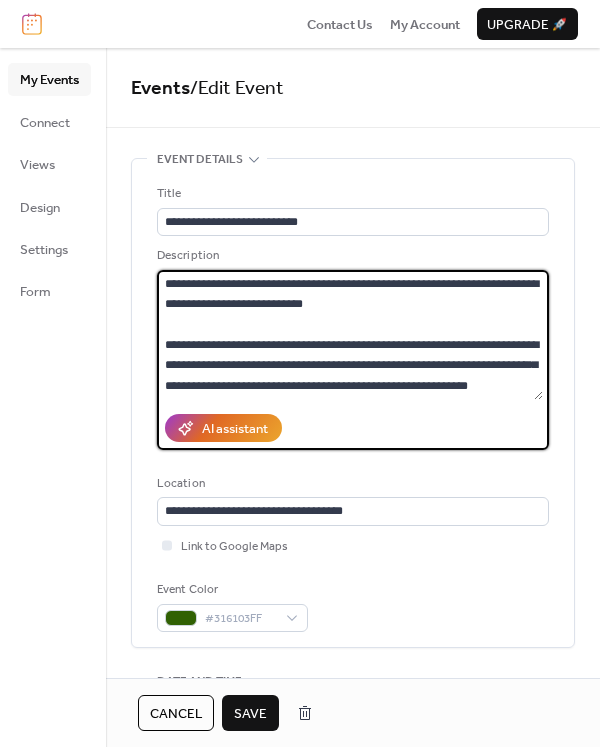 scroll, scrollTop: 711, scrollLeft: 0, axis: vertical 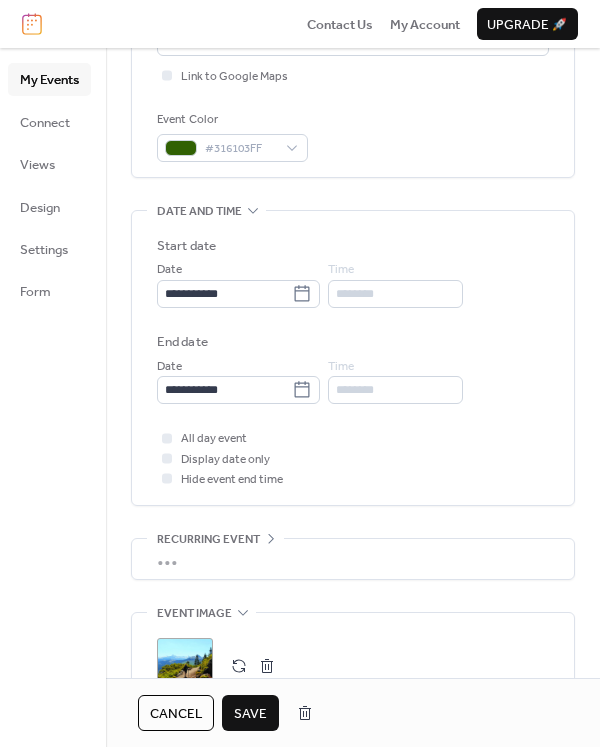 type on "**********" 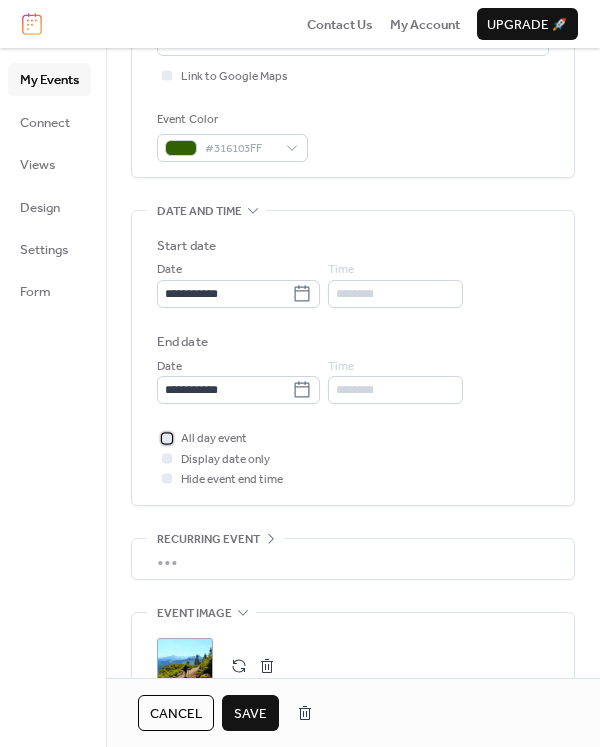 click on "All day event" at bounding box center (214, 439) 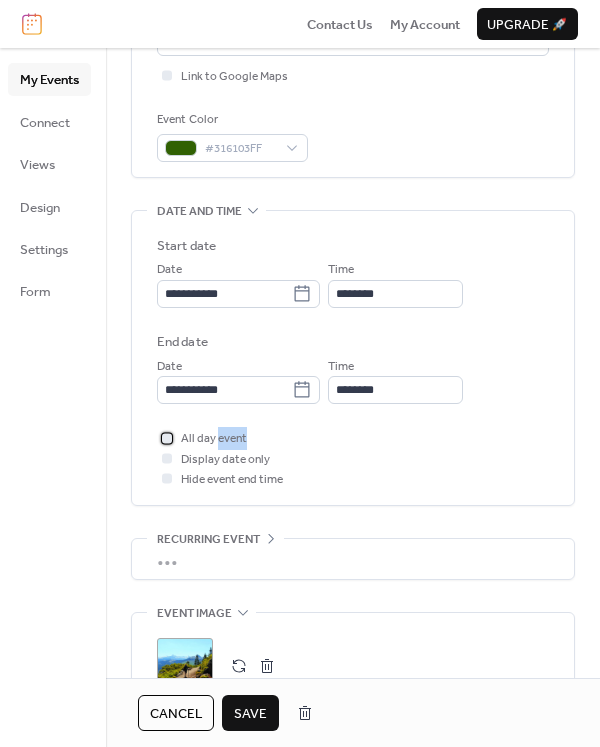 click on "All day event" at bounding box center (214, 439) 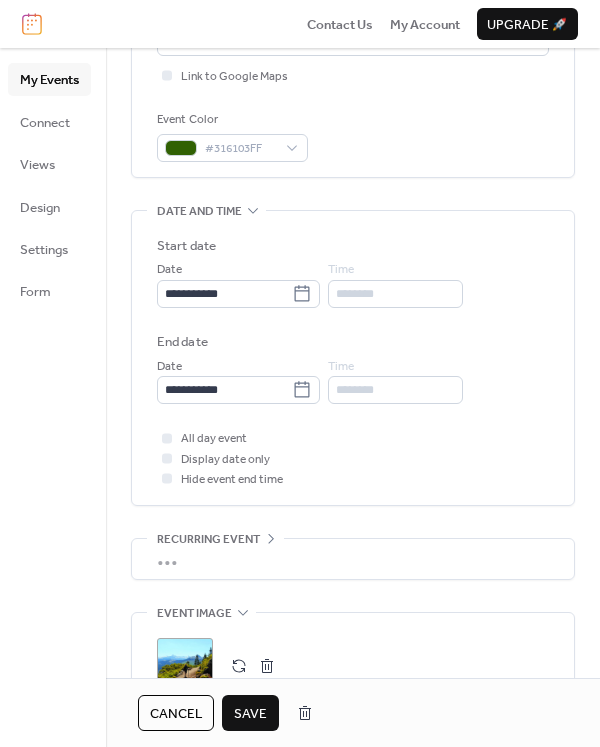 click on "********" at bounding box center [395, 294] 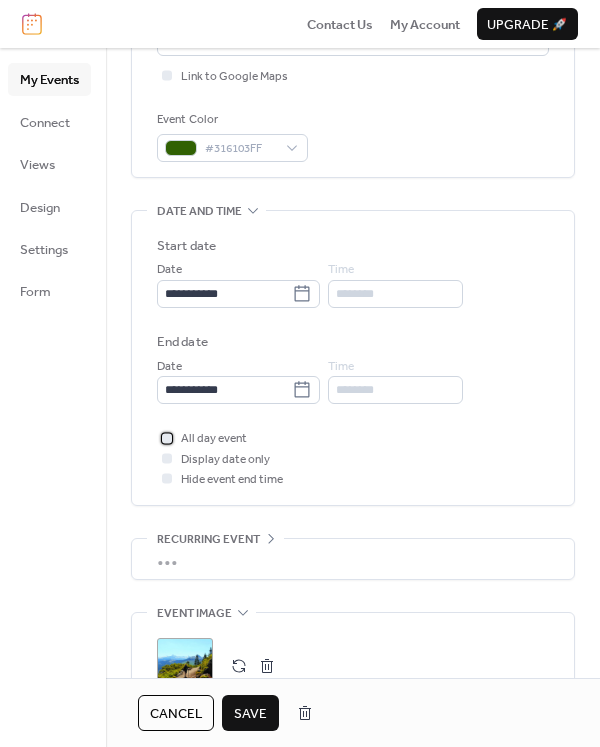 click on "All day event" at bounding box center (214, 439) 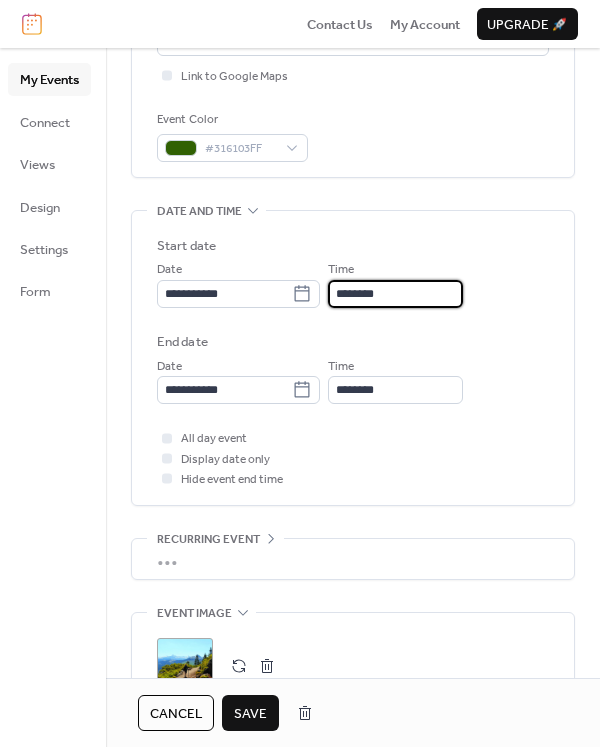 click on "********" at bounding box center (395, 294) 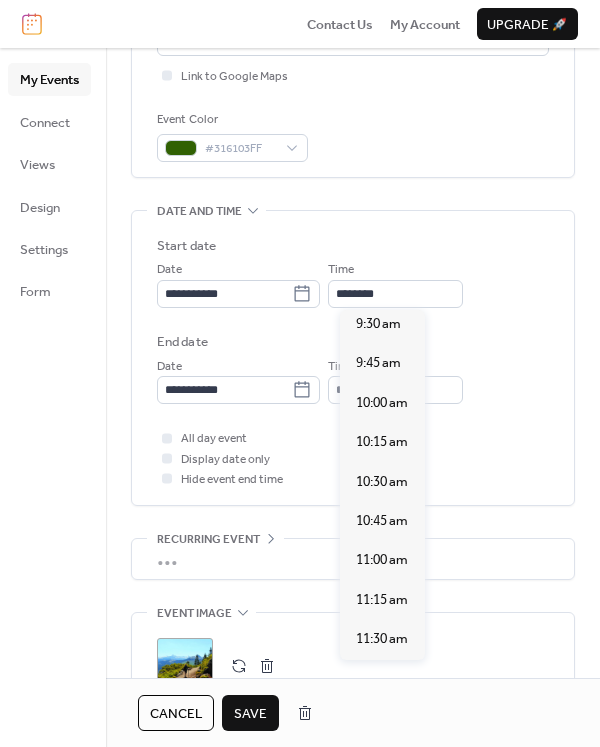 scroll, scrollTop: 1510, scrollLeft: 0, axis: vertical 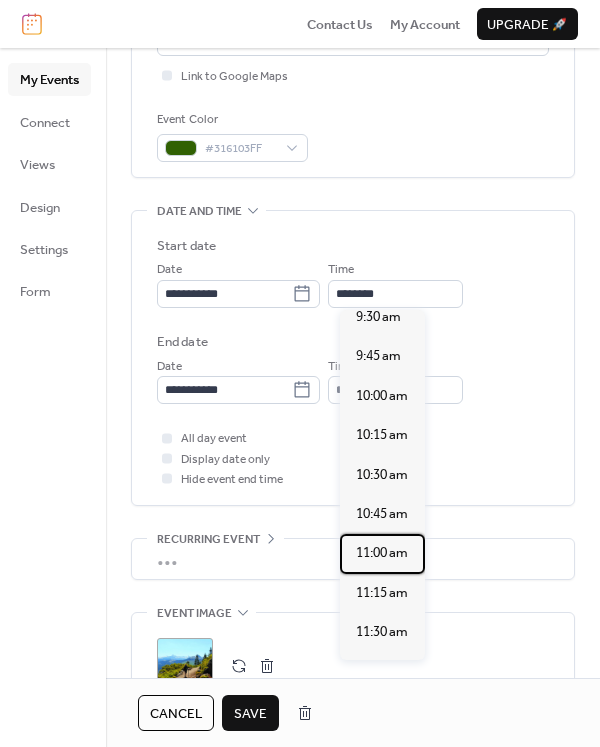 click on "11:00 am" at bounding box center [382, 553] 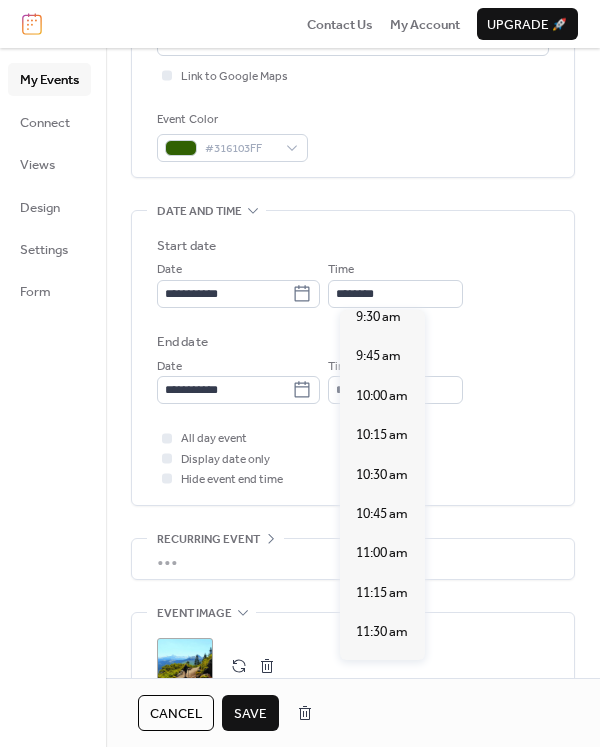 type on "********" 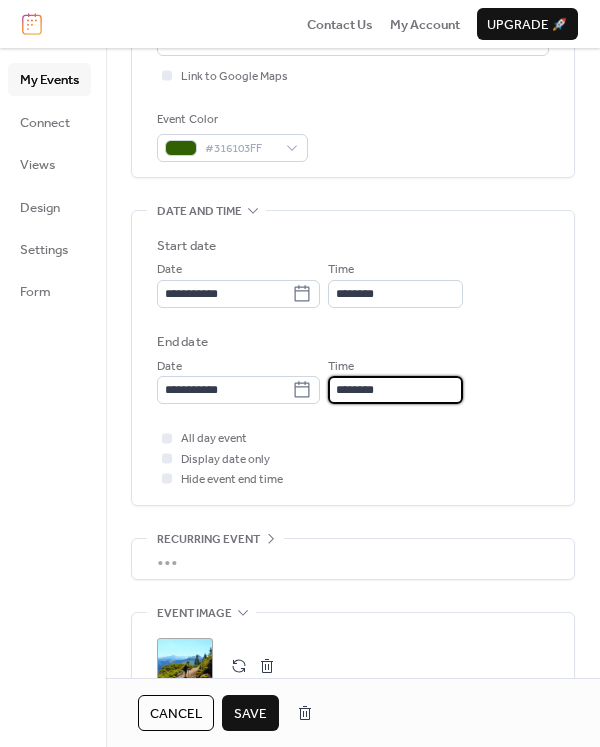 click on "********" at bounding box center (395, 390) 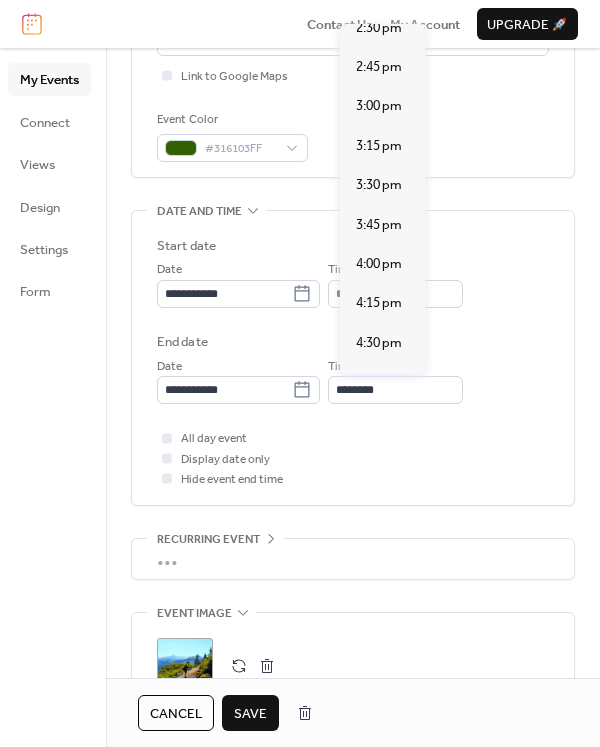 scroll, scrollTop: 533, scrollLeft: 0, axis: vertical 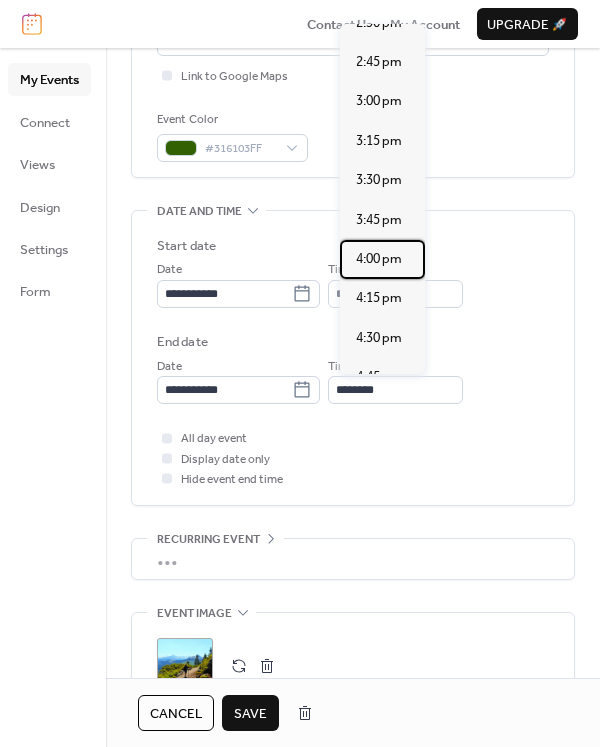 click on "4:00 pm" at bounding box center [379, 259] 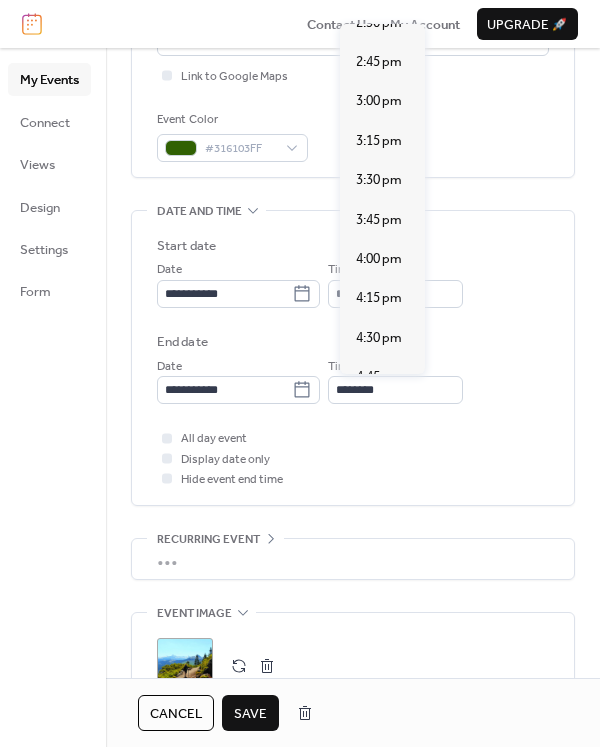 type on "*******" 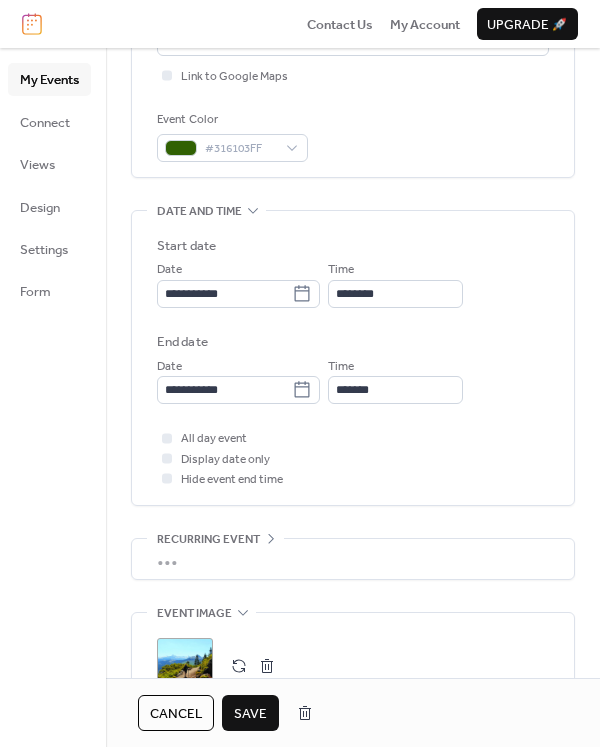 click on "Save" at bounding box center (250, 714) 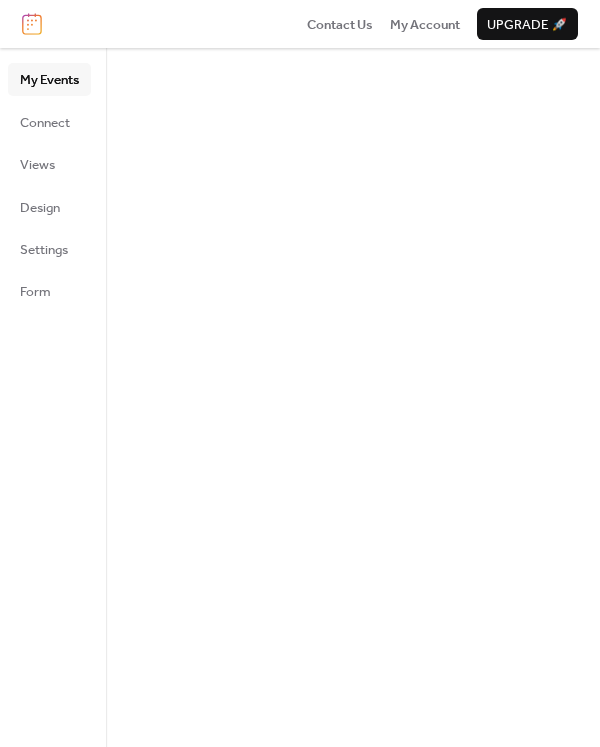scroll, scrollTop: 0, scrollLeft: 0, axis: both 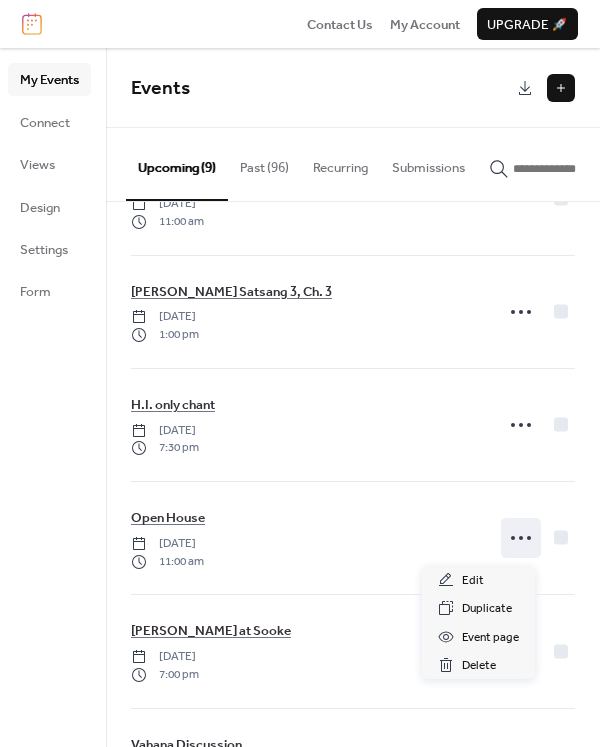 click 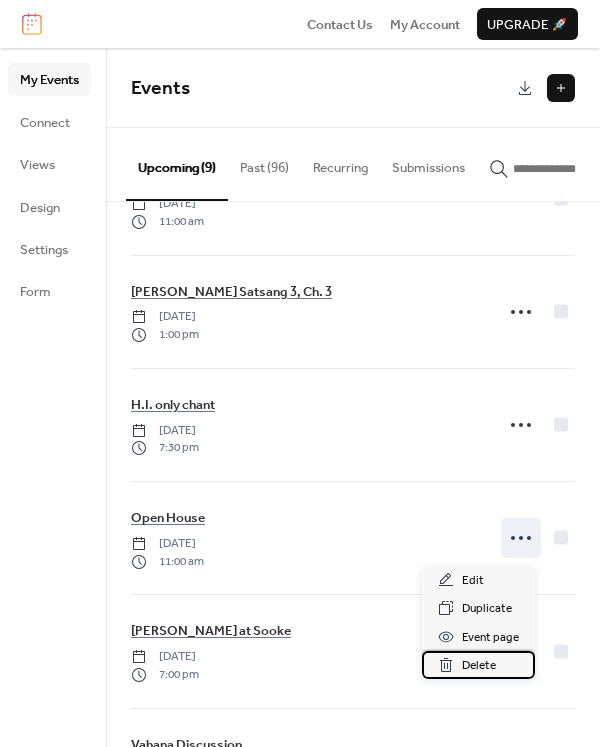 click on "Delete" at bounding box center [479, 666] 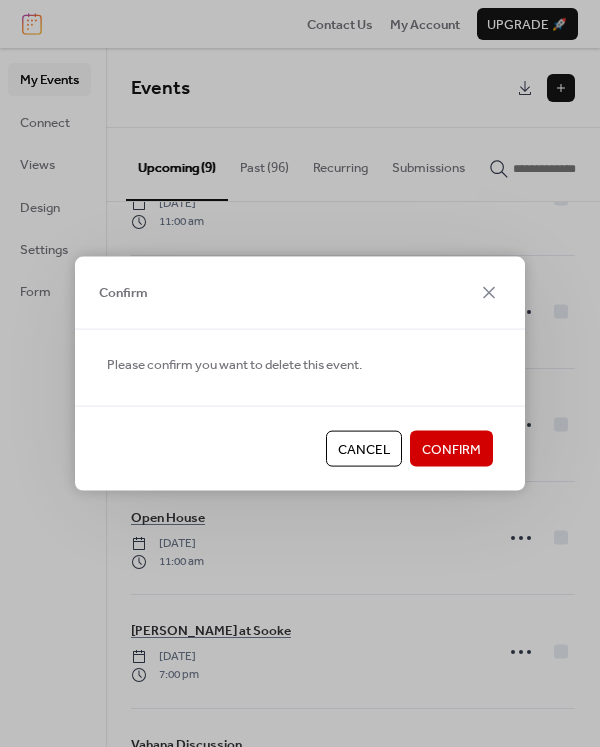 click on "Confirm" at bounding box center [451, 450] 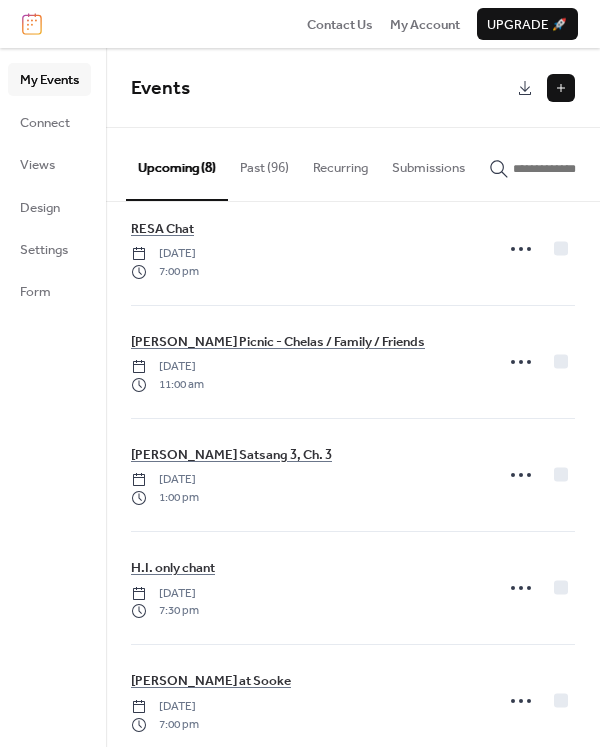 scroll, scrollTop: 0, scrollLeft: 0, axis: both 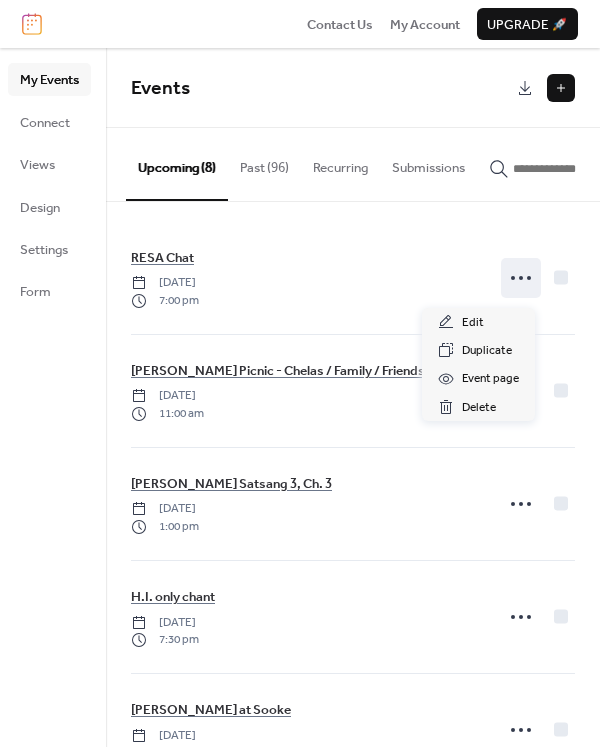click 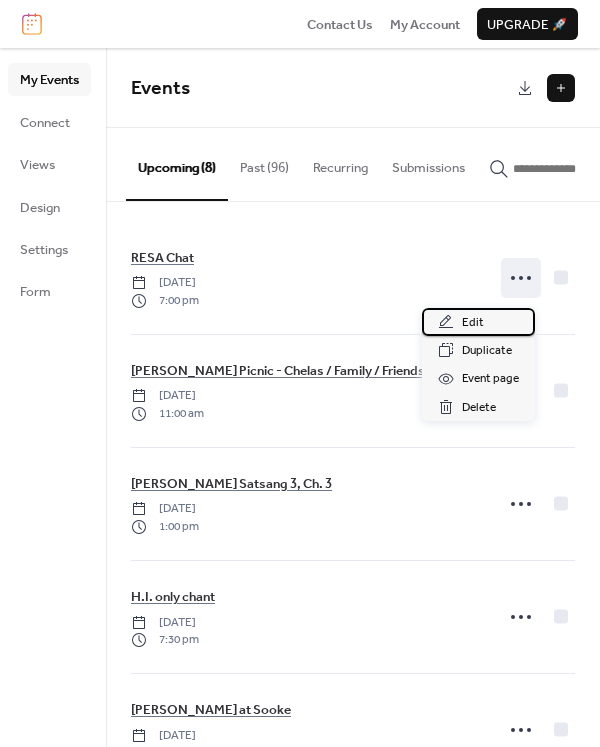 click on "Edit" at bounding box center (473, 323) 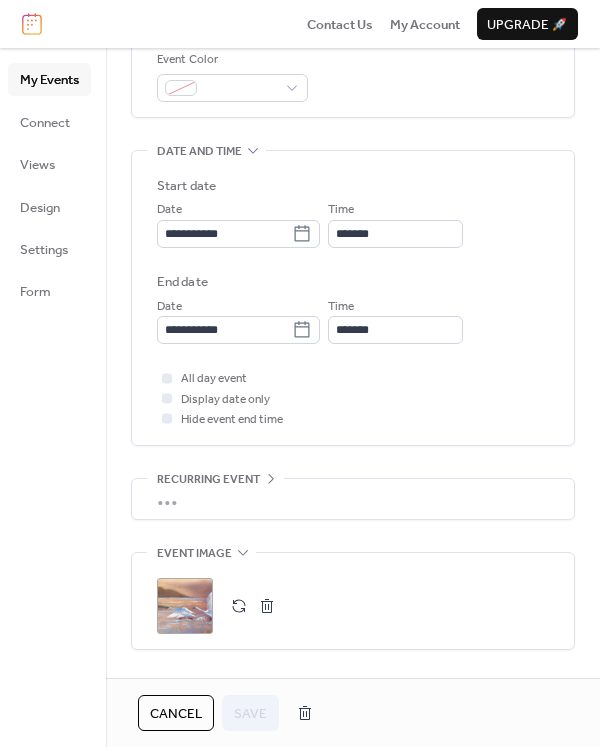 scroll, scrollTop: 546, scrollLeft: 0, axis: vertical 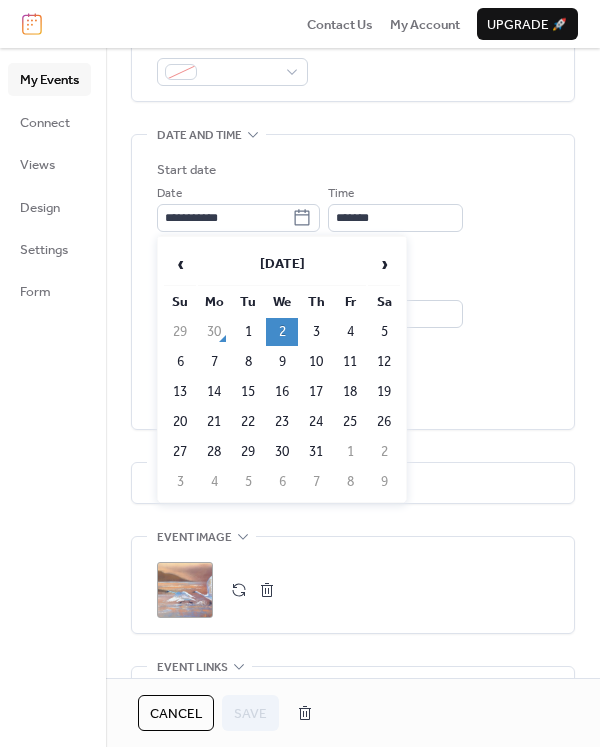 click 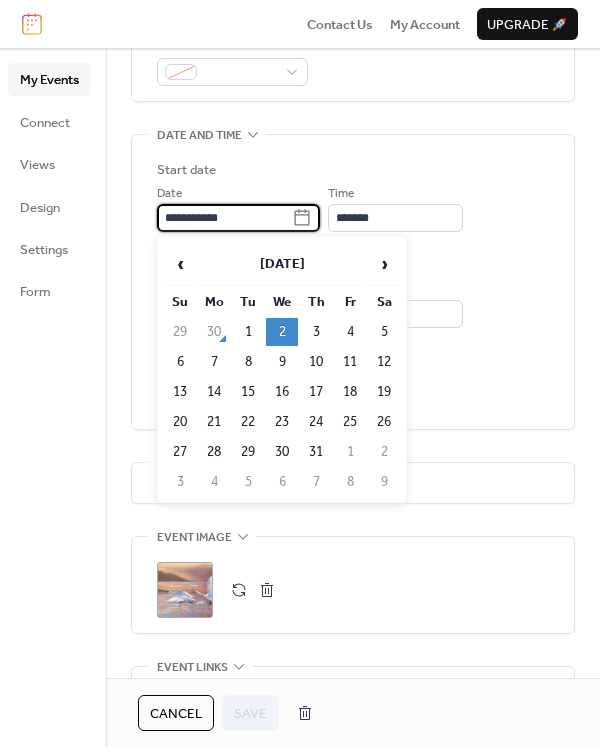 click on "**********" at bounding box center [224, 218] 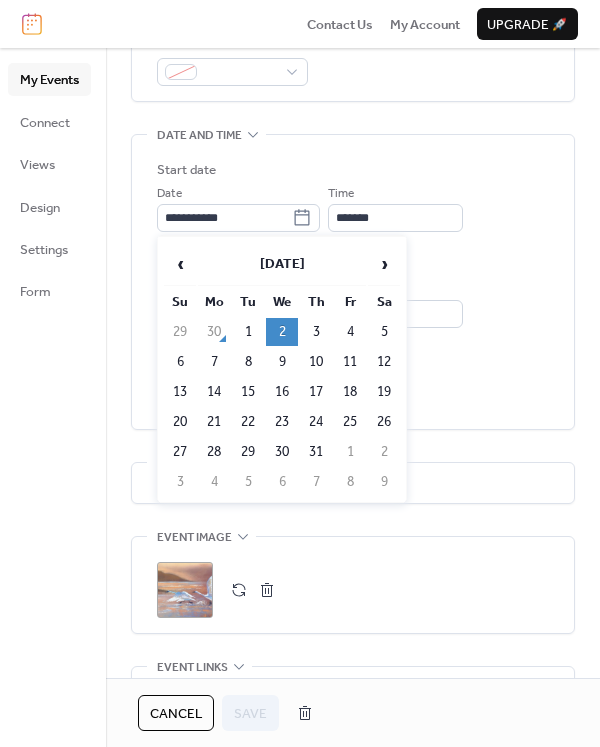 click on "23" at bounding box center [282, 422] 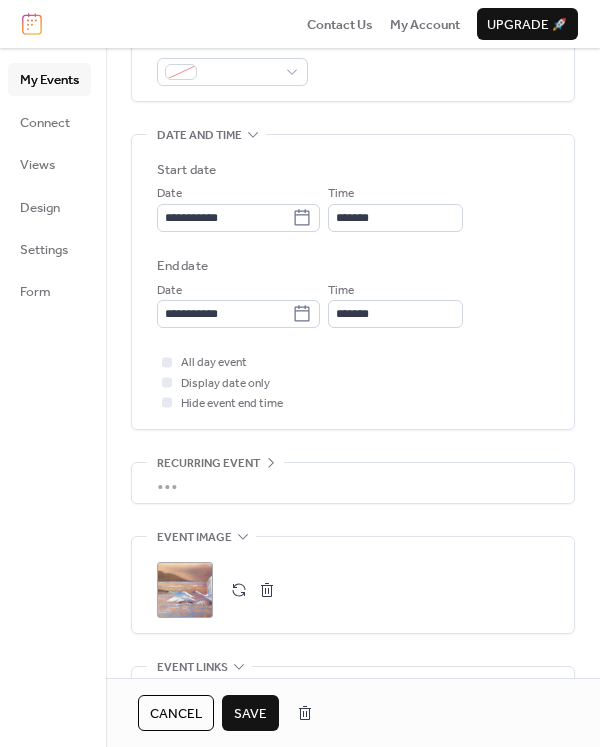click on "Save" at bounding box center [250, 714] 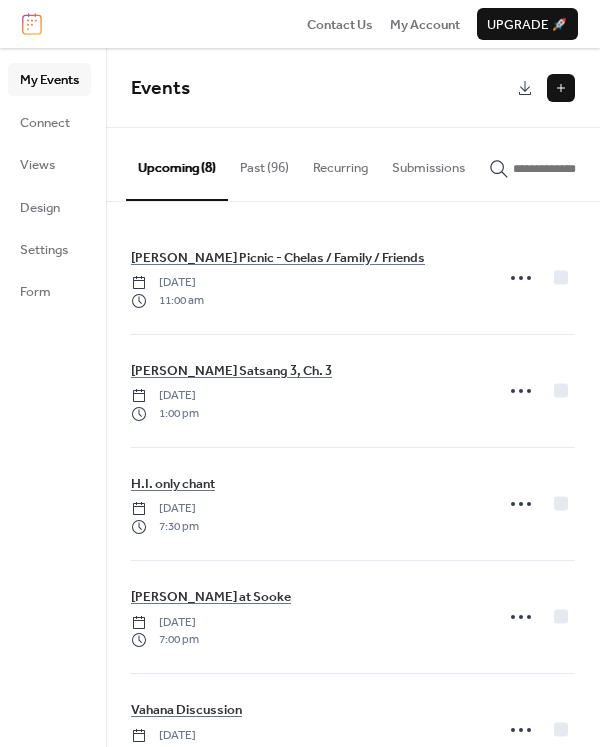 click on "ECK Picnic - Chelas / Family / Friends Saturday, July 5, 2025 11:00 am" at bounding box center (353, 278) 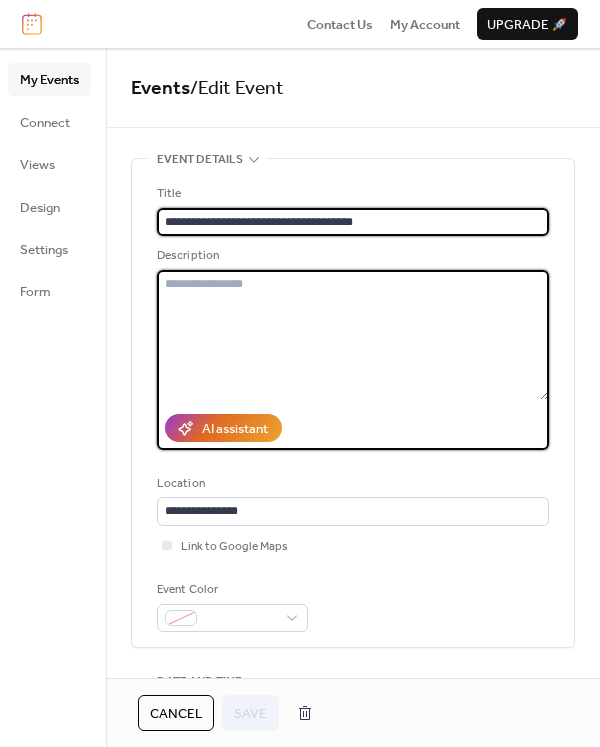 click at bounding box center [353, 335] 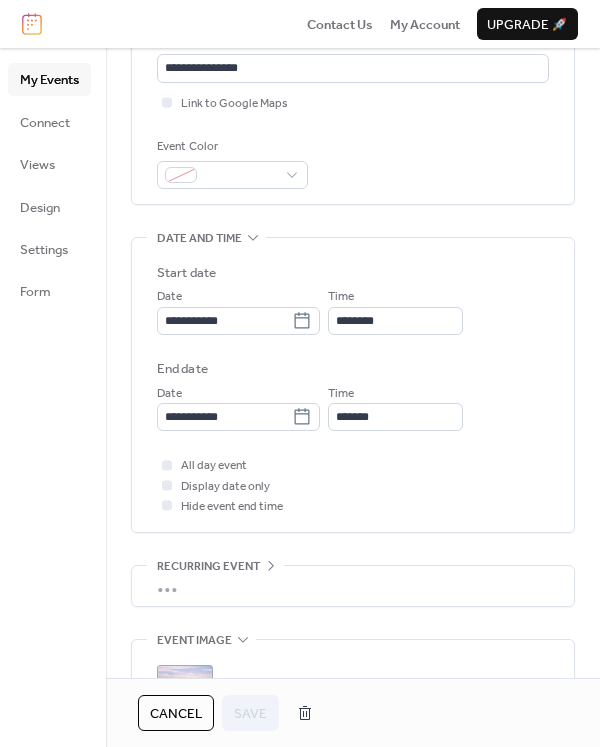 scroll, scrollTop: 444, scrollLeft: 0, axis: vertical 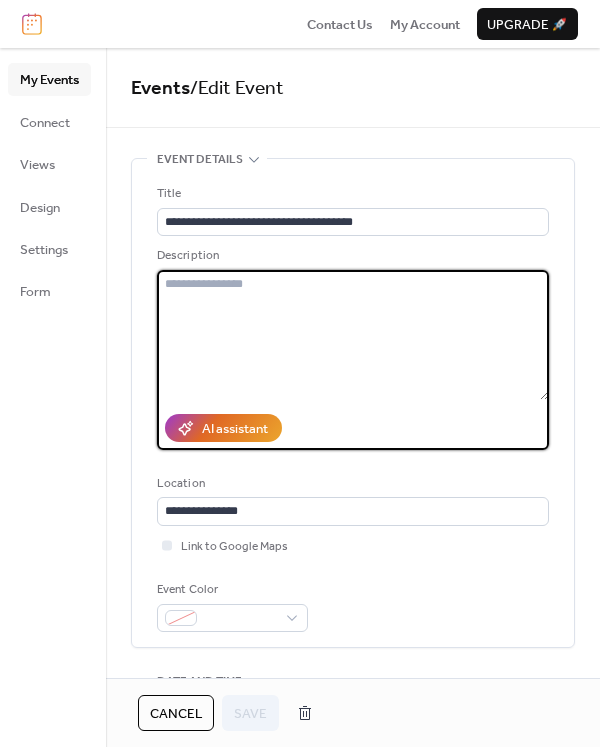 click at bounding box center (353, 335) 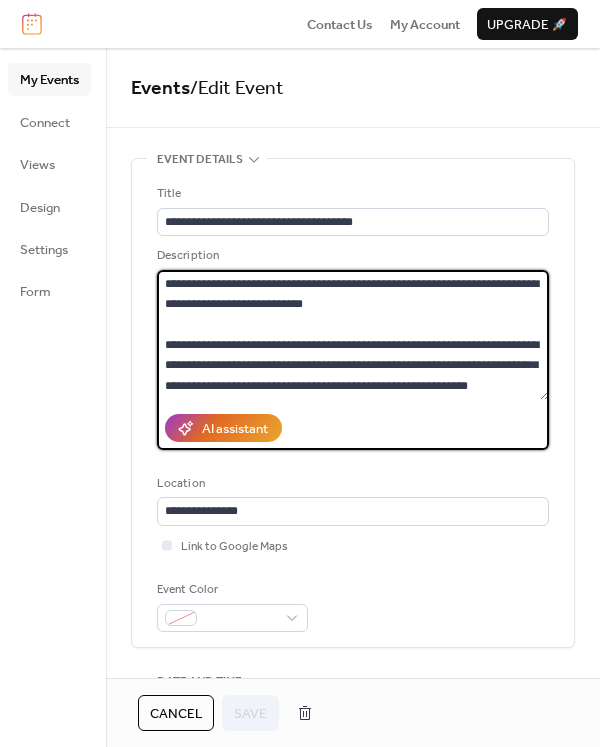 scroll, scrollTop: 711, scrollLeft: 0, axis: vertical 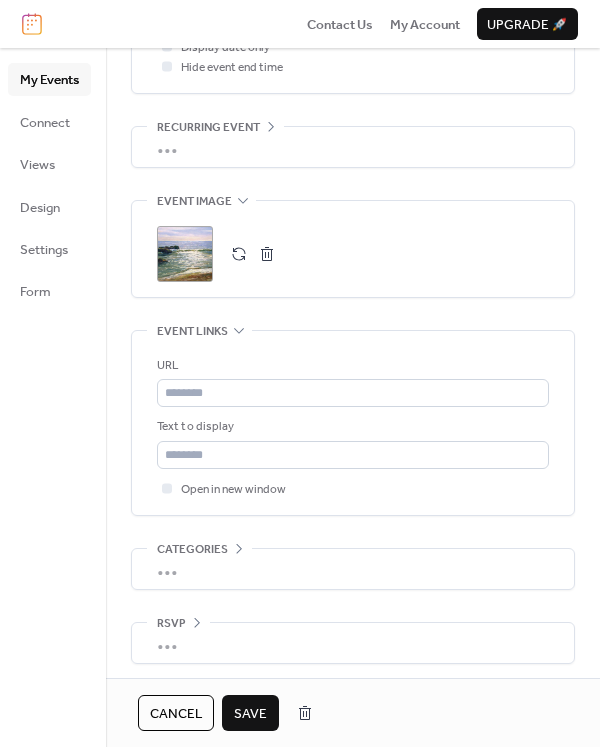 type on "**********" 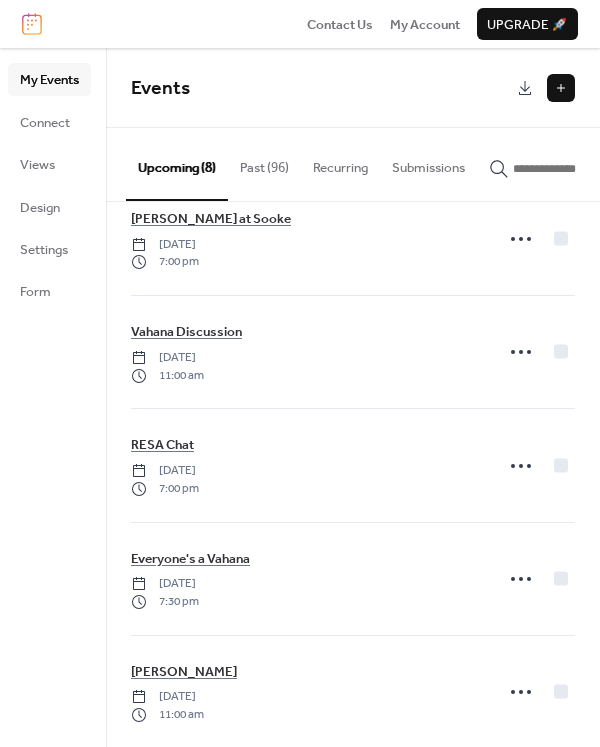 scroll, scrollTop: 401, scrollLeft: 0, axis: vertical 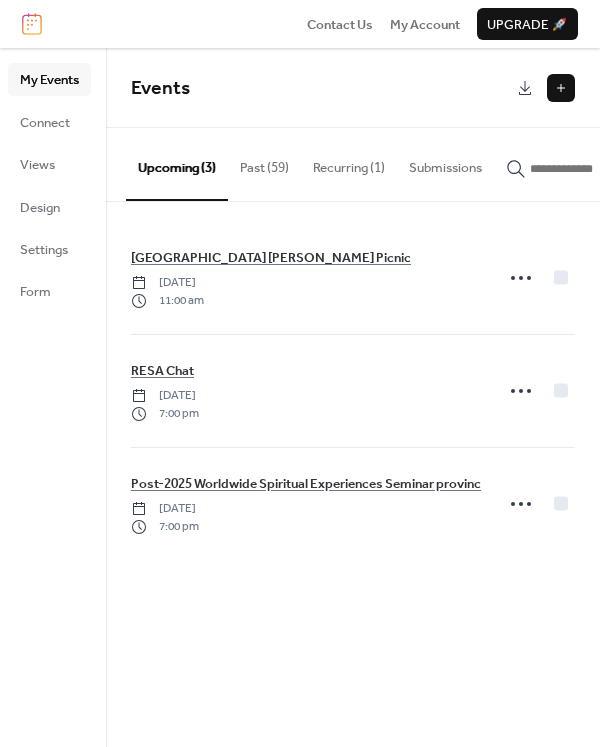 click on "Past  (59)" at bounding box center (264, 163) 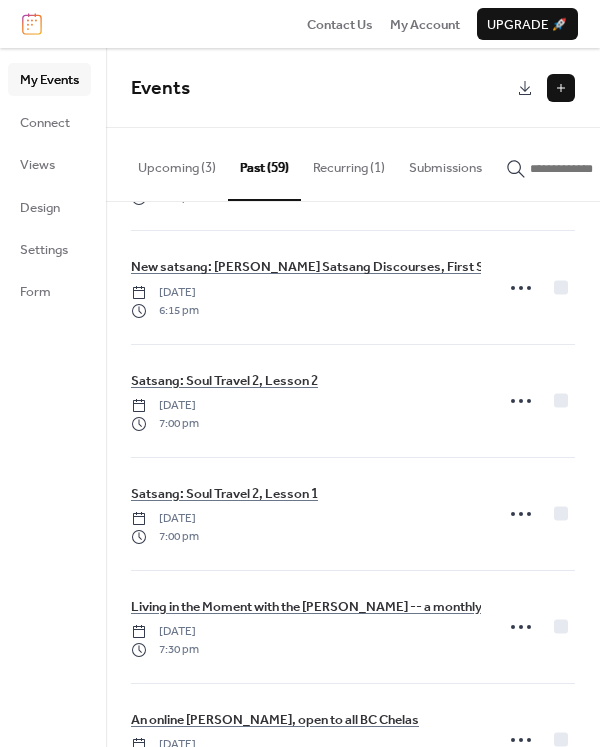 scroll, scrollTop: 0, scrollLeft: 0, axis: both 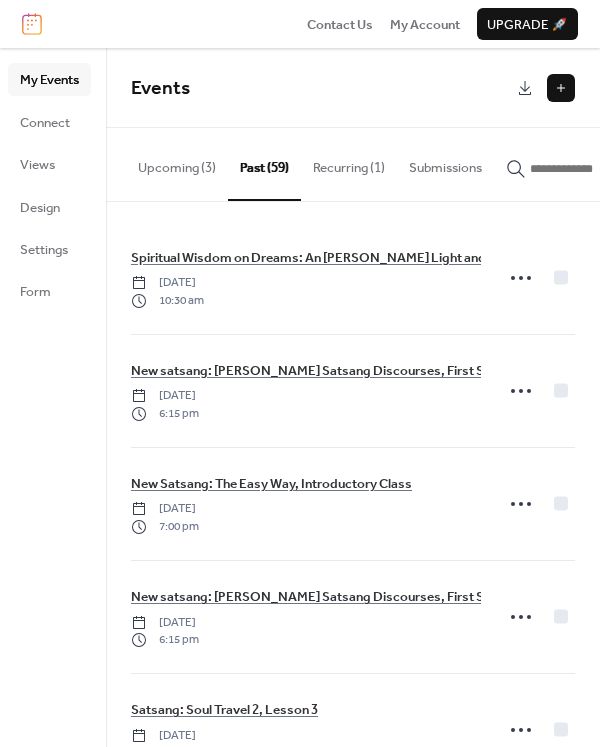 click on "Recurring  (1)" at bounding box center [349, 163] 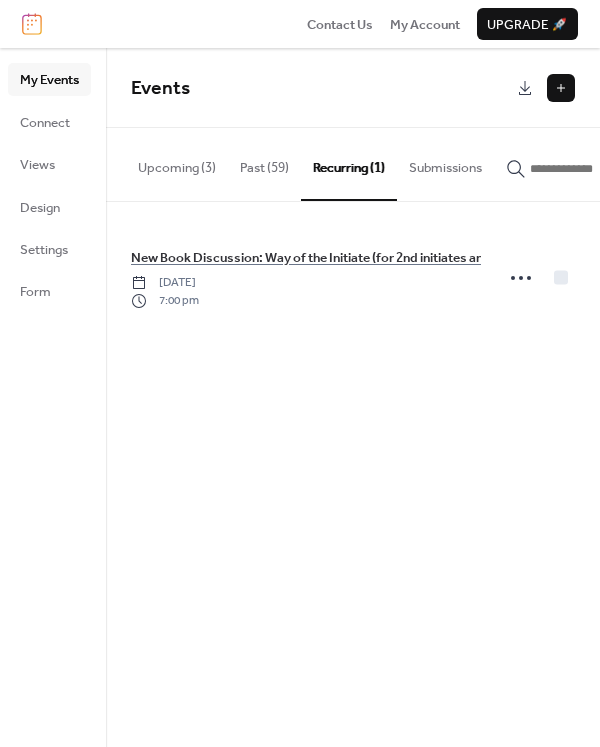 click on "Past  (59)" at bounding box center [264, 163] 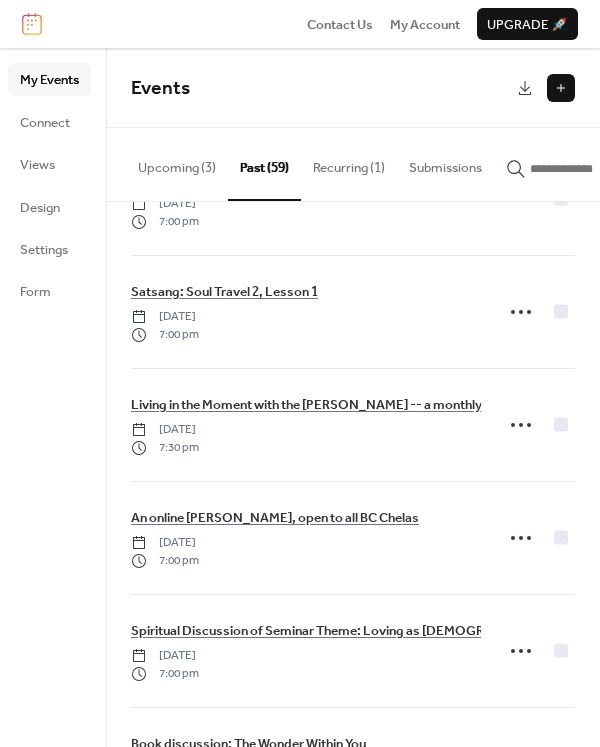 scroll, scrollTop: 0, scrollLeft: 0, axis: both 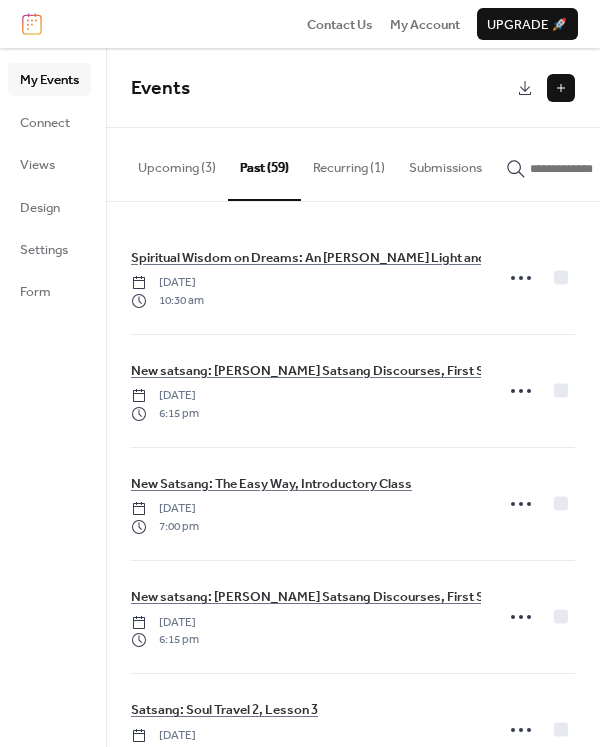 click at bounding box center (561, 88) 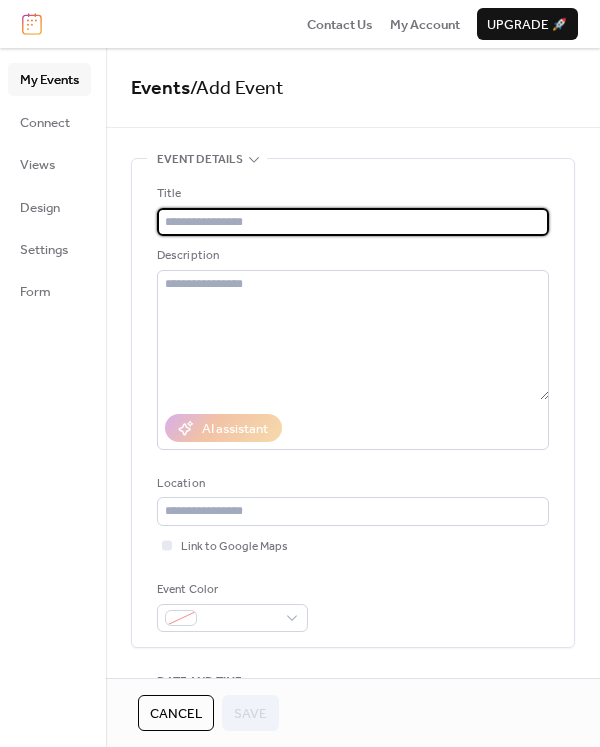 click at bounding box center (353, 222) 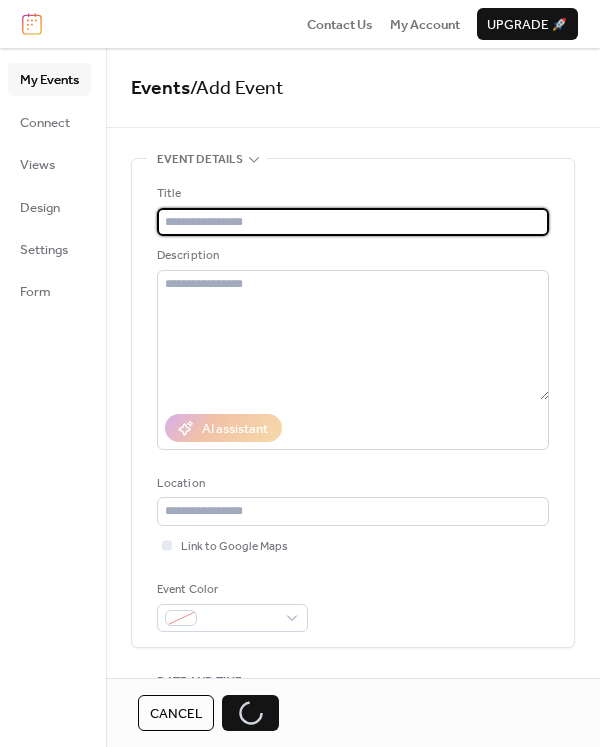 type on "*" 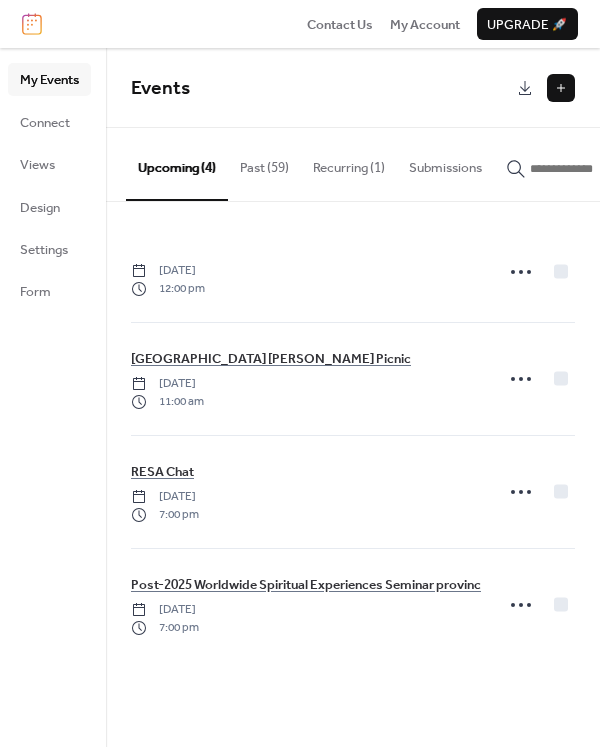 click at bounding box center (561, 88) 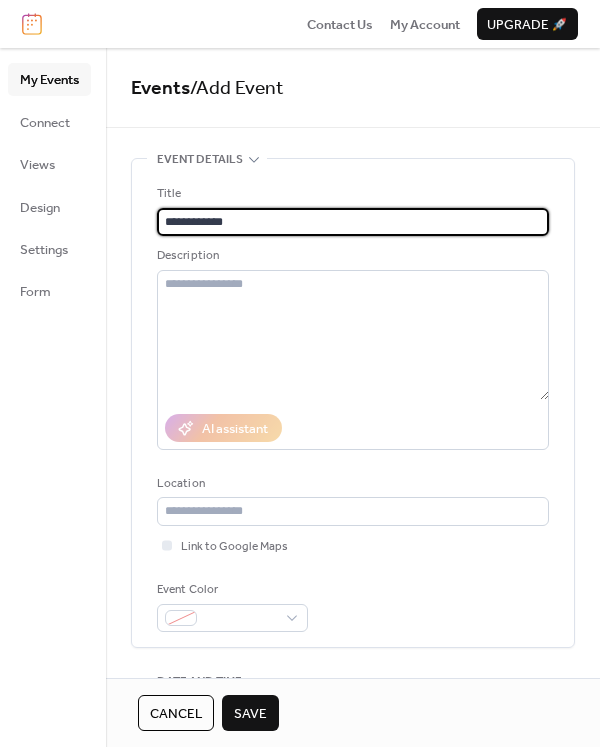 type on "**********" 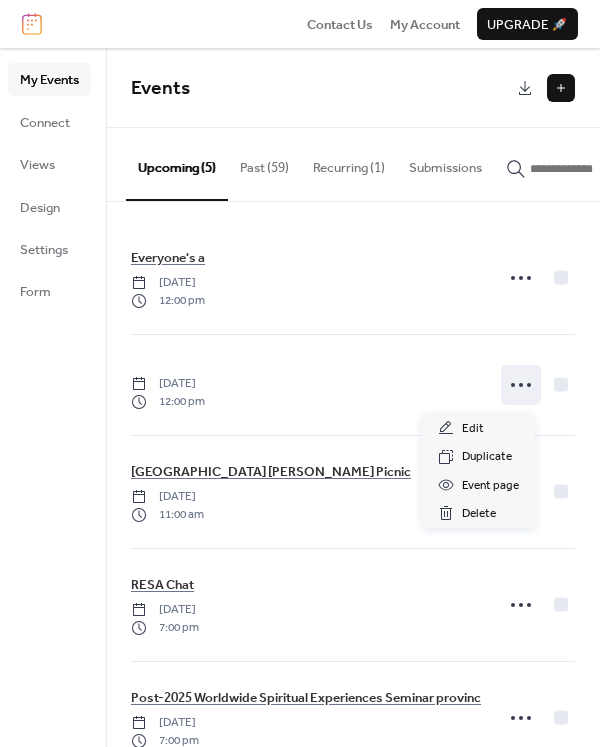 click 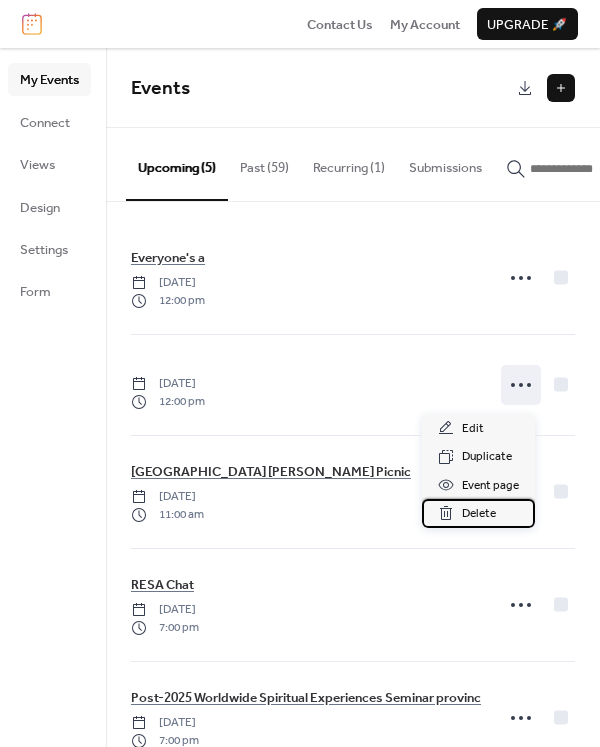 click on "Delete" at bounding box center (479, 514) 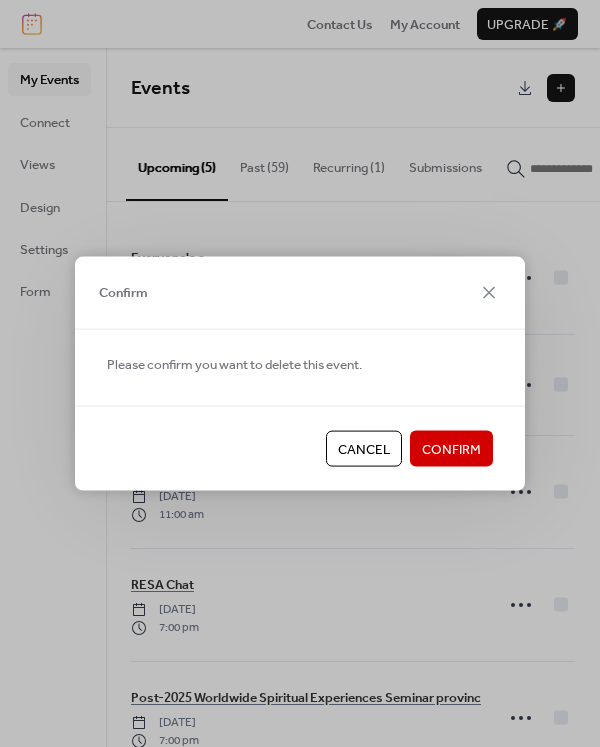 click on "Confirm" at bounding box center [451, 450] 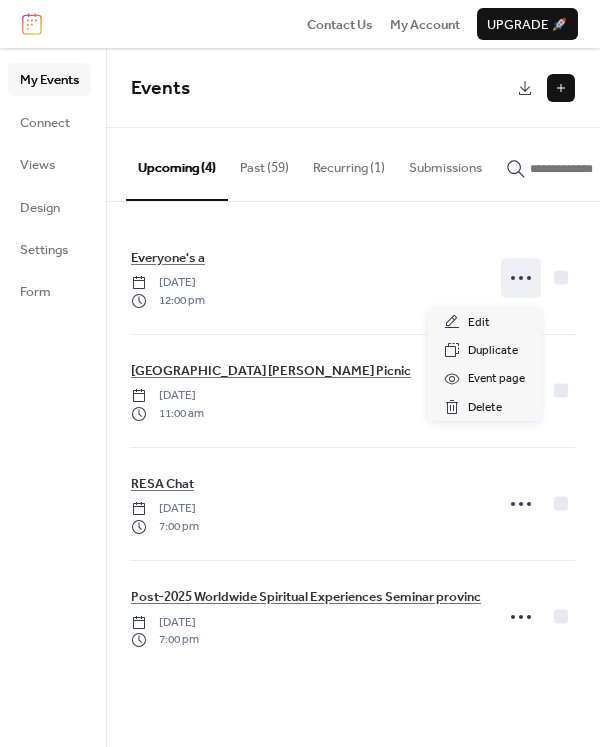 click 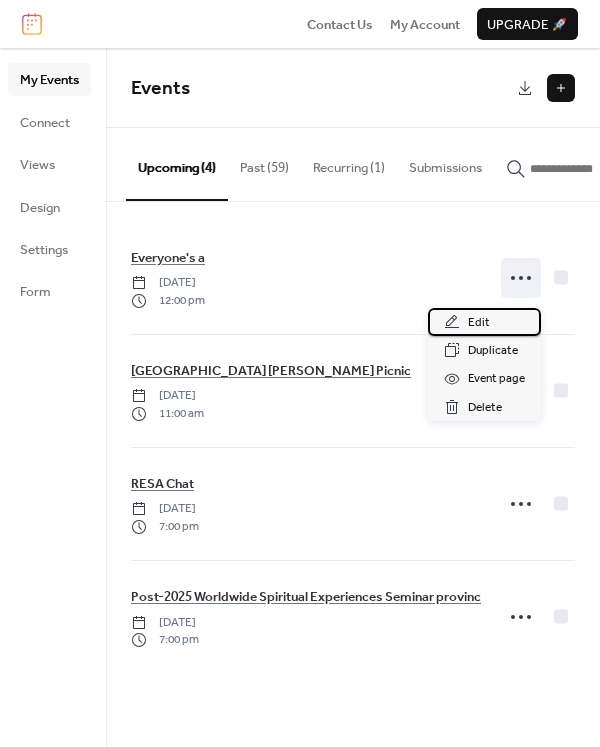 click on "Edit" at bounding box center [479, 323] 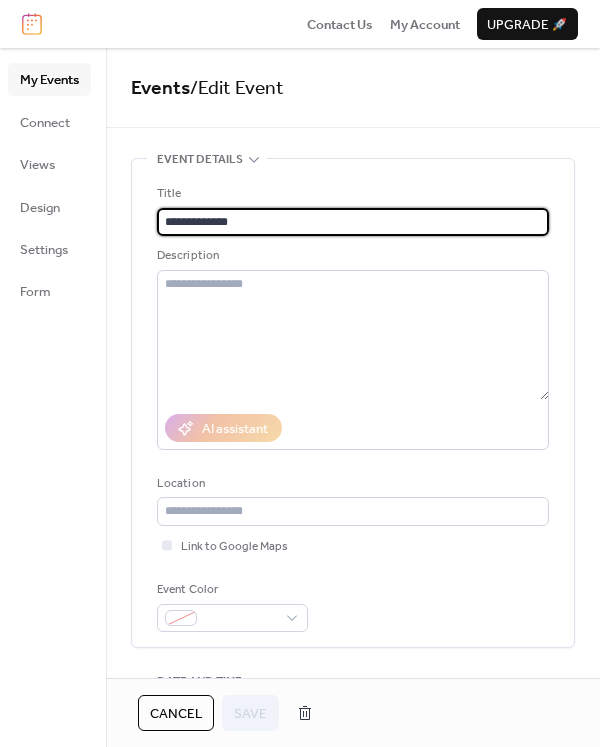 click on "**********" at bounding box center (353, 222) 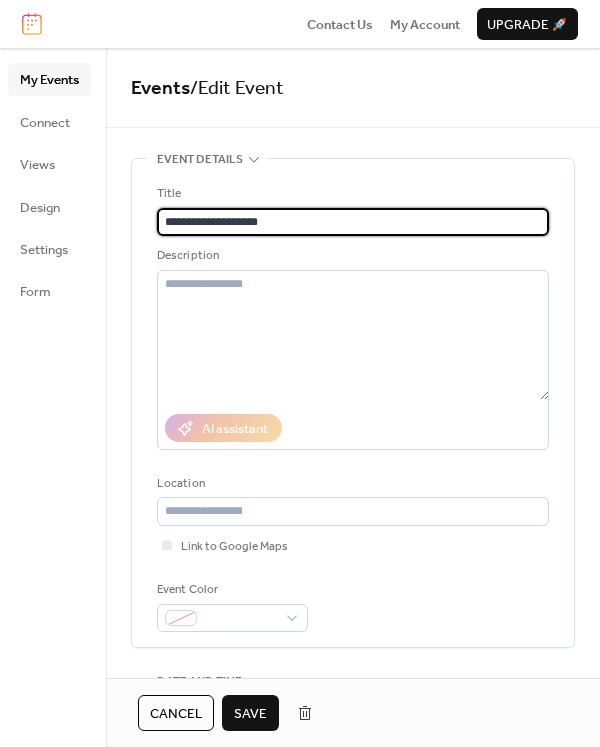 type on "**********" 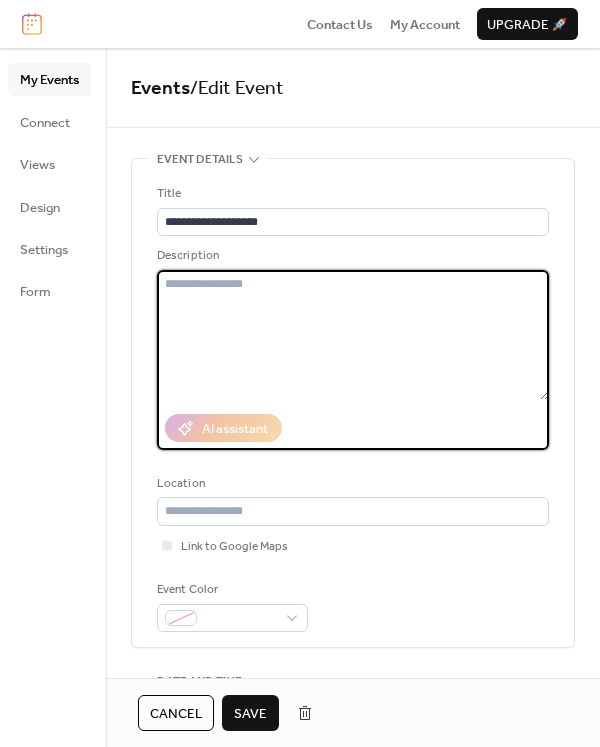 click at bounding box center [353, 335] 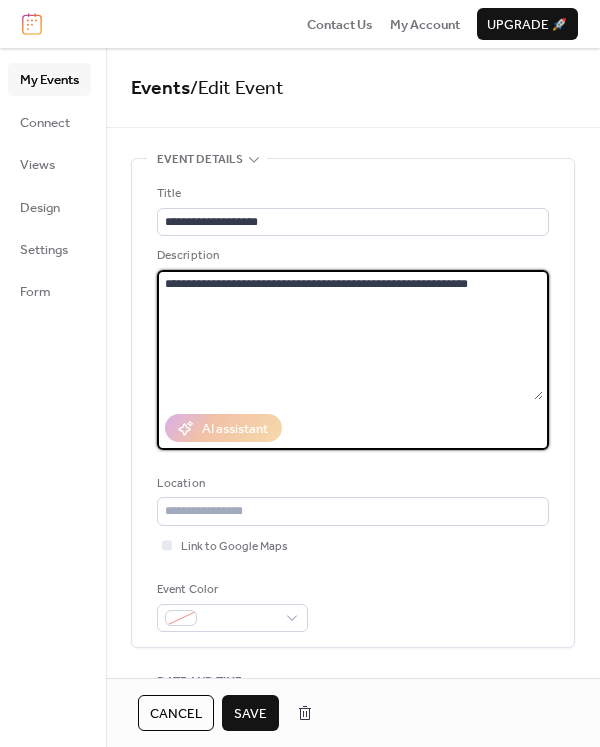 drag, startPoint x: 489, startPoint y: 286, endPoint x: 454, endPoint y: 284, distance: 35.057095 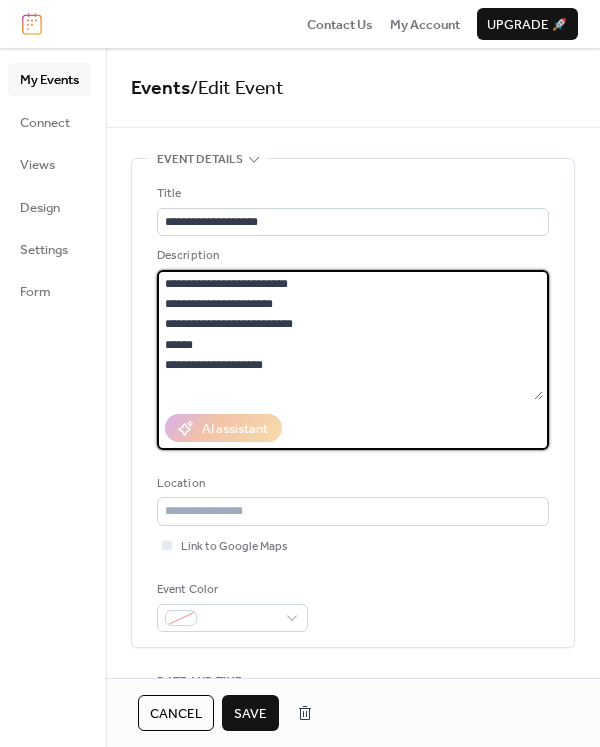 scroll, scrollTop: 18, scrollLeft: 0, axis: vertical 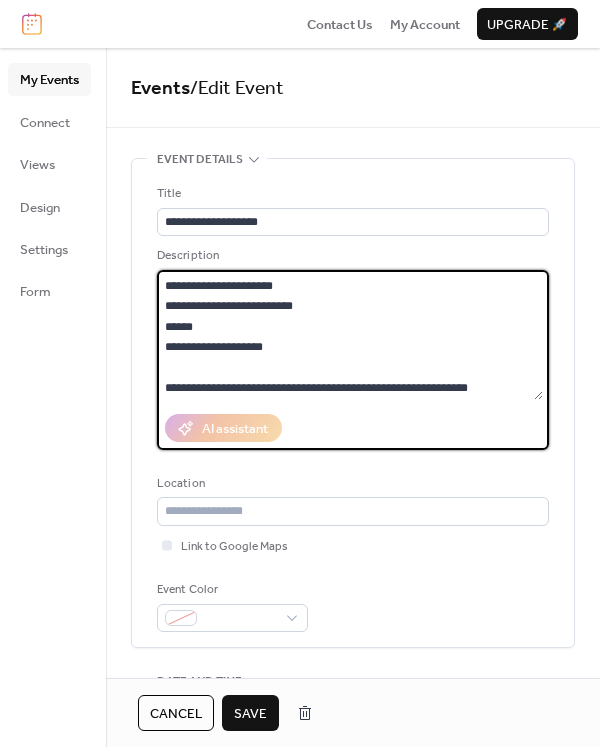 click on "**********" at bounding box center [350, 335] 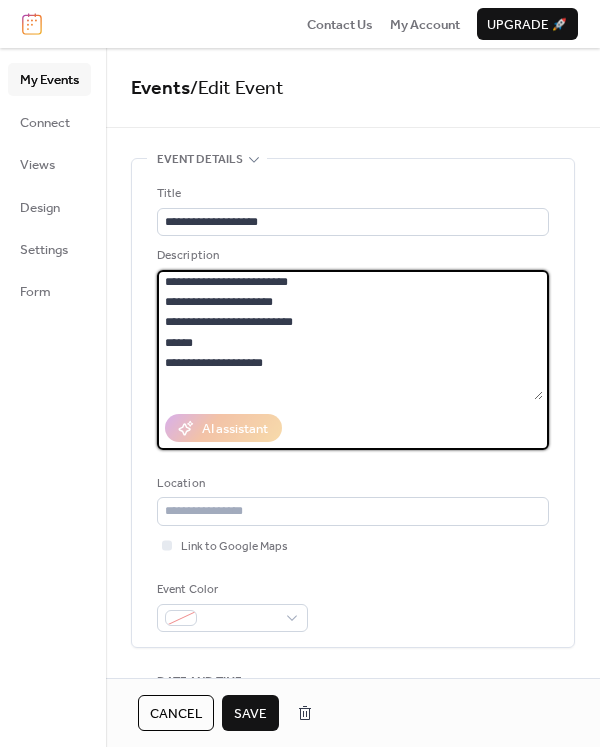 click on "**********" at bounding box center (350, 335) 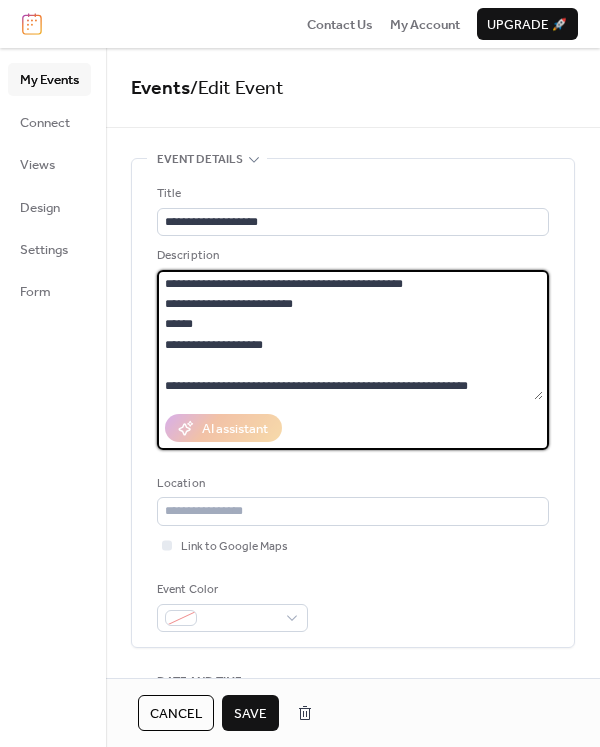 scroll, scrollTop: 0, scrollLeft: 0, axis: both 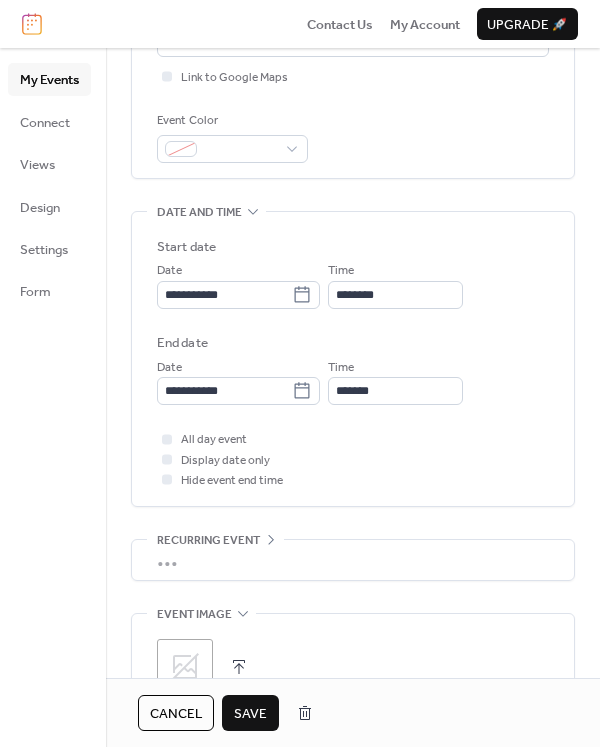 type on "**********" 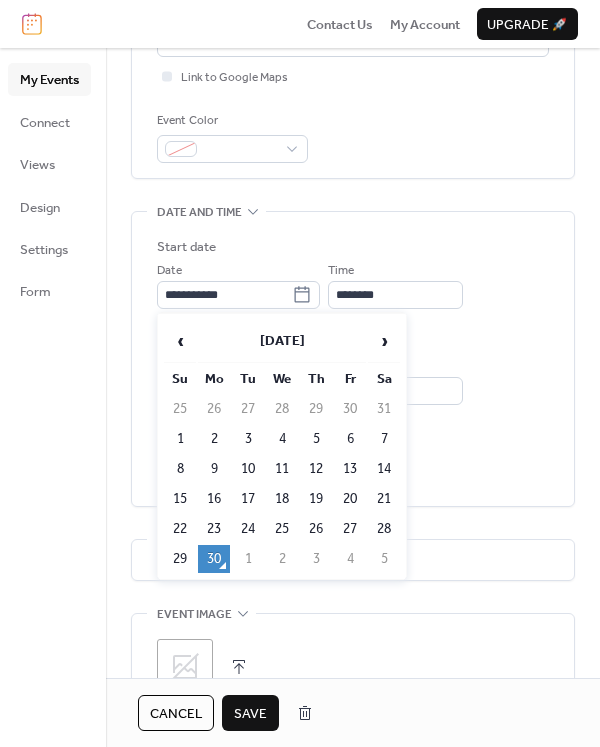 click 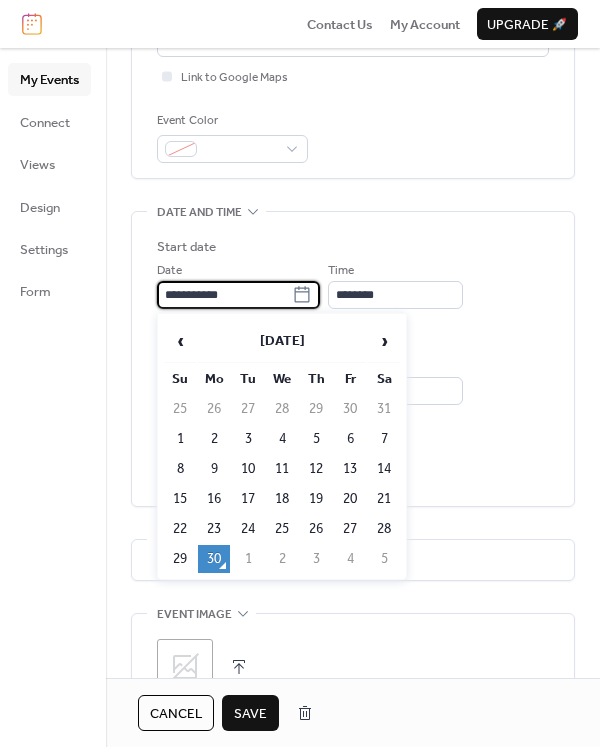 click on "**********" at bounding box center [224, 295] 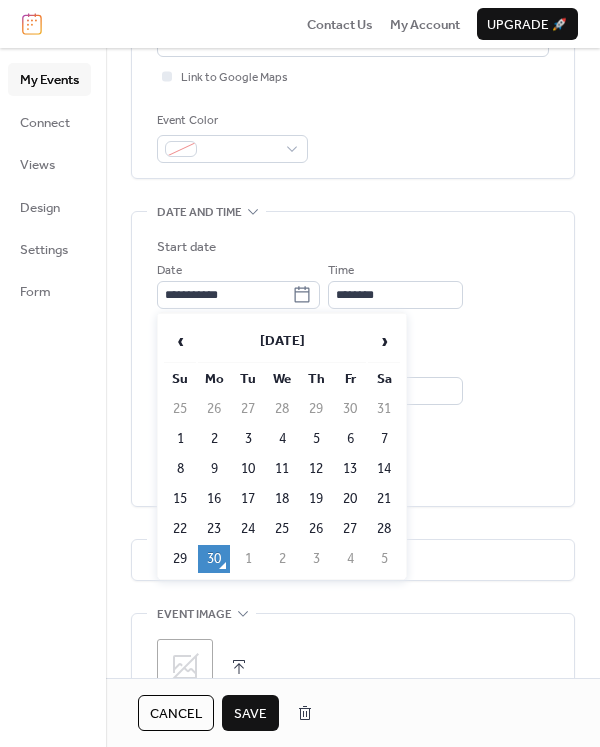 click 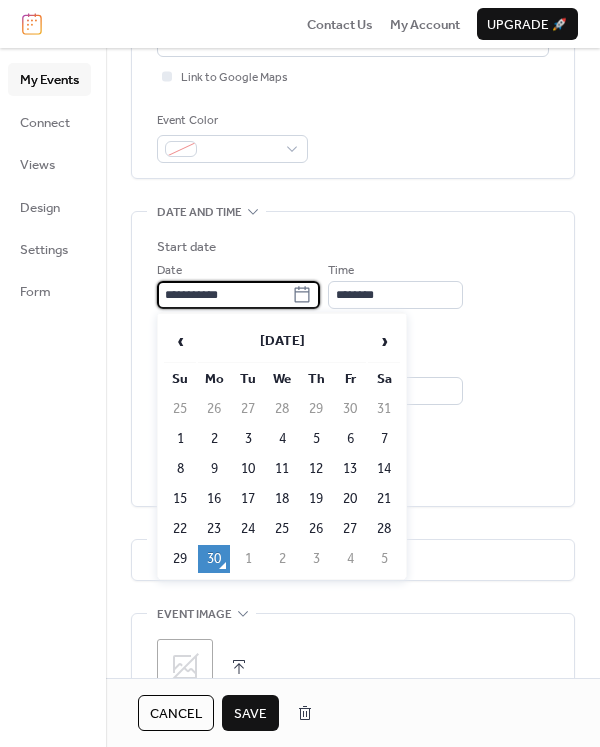 click on "**********" at bounding box center [224, 295] 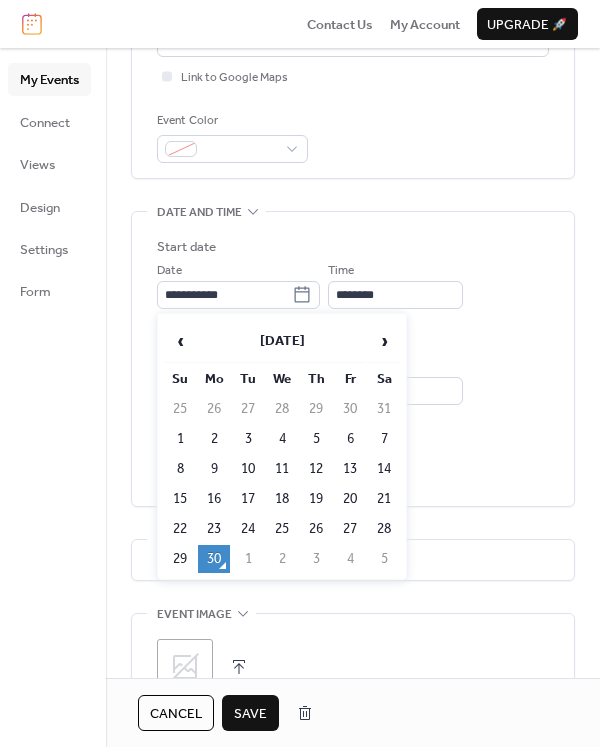 click on "›" at bounding box center (384, 341) 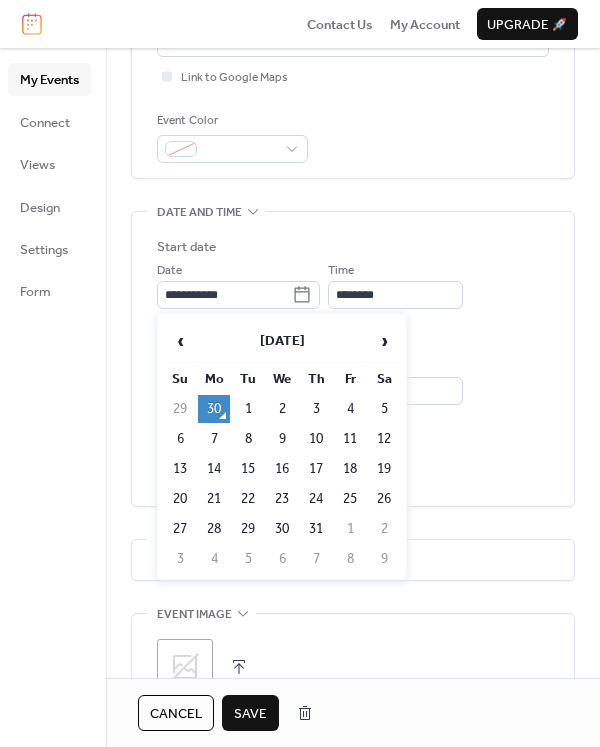 click on "24" at bounding box center (316, 499) 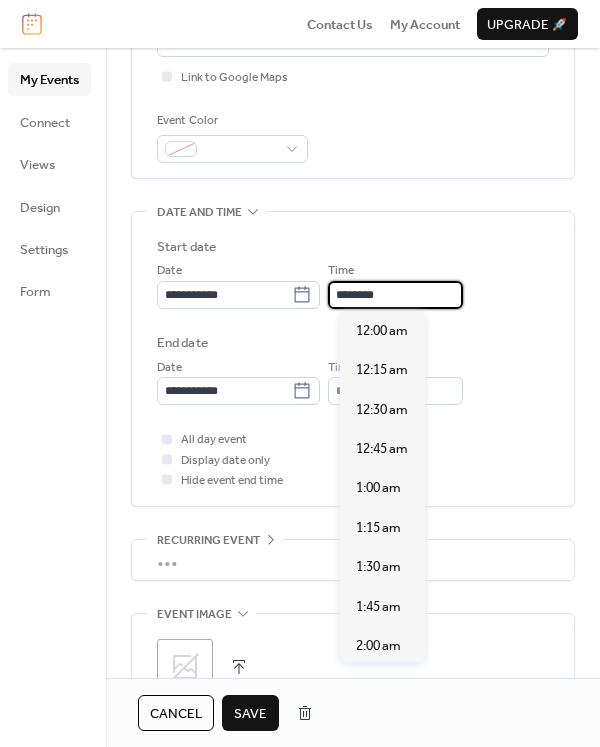 scroll, scrollTop: 1907, scrollLeft: 0, axis: vertical 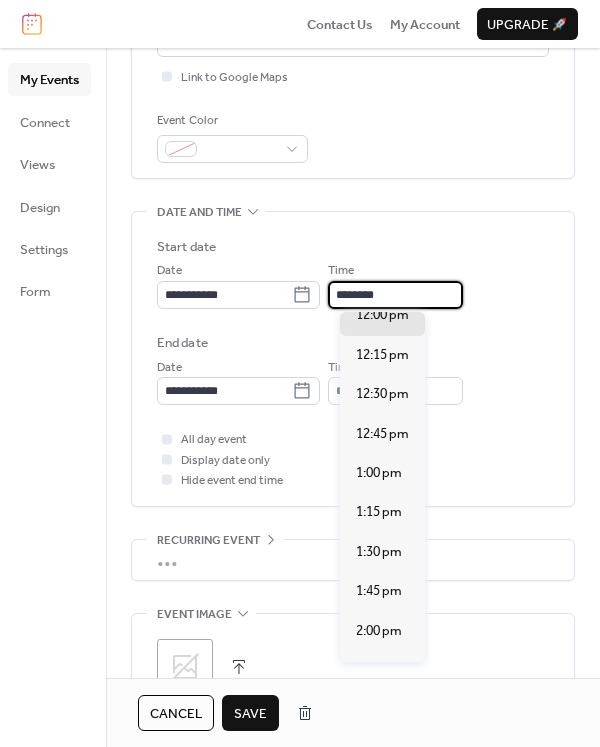 click on "********" at bounding box center [395, 295] 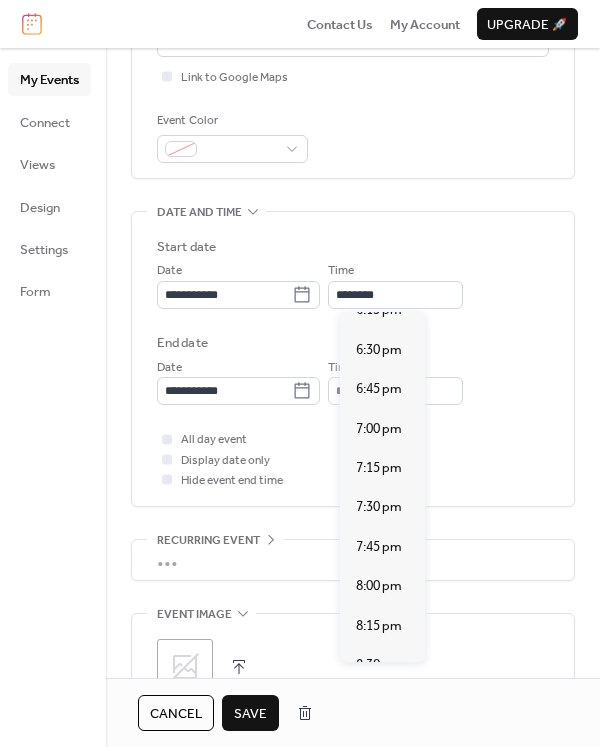 scroll, scrollTop: 2919, scrollLeft: 0, axis: vertical 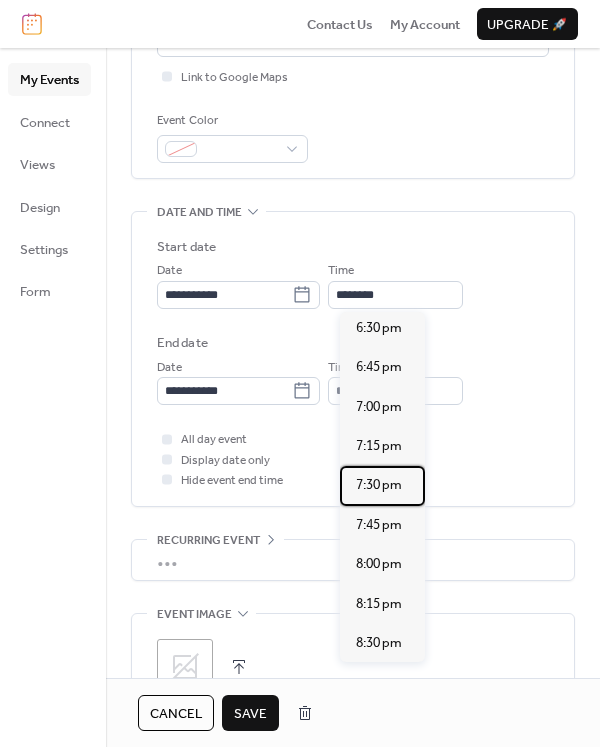 click on "7:30 pm" at bounding box center [379, 485] 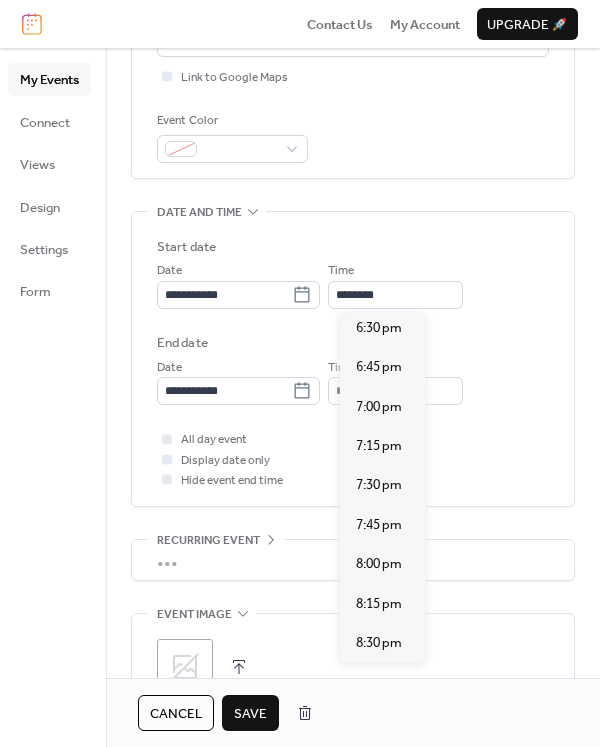 type on "*******" 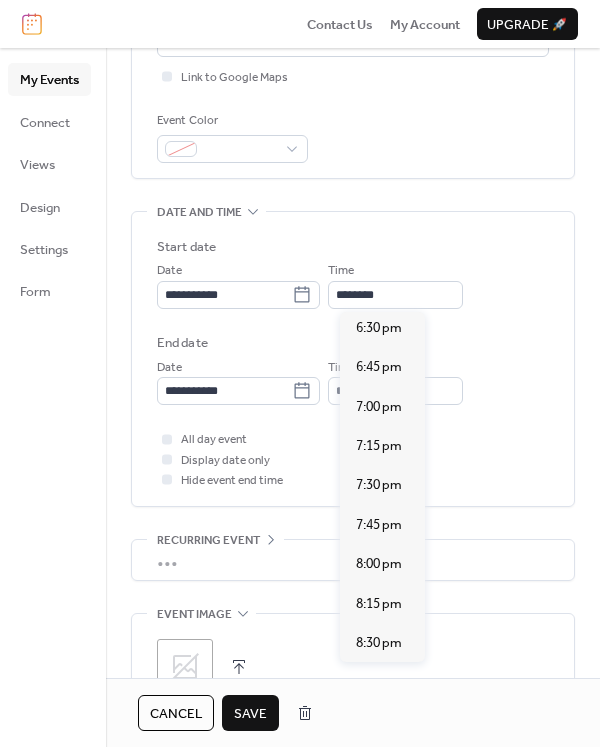 type on "*******" 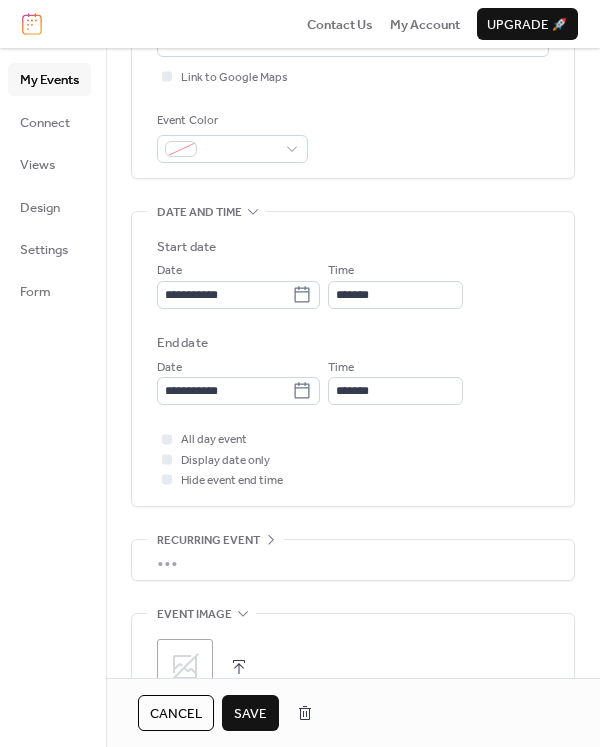 click on "All day event Display date only Hide event end time" at bounding box center [353, 459] 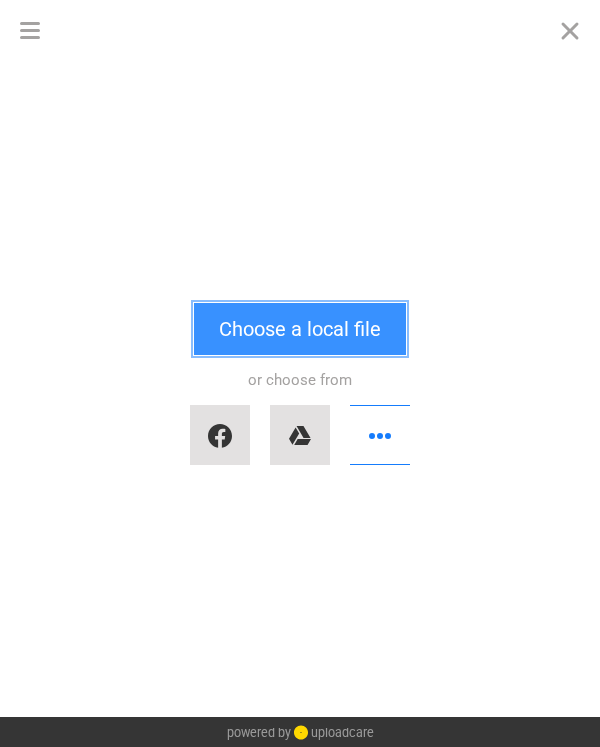 click on "Choose a local file" at bounding box center [300, 329] 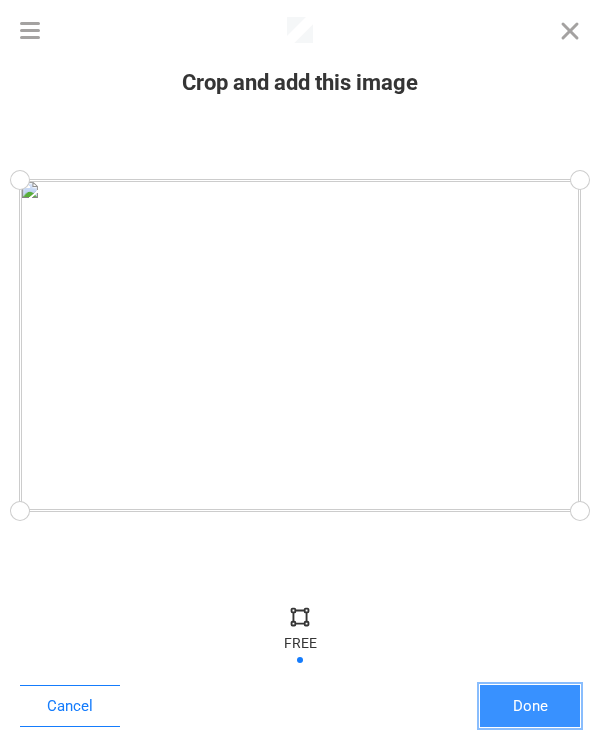 click on "Done" at bounding box center [530, 706] 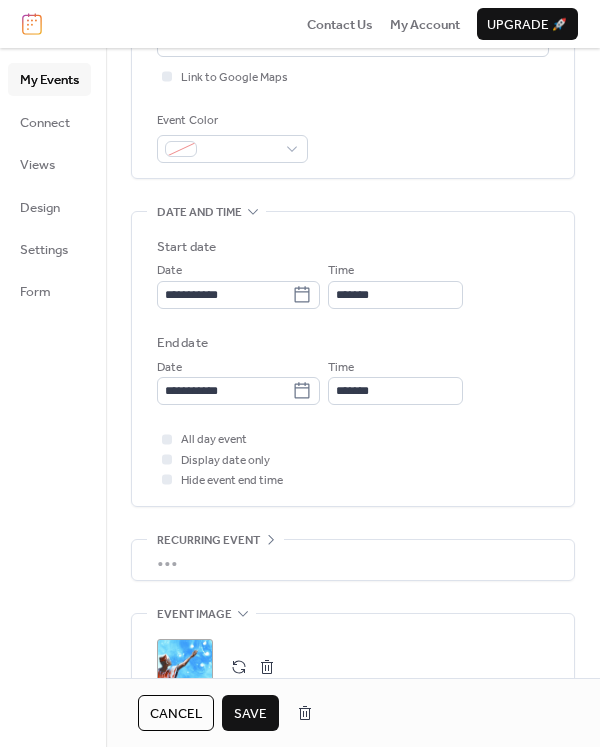 click on "Save" at bounding box center (250, 714) 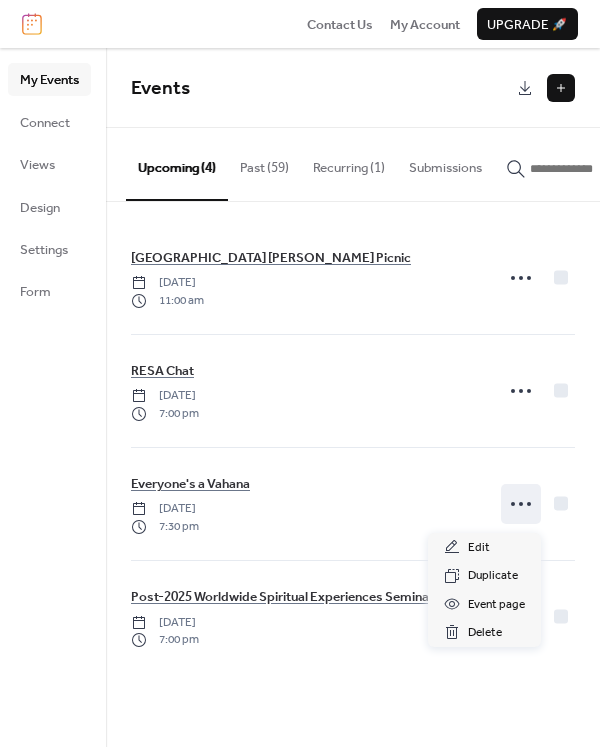 click 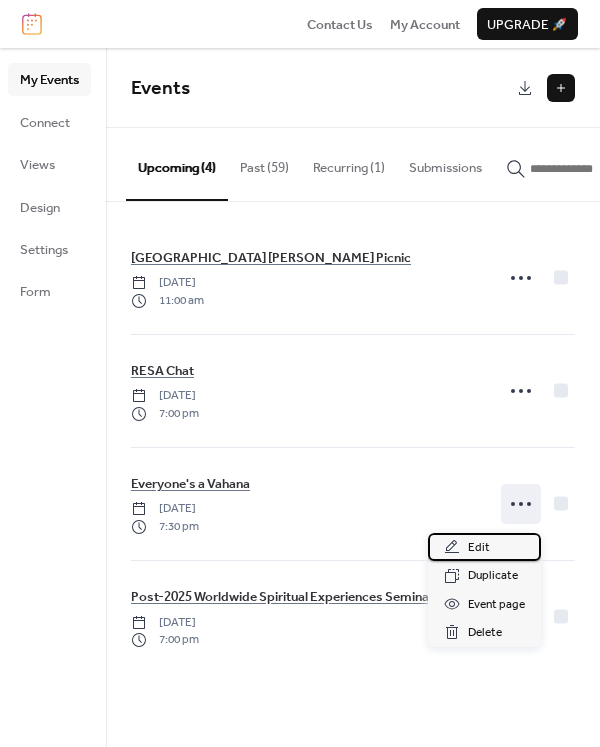 click on "Edit" at bounding box center (479, 548) 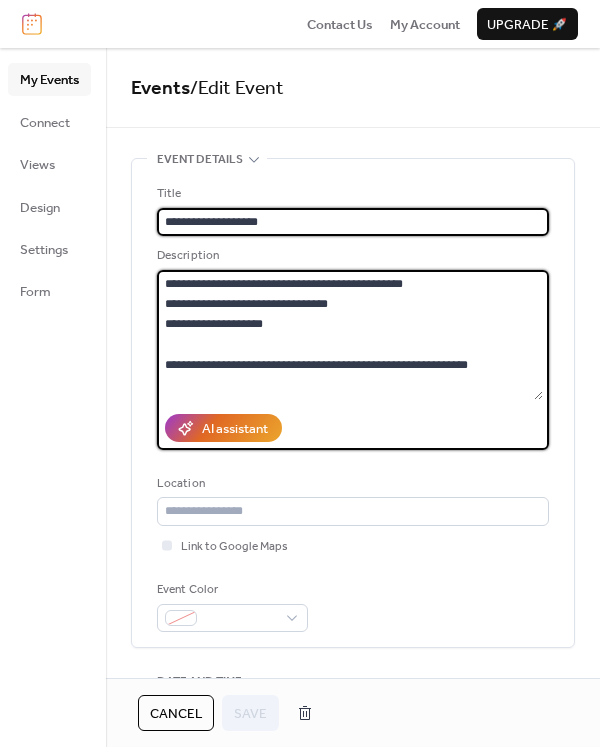 click on "**********" at bounding box center (350, 335) 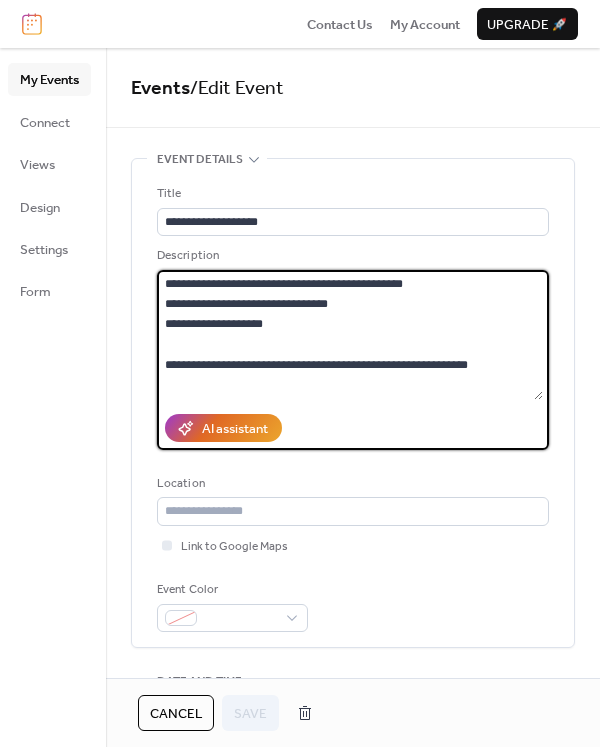 click on "**********" at bounding box center [350, 335] 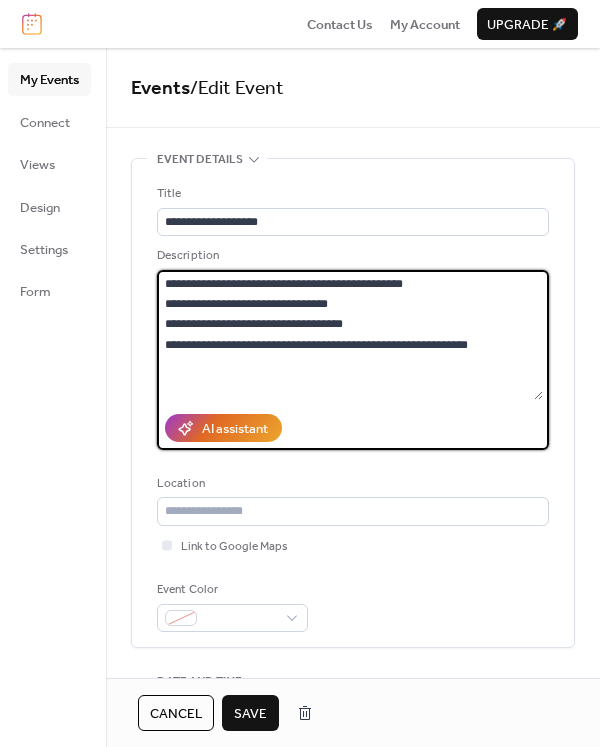 click on "**********" at bounding box center (350, 335) 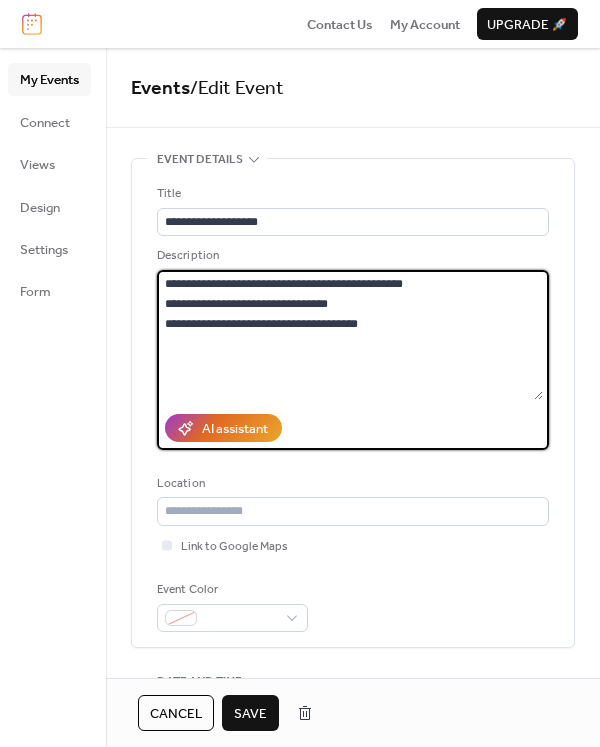 scroll, scrollTop: 0, scrollLeft: 0, axis: both 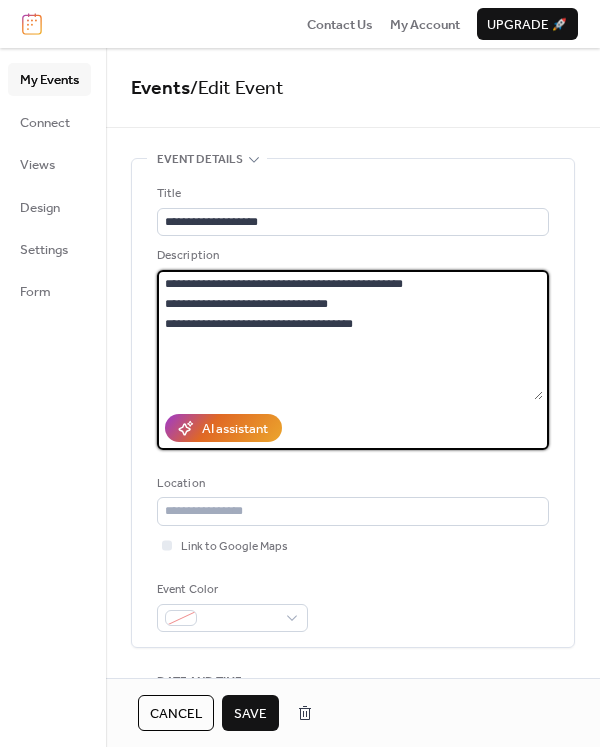 paste on "**********" 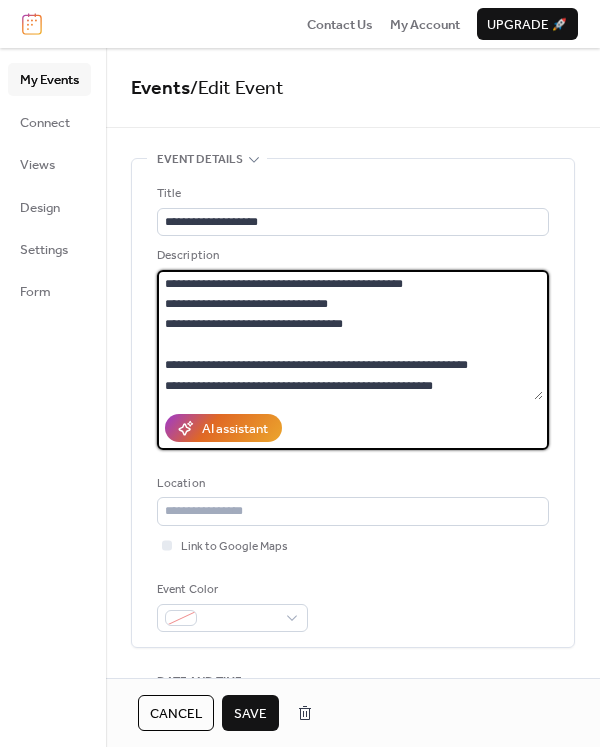 scroll, scrollTop: 38, scrollLeft: 0, axis: vertical 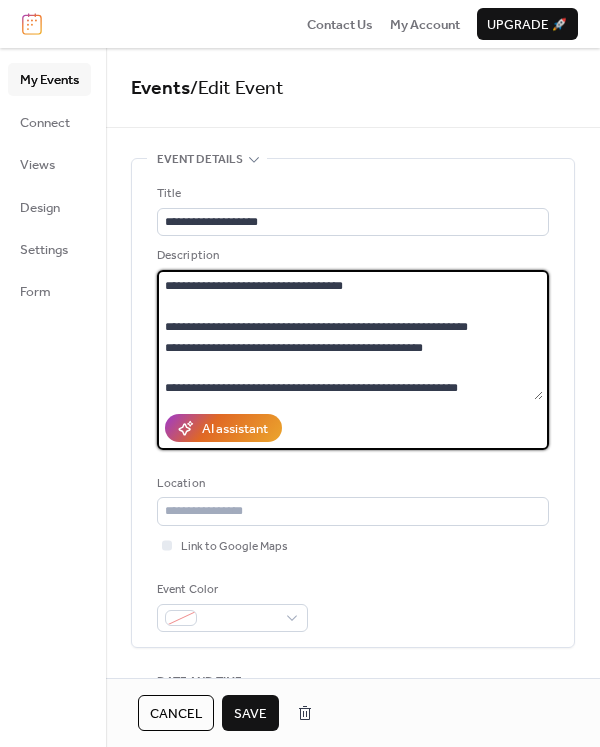 type on "**********" 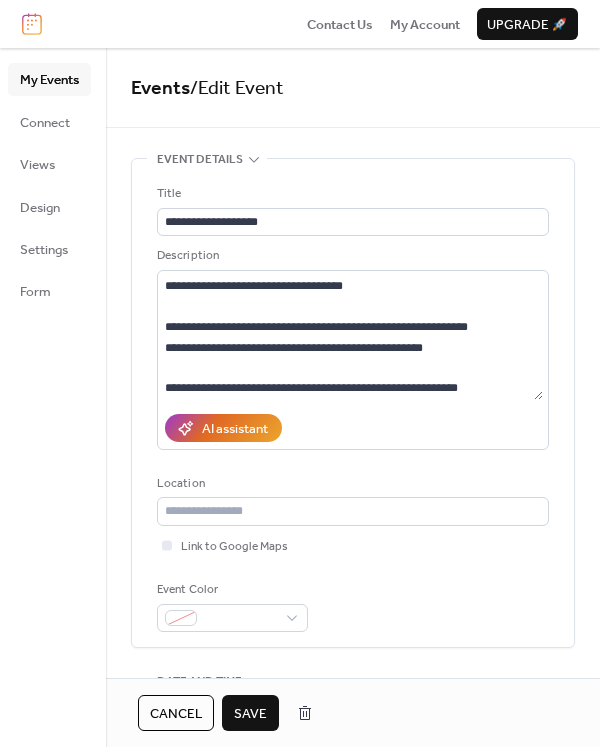 click on "Save" at bounding box center (250, 714) 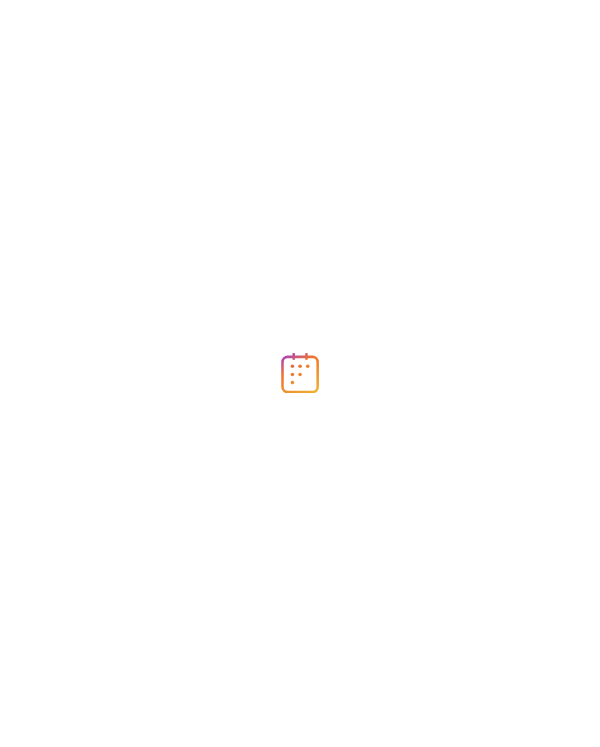 scroll, scrollTop: 0, scrollLeft: 0, axis: both 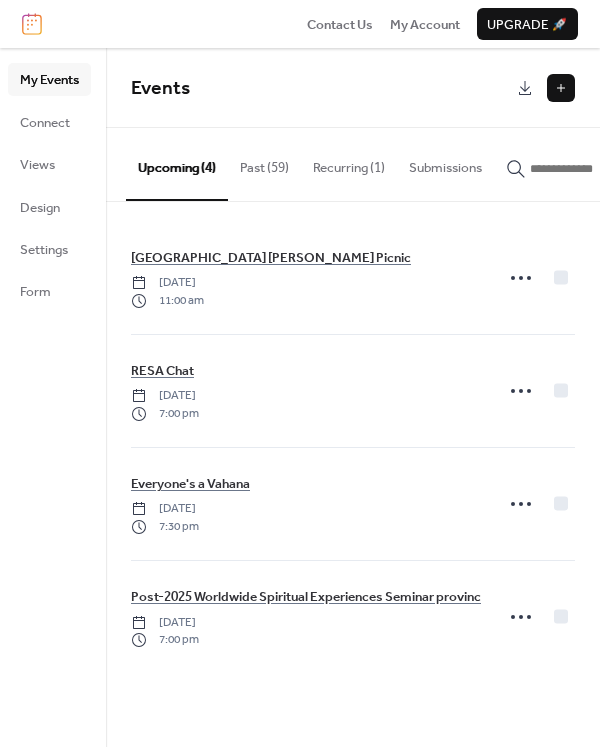 click on "Past  (59)" at bounding box center [264, 163] 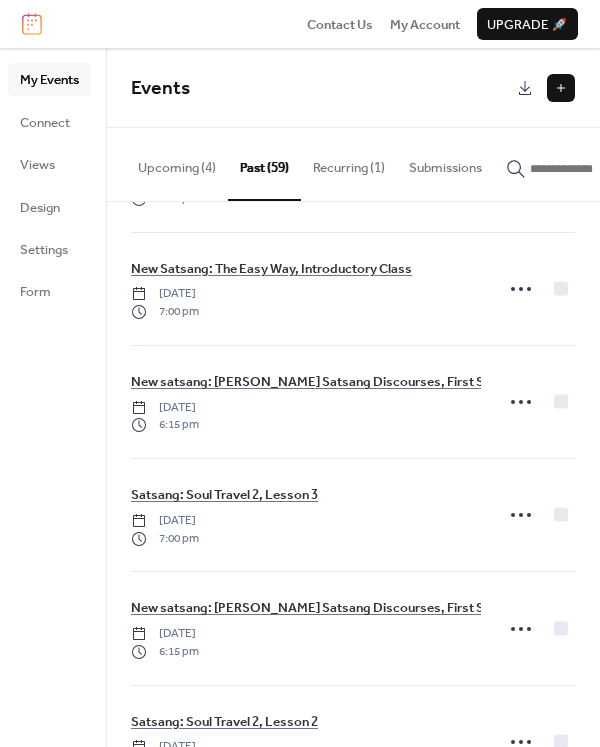 scroll, scrollTop: 0, scrollLeft: 0, axis: both 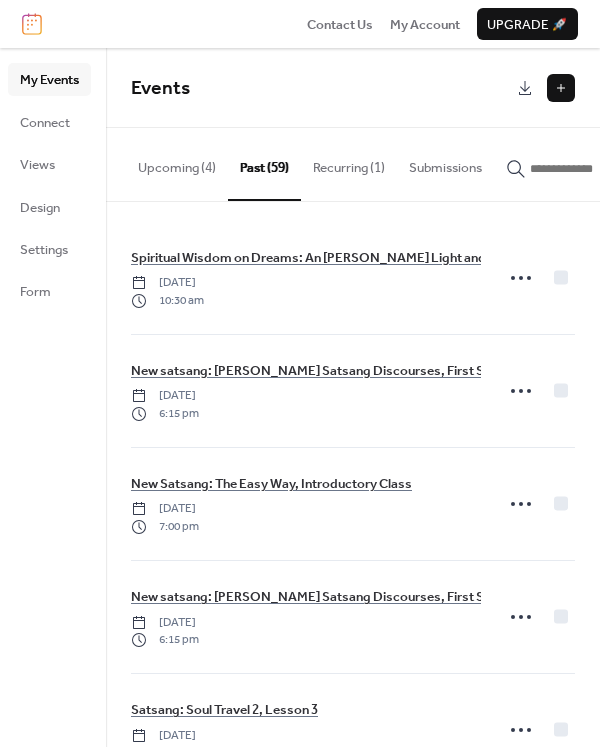 click 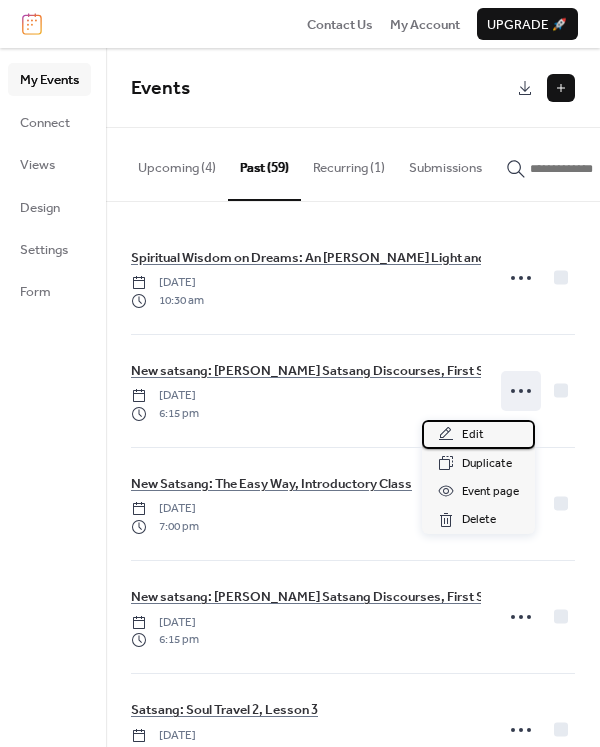 click on "Edit" at bounding box center (473, 435) 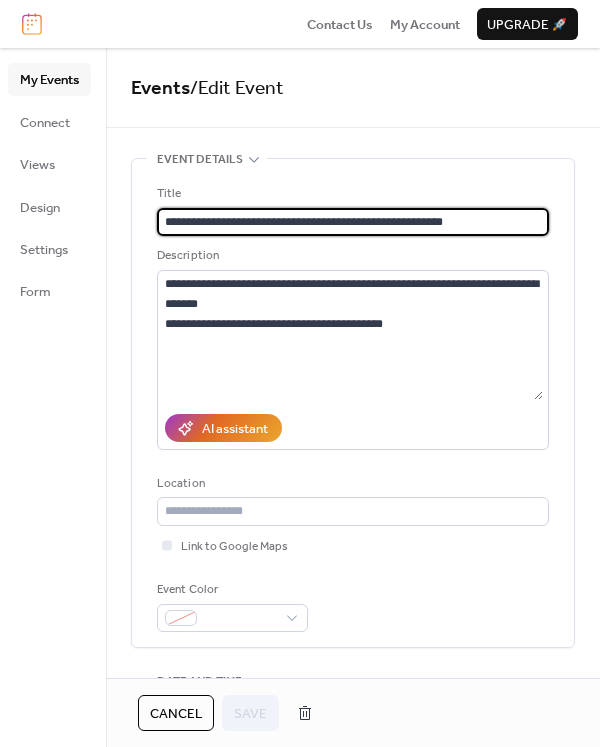 scroll, scrollTop: 0, scrollLeft: 0, axis: both 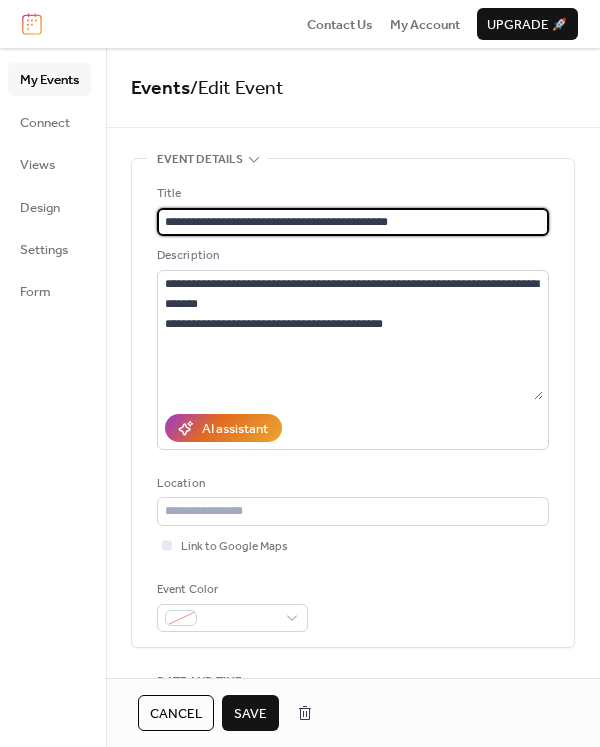 type on "**********" 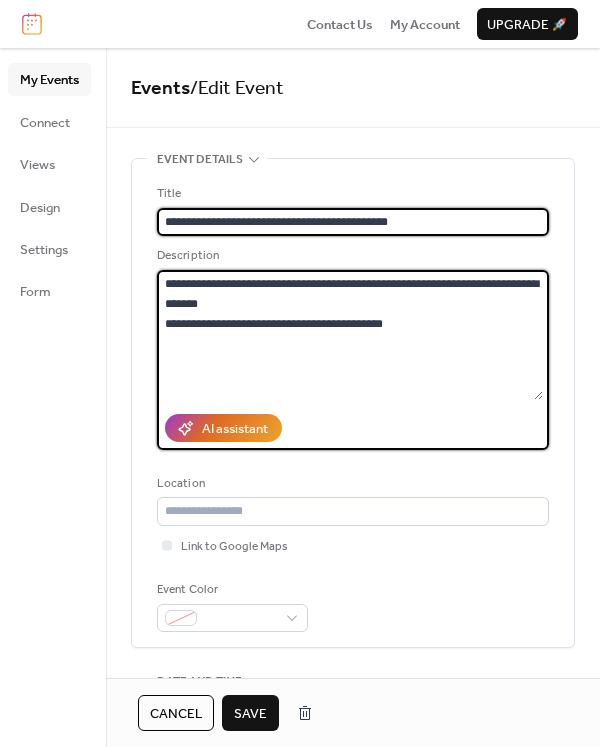scroll, scrollTop: 0, scrollLeft: 0, axis: both 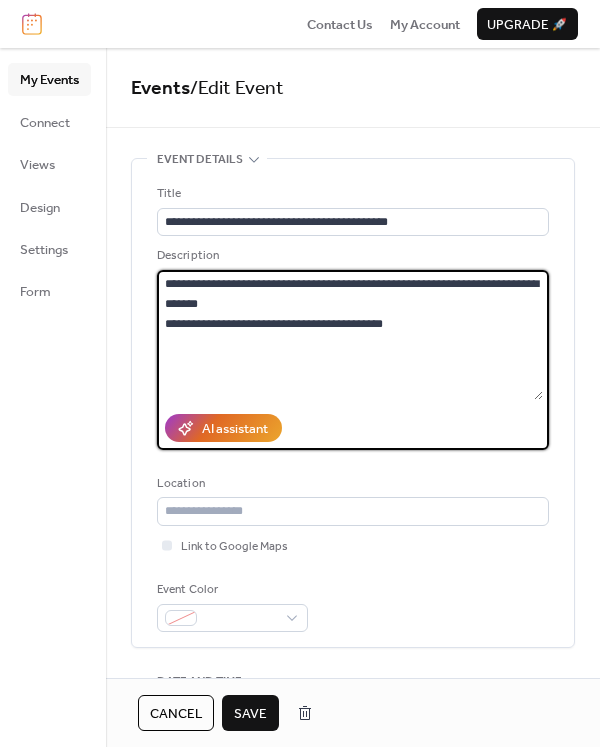 drag, startPoint x: 426, startPoint y: 324, endPoint x: 159, endPoint y: 286, distance: 269.69055 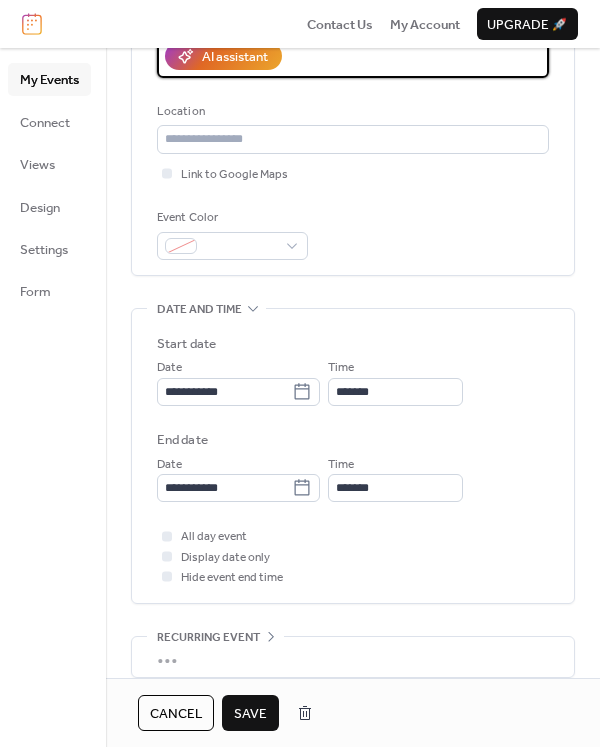 scroll, scrollTop: 378, scrollLeft: 0, axis: vertical 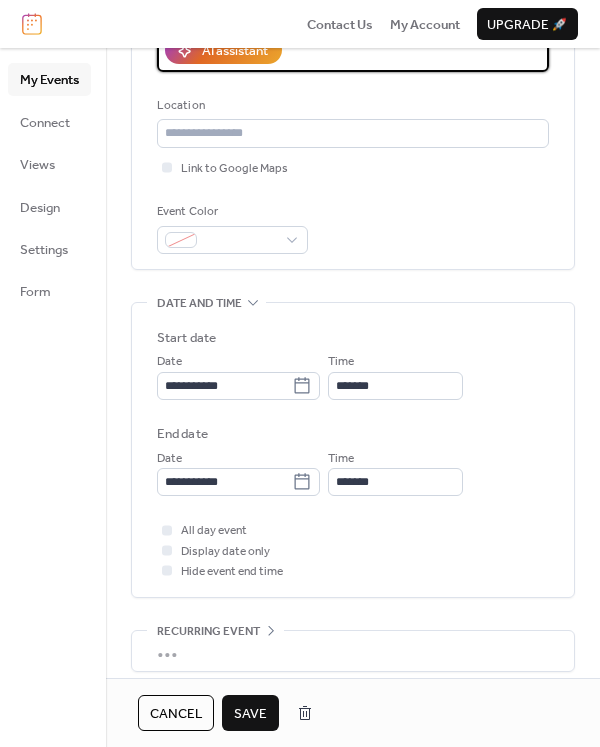 type on "**********" 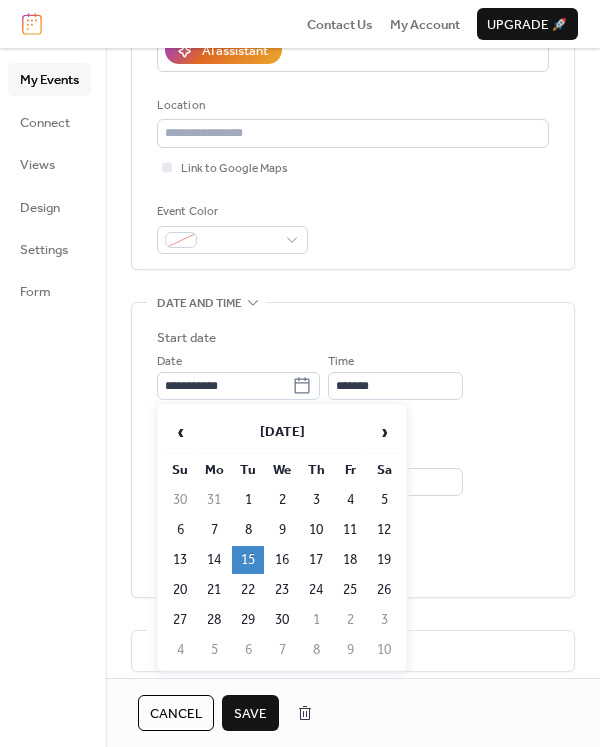 click 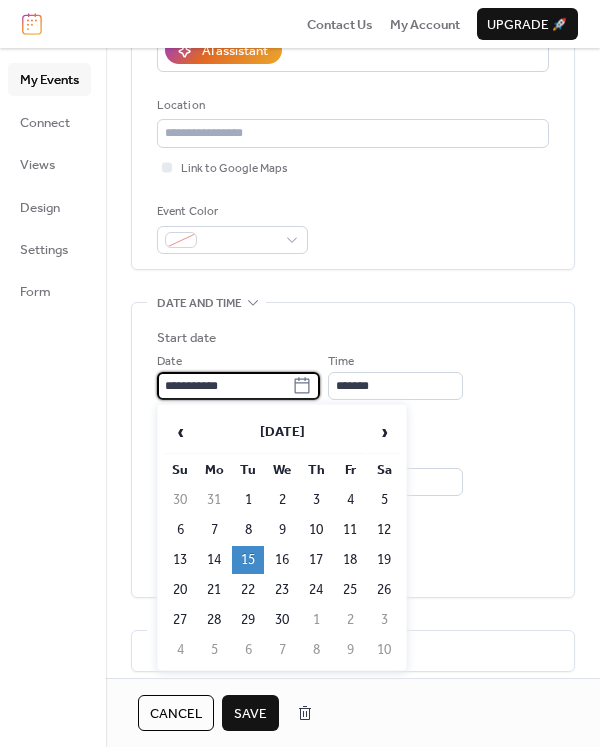 click on "**********" at bounding box center [224, 386] 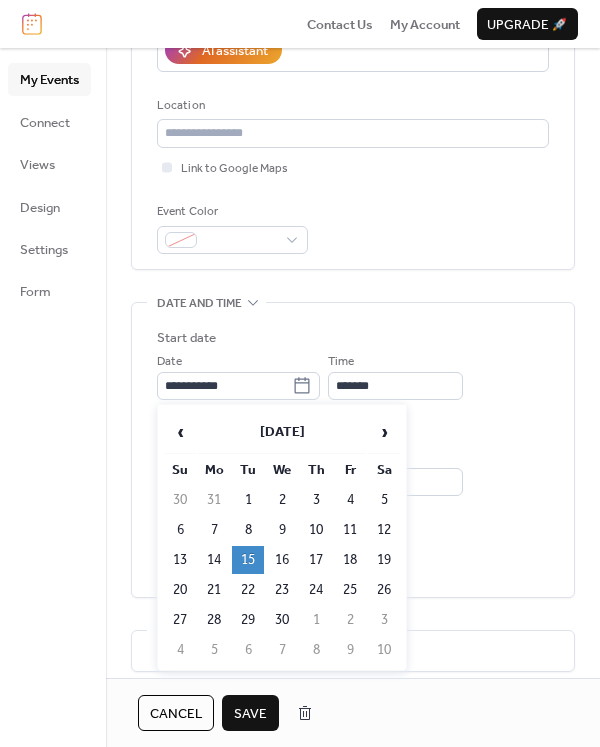 click on "›" at bounding box center (384, 432) 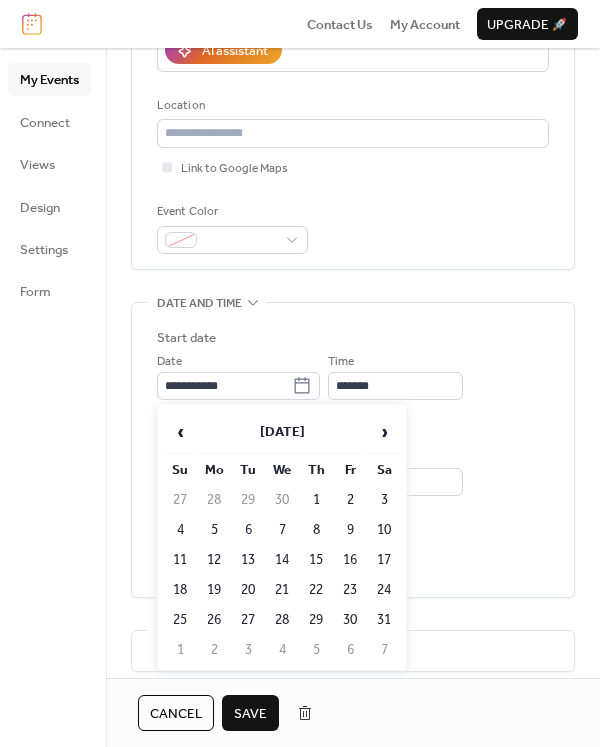 click on "›" at bounding box center (384, 432) 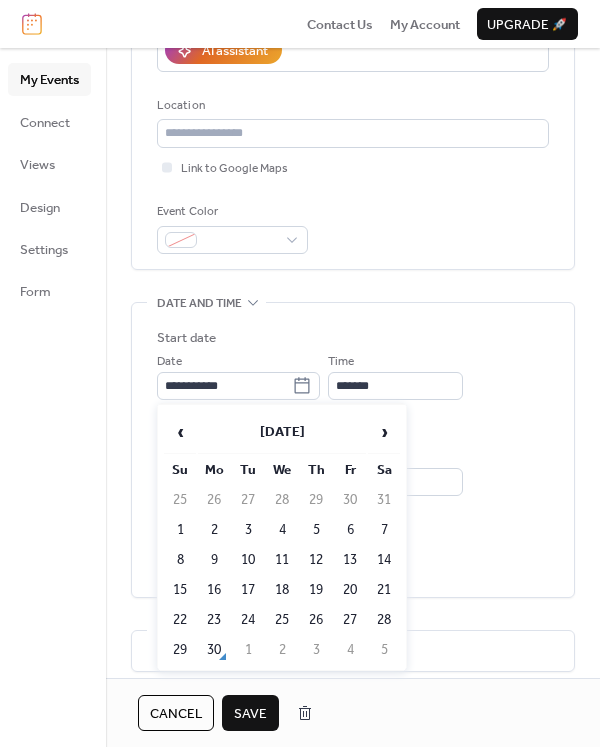 click on "›" at bounding box center [384, 432] 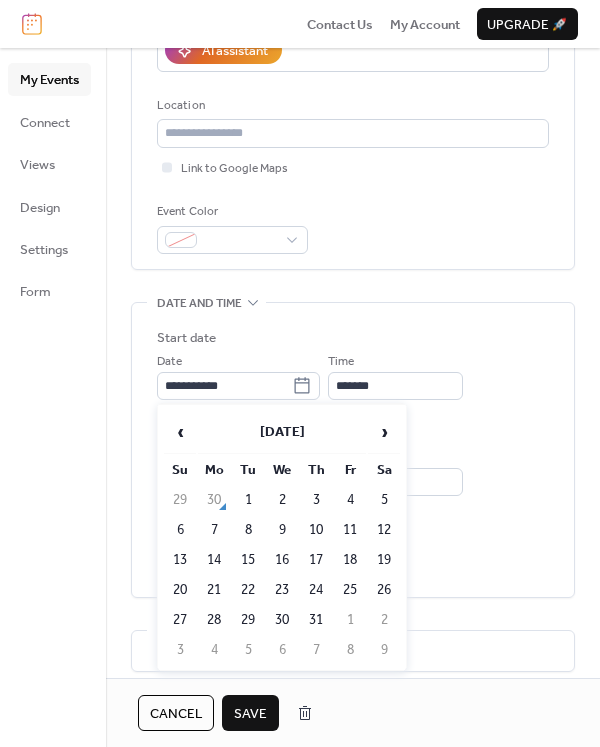 click on "›" at bounding box center [384, 432] 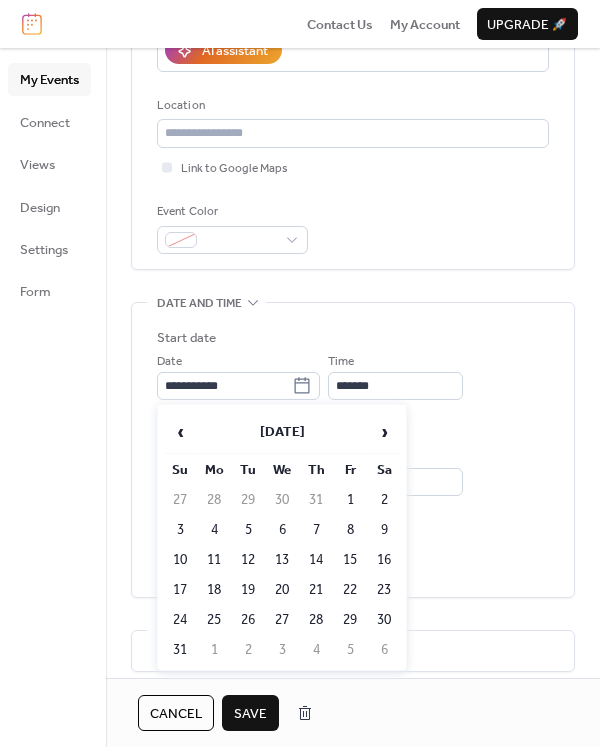 click on "›" at bounding box center (384, 432) 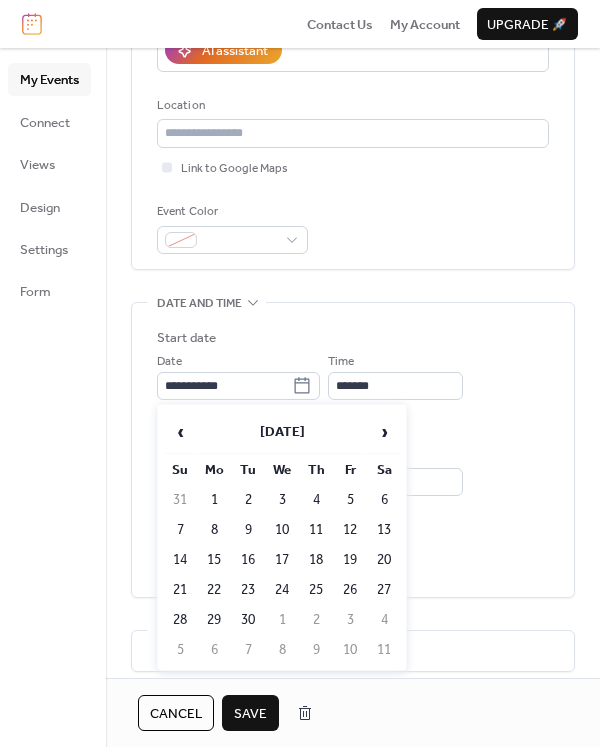 click on "9" at bounding box center (248, 530) 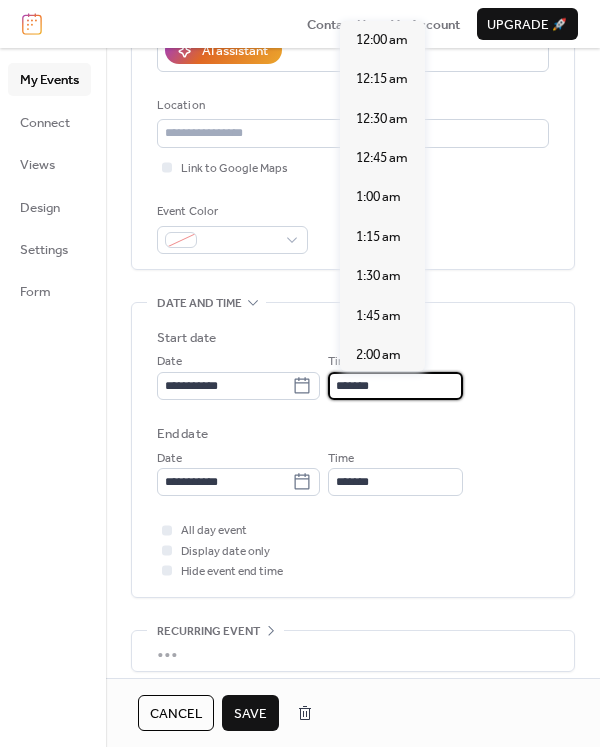 click on "*******" at bounding box center (395, 386) 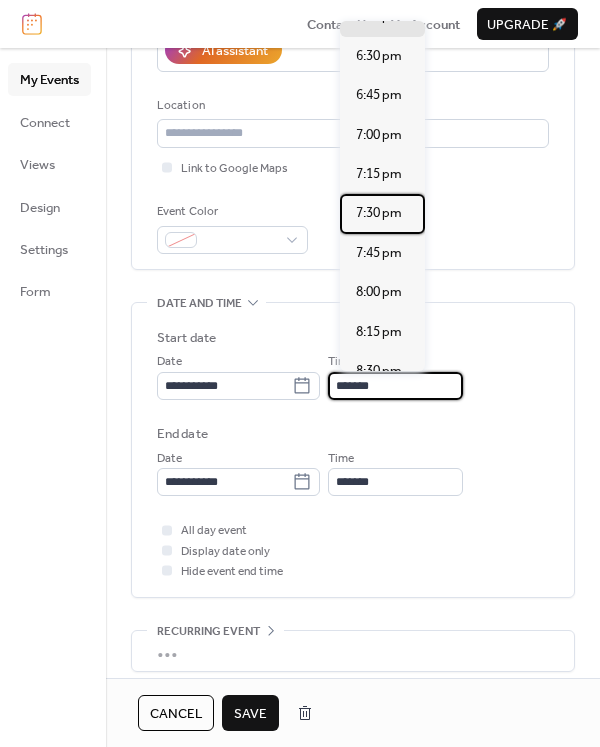 click on "7:30 pm" at bounding box center [379, 213] 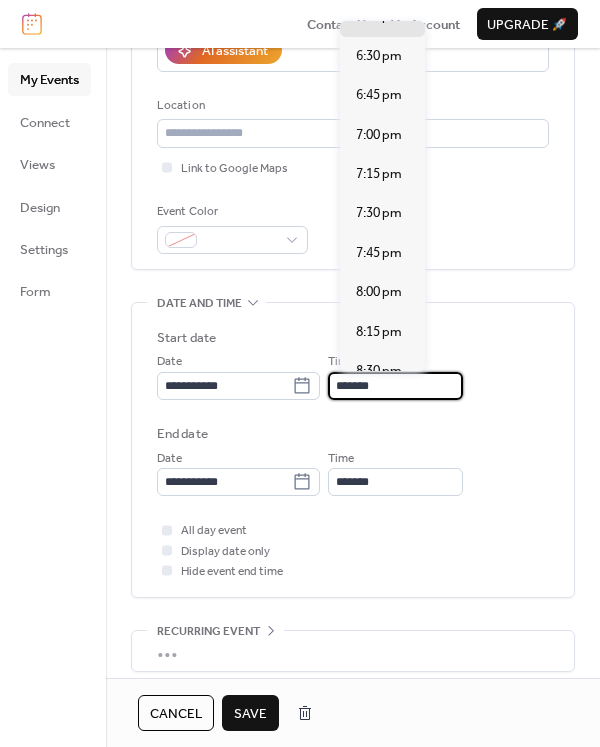 type on "*******" 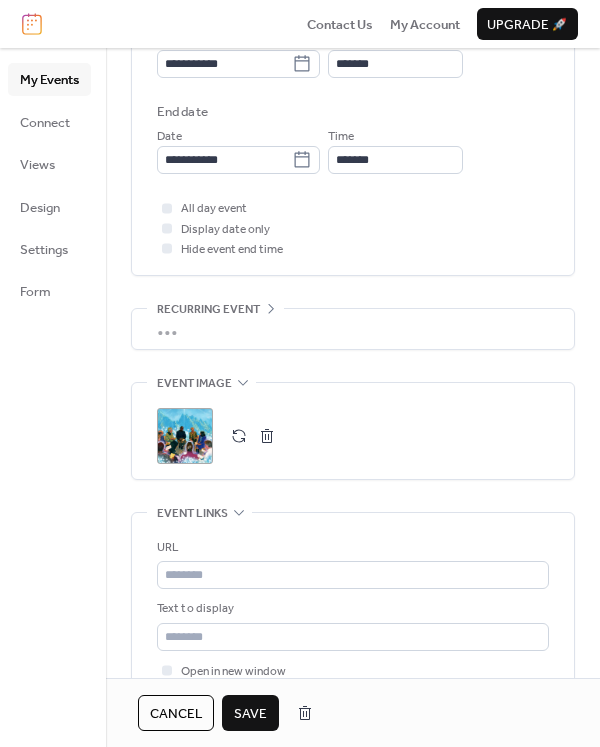 scroll, scrollTop: 722, scrollLeft: 0, axis: vertical 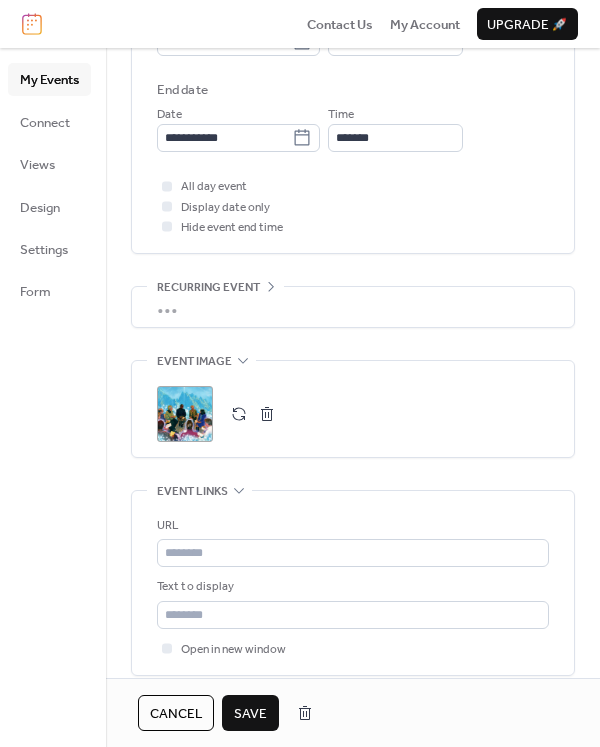 click on ";" at bounding box center [185, 414] 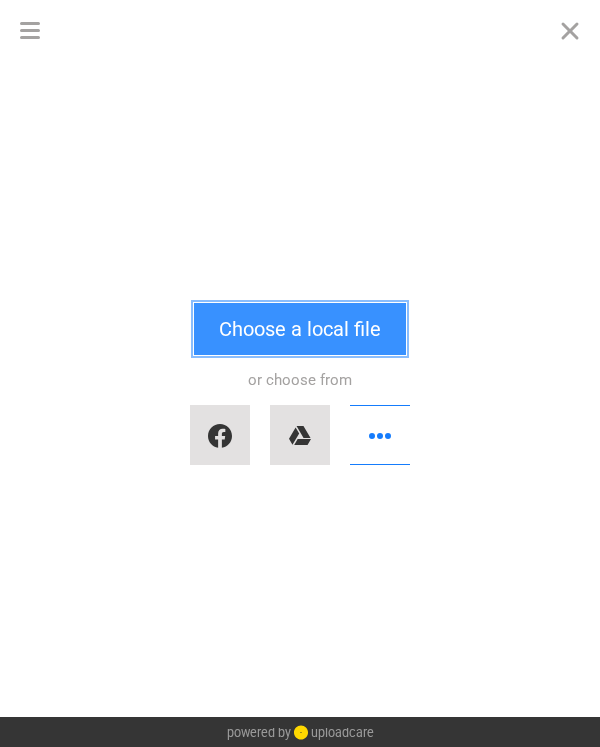 click on "Choose a local file" at bounding box center (300, 329) 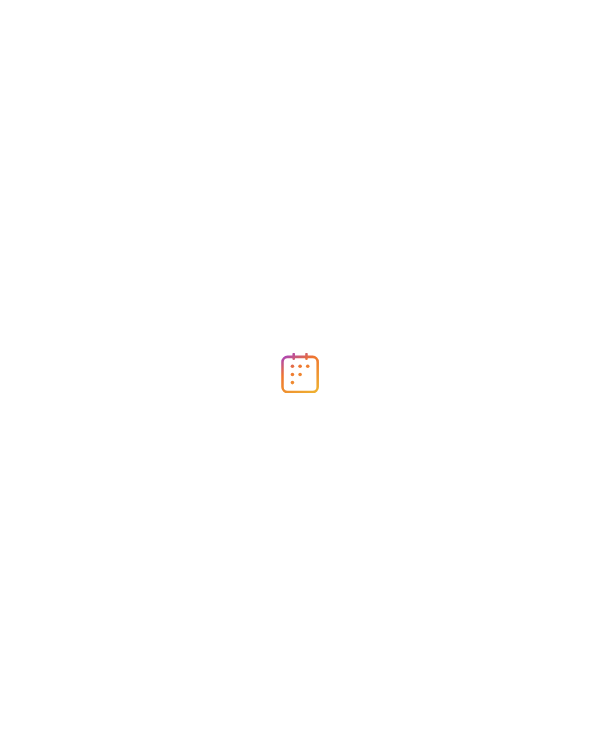 scroll, scrollTop: 0, scrollLeft: 0, axis: both 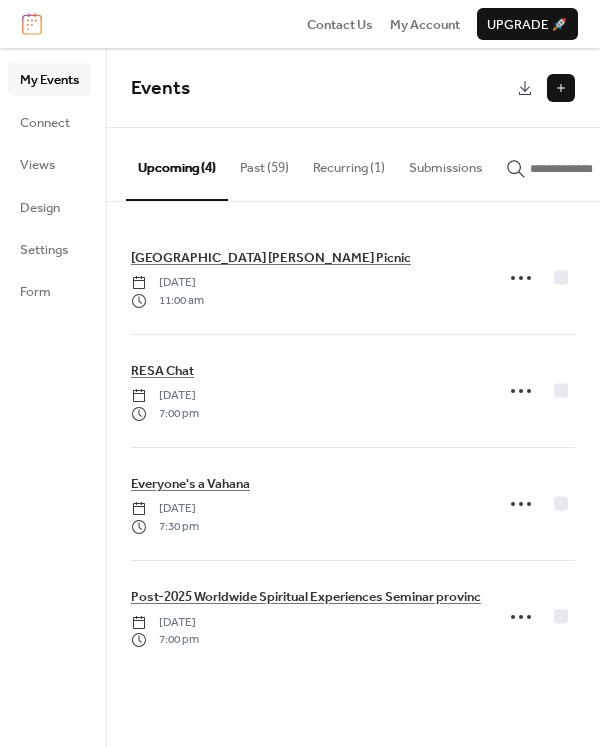 click on "Past  (59)" at bounding box center [264, 163] 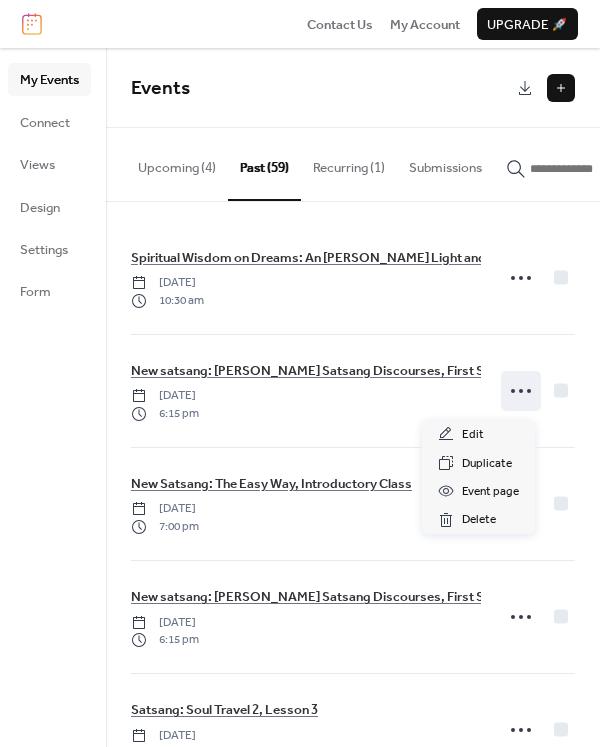 click 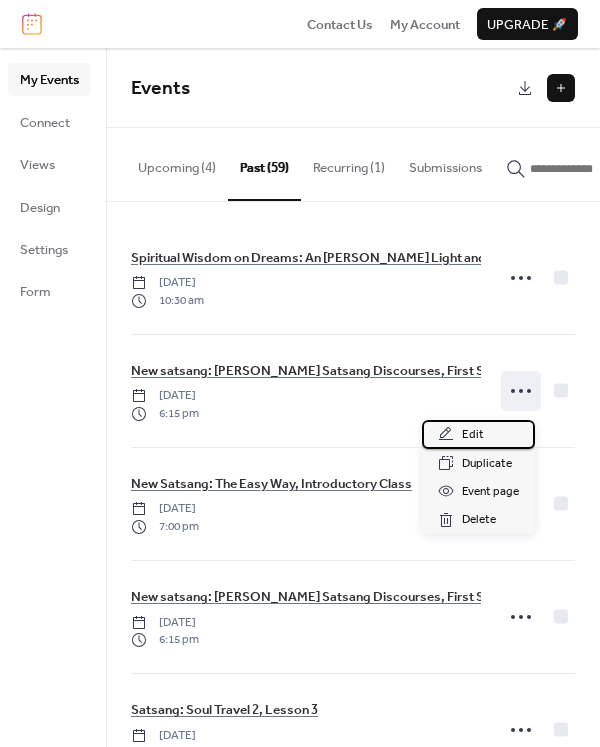 click on "Edit" at bounding box center (473, 435) 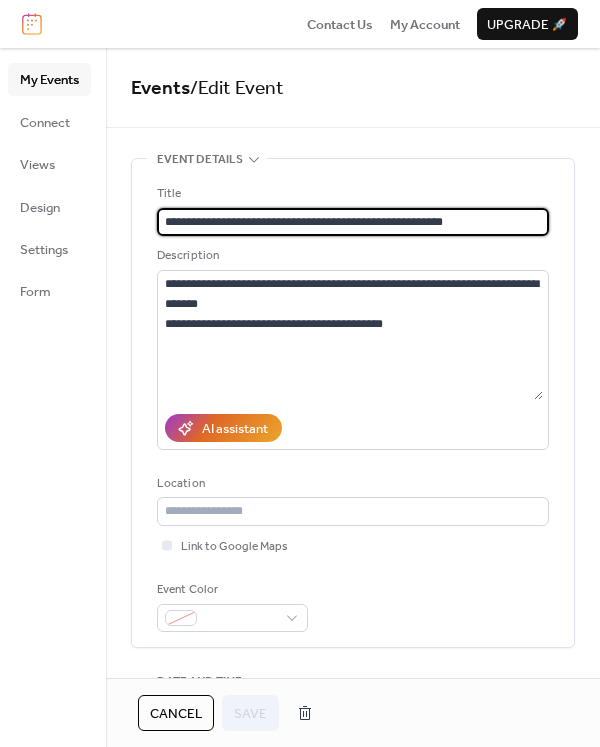 scroll, scrollTop: 0, scrollLeft: 0, axis: both 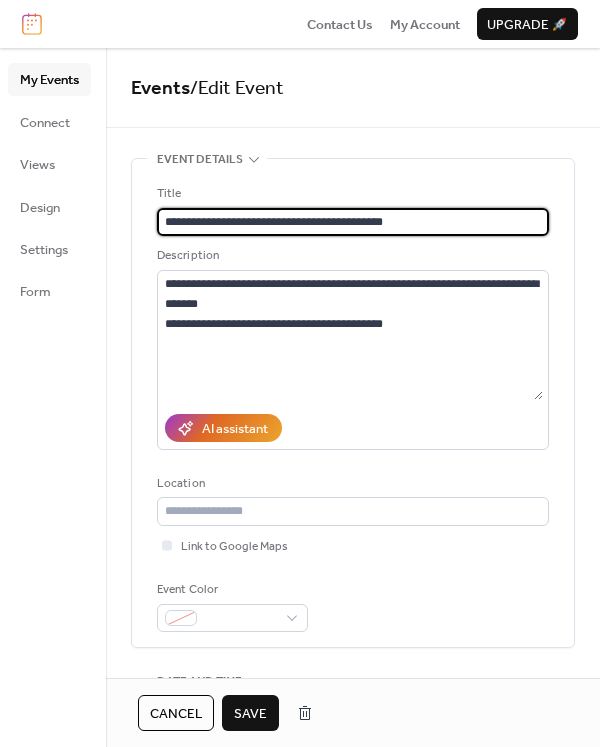 type on "**********" 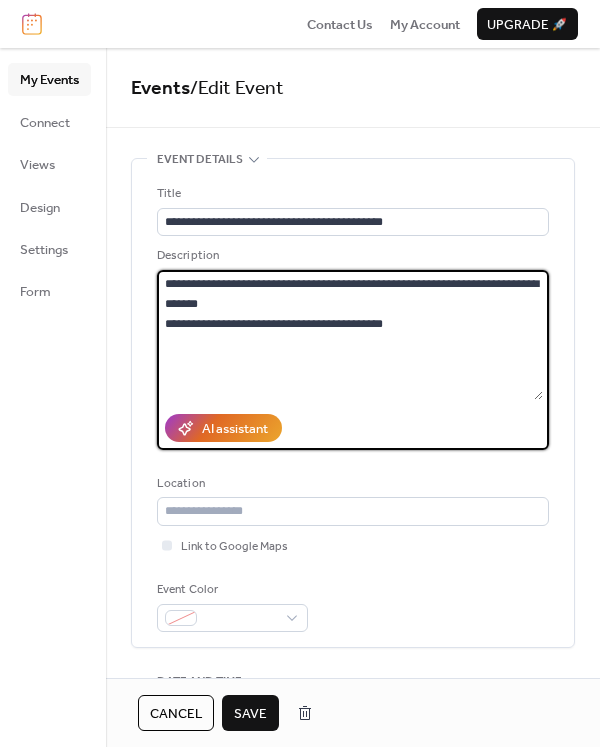 scroll, scrollTop: 0, scrollLeft: 0, axis: both 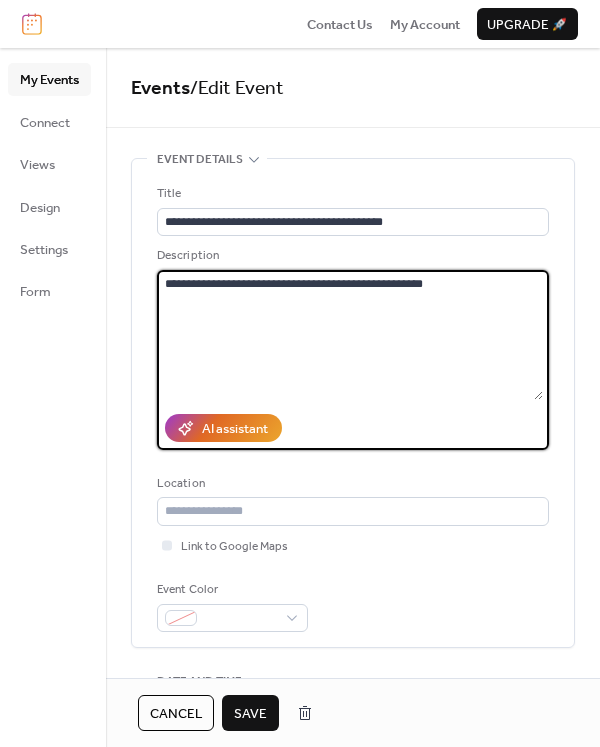 click on "**********" at bounding box center (350, 335) 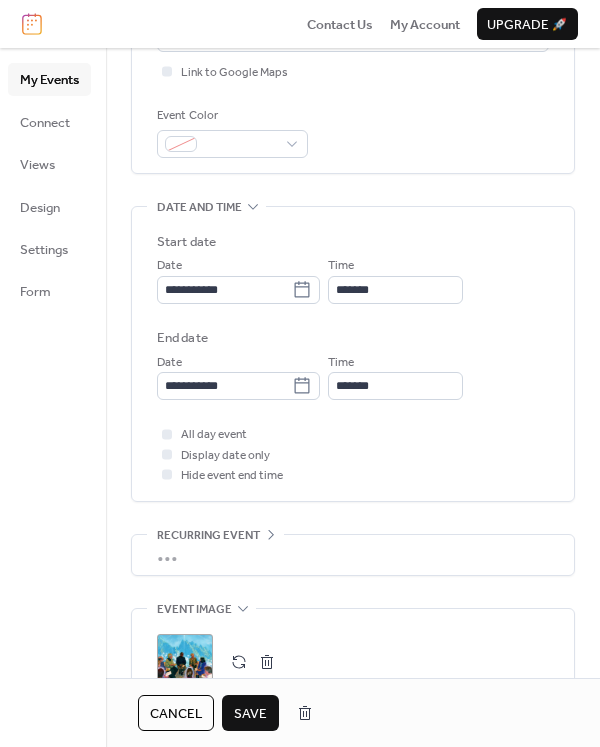 scroll, scrollTop: 487, scrollLeft: 0, axis: vertical 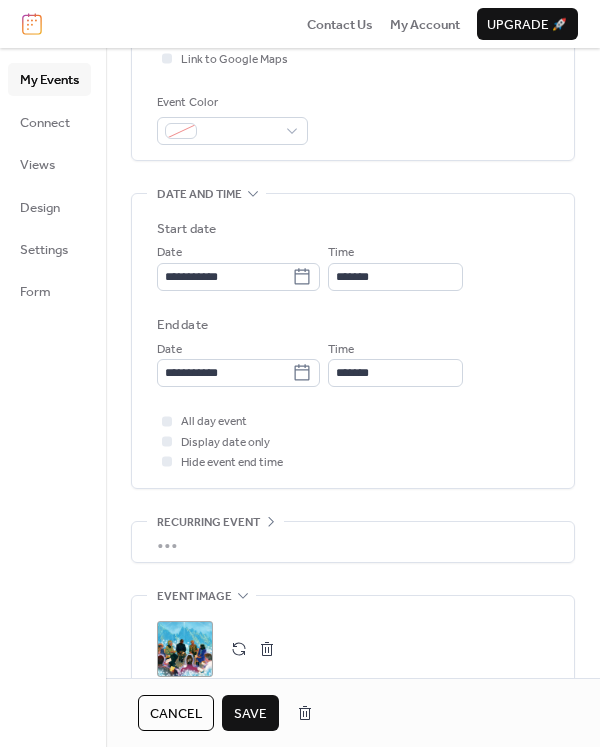 type on "**********" 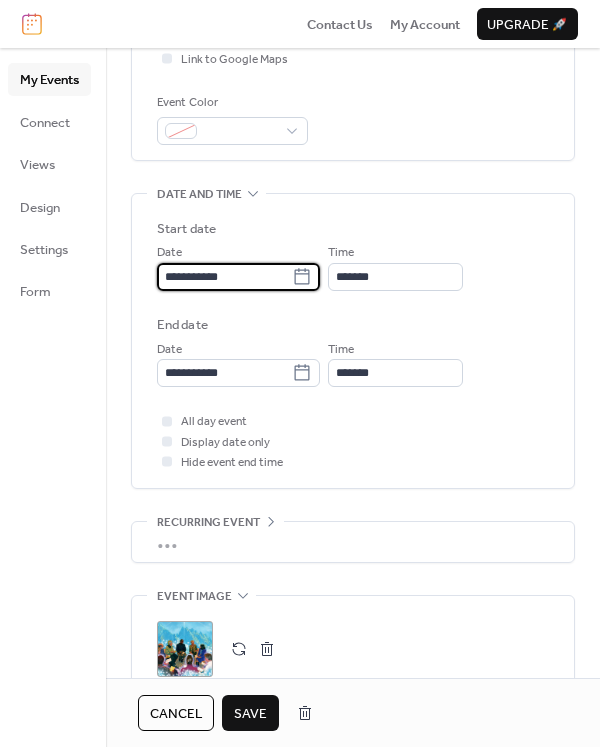 click on "**********" at bounding box center [224, 277] 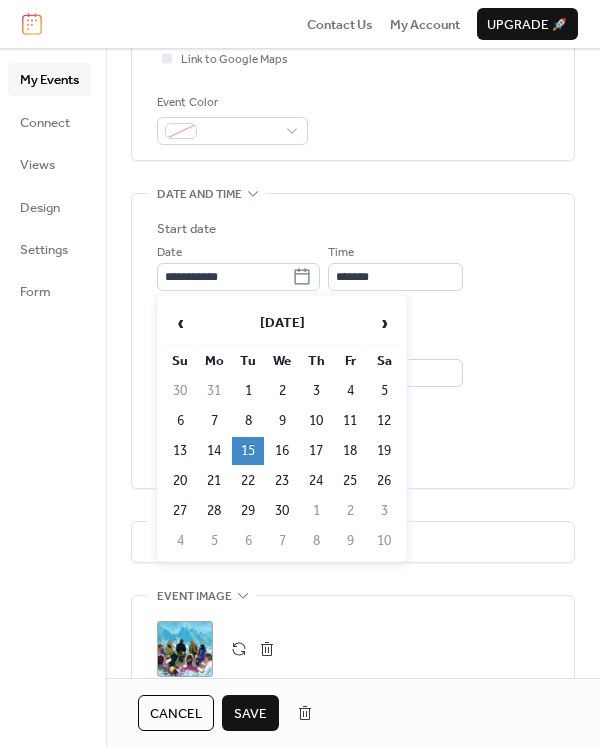 click on "›" at bounding box center [384, 323] 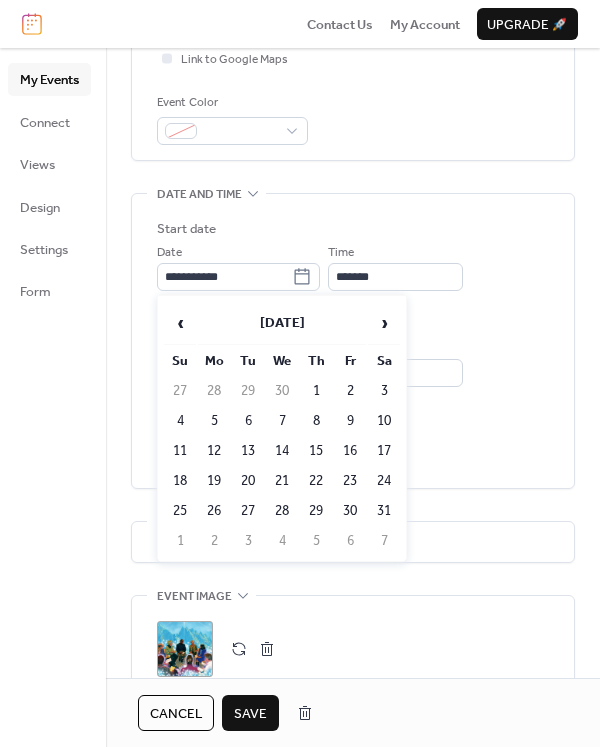 click on "›" at bounding box center [384, 323] 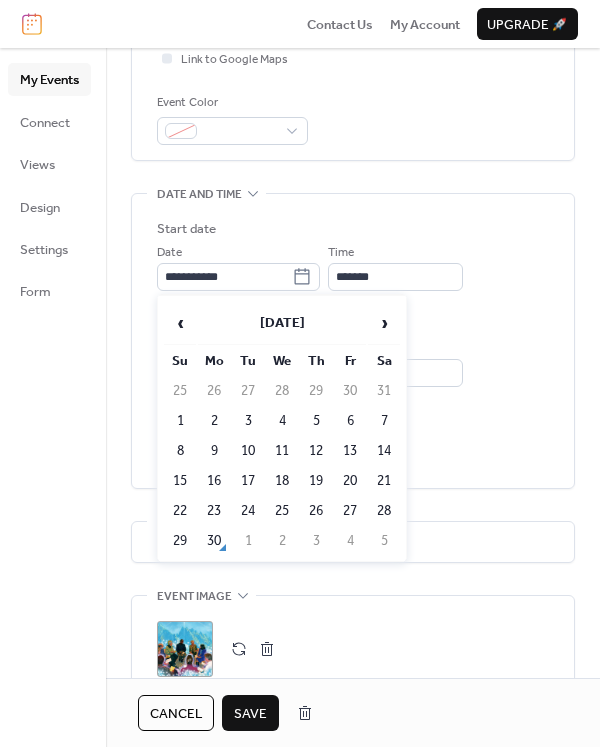 click on "›" at bounding box center [384, 323] 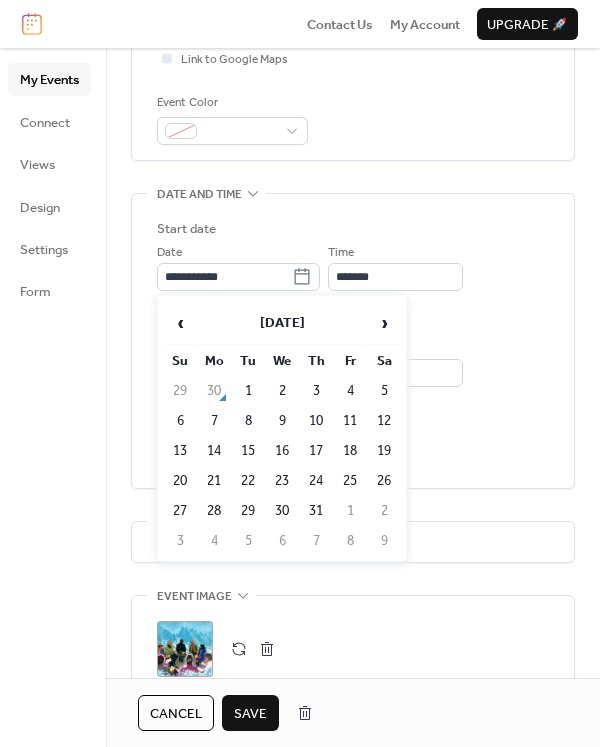 click on "›" at bounding box center (384, 323) 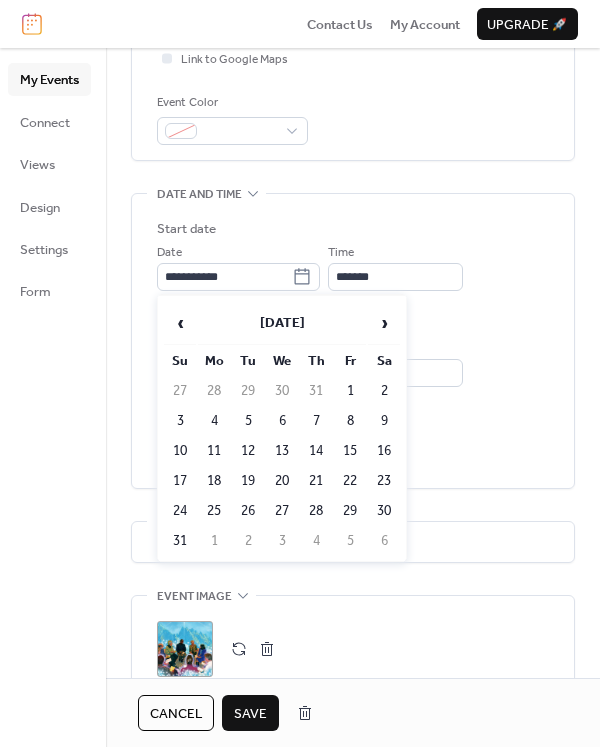 click on "›" at bounding box center (384, 323) 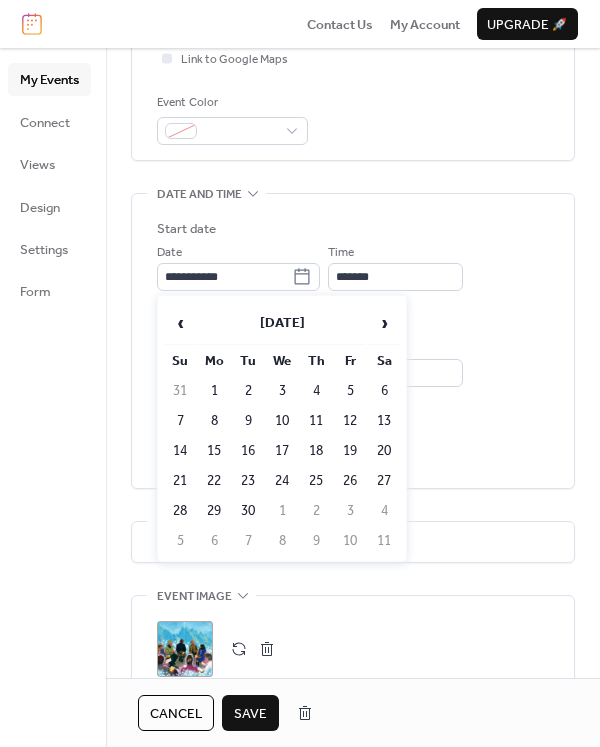 click on "9" at bounding box center [248, 421] 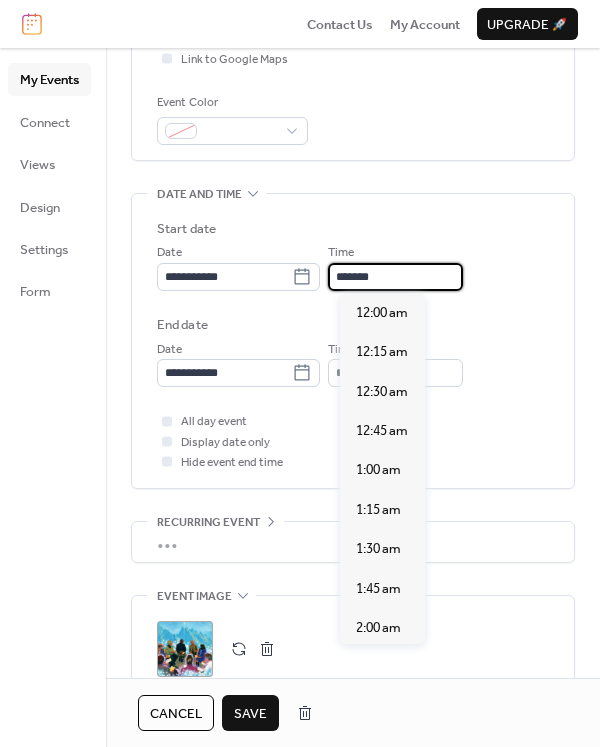 click on "*******" at bounding box center (395, 277) 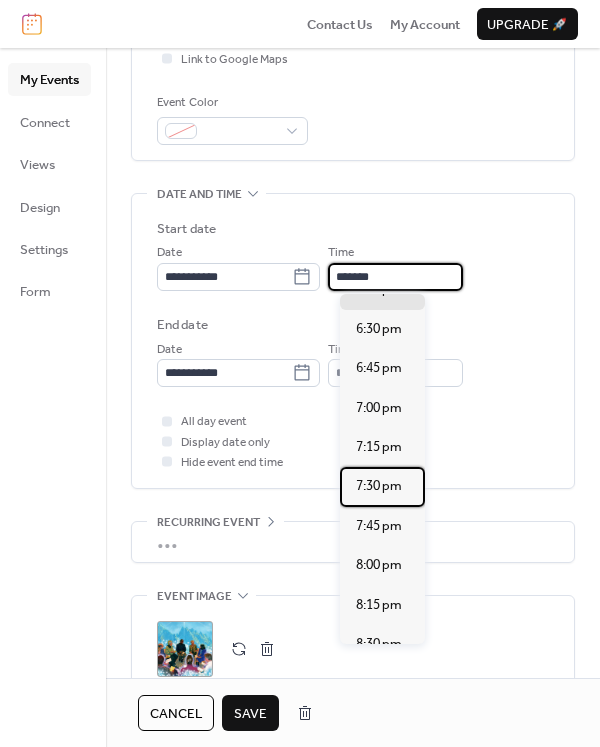 click on "7:30 pm" at bounding box center (379, 486) 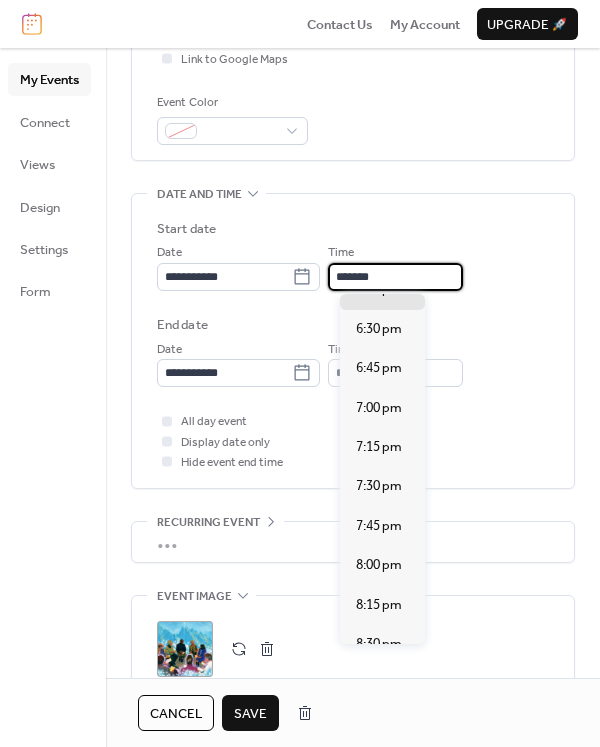 type on "*******" 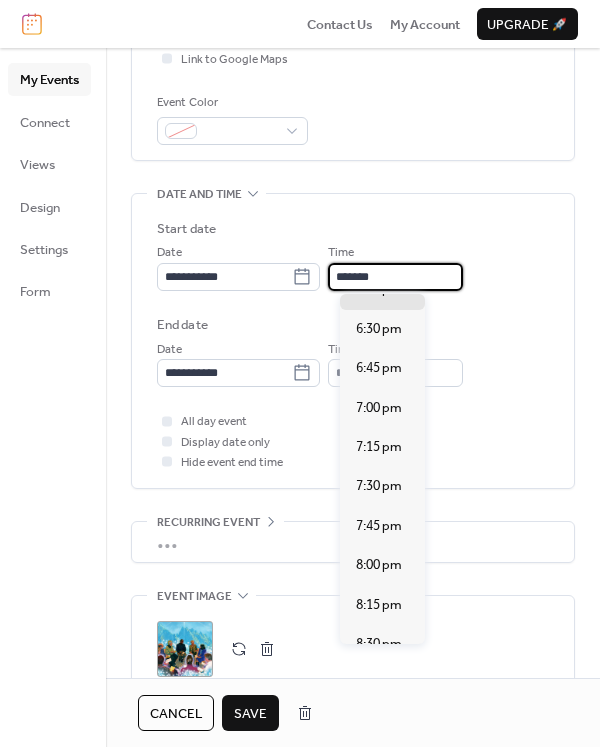 type on "*******" 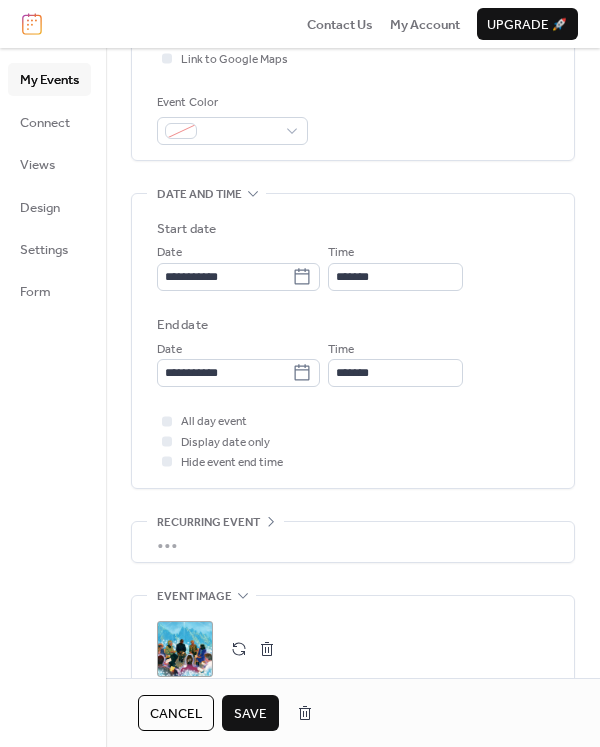 click on "Save" at bounding box center [250, 714] 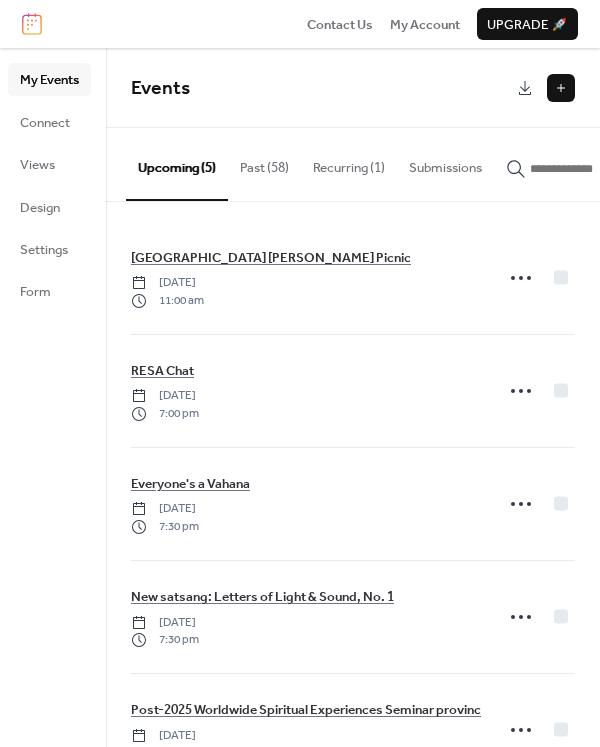 click on "Past  (58)" at bounding box center (264, 163) 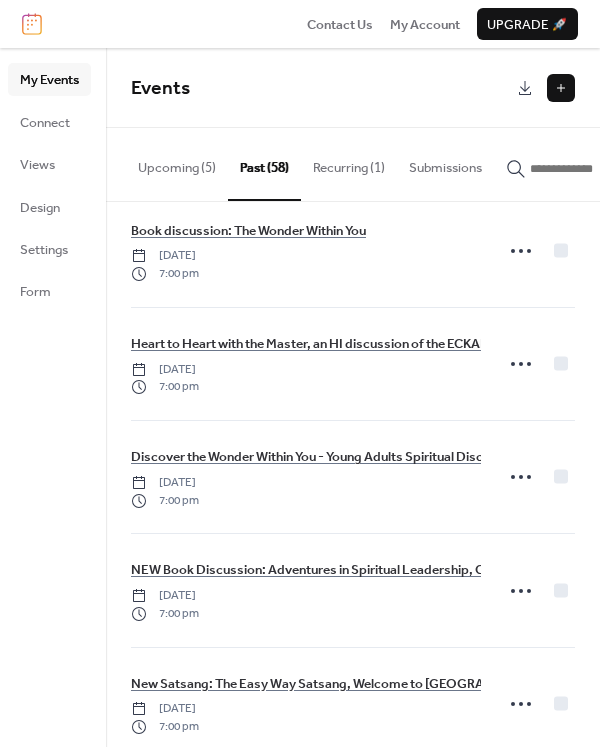 scroll, scrollTop: 1187, scrollLeft: 0, axis: vertical 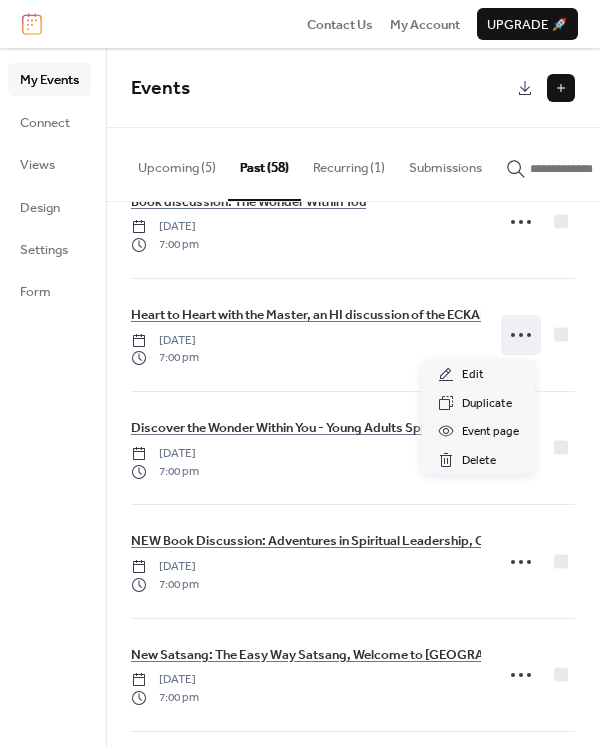 click 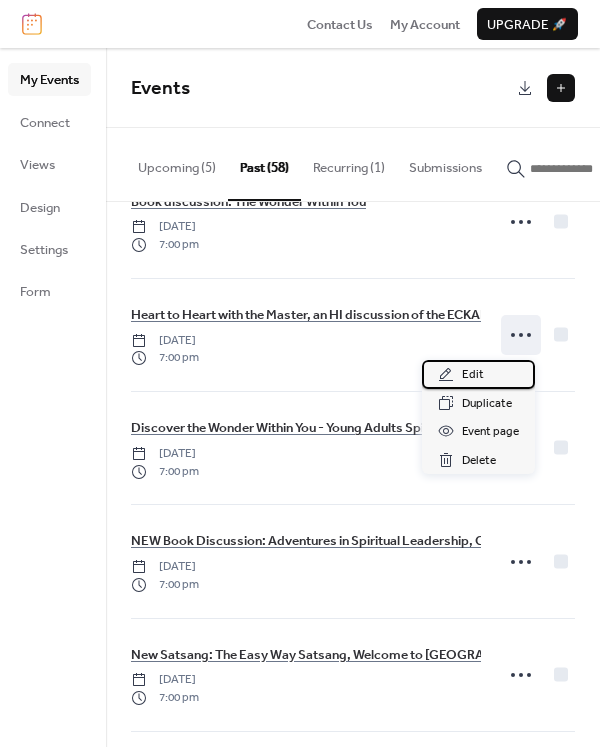 click on "Edit" at bounding box center [473, 375] 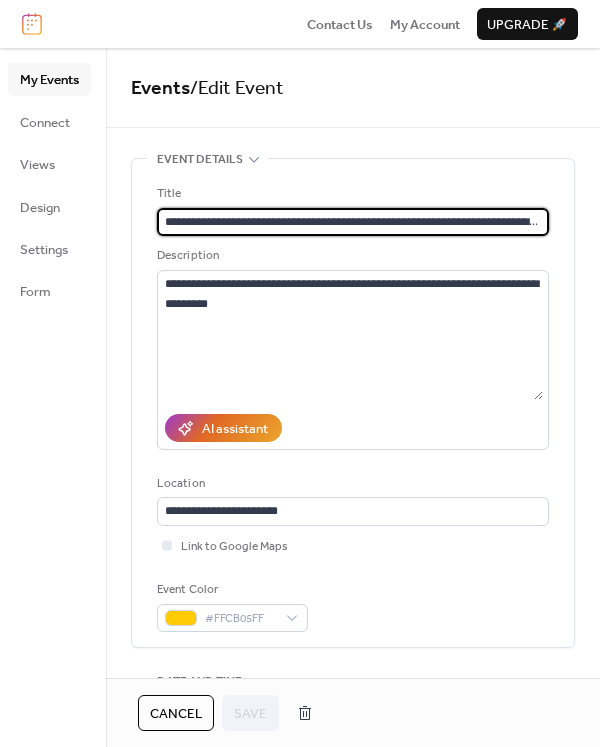 scroll, scrollTop: 0, scrollLeft: 197, axis: horizontal 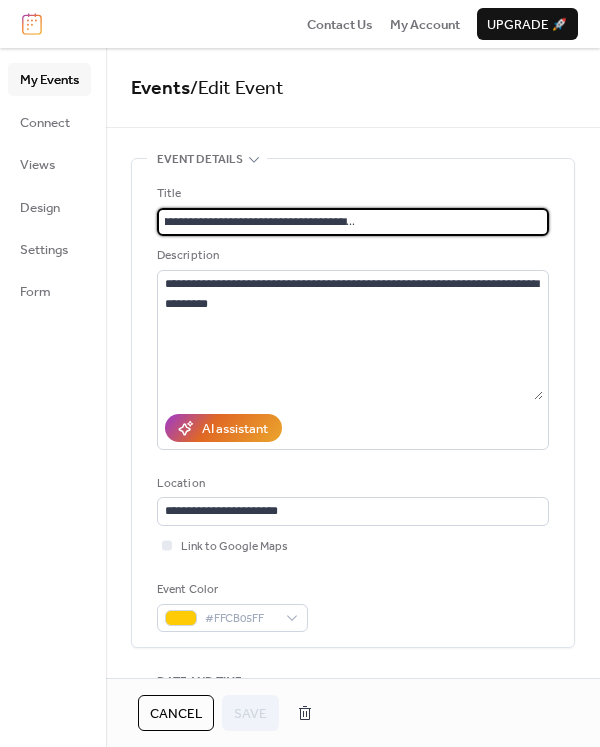 drag, startPoint x: 398, startPoint y: 222, endPoint x: 558, endPoint y: 212, distance: 160.3122 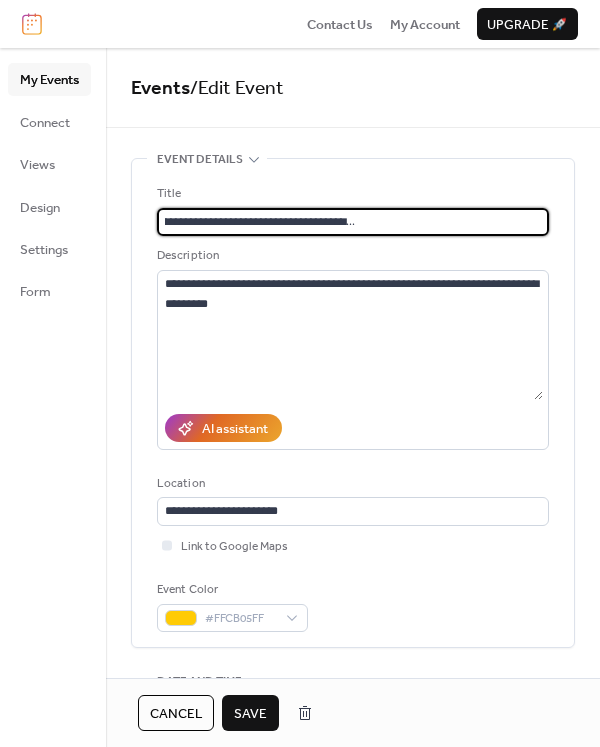 scroll, scrollTop: 0, scrollLeft: 198, axis: horizontal 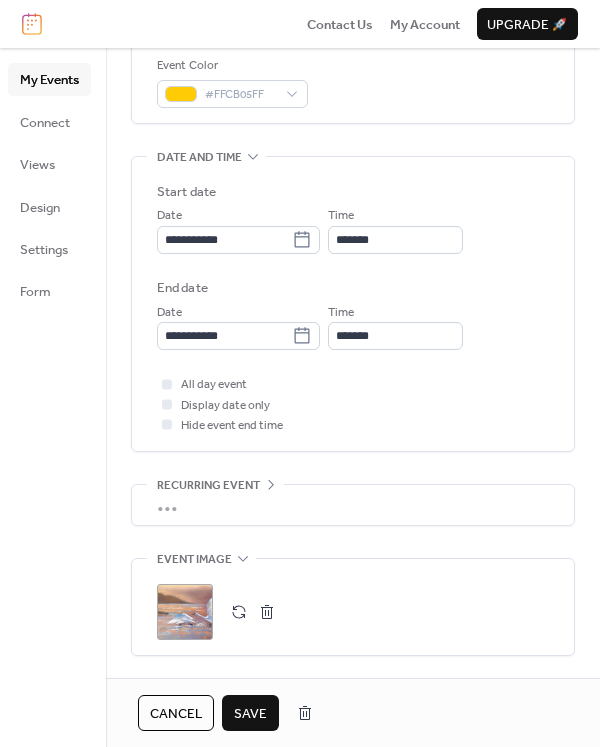 type on "**********" 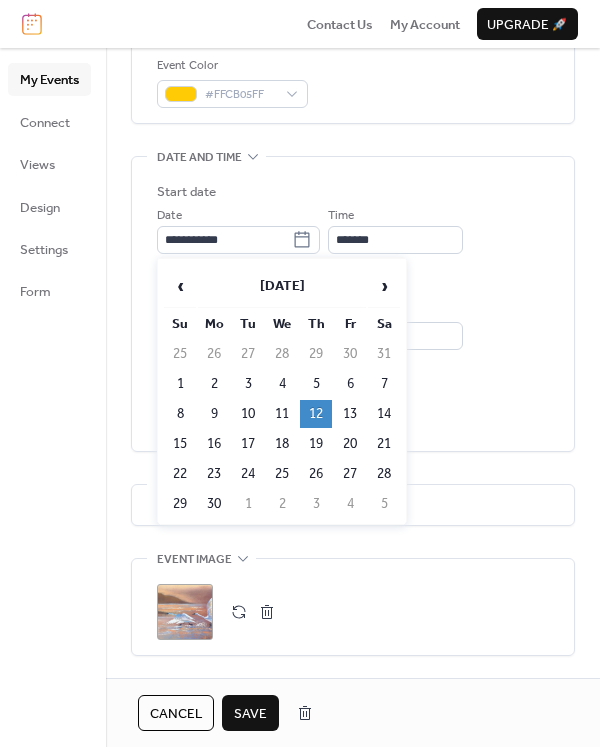 scroll, scrollTop: 0, scrollLeft: 0, axis: both 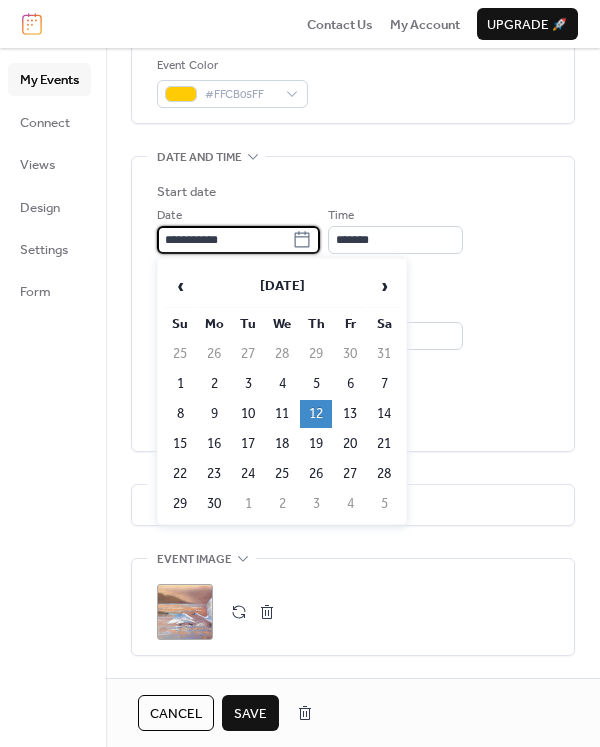 click on "**********" at bounding box center [224, 240] 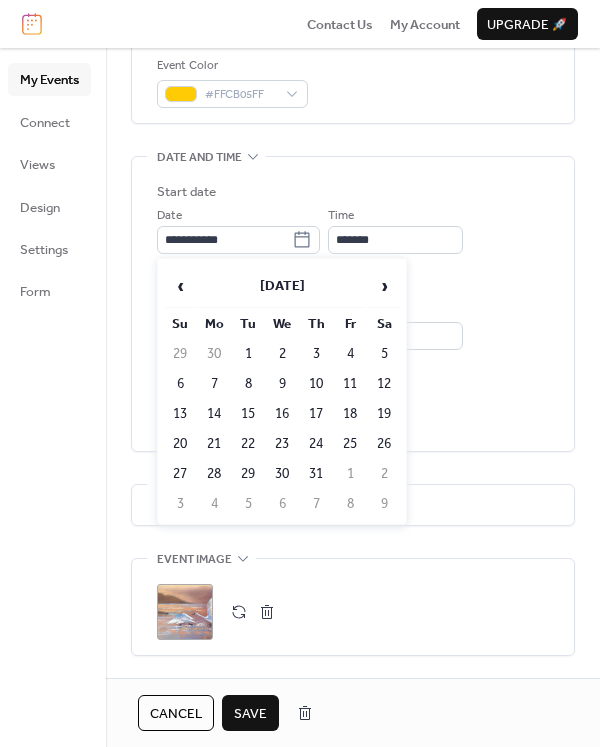 click on "›" at bounding box center [384, 286] 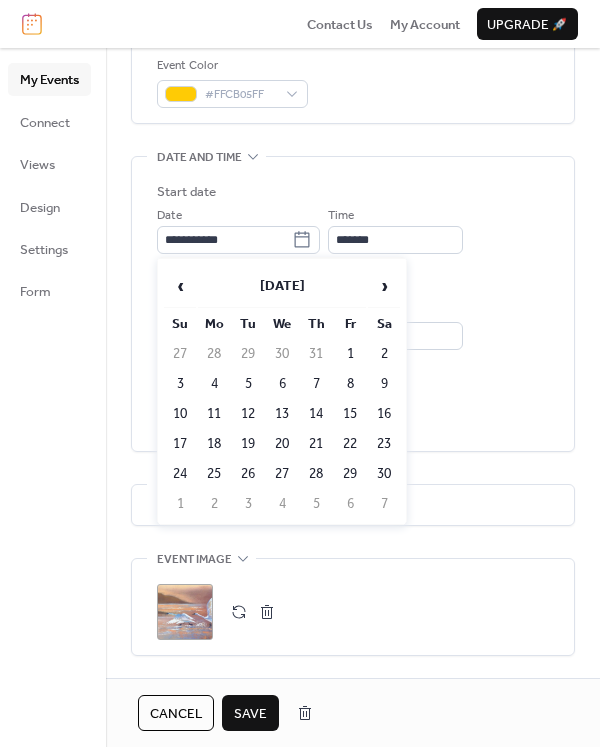 click on "›" at bounding box center [384, 286] 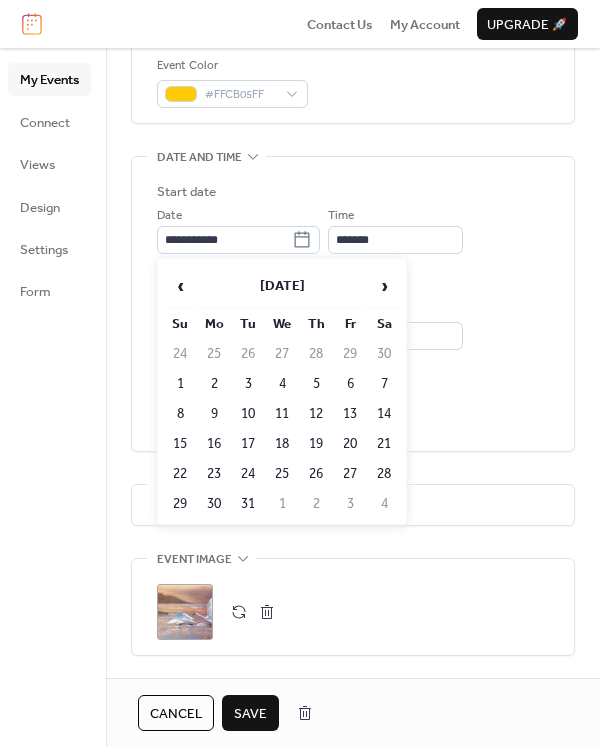 click on "›" at bounding box center (384, 286) 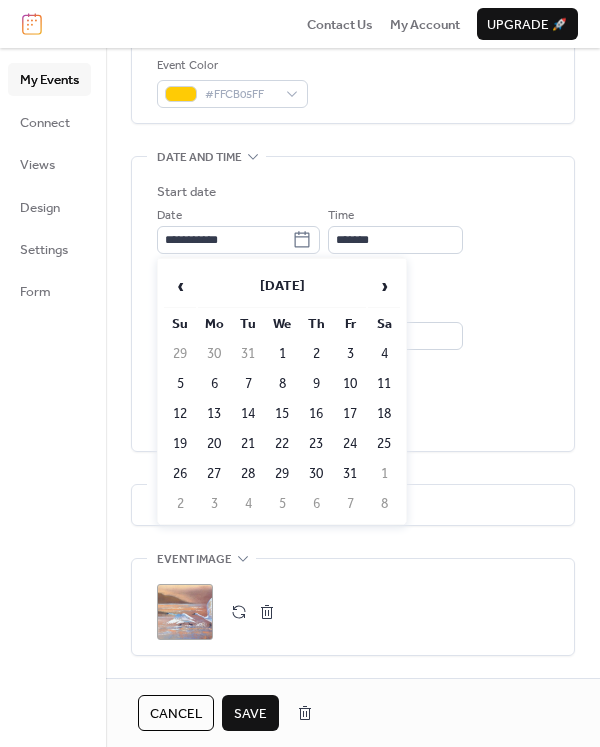 click on "›" at bounding box center (384, 286) 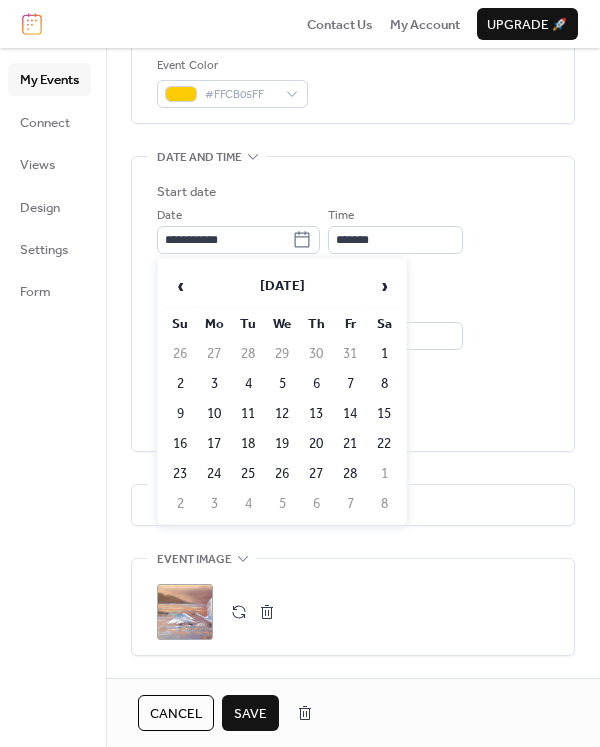 click on "›" at bounding box center (384, 286) 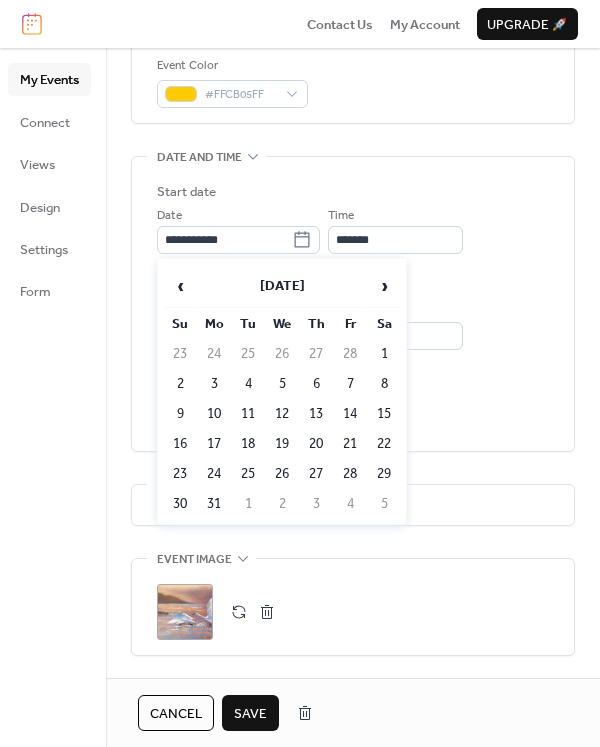 click on "›" at bounding box center [384, 286] 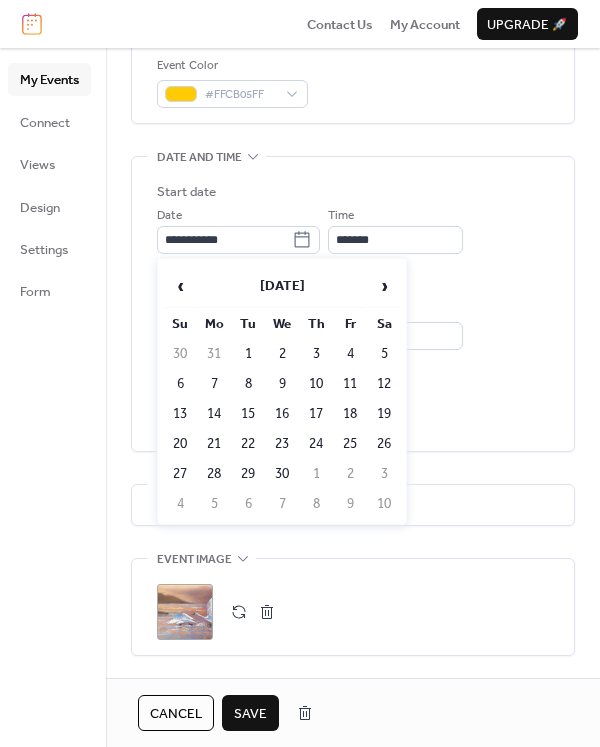 click on "›" at bounding box center (384, 286) 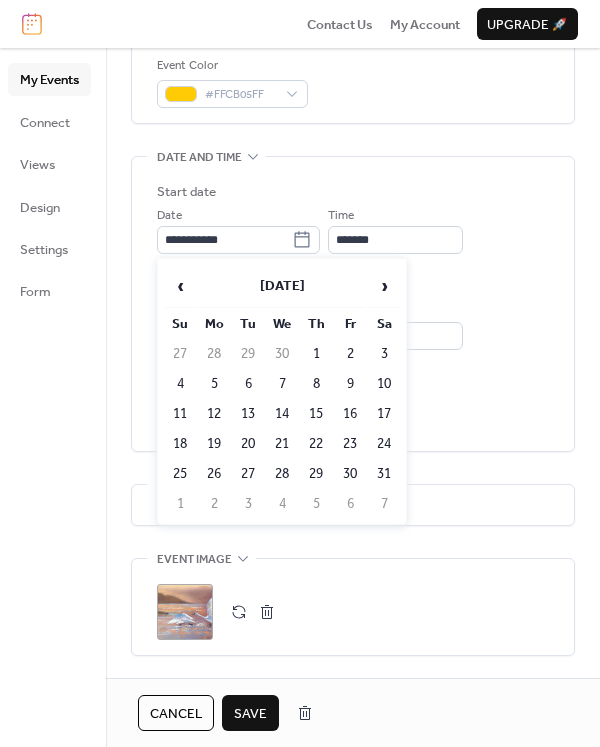 click on "›" at bounding box center [384, 286] 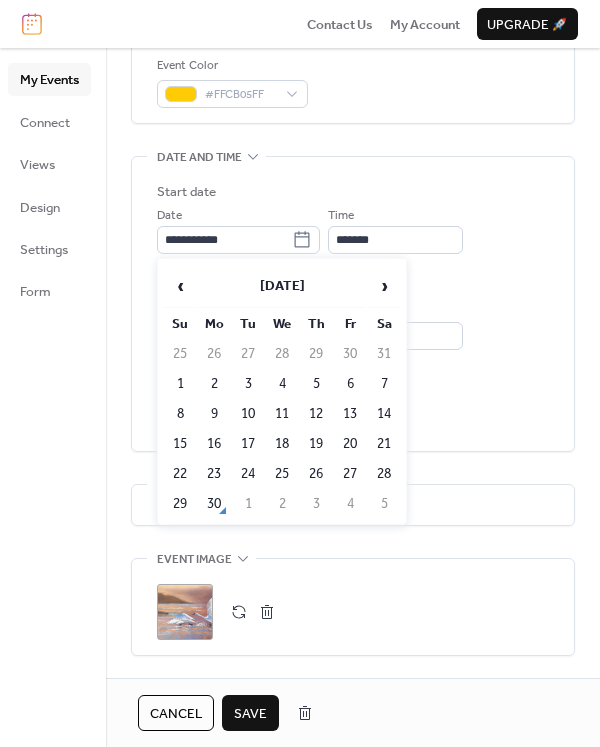 click on "›" at bounding box center [384, 286] 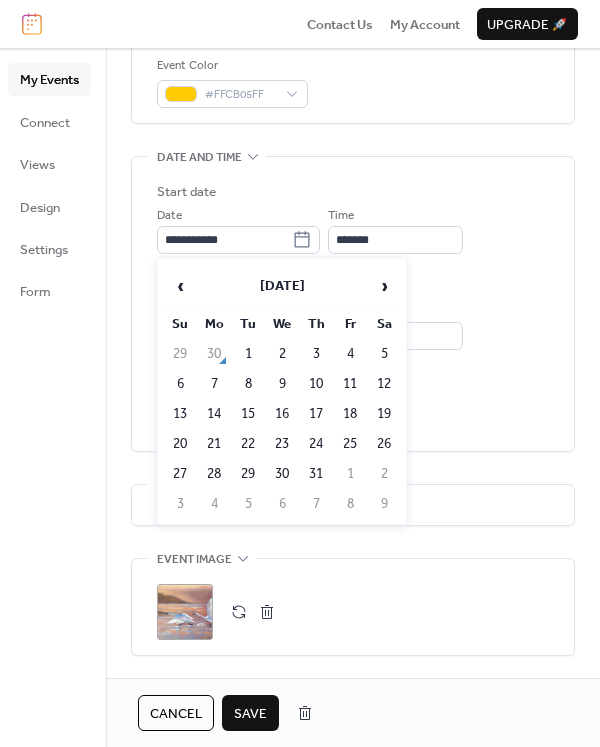 click on "10" at bounding box center [316, 384] 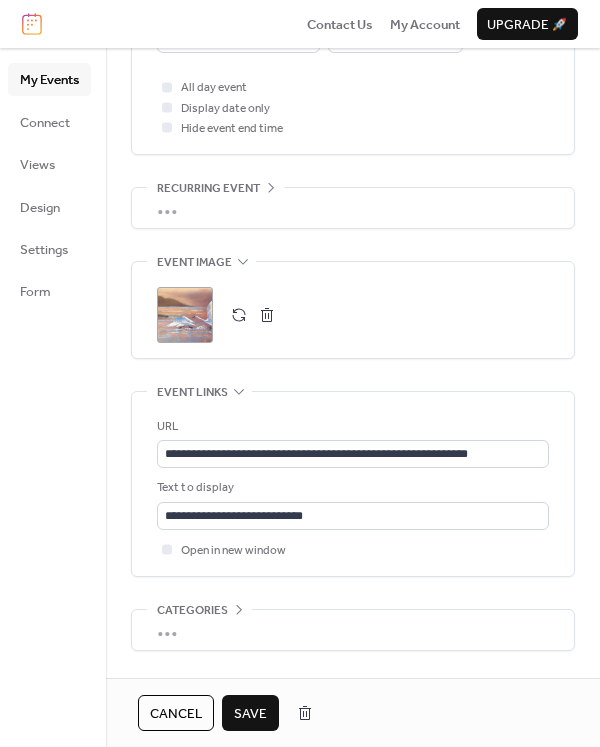 scroll, scrollTop: 882, scrollLeft: 0, axis: vertical 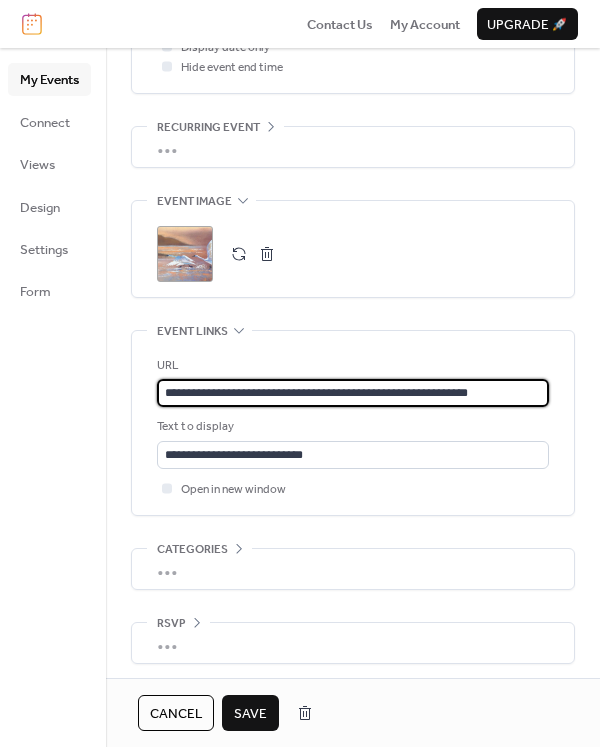 click on "**********" at bounding box center (353, 393) 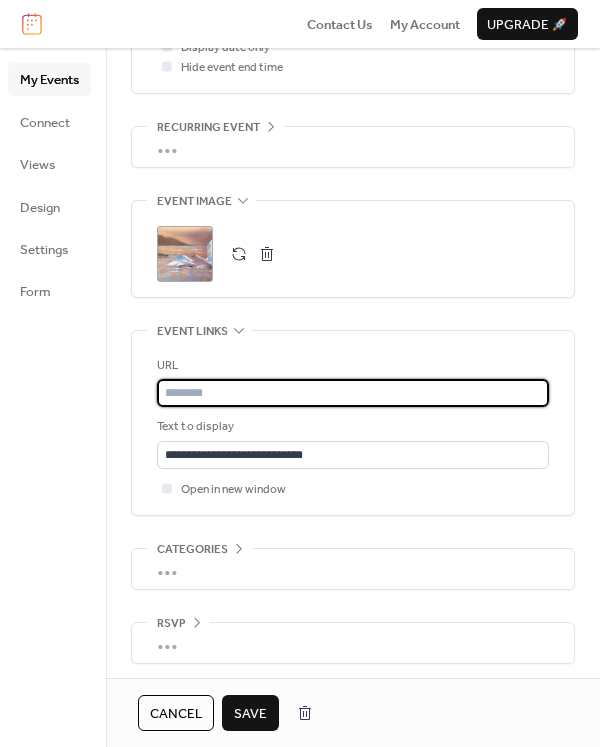 paste on "**********" 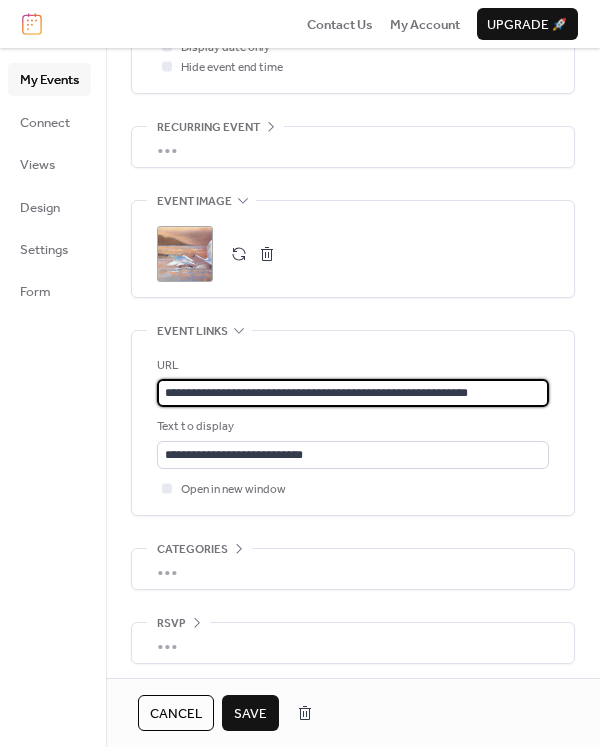 type on "**********" 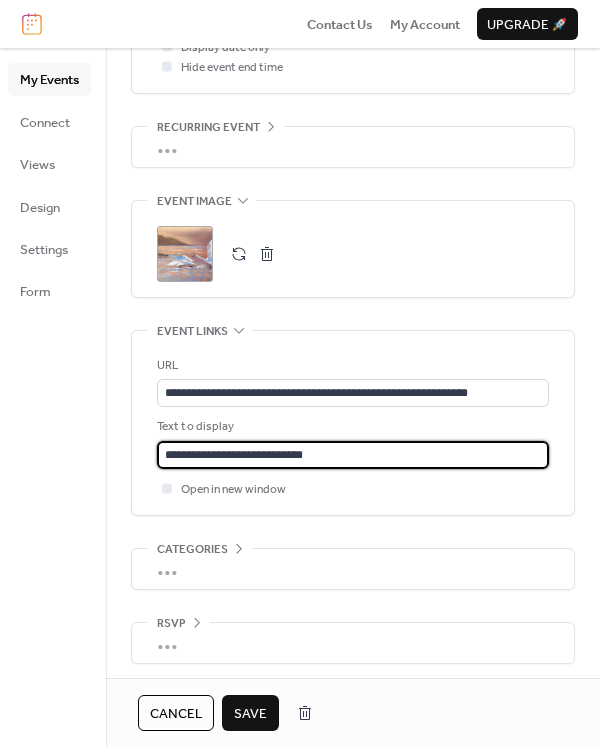 drag, startPoint x: 322, startPoint y: 448, endPoint x: 154, endPoint y: 430, distance: 168.96153 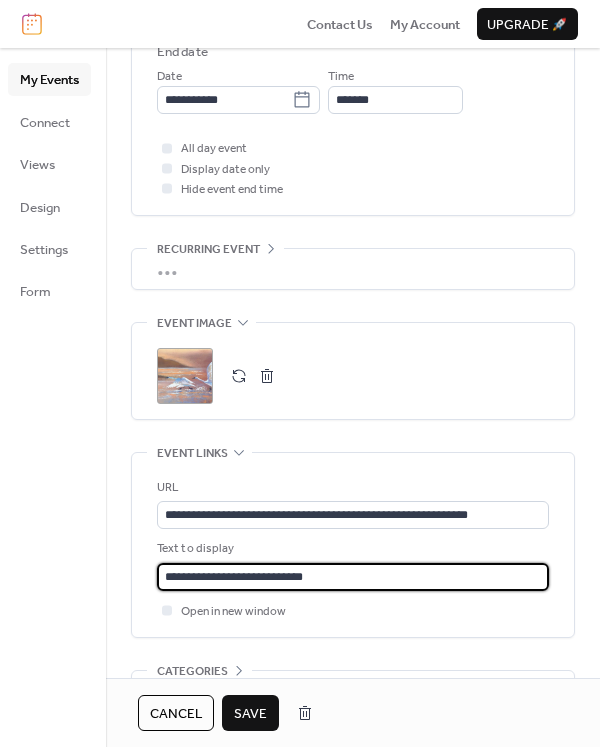 scroll, scrollTop: 882, scrollLeft: 0, axis: vertical 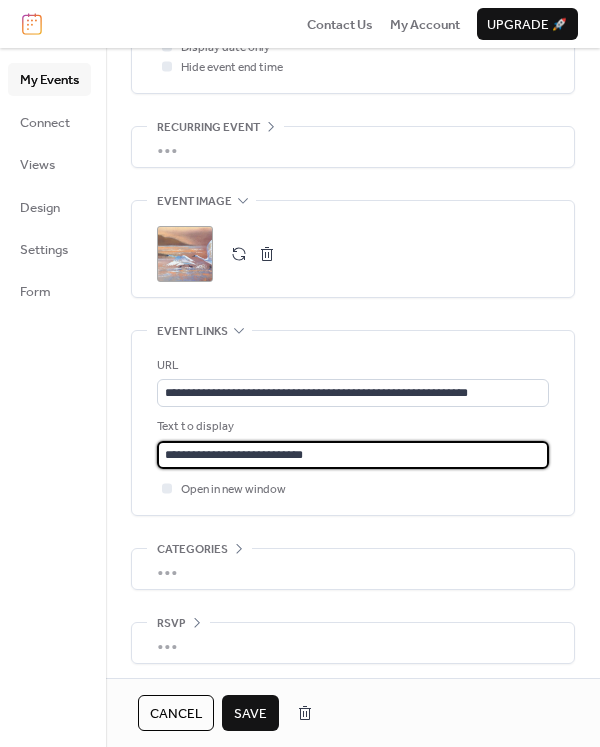 type on "**********" 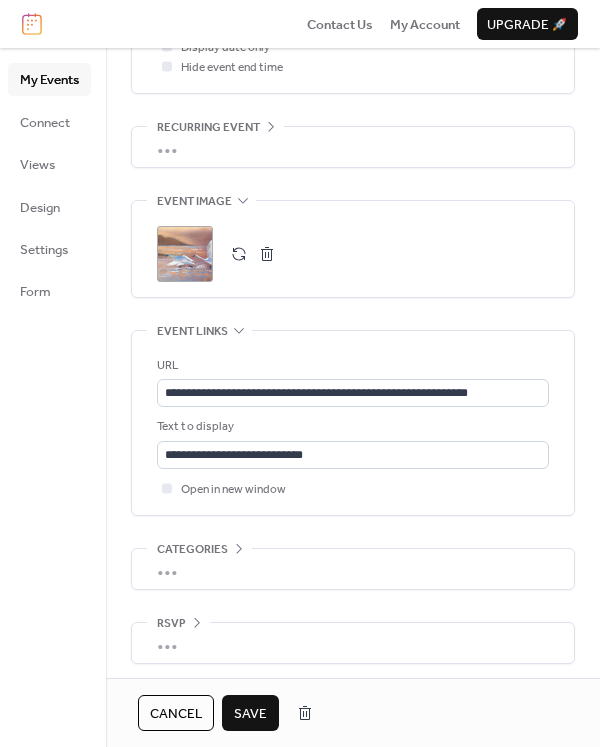 click on "Save" at bounding box center [250, 714] 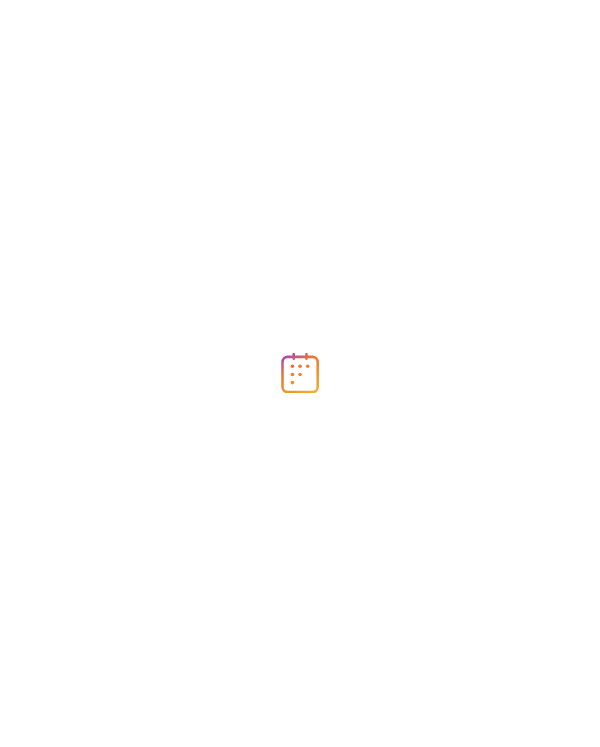 scroll, scrollTop: 0, scrollLeft: 0, axis: both 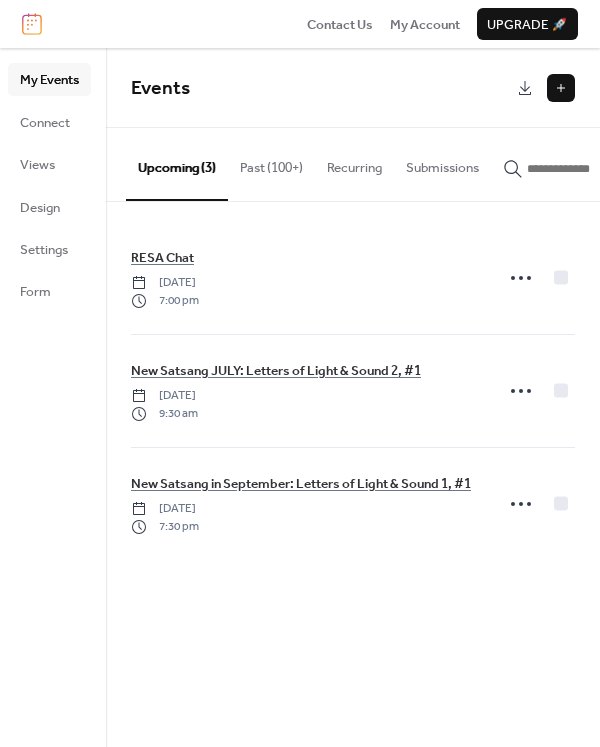 click on "[DATE]" at bounding box center [165, 283] 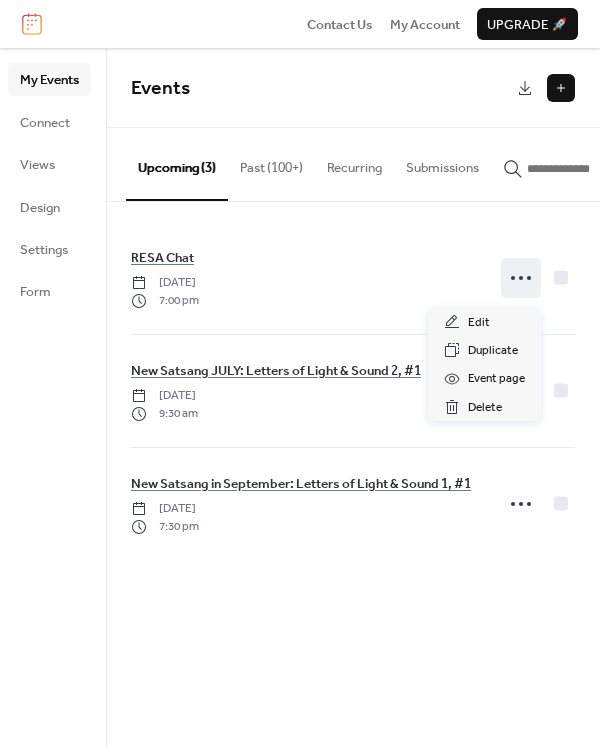 click 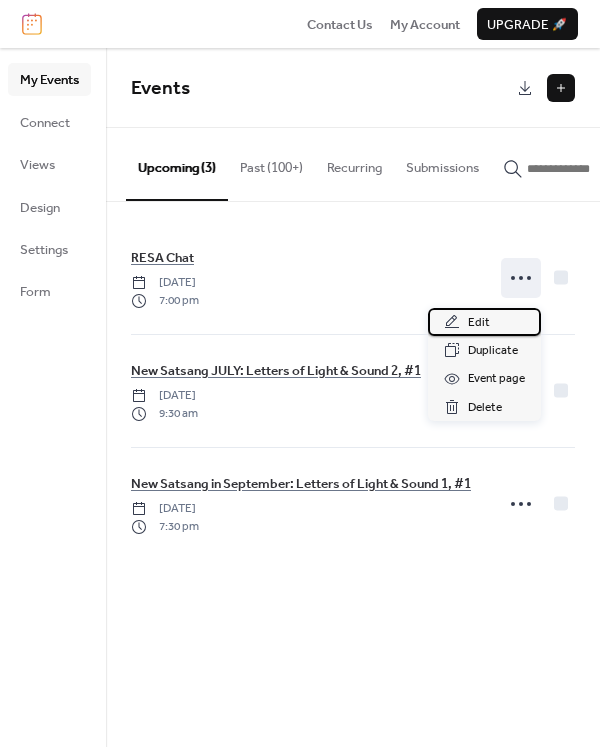 click on "Edit" at bounding box center (479, 323) 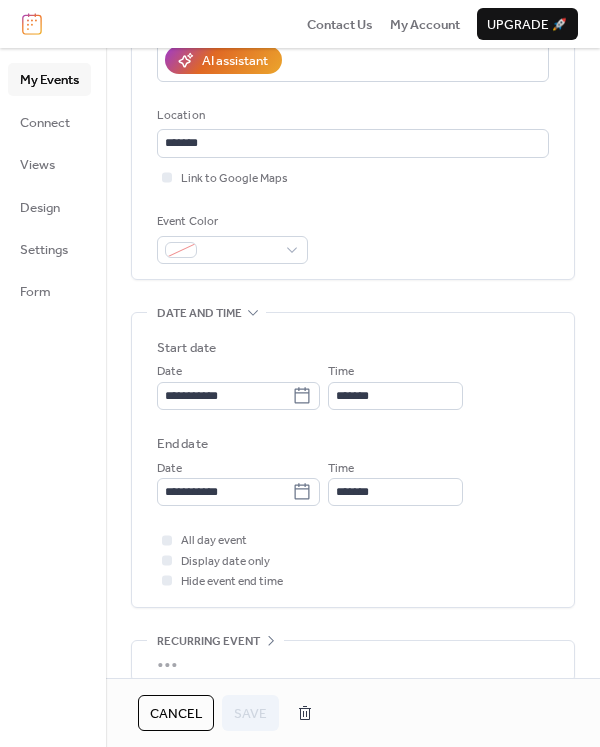 scroll, scrollTop: 396, scrollLeft: 0, axis: vertical 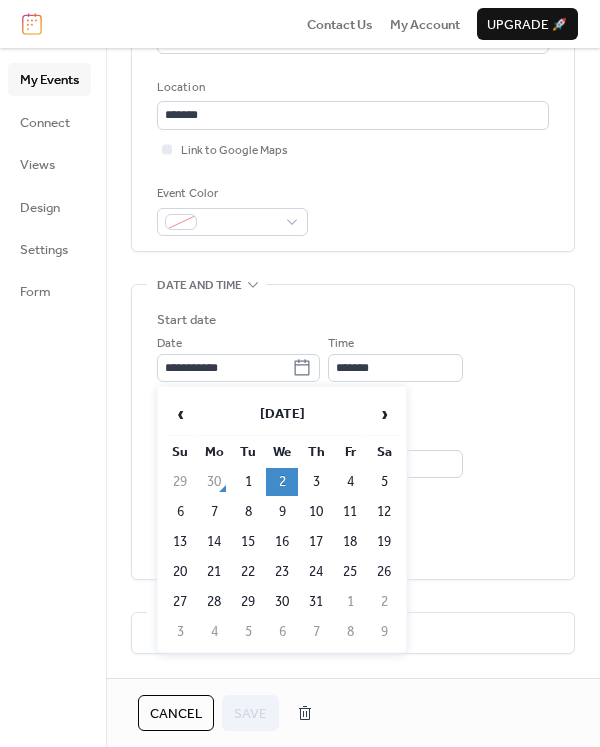 click 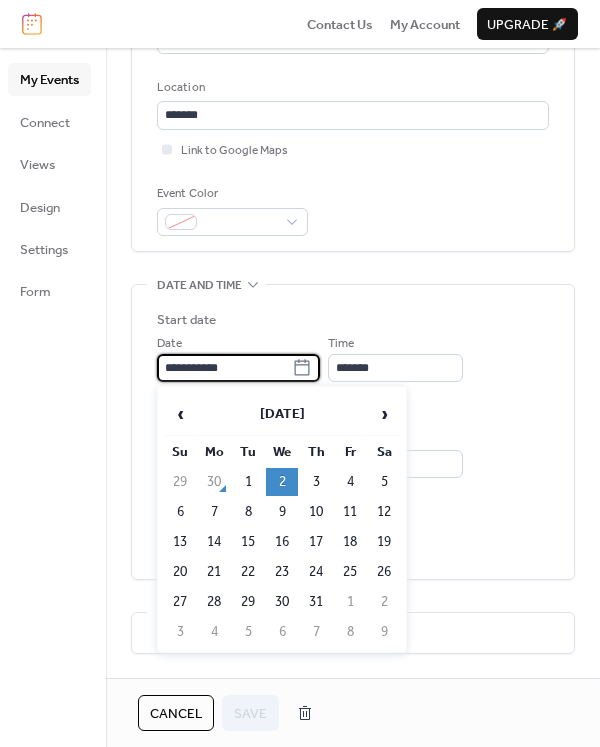 click on "**********" at bounding box center [224, 368] 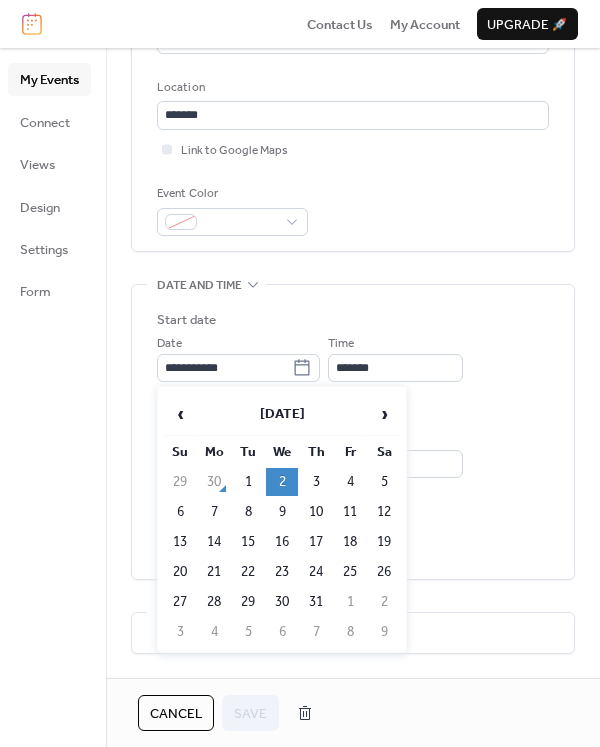 click on "23" at bounding box center (282, 572) 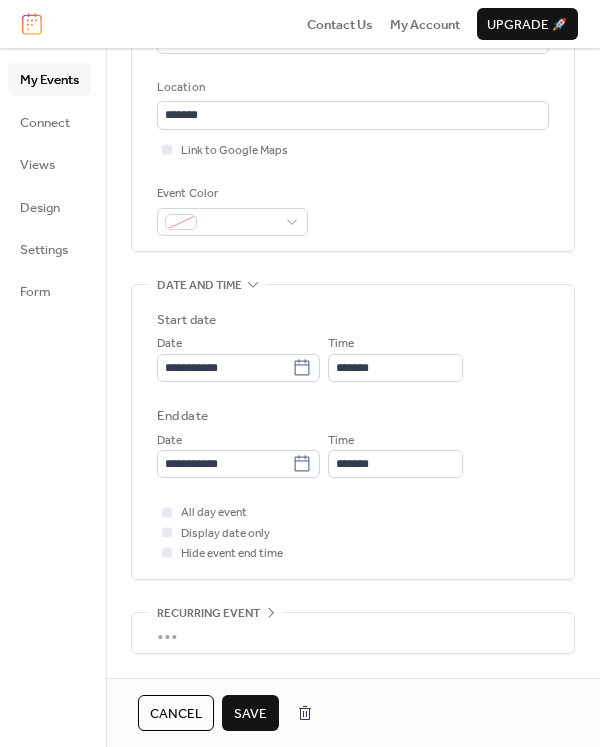 click on "Save" at bounding box center (250, 714) 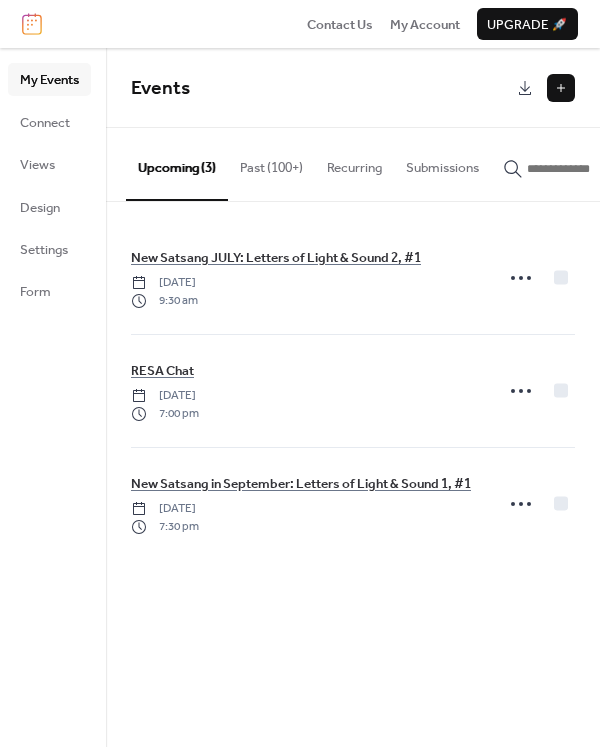 click on "Past  (100+)" at bounding box center (271, 163) 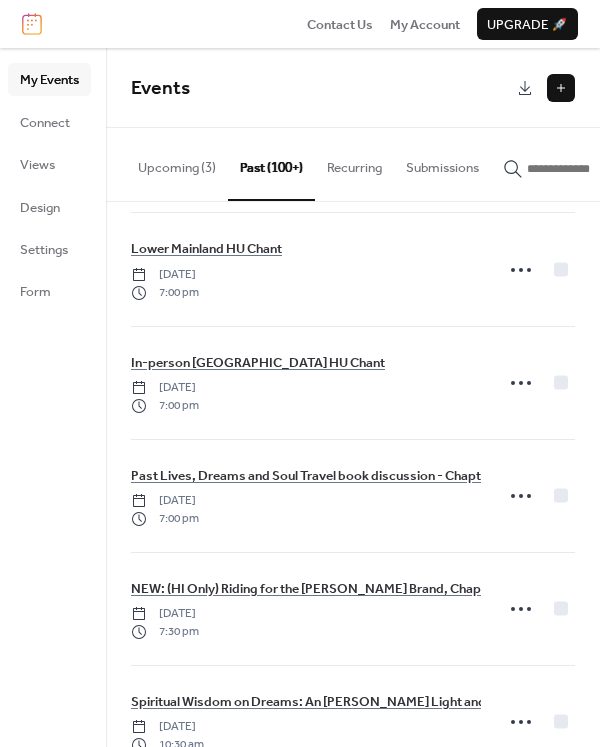 scroll, scrollTop: 604, scrollLeft: 0, axis: vertical 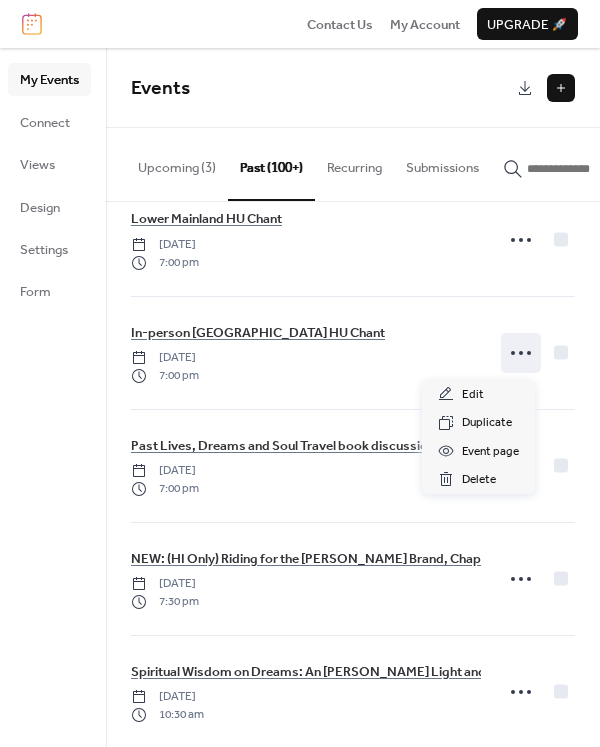 click 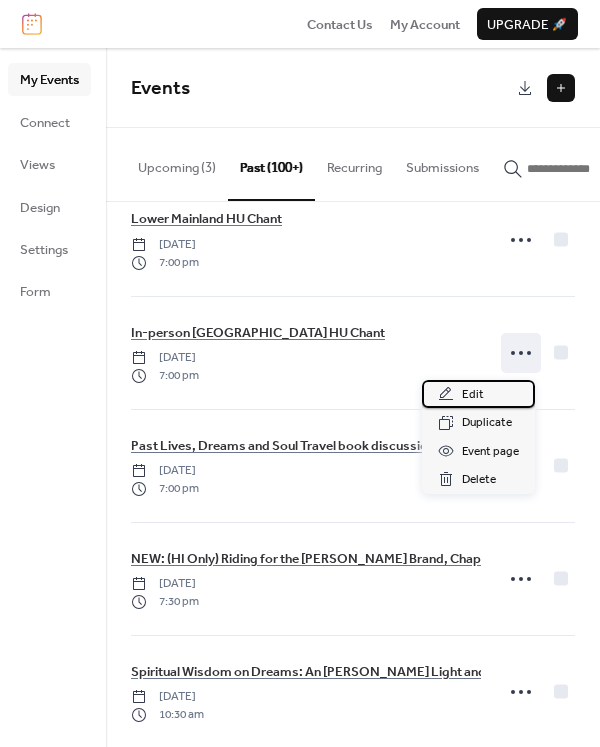 click on "Edit" at bounding box center [473, 395] 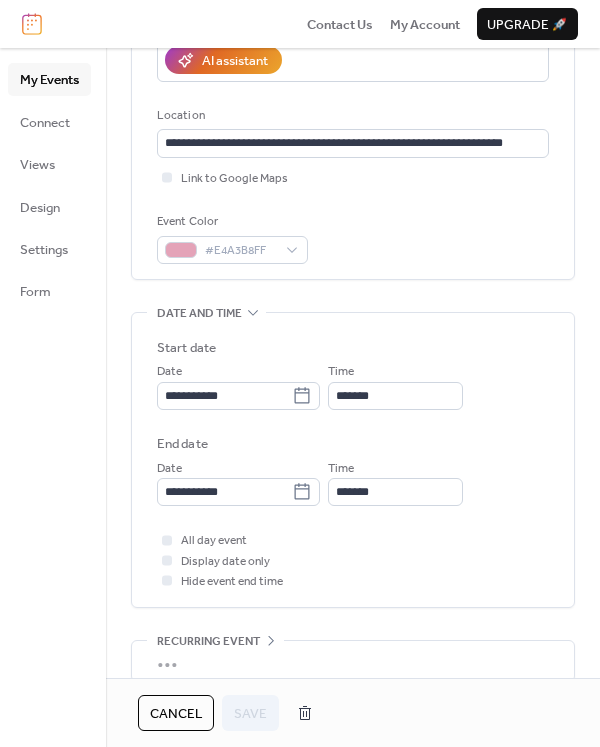 scroll, scrollTop: 412, scrollLeft: 0, axis: vertical 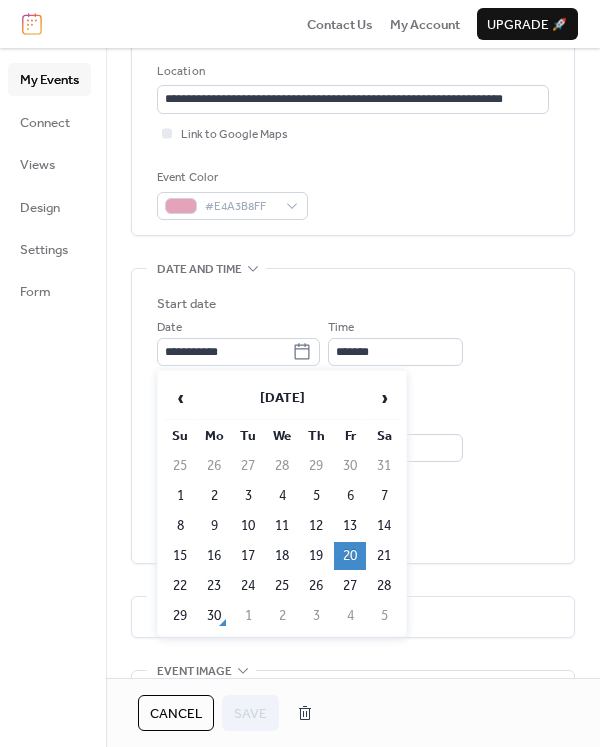 click 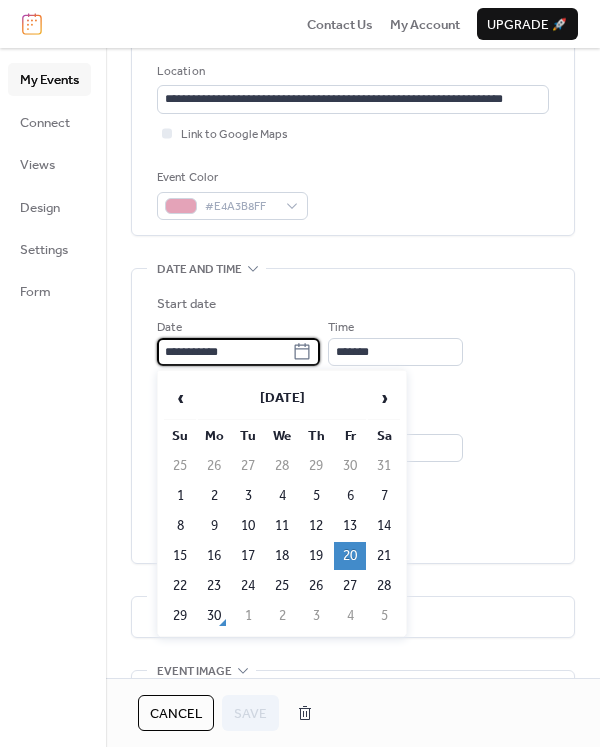 click on "**********" at bounding box center [224, 352] 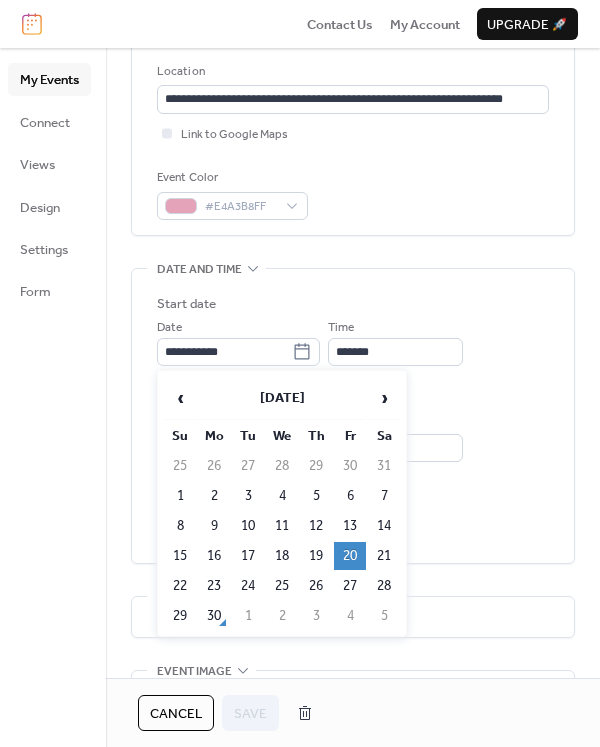 click on "›" at bounding box center [384, 398] 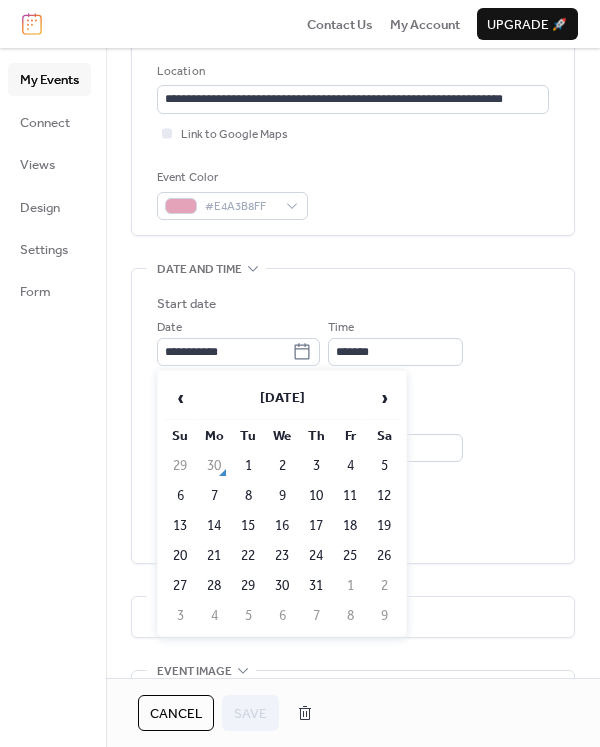 click on "18" at bounding box center [350, 526] 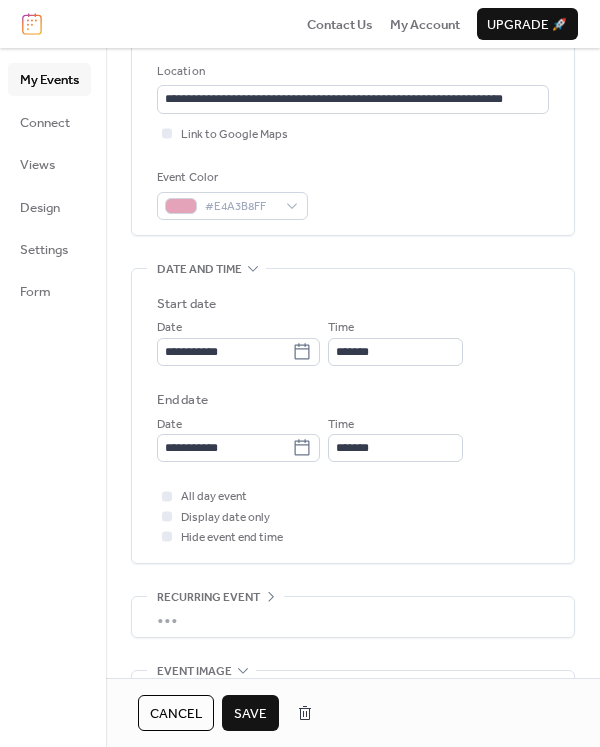 click on "Save" at bounding box center (250, 714) 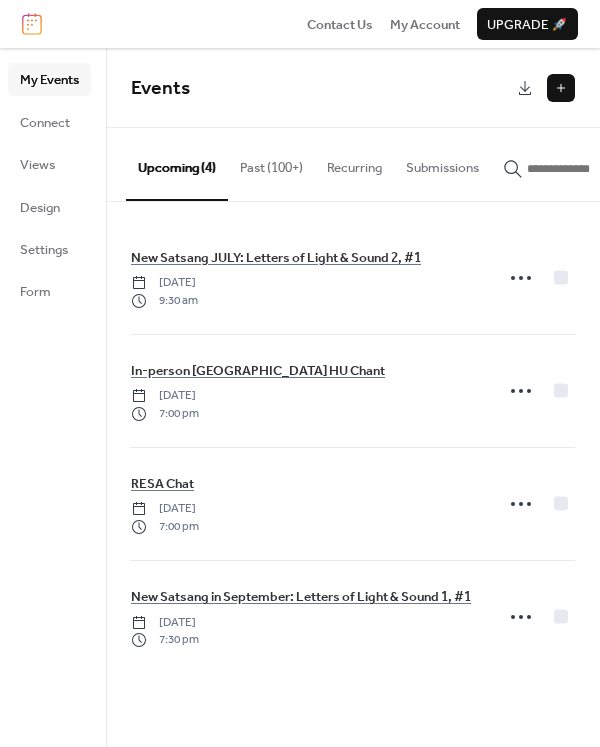 click on "Past  (100+)" at bounding box center [271, 163] 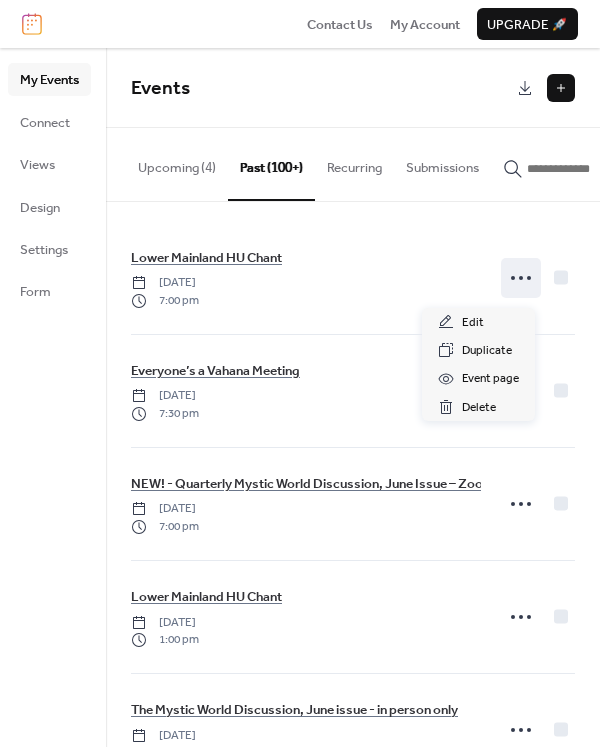click 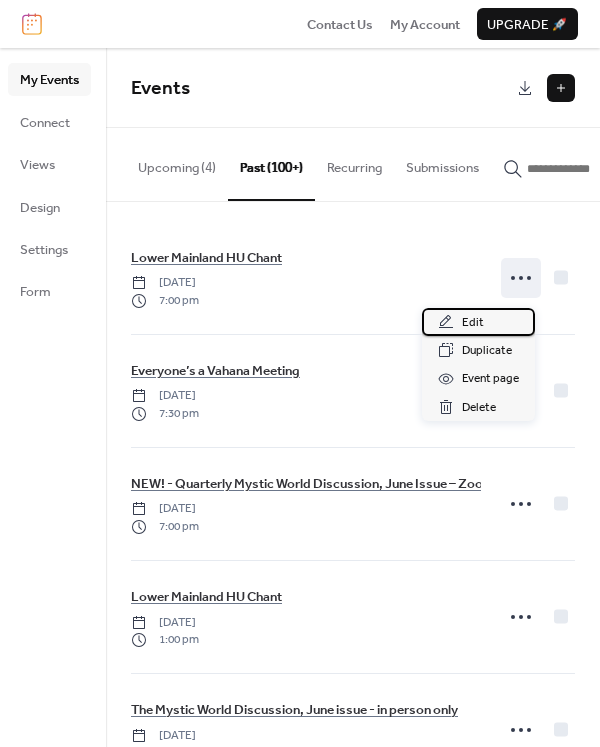 click on "Edit" at bounding box center [473, 323] 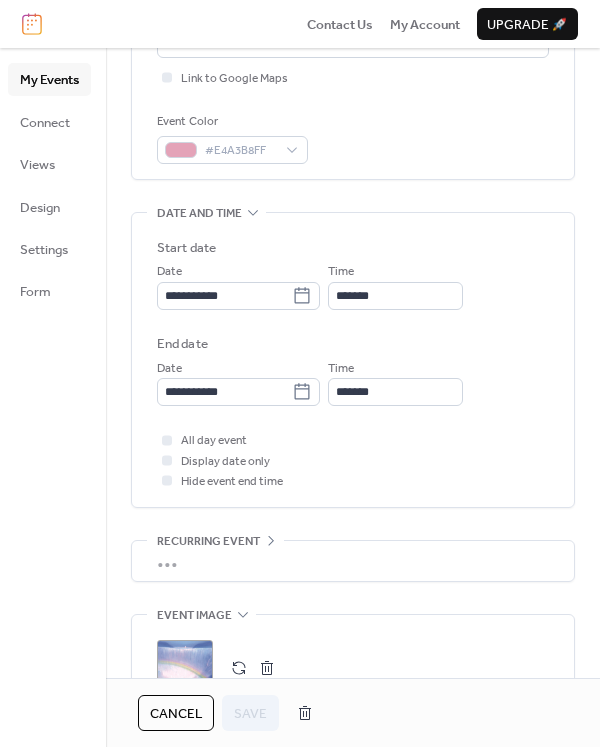 scroll, scrollTop: 470, scrollLeft: 0, axis: vertical 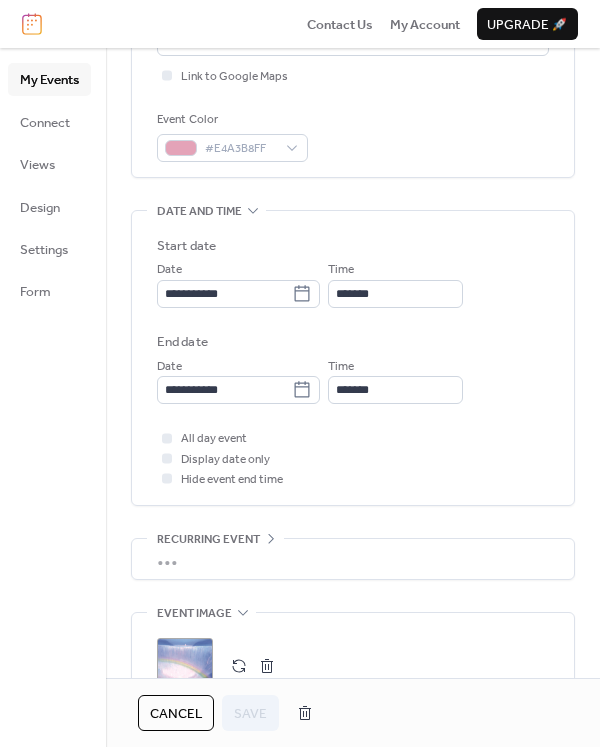 click 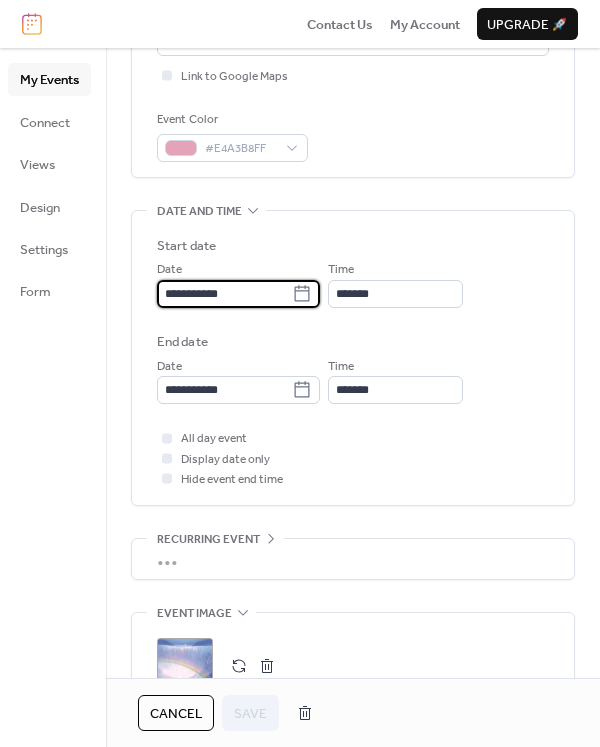 click on "**********" at bounding box center (224, 294) 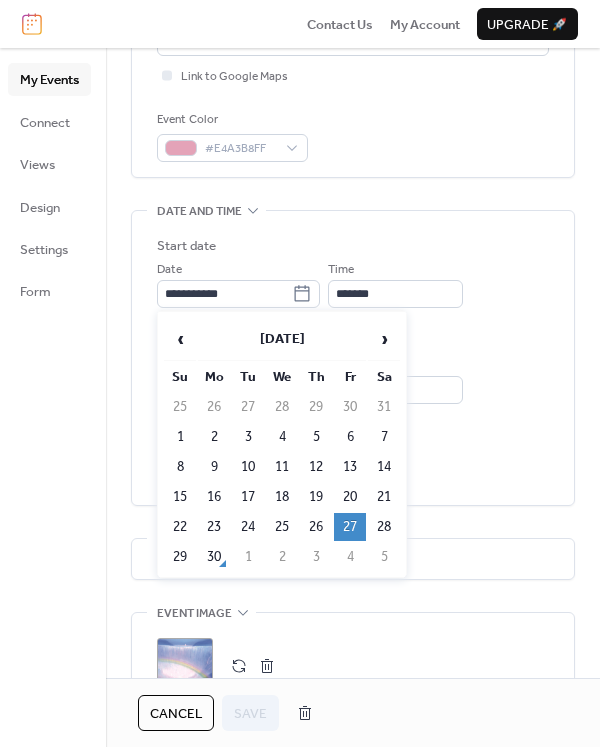 click on "4" at bounding box center (350, 557) 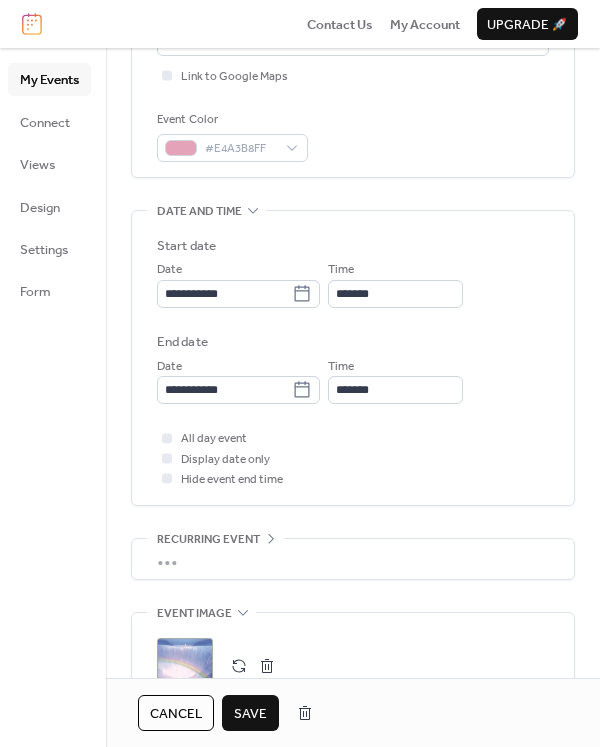 click on "Save" at bounding box center (250, 714) 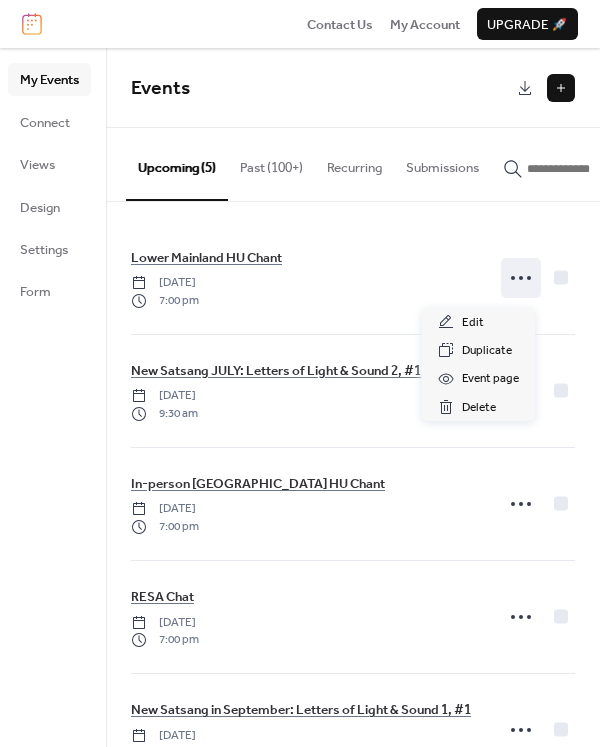 click 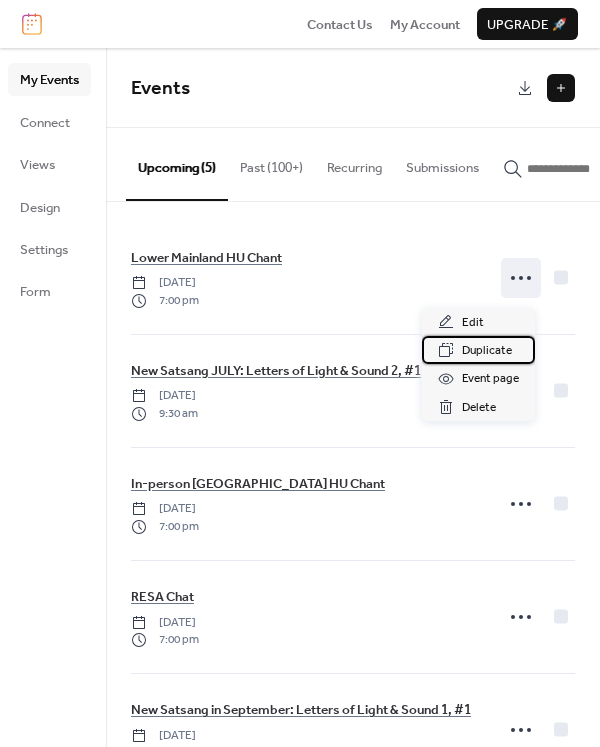 click on "Duplicate" at bounding box center [487, 351] 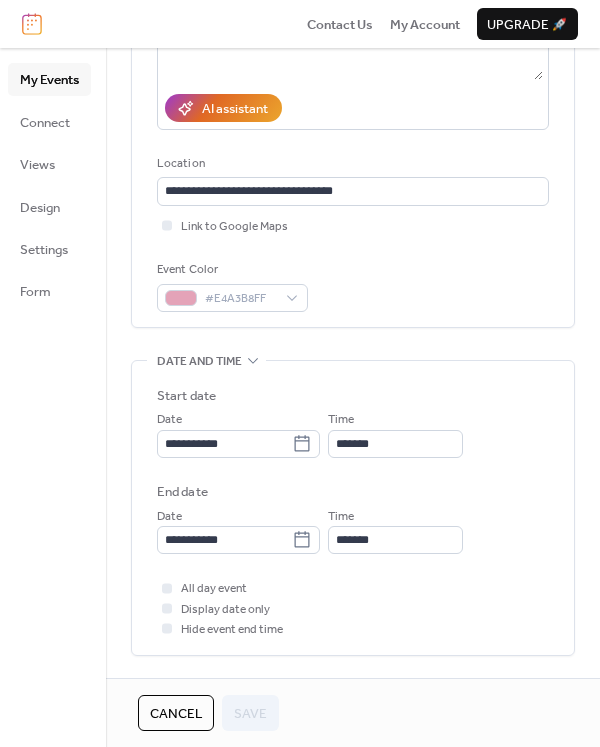 scroll, scrollTop: 391, scrollLeft: 0, axis: vertical 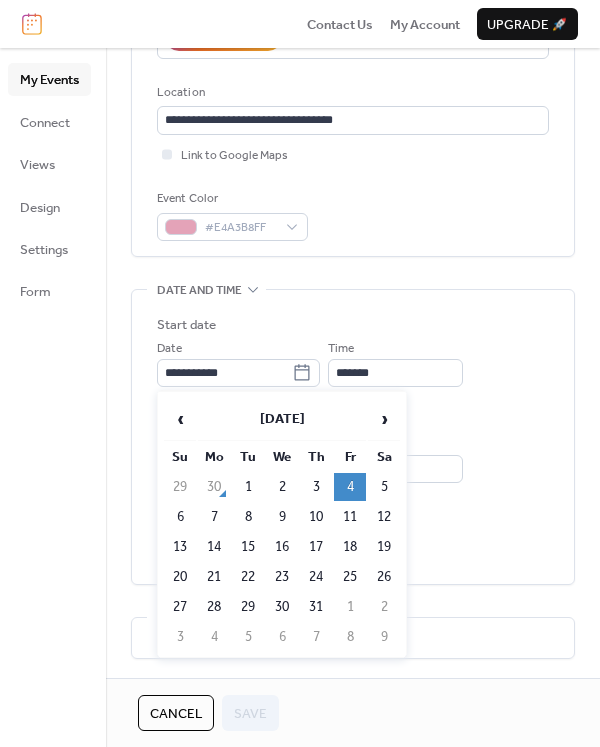 click 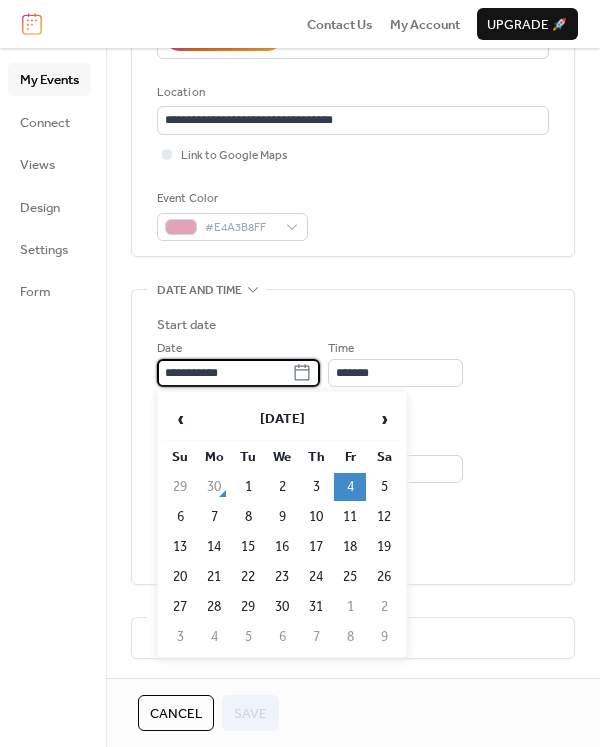 click on "**********" at bounding box center [224, 373] 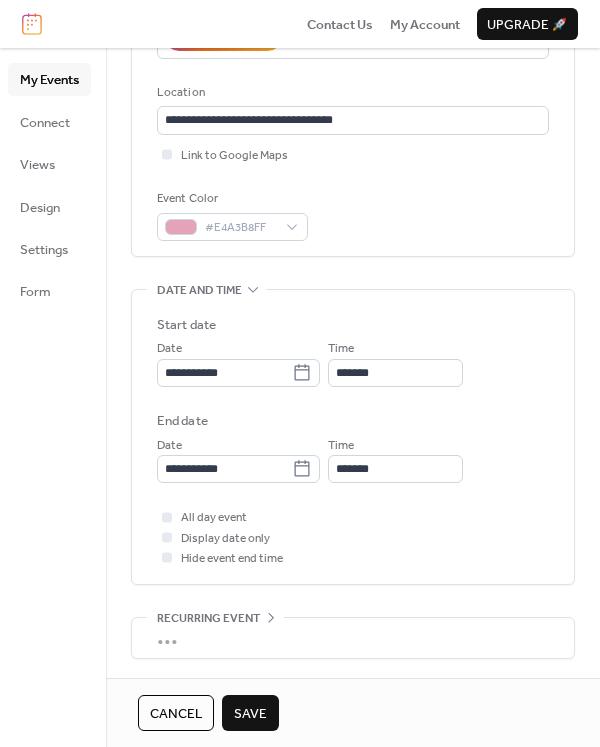 click on "Save" at bounding box center (250, 714) 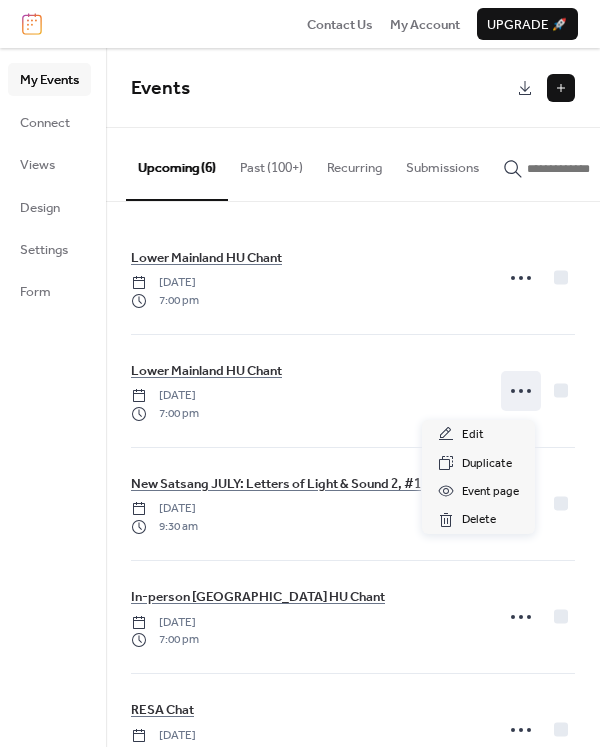 click 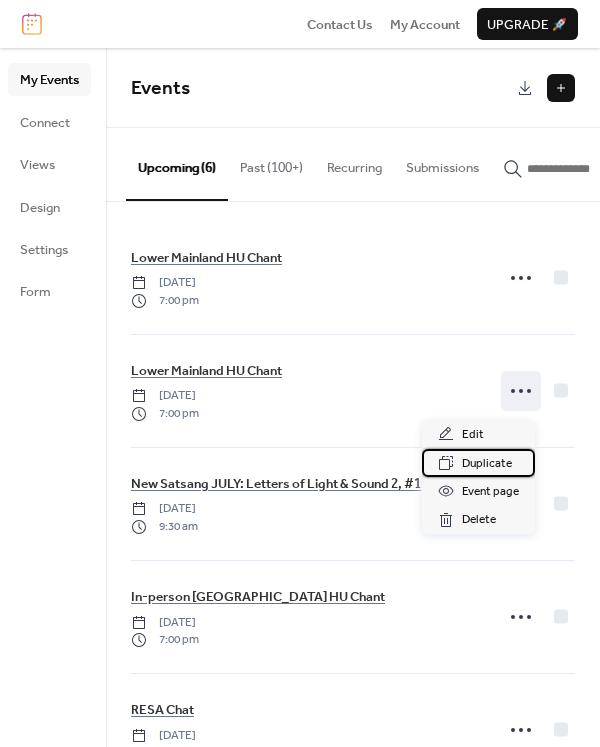 click on "Duplicate" at bounding box center (487, 464) 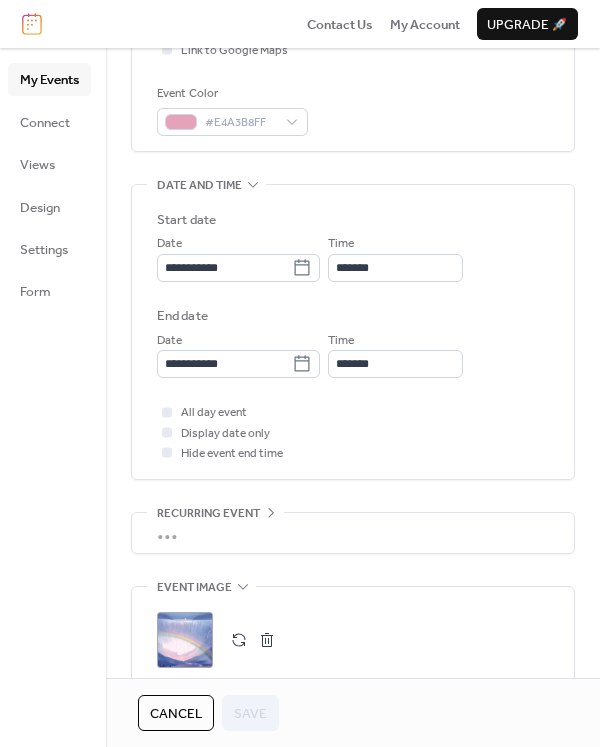 scroll, scrollTop: 510, scrollLeft: 0, axis: vertical 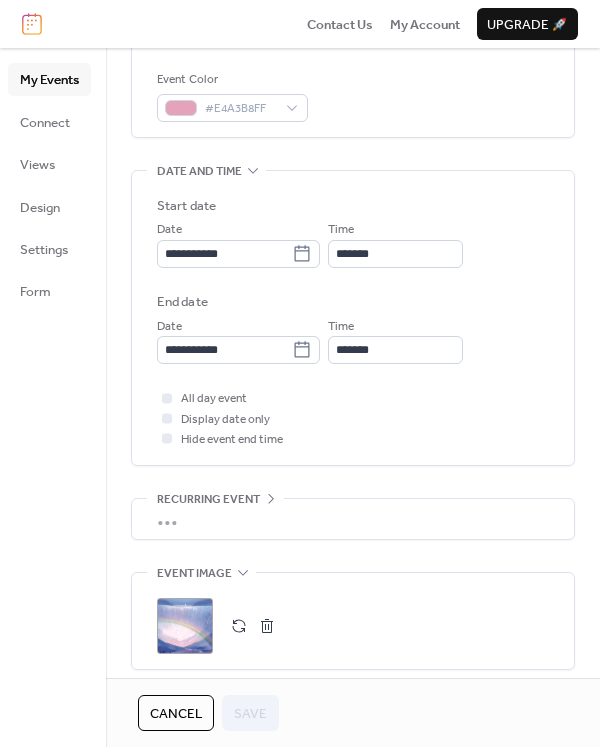 click 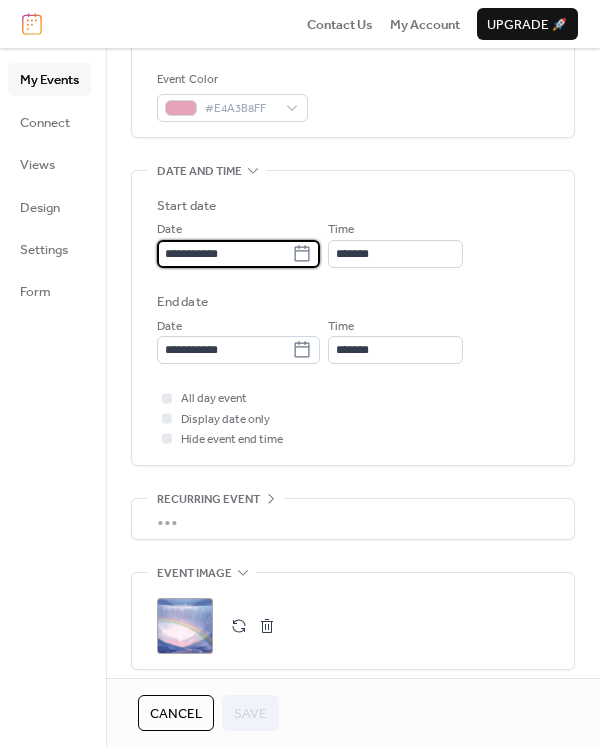 click on "**********" at bounding box center (224, 254) 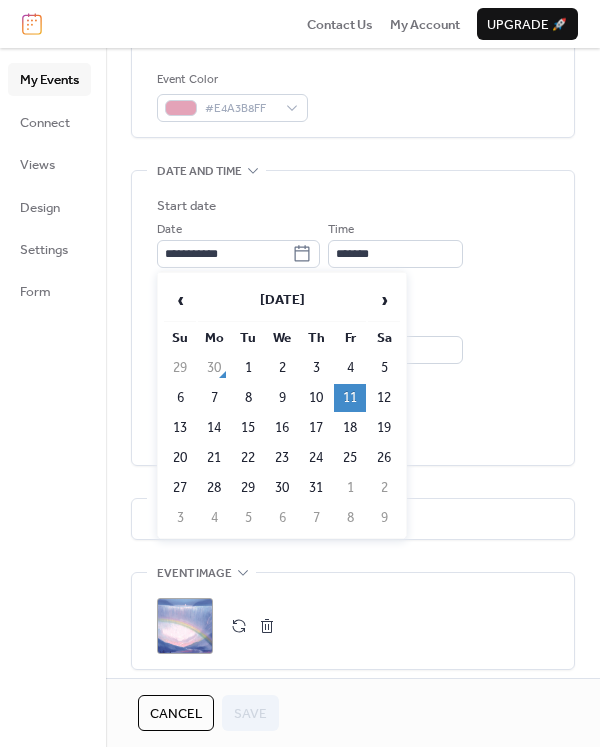 click on "18" at bounding box center (350, 428) 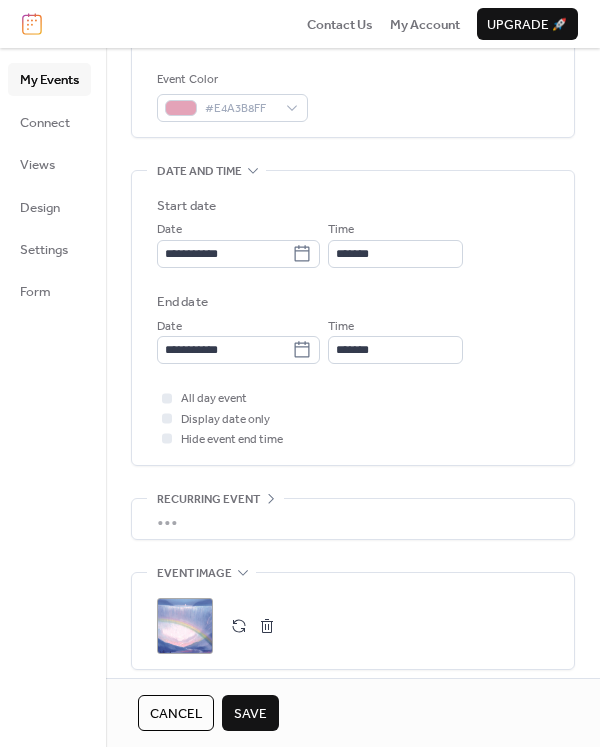 click on "Save" at bounding box center (250, 714) 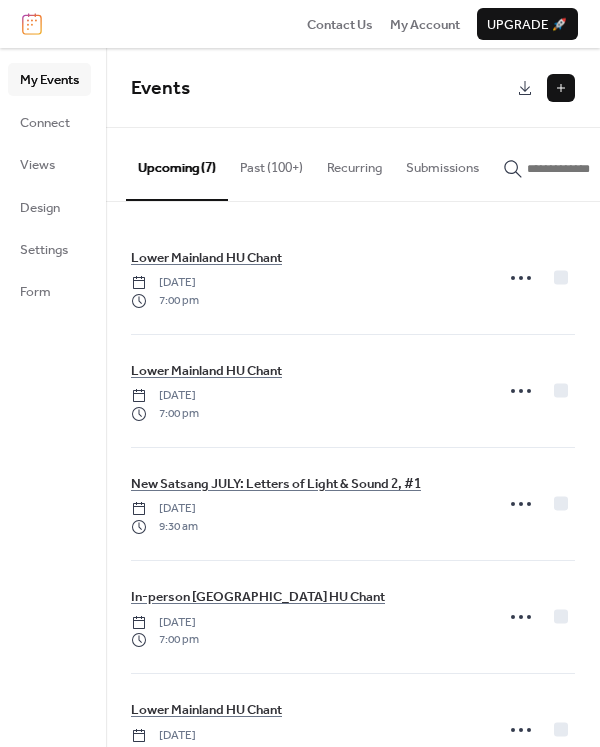 click 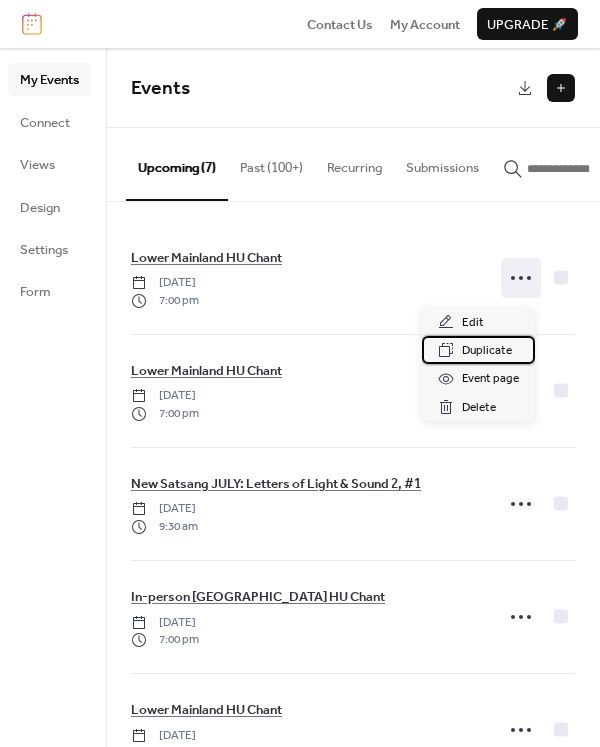 click on "Duplicate" at bounding box center (487, 351) 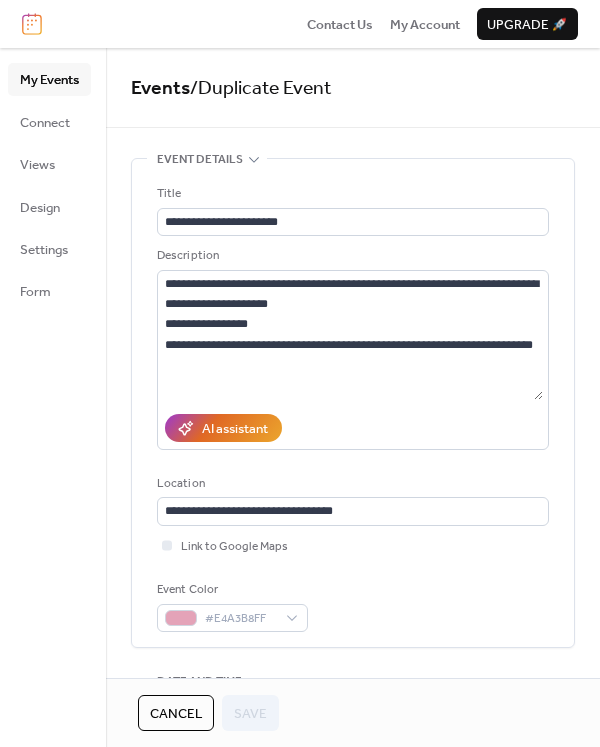 drag, startPoint x: 592, startPoint y: 274, endPoint x: 594, endPoint y: 350, distance: 76.02631 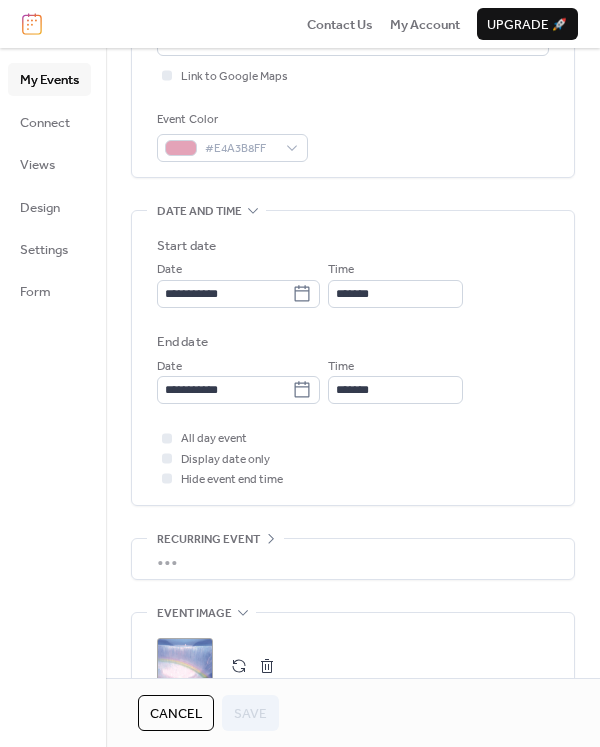 scroll, scrollTop: 478, scrollLeft: 0, axis: vertical 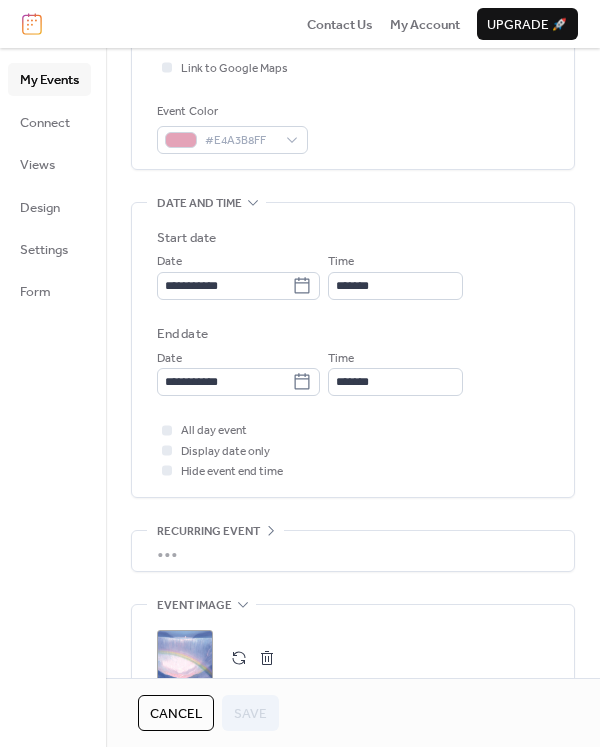 click 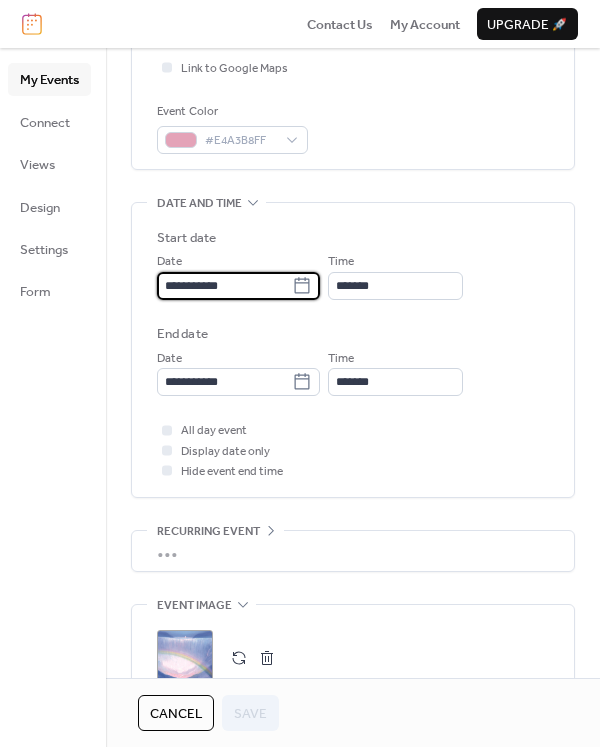 click on "**********" at bounding box center [224, 286] 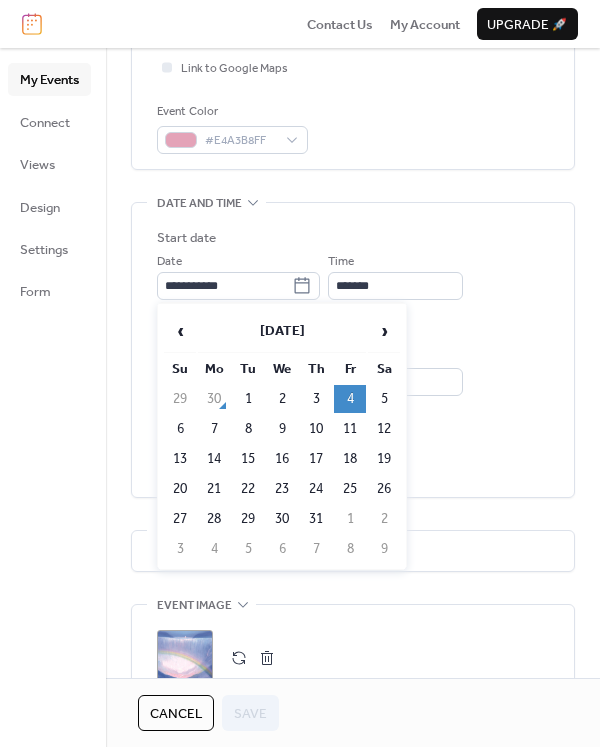 click on "25" at bounding box center (350, 489) 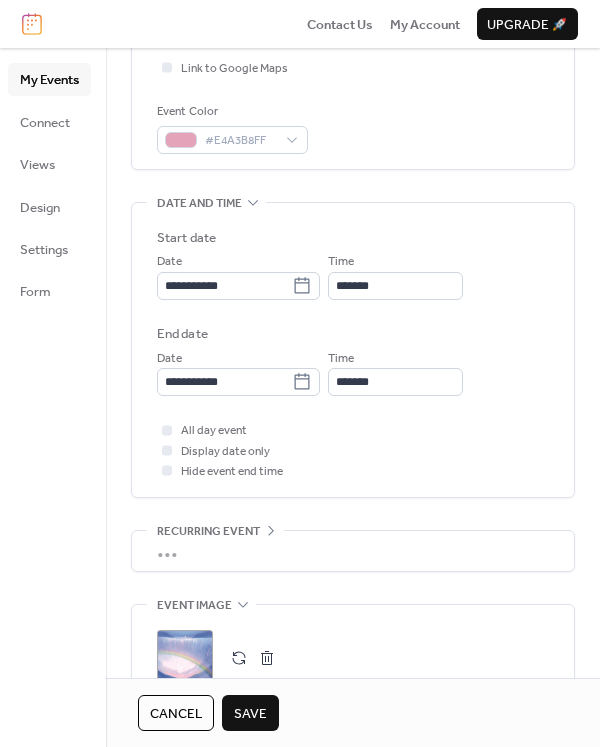 click on "Save" at bounding box center (250, 714) 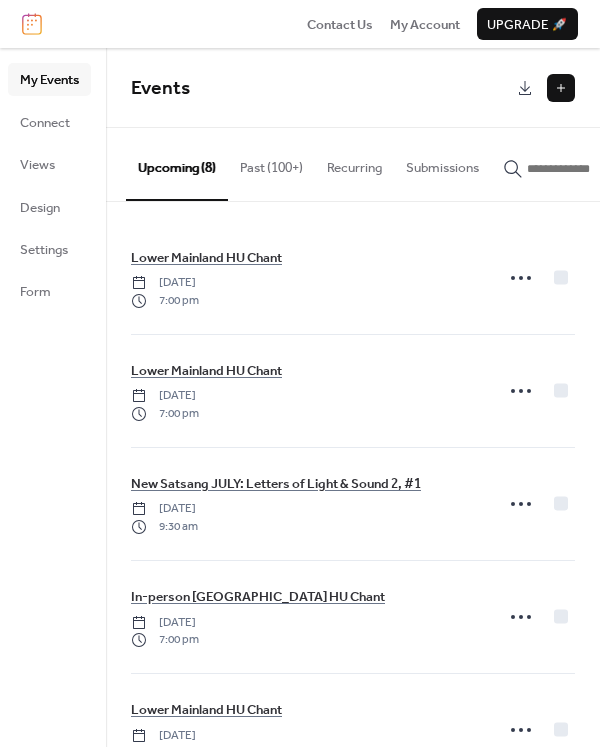 click on "Past  (100+)" at bounding box center (271, 163) 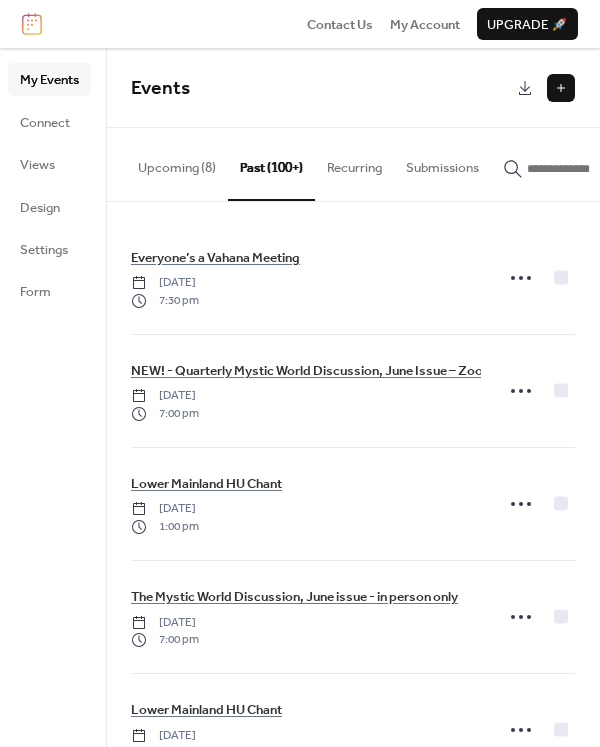 click 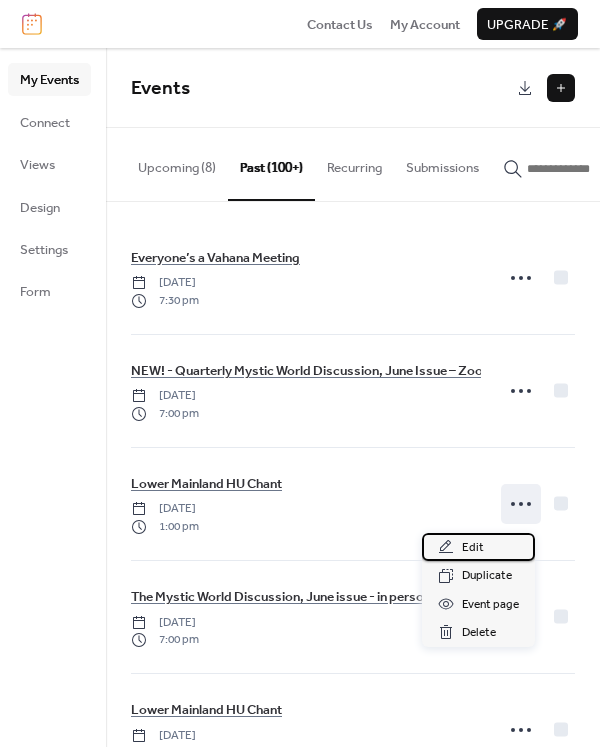 click on "Edit" at bounding box center (473, 548) 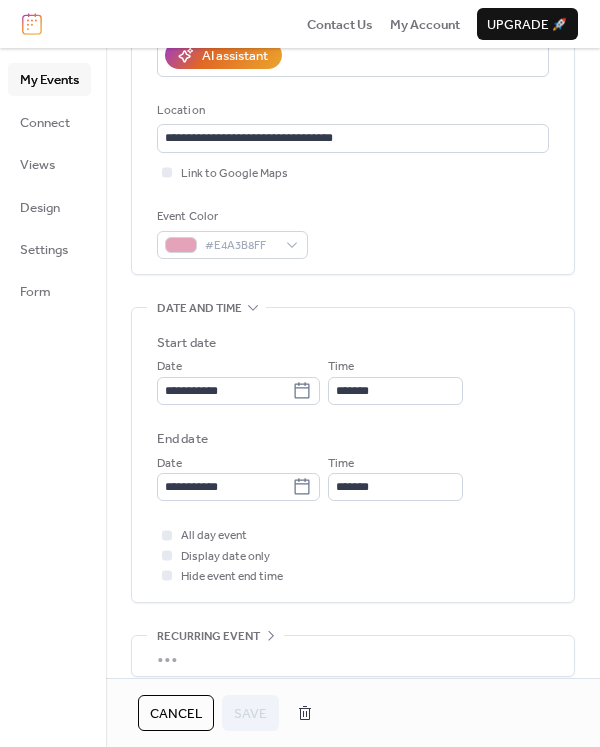 scroll, scrollTop: 440, scrollLeft: 0, axis: vertical 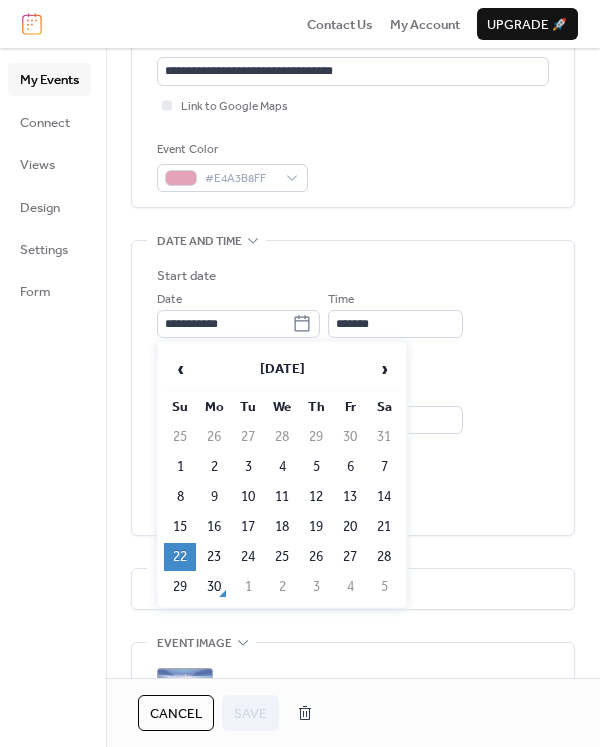 click 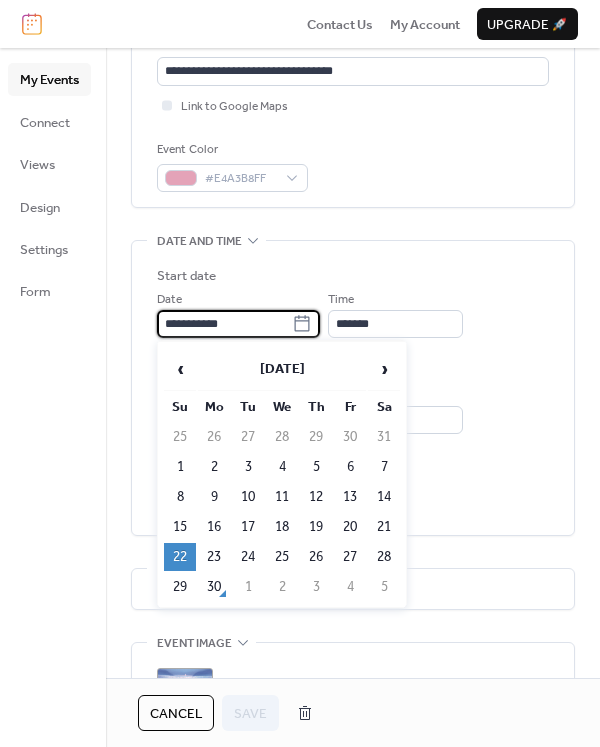 click on "**********" at bounding box center [224, 324] 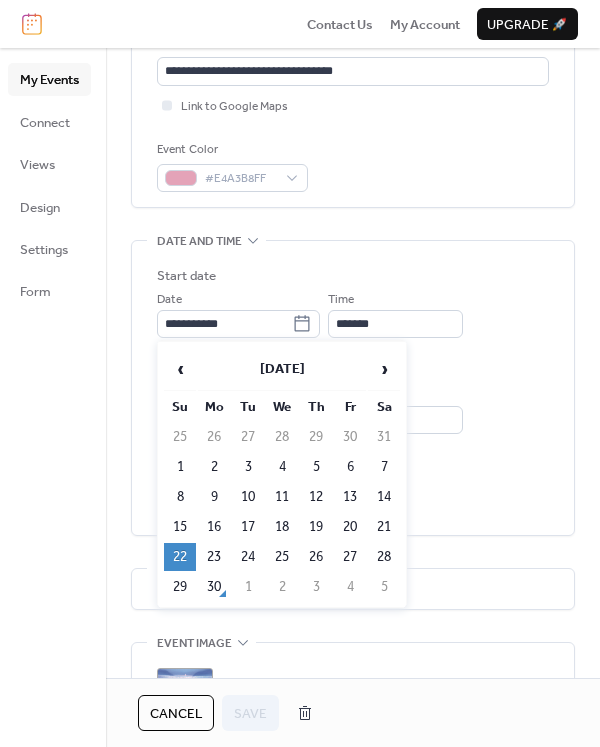 click on "›" at bounding box center (384, 369) 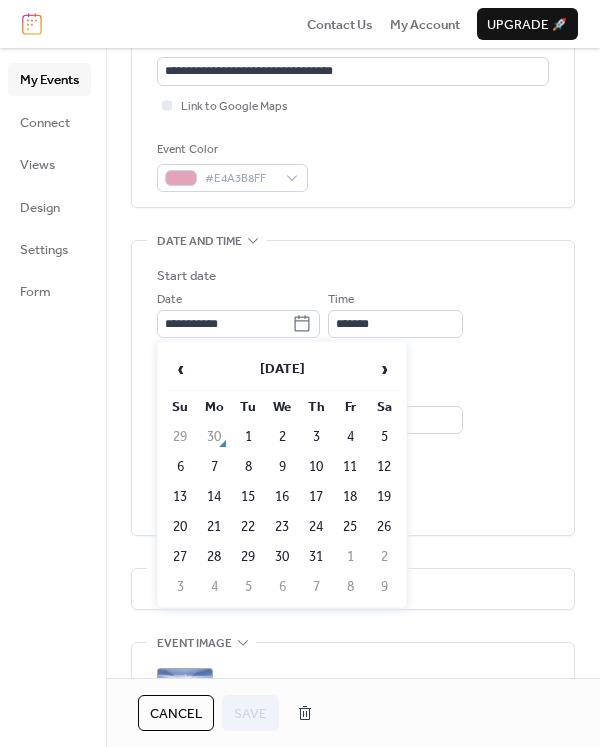 click on "13" at bounding box center [180, 497] 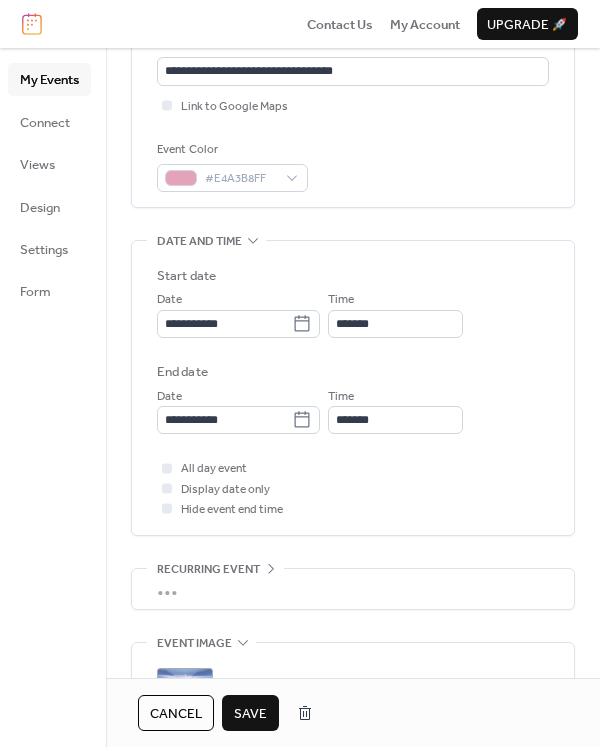 click on "Save" at bounding box center (250, 714) 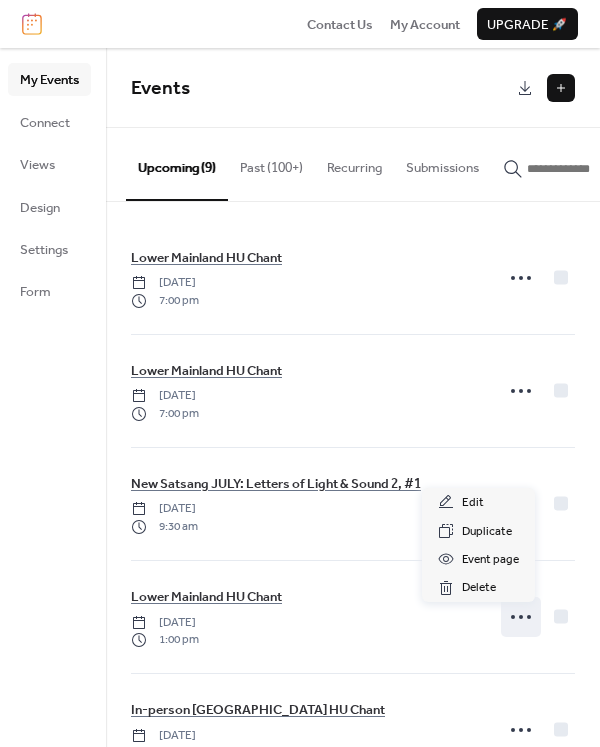click 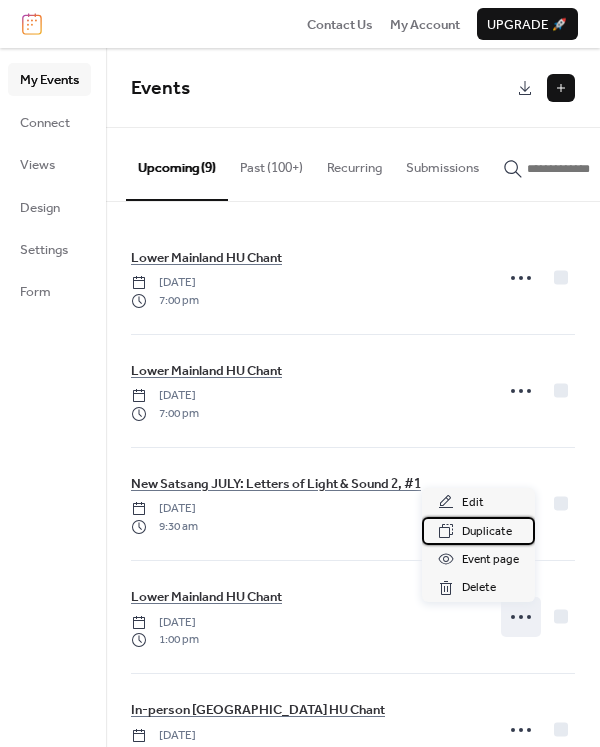 click on "Duplicate" at bounding box center [487, 532] 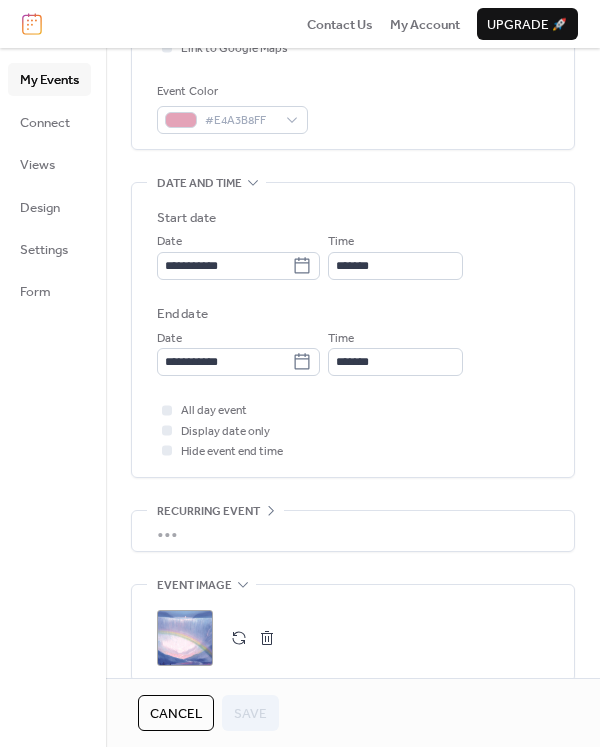 scroll, scrollTop: 502, scrollLeft: 0, axis: vertical 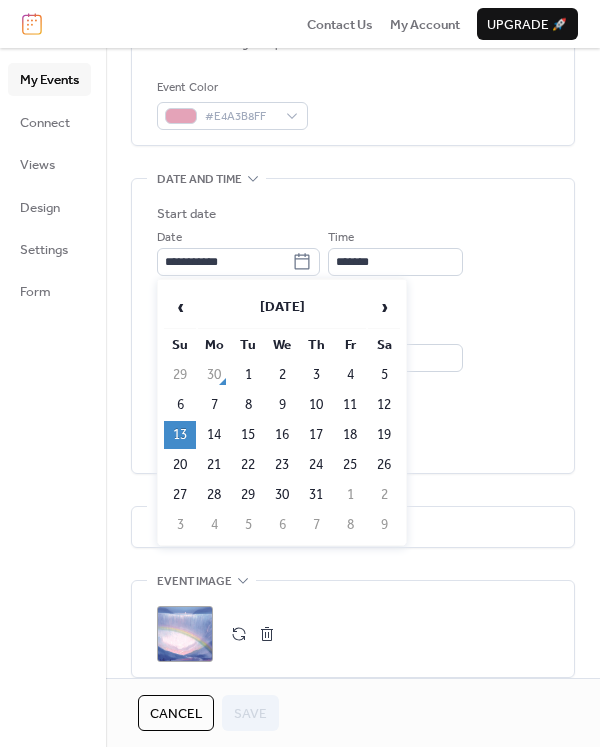click 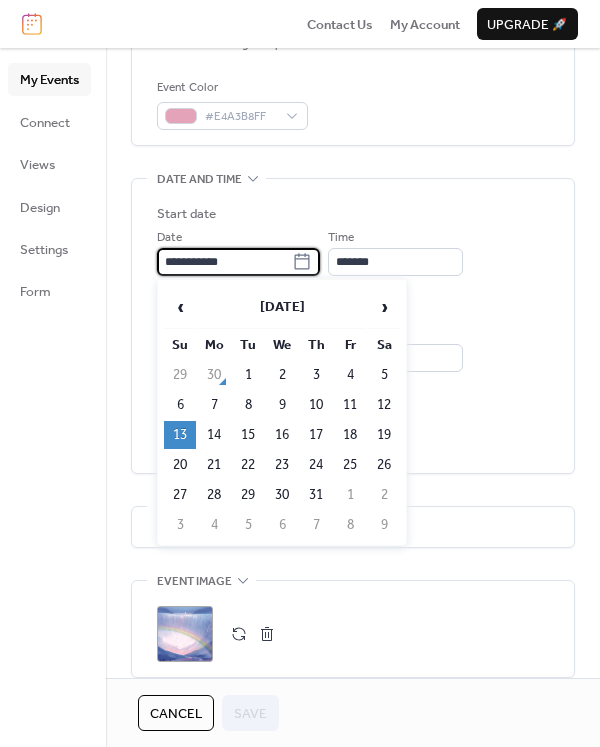 click on "**********" at bounding box center [224, 262] 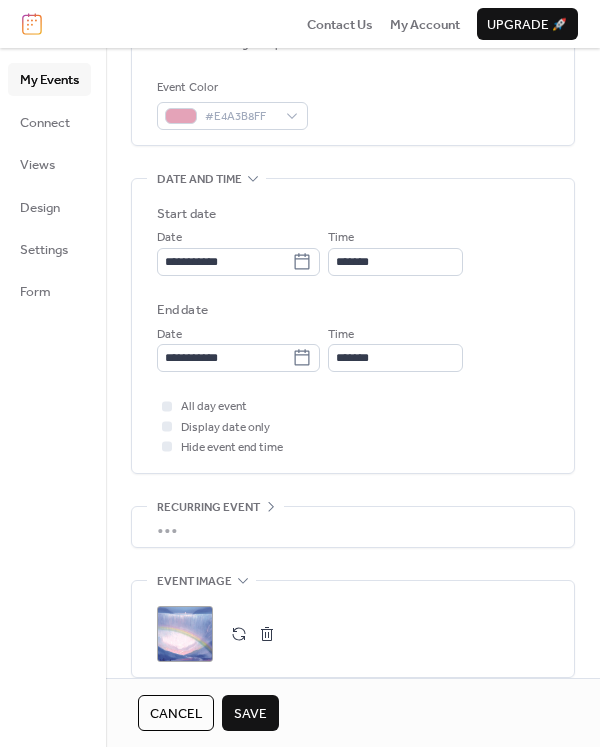 click on "Save" at bounding box center [250, 714] 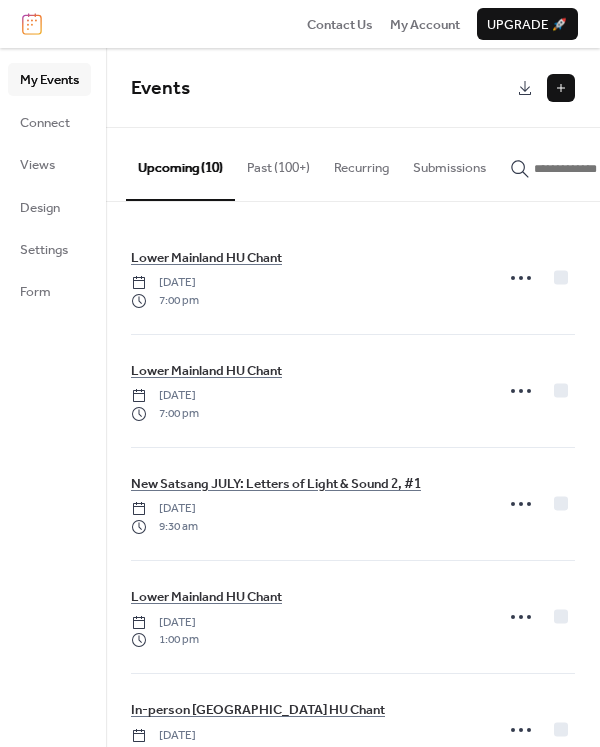 click on "Past  (100+)" at bounding box center [278, 163] 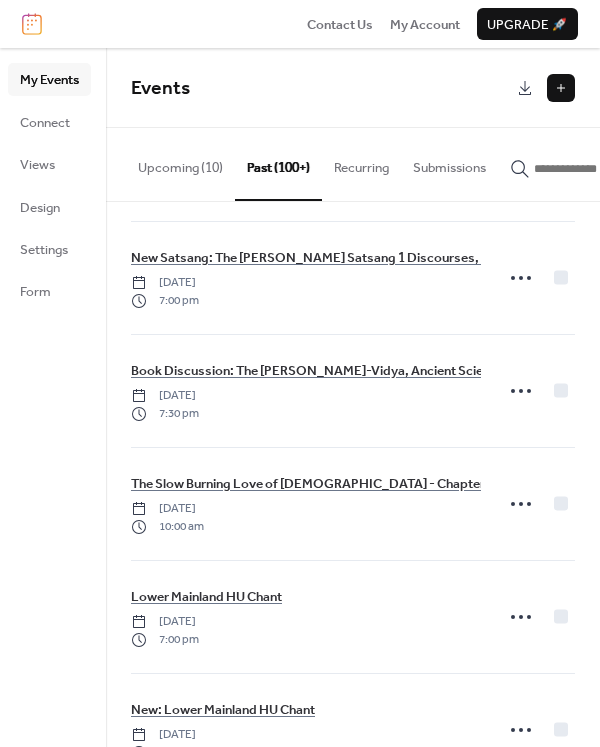scroll, scrollTop: 1627, scrollLeft: 0, axis: vertical 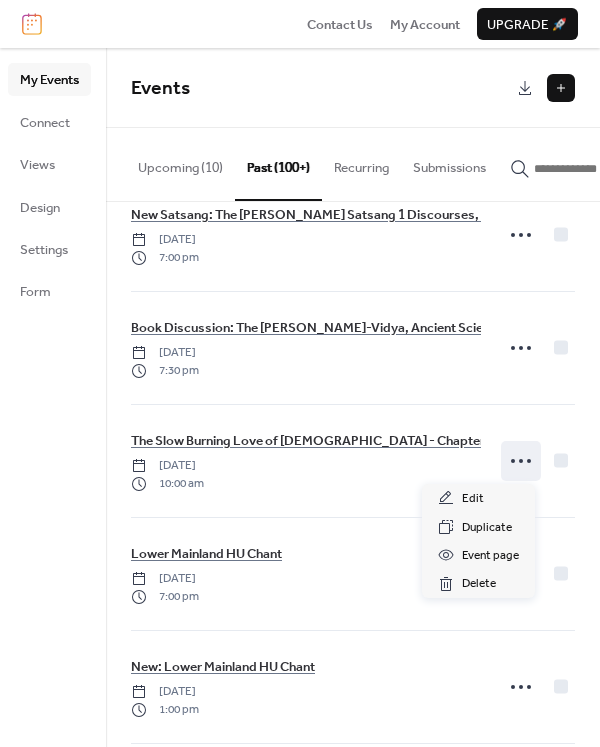click 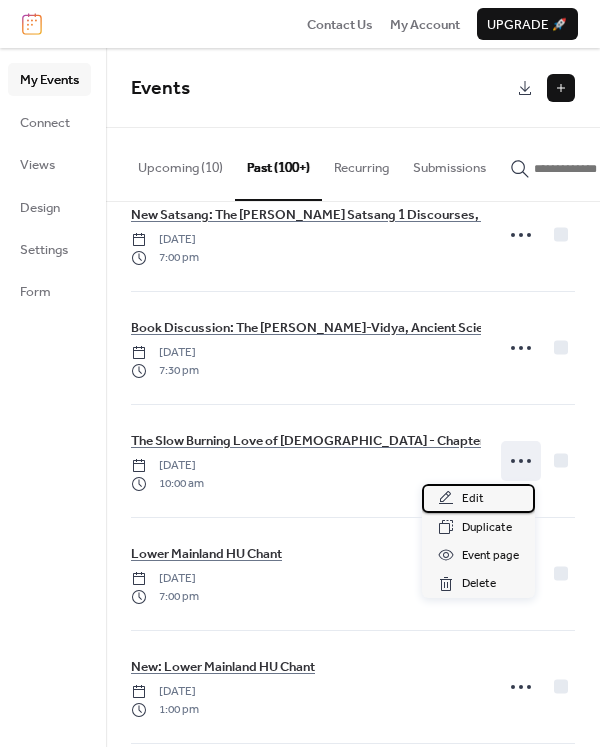 click on "Edit" at bounding box center (473, 499) 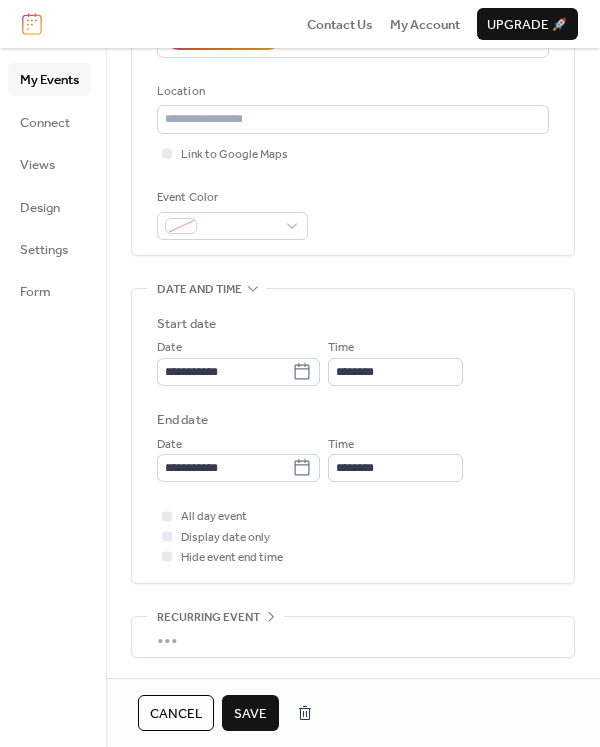 scroll, scrollTop: 445, scrollLeft: 0, axis: vertical 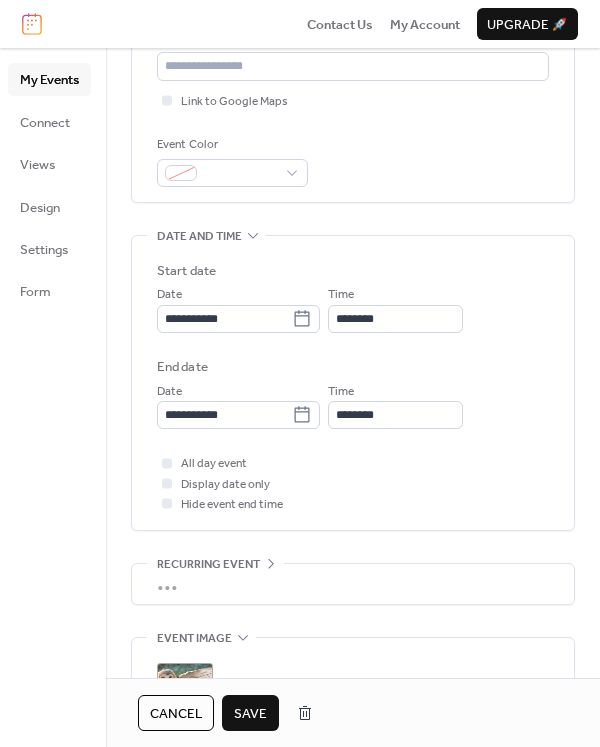 type on "**********" 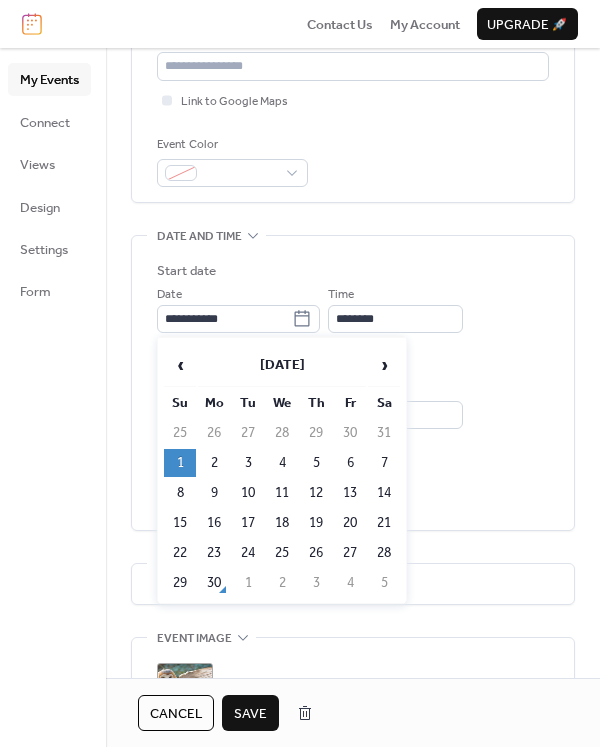 click 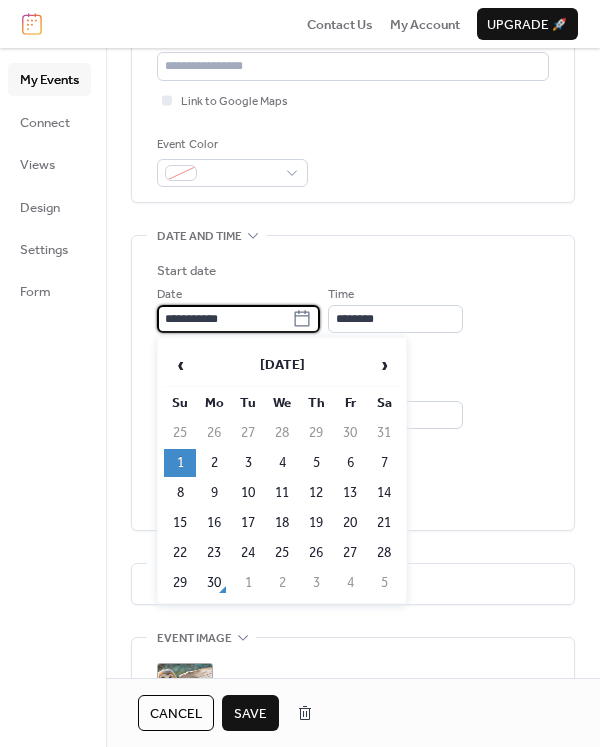 click on "**********" at bounding box center [224, 319] 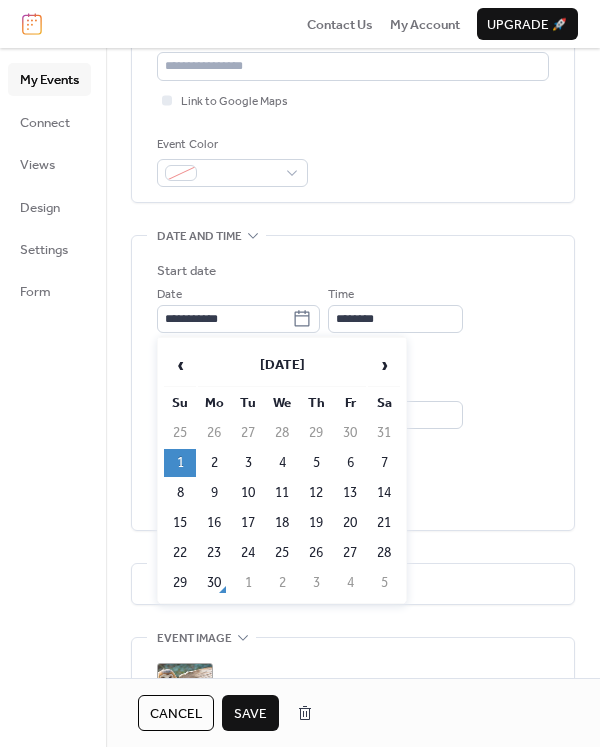click on "›" at bounding box center (384, 365) 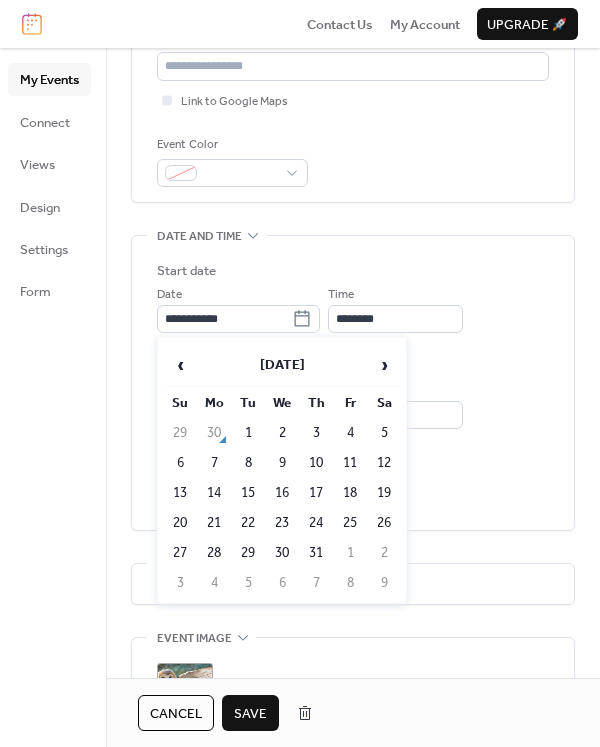 click on "6" at bounding box center [180, 463] 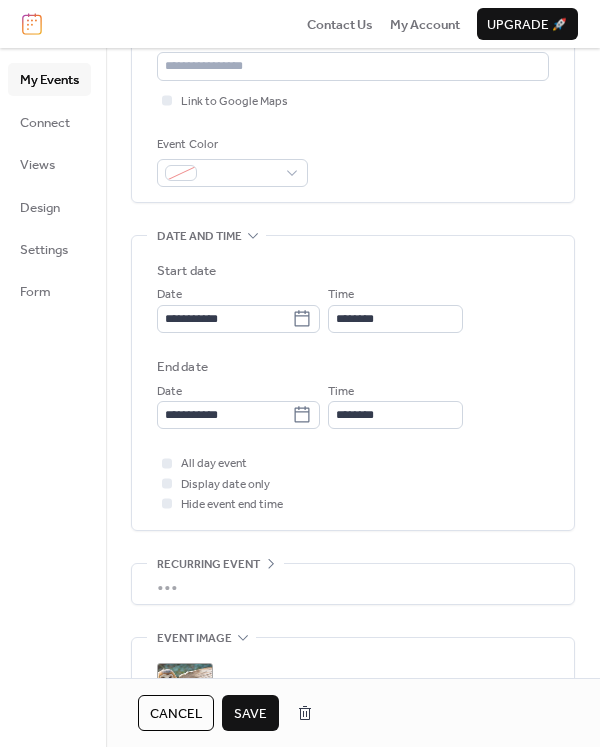 click on "Save" at bounding box center (250, 714) 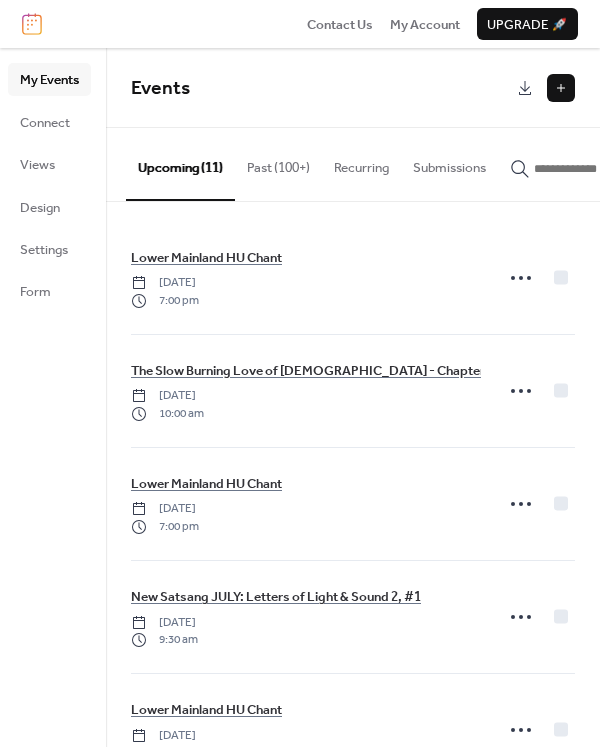 click on "Past  (100+)" at bounding box center (278, 163) 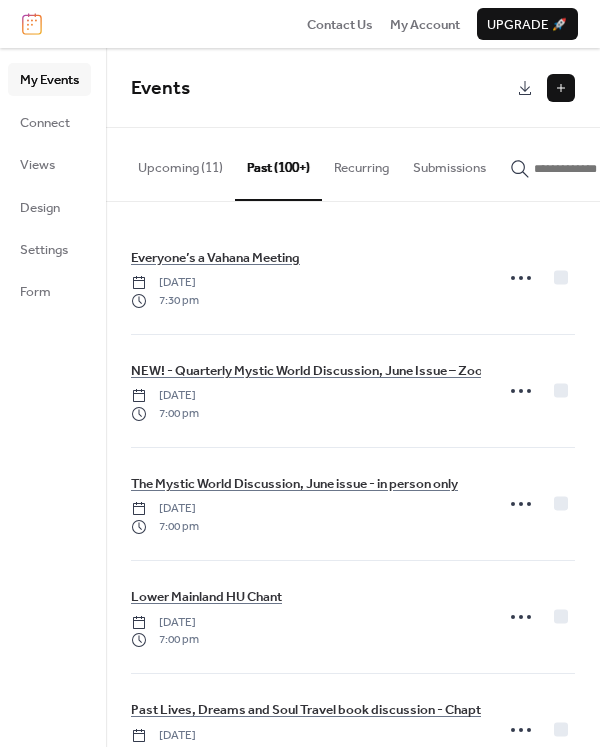 drag, startPoint x: 594, startPoint y: 260, endPoint x: 603, endPoint y: 319, distance: 59.682495 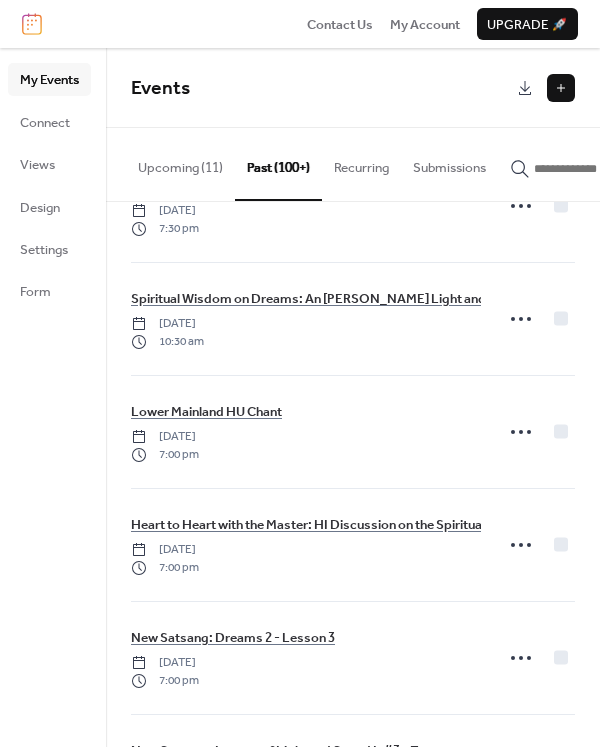 scroll, scrollTop: 655, scrollLeft: 0, axis: vertical 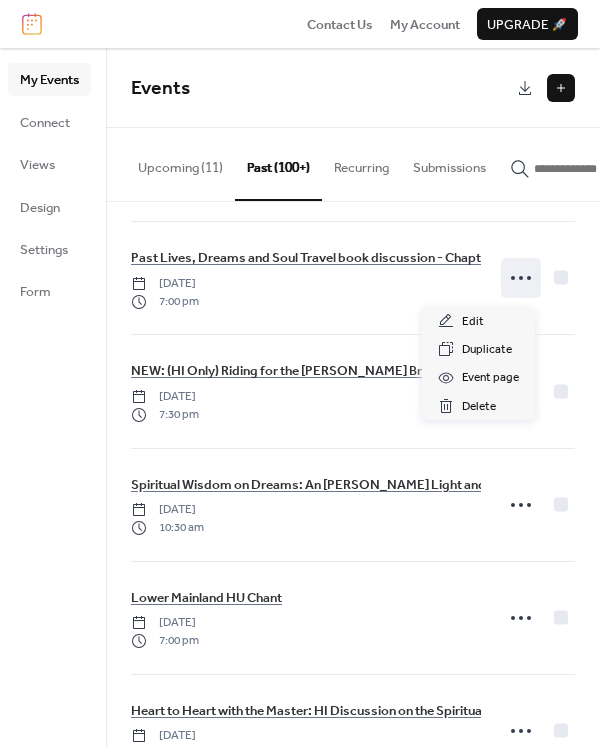 click 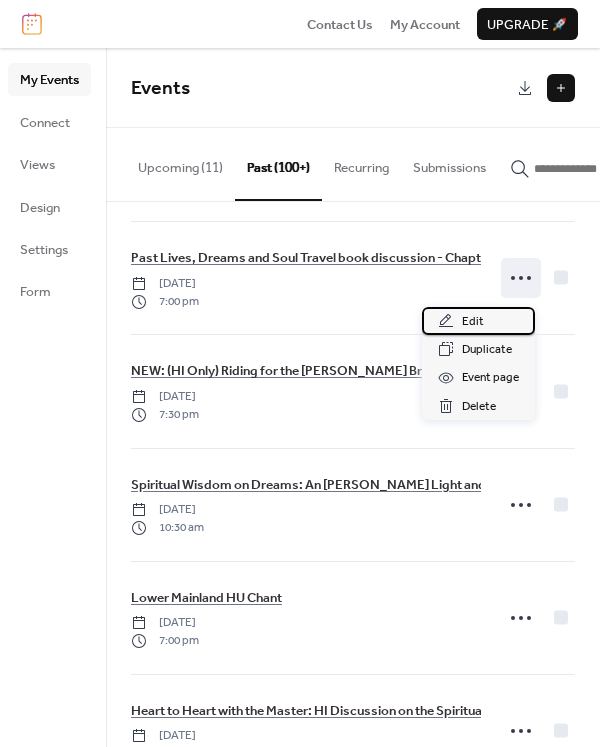 click on "Edit" at bounding box center [473, 322] 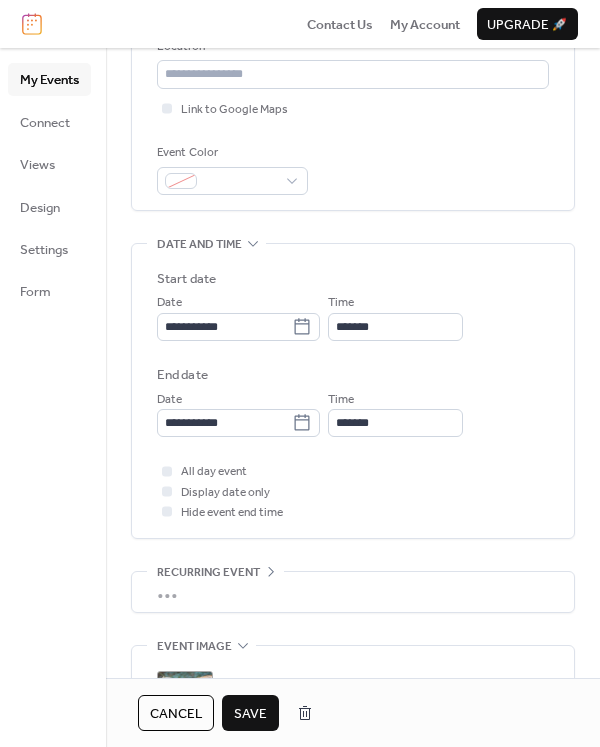 scroll, scrollTop: 442, scrollLeft: 0, axis: vertical 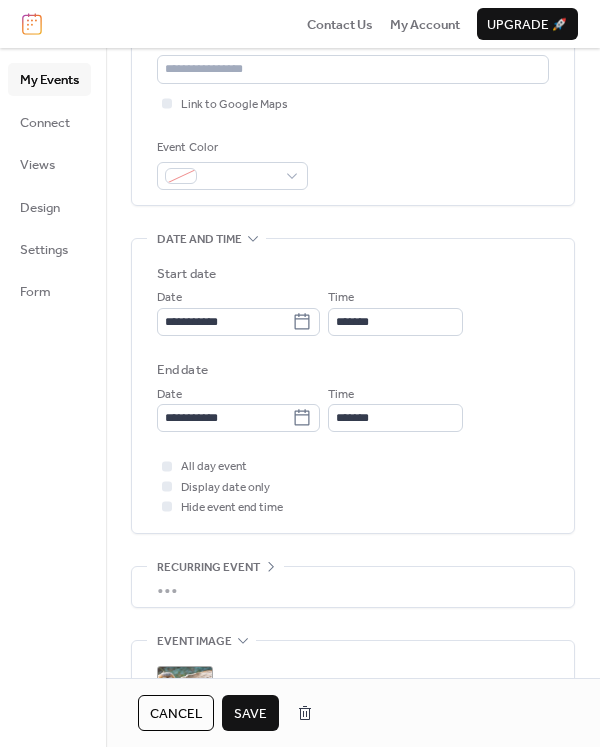 type on "**********" 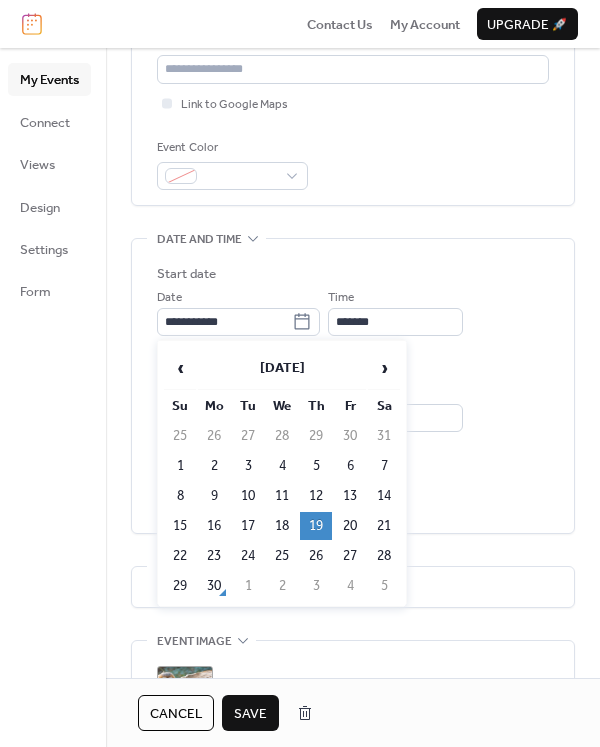 click 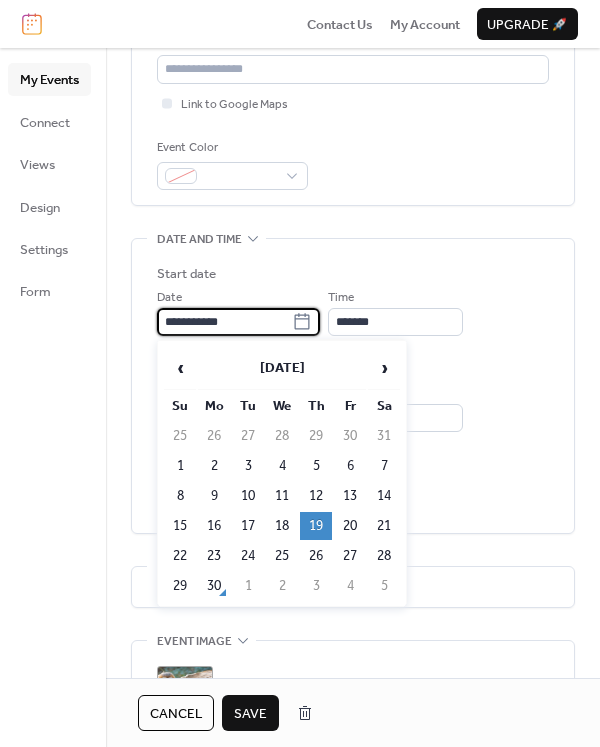 click on "**********" at bounding box center [224, 322] 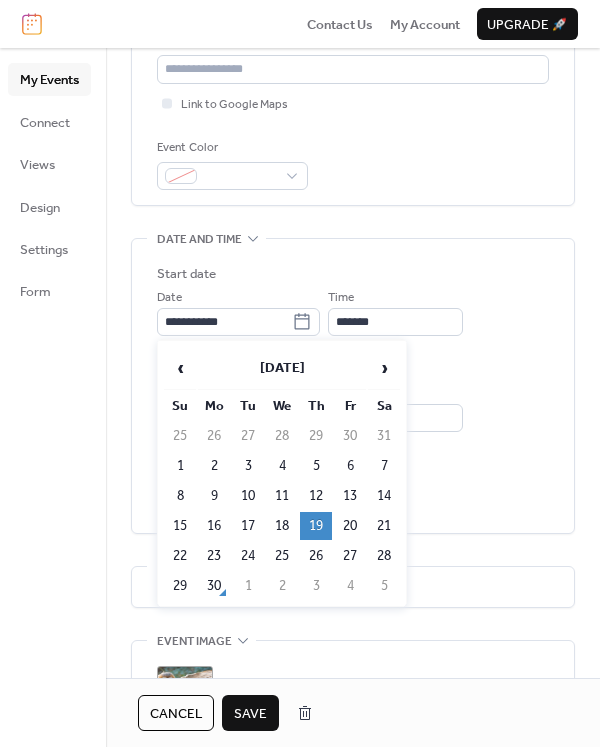 click on "›" at bounding box center [384, 368] 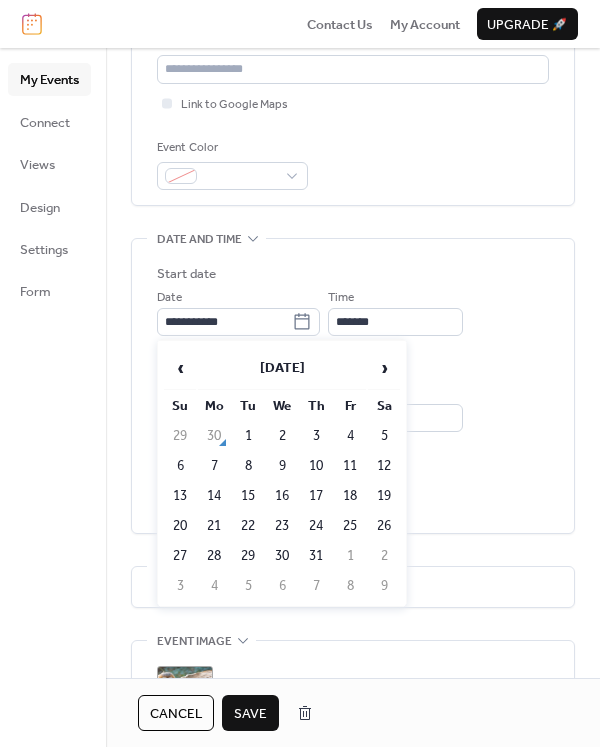 click on "17" at bounding box center (316, 496) 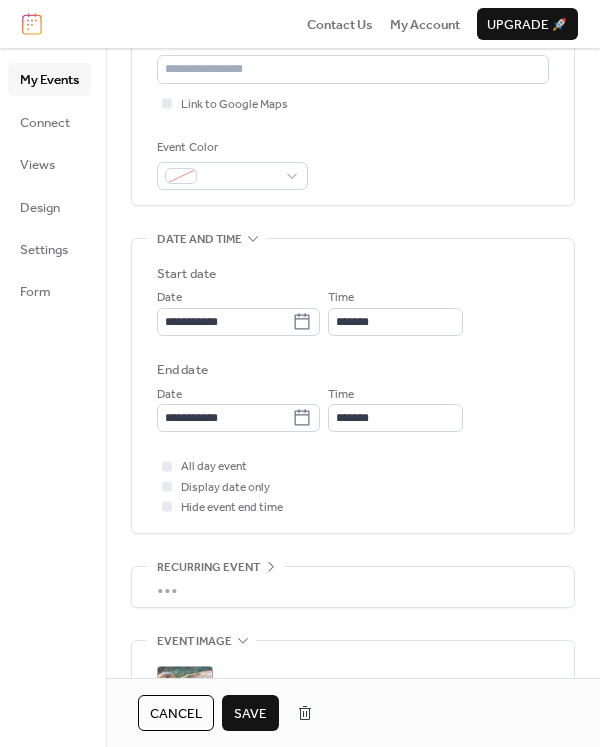 click on "Save" at bounding box center [250, 714] 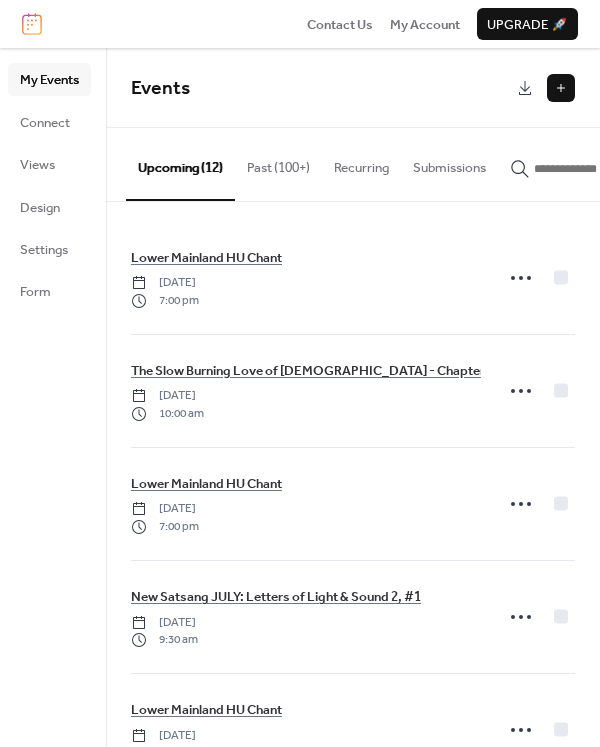 click on "Past  (100+)" at bounding box center (278, 163) 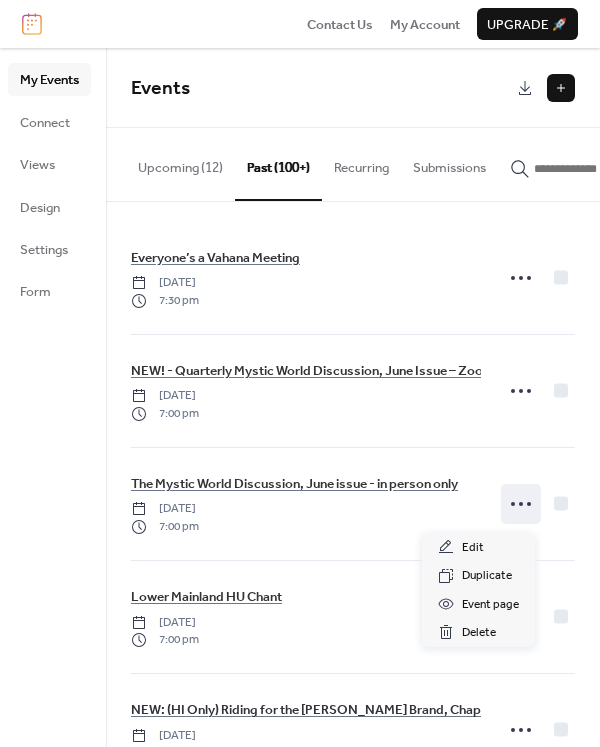 click 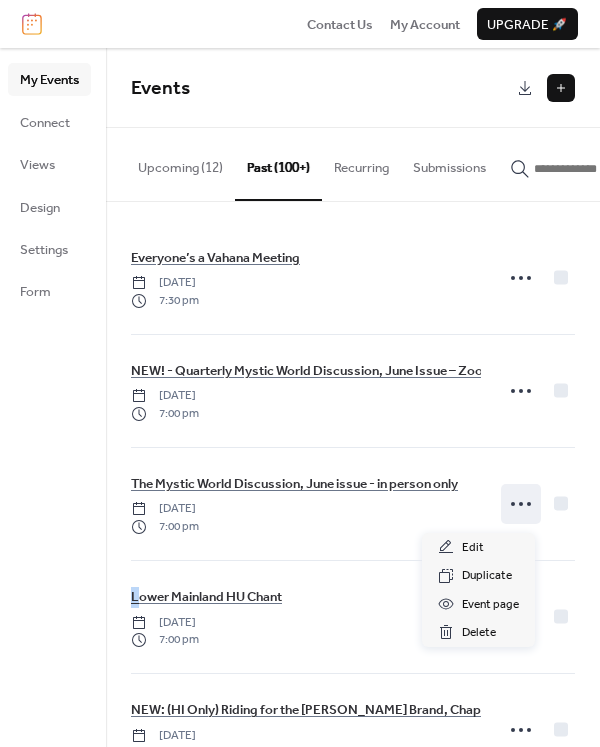 click 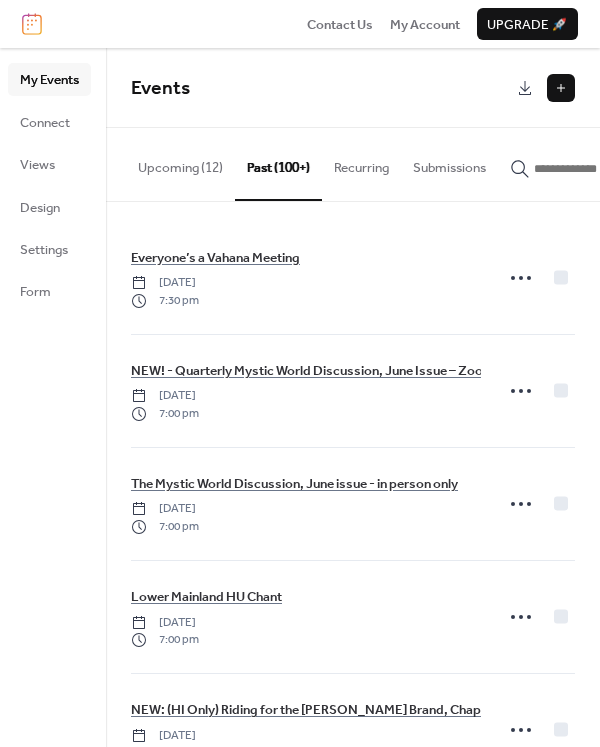 click 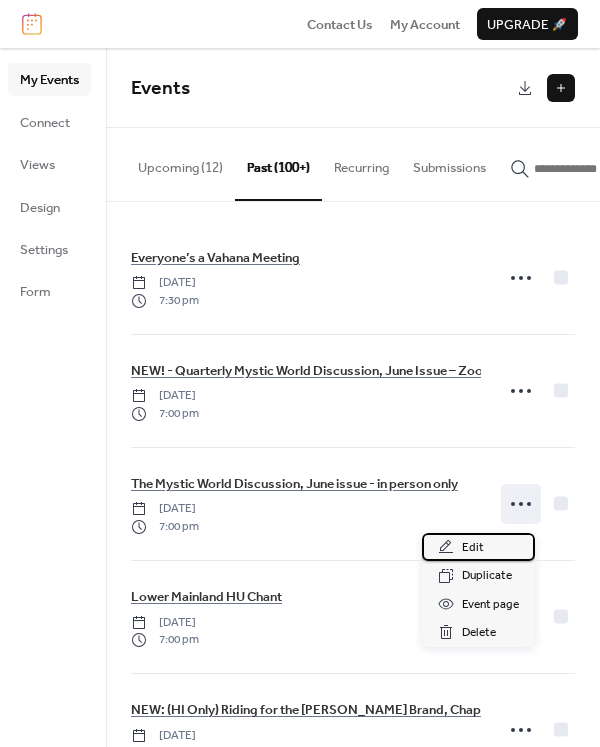 click on "Edit" at bounding box center (473, 548) 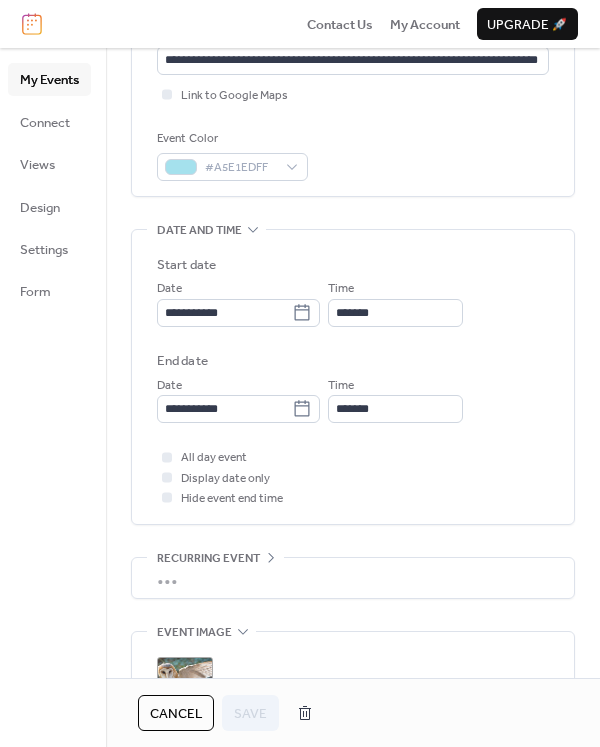 scroll, scrollTop: 470, scrollLeft: 0, axis: vertical 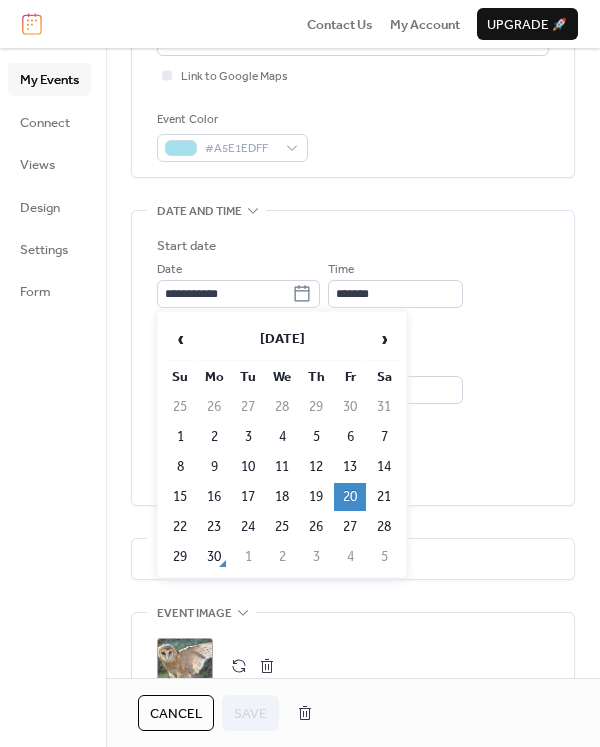 click 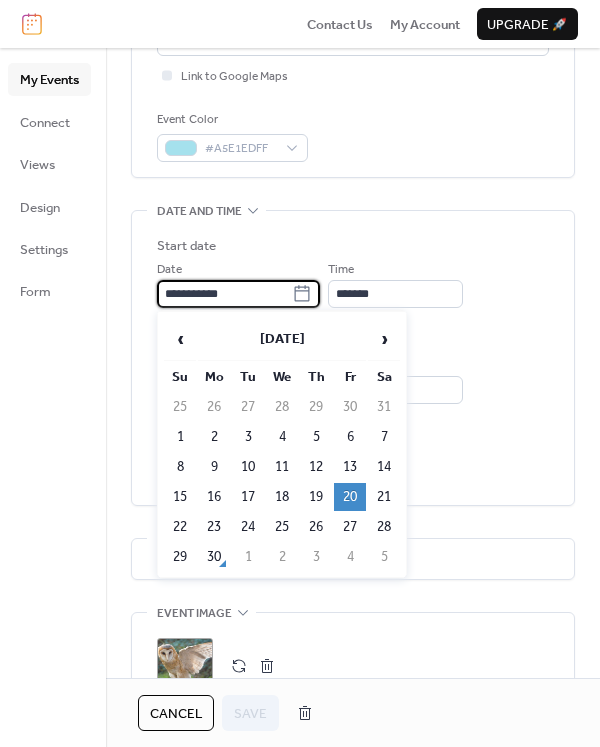 click on "**********" at bounding box center (224, 294) 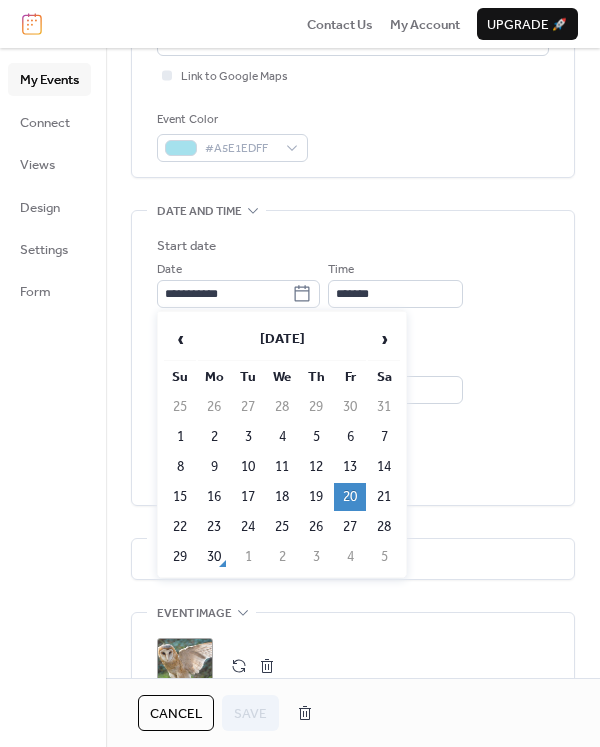 click on "›" at bounding box center (384, 339) 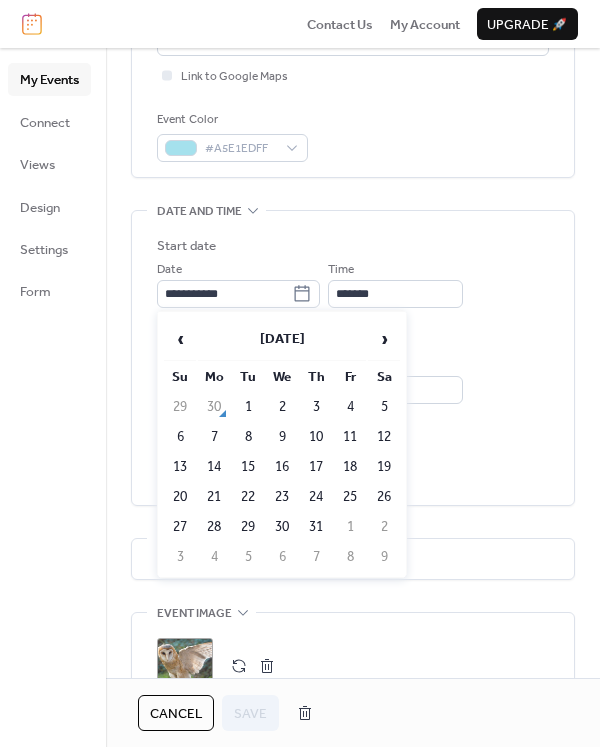 click on "18" at bounding box center [350, 467] 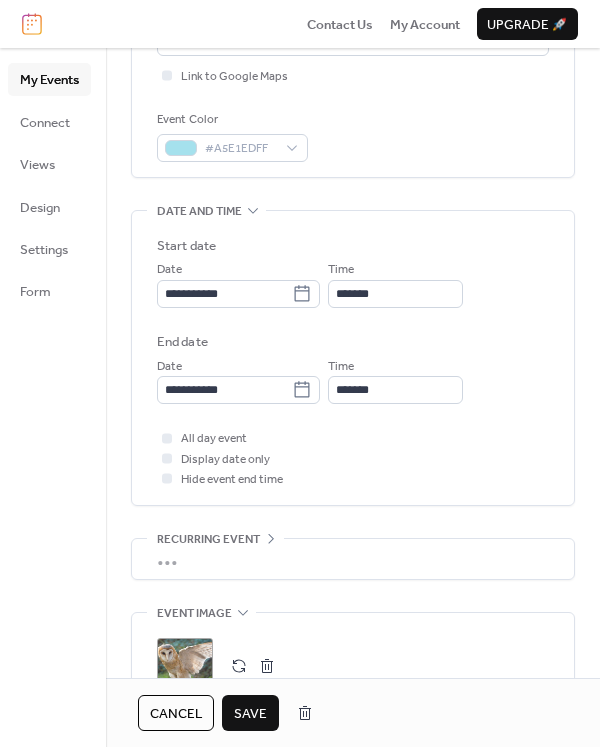 click on "Save" at bounding box center (250, 714) 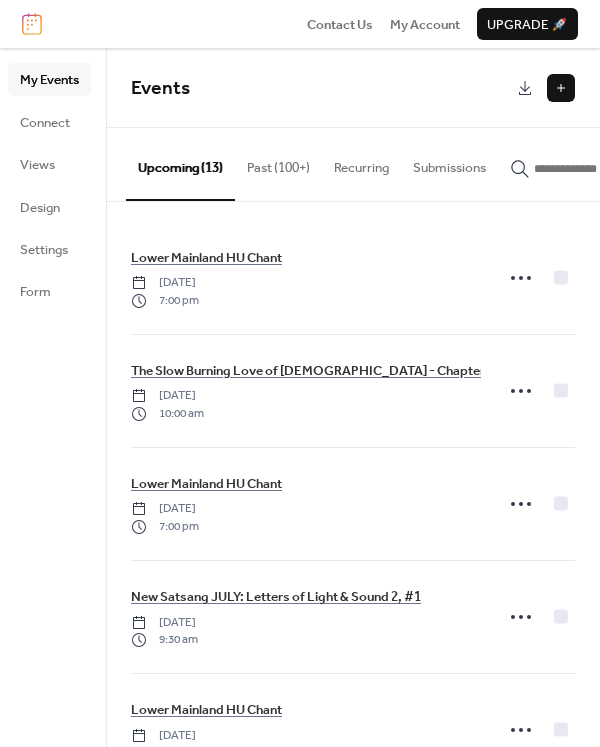 click on "Past  (100+)" at bounding box center [278, 163] 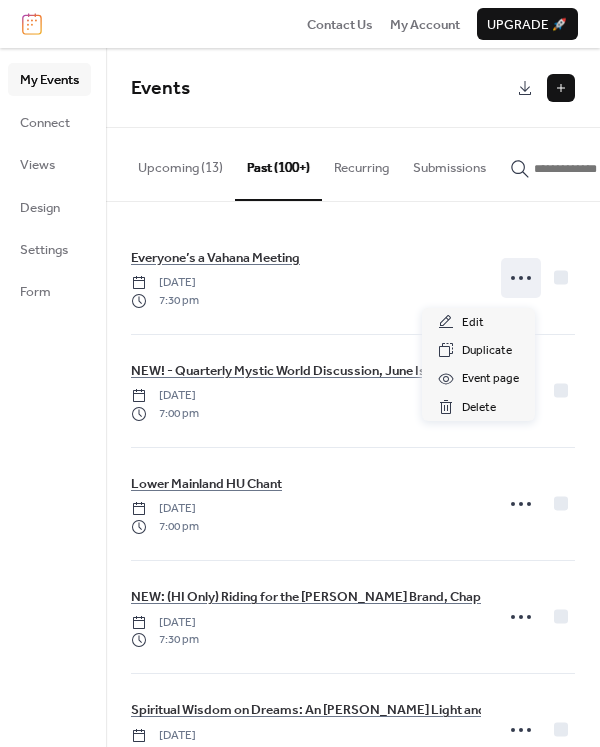 click 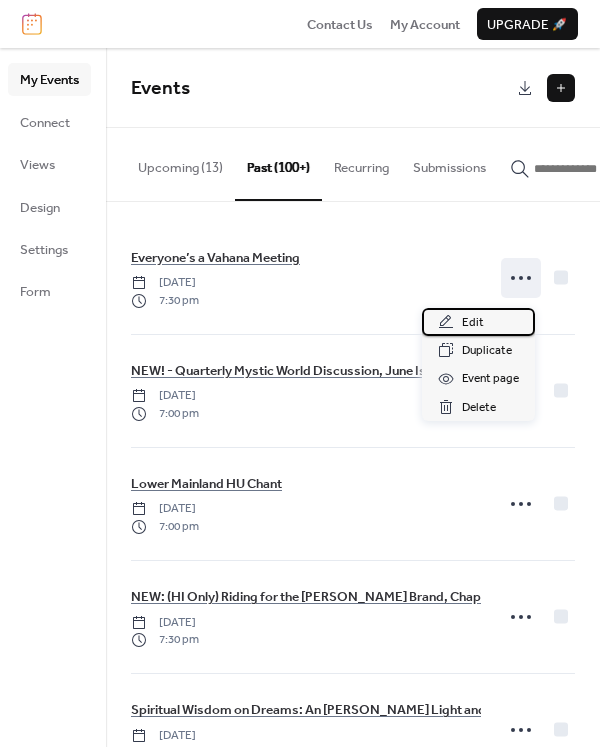 click on "Edit" at bounding box center [473, 323] 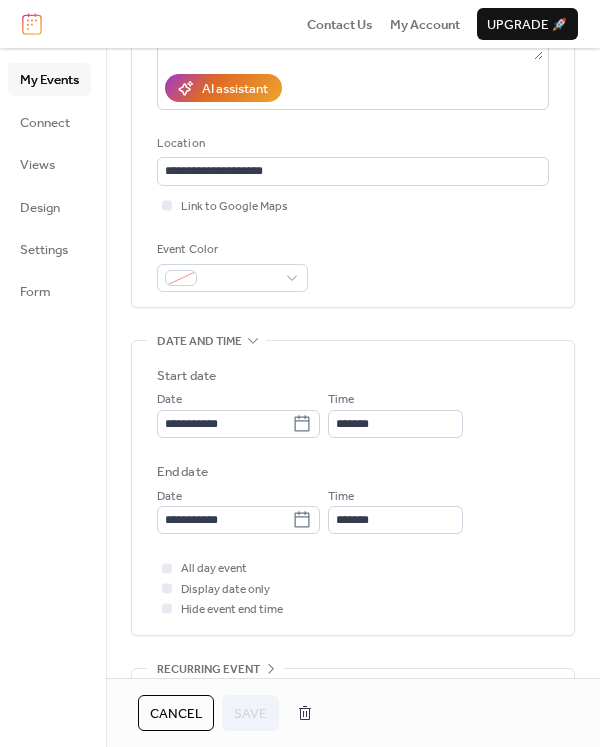 scroll, scrollTop: 370, scrollLeft: 0, axis: vertical 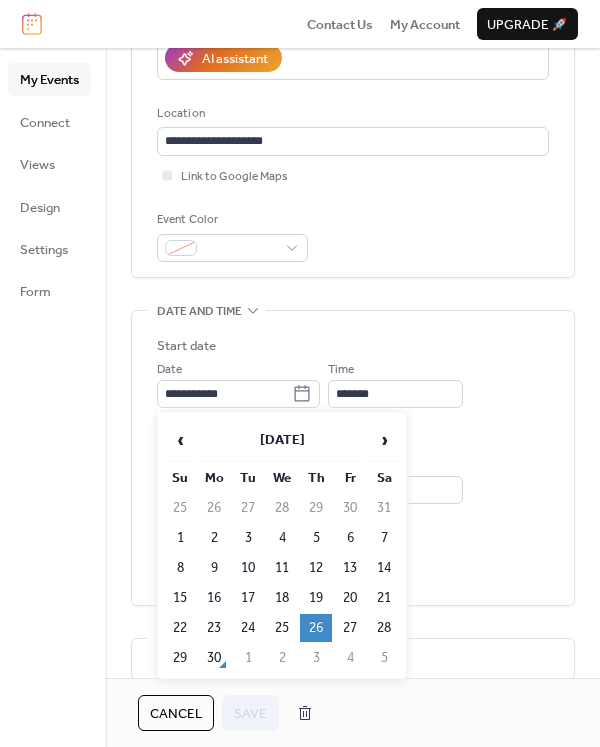click 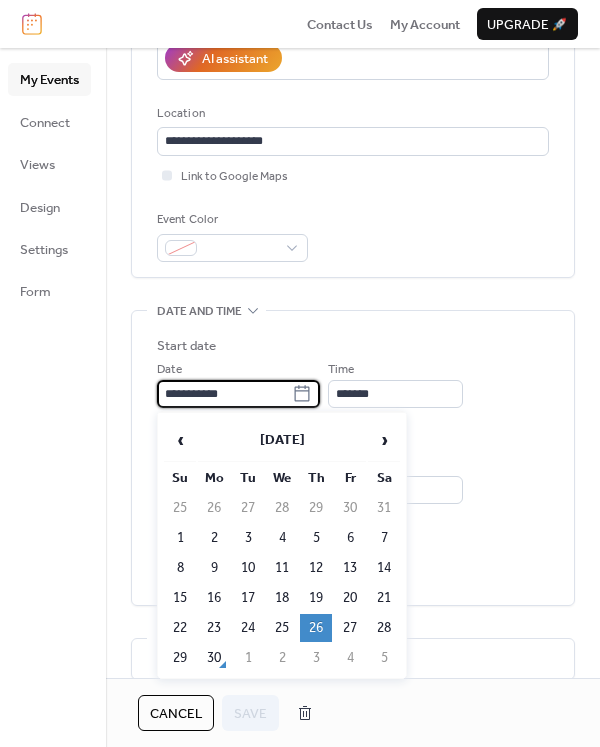 click on "**********" at bounding box center (224, 394) 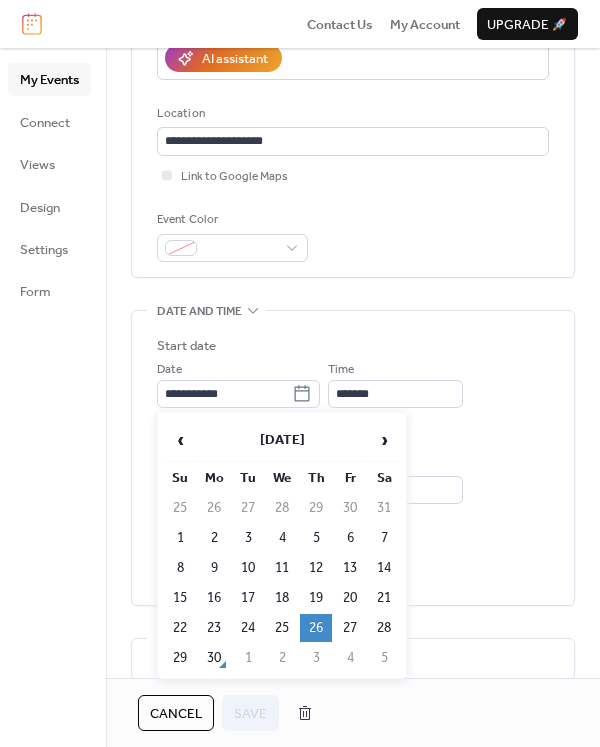 click on "›" at bounding box center [384, 440] 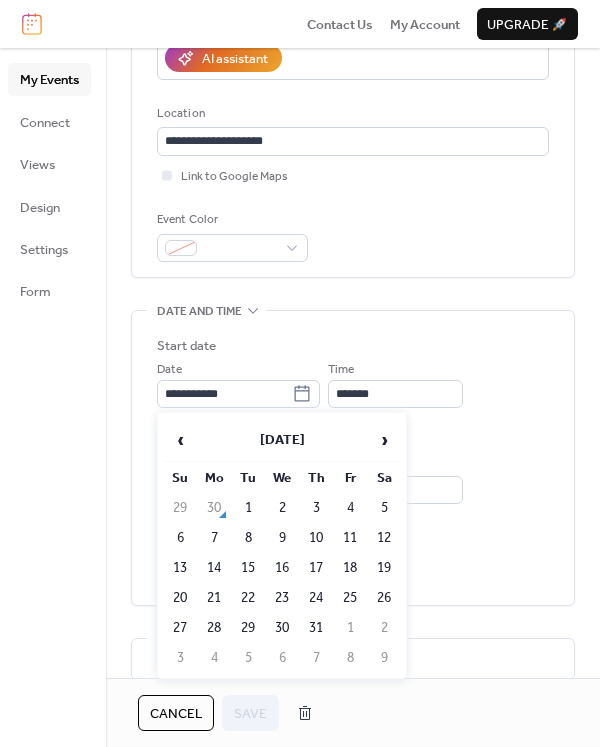 click on "24" at bounding box center [316, 598] 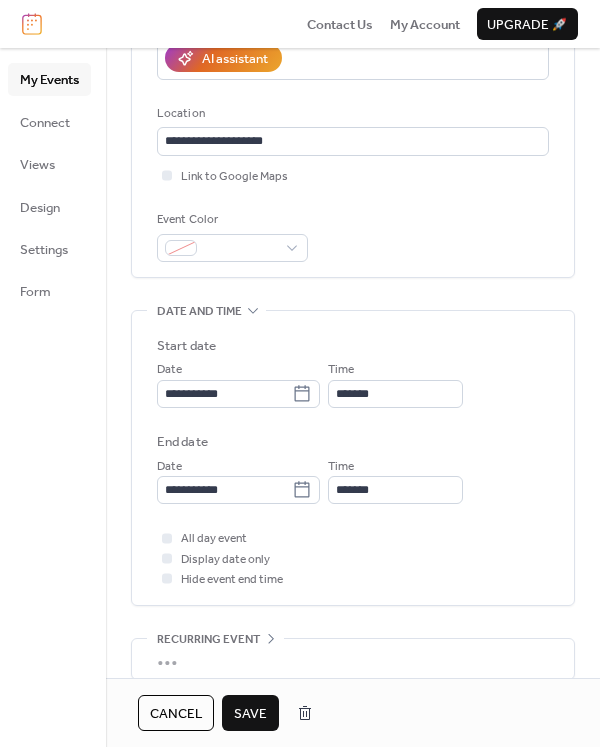 click on "Save" at bounding box center (250, 714) 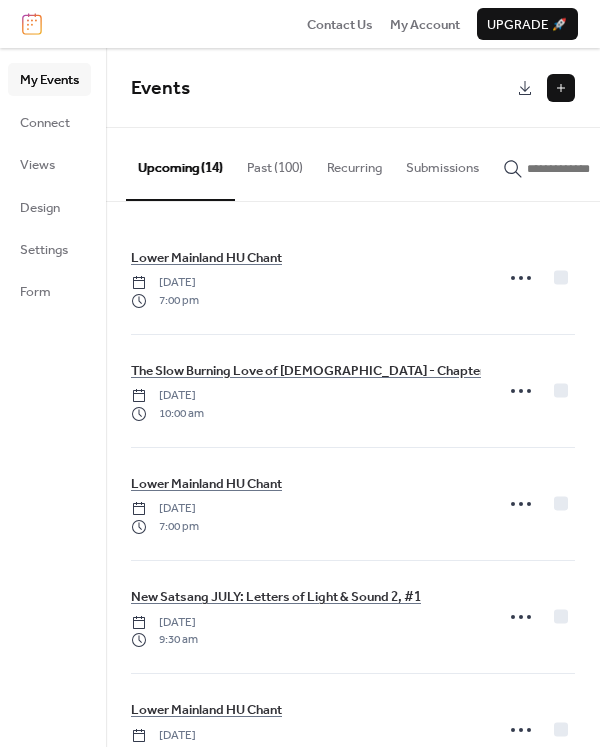 click on "Past  (100)" at bounding box center (275, 163) 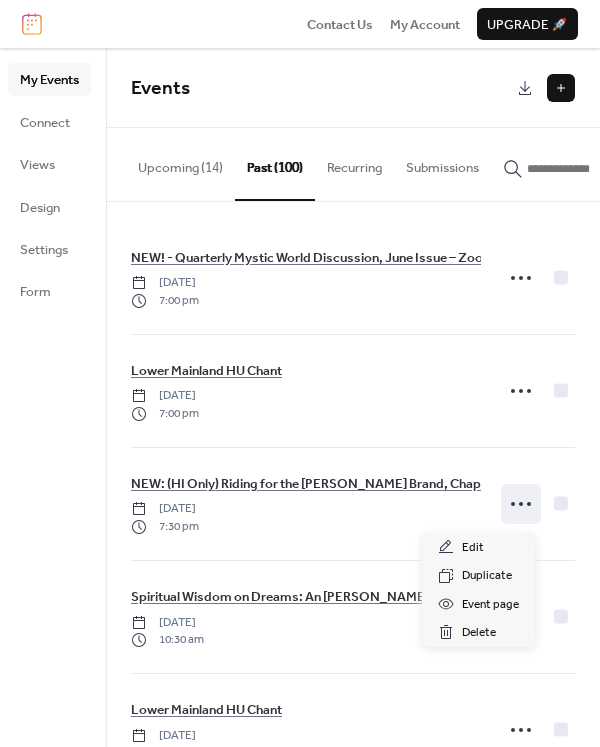 click 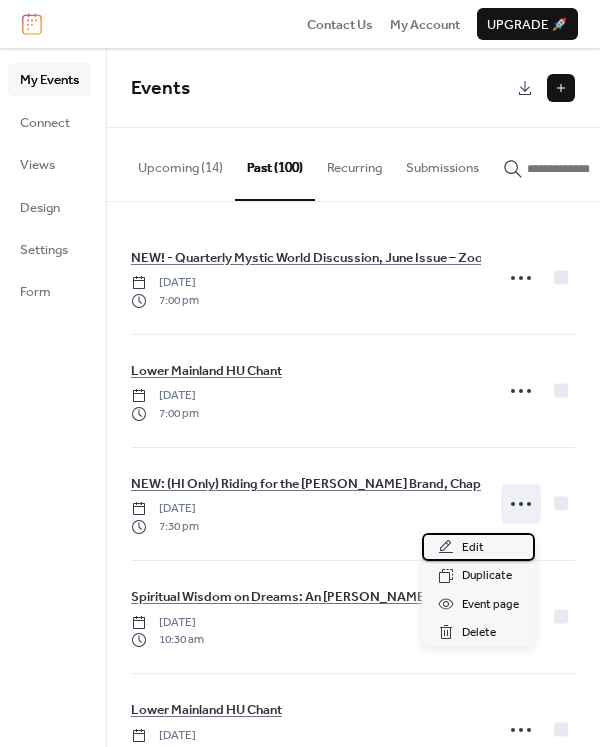 click on "Edit" at bounding box center (478, 547) 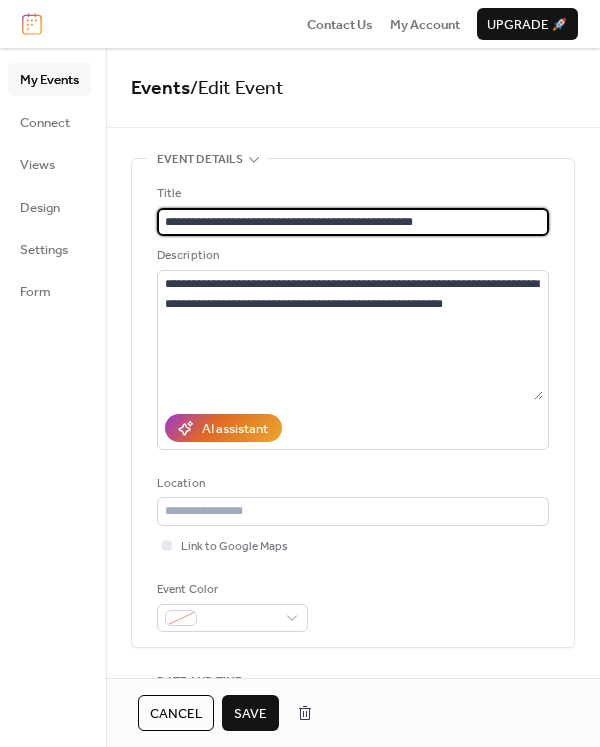 type on "**********" 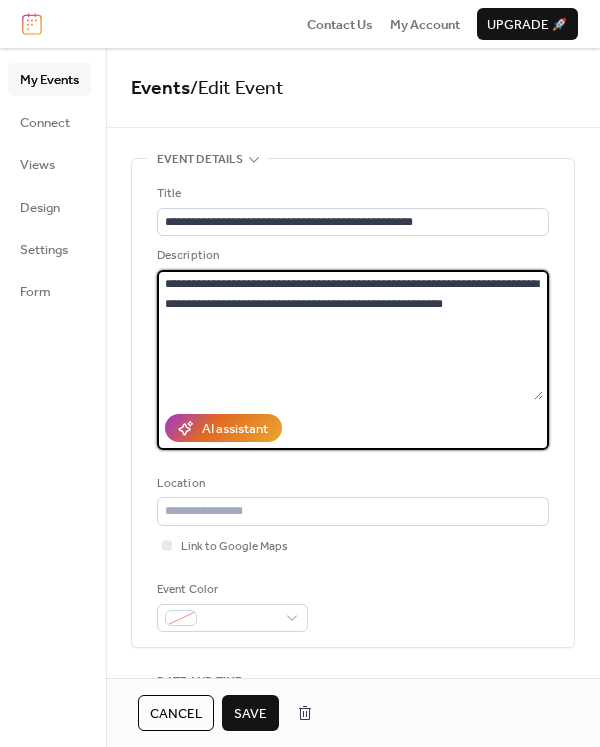 click on "**********" at bounding box center (350, 335) 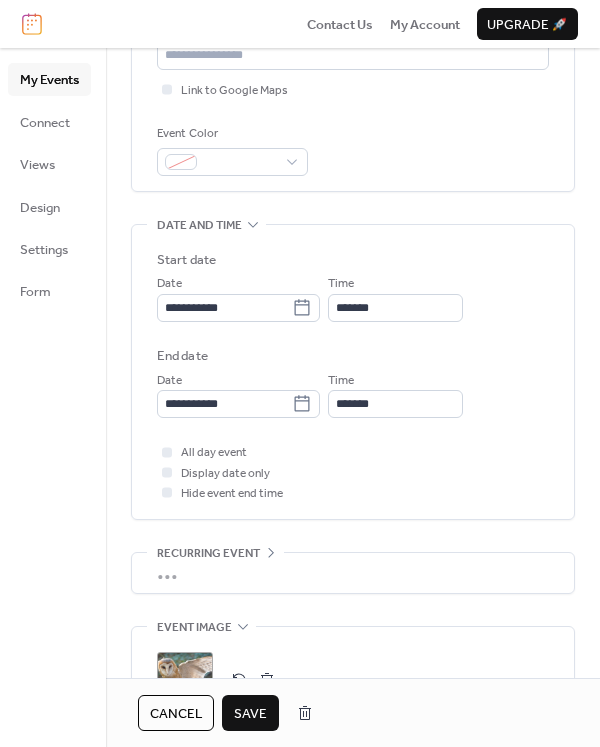 scroll, scrollTop: 472, scrollLeft: 0, axis: vertical 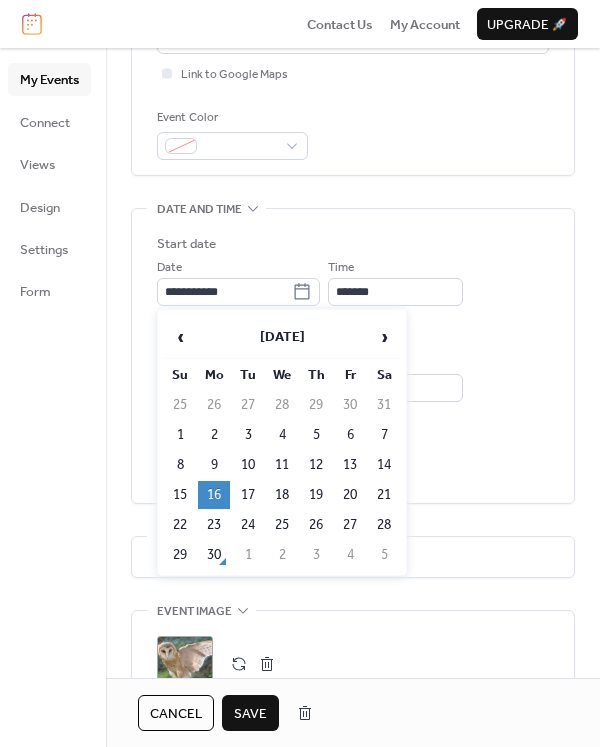 click 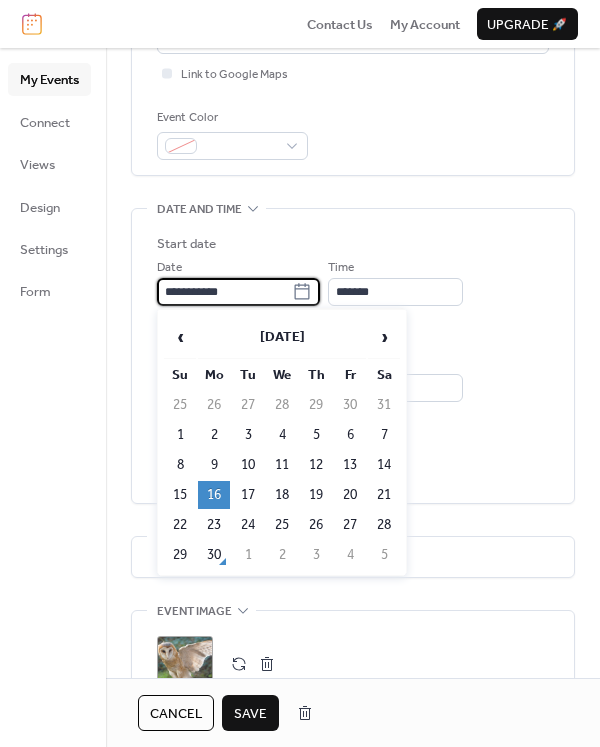 click on "**********" at bounding box center (224, 292) 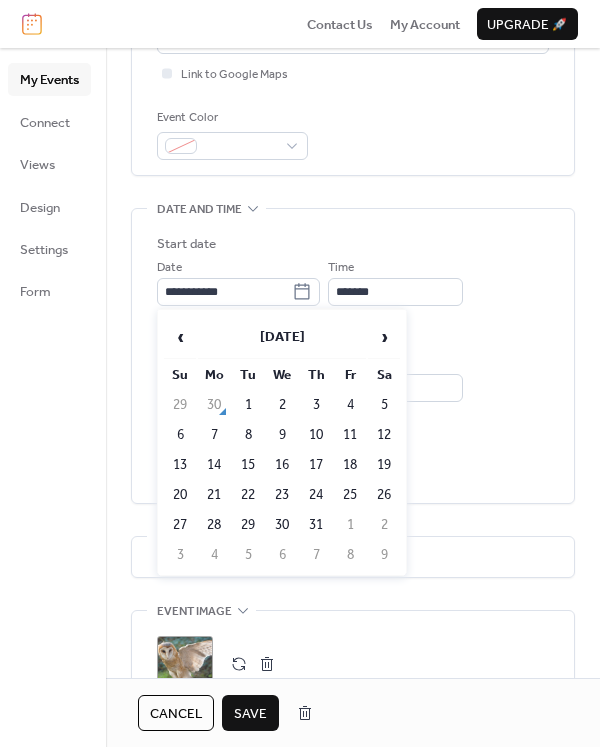 click on "21" at bounding box center [214, 495] 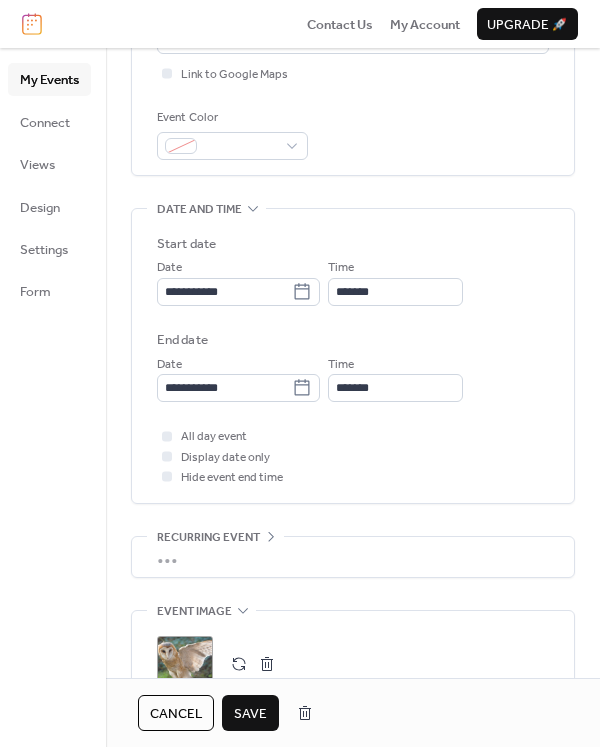 click on "Save" at bounding box center [250, 714] 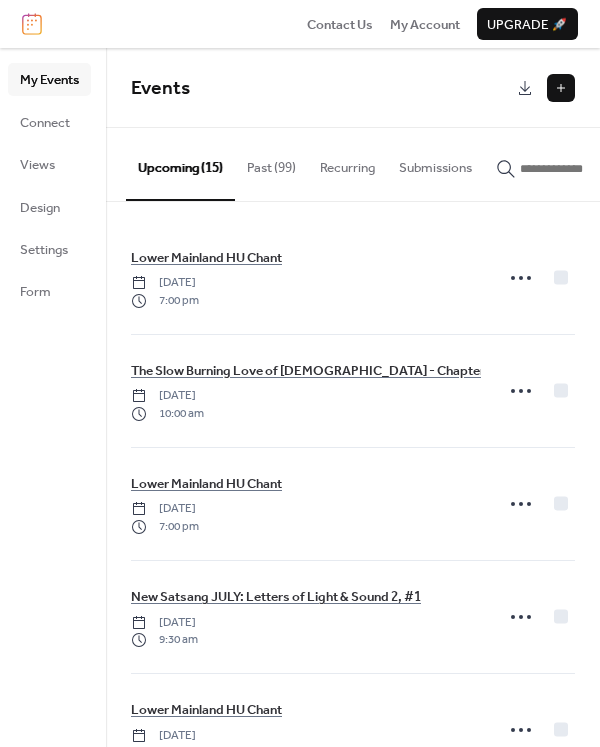 click on "Past  (99)" at bounding box center (271, 163) 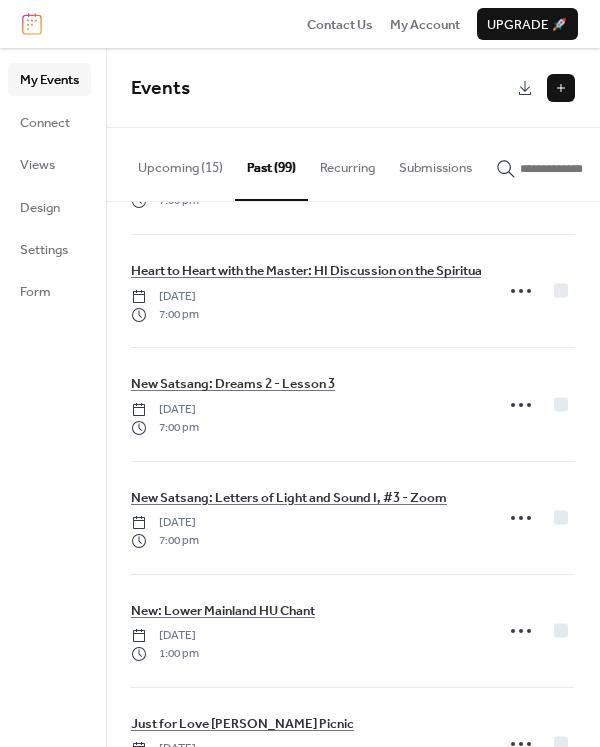 scroll, scrollTop: 443, scrollLeft: 0, axis: vertical 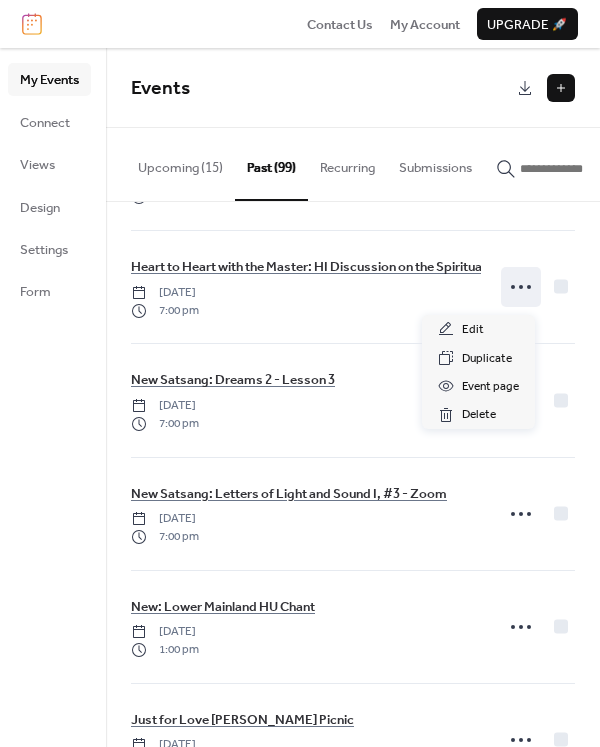 click 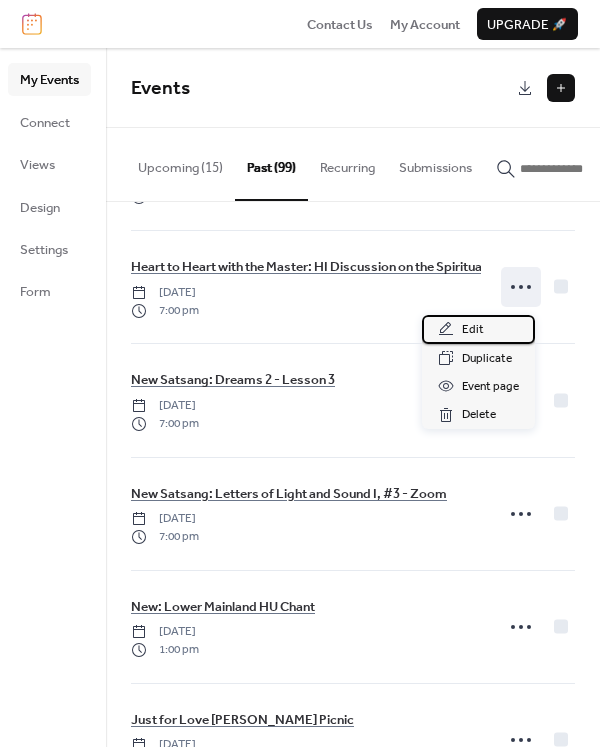 click on "Edit" at bounding box center (478, 329) 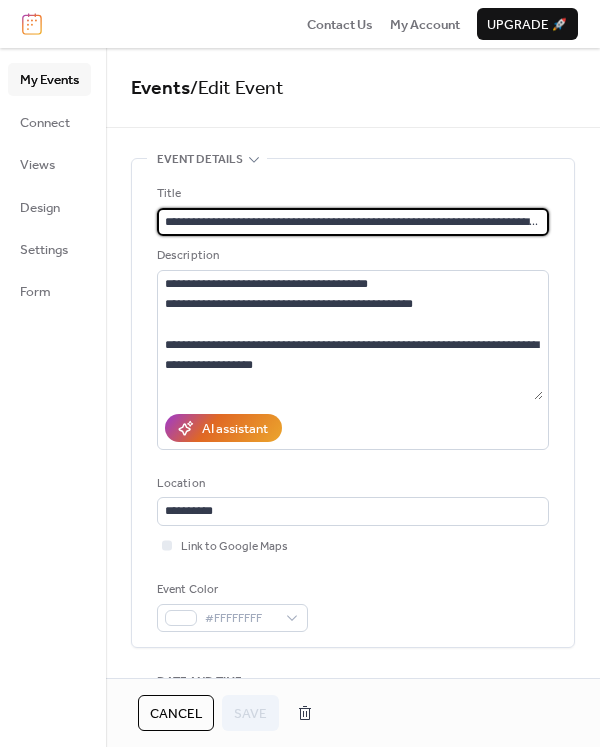 scroll, scrollTop: 0, scrollLeft: 117, axis: horizontal 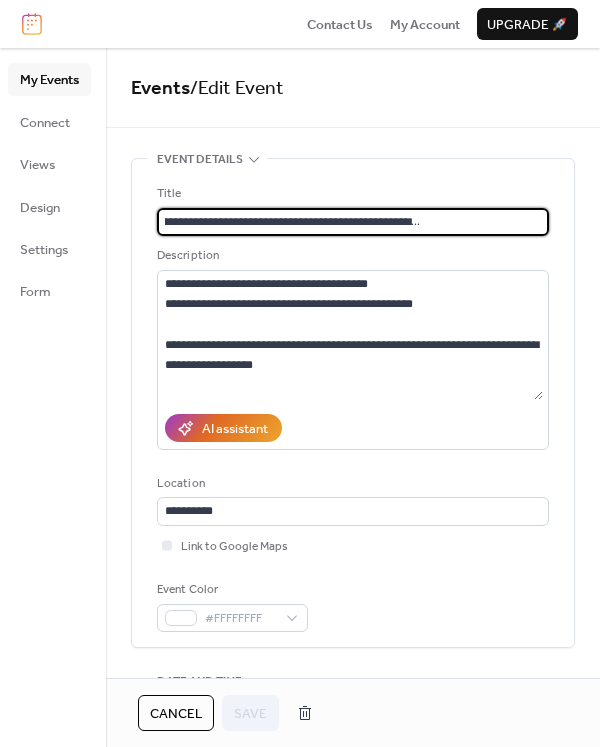click on "**********" at bounding box center (350, 222) 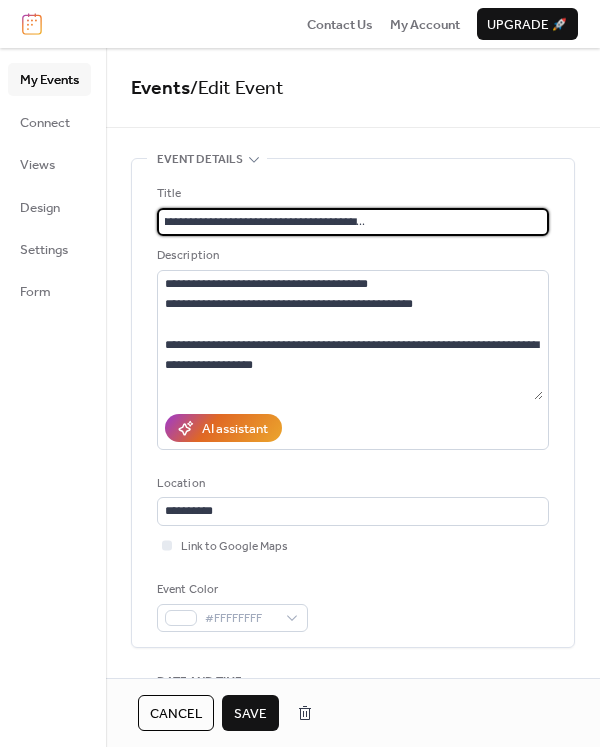 scroll, scrollTop: 0, scrollLeft: 172, axis: horizontal 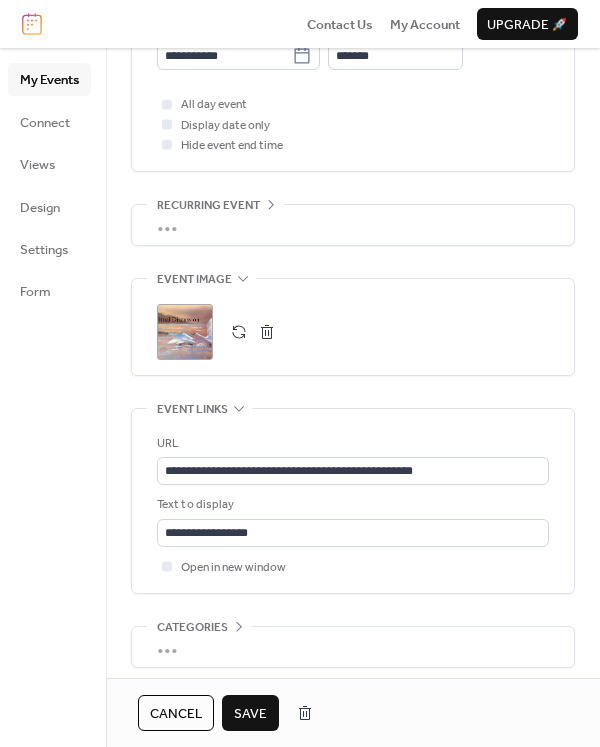 type on "**********" 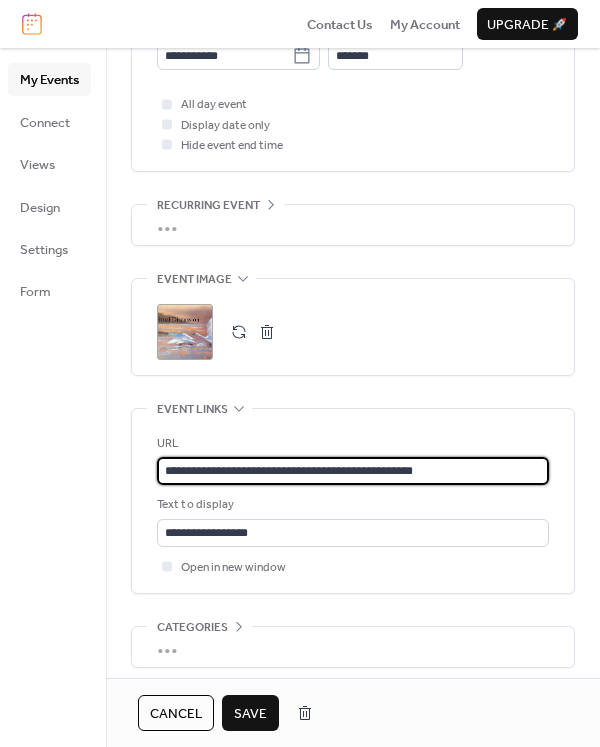 scroll, scrollTop: 0, scrollLeft: 0, axis: both 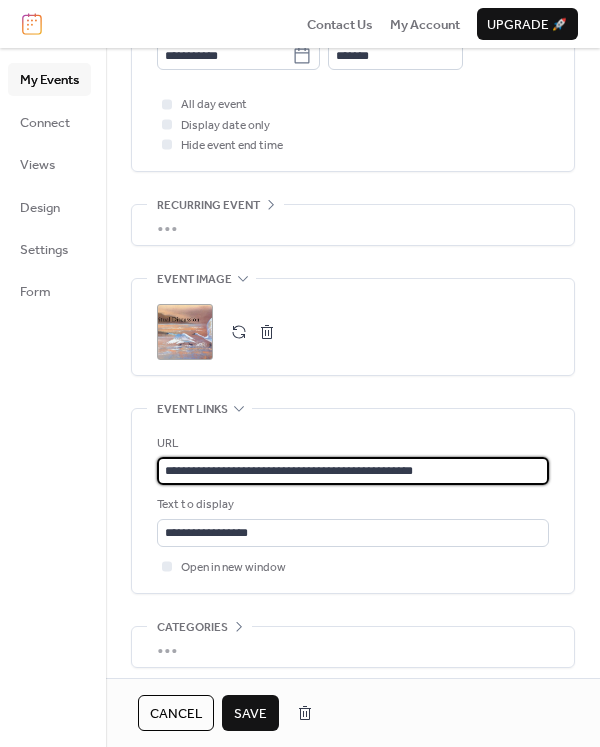 drag, startPoint x: 436, startPoint y: 467, endPoint x: 82, endPoint y: 463, distance: 354.02258 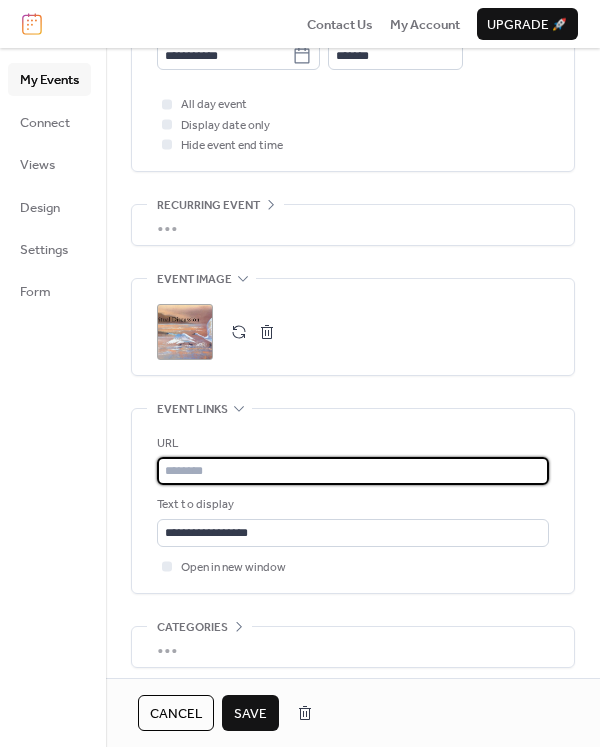 type 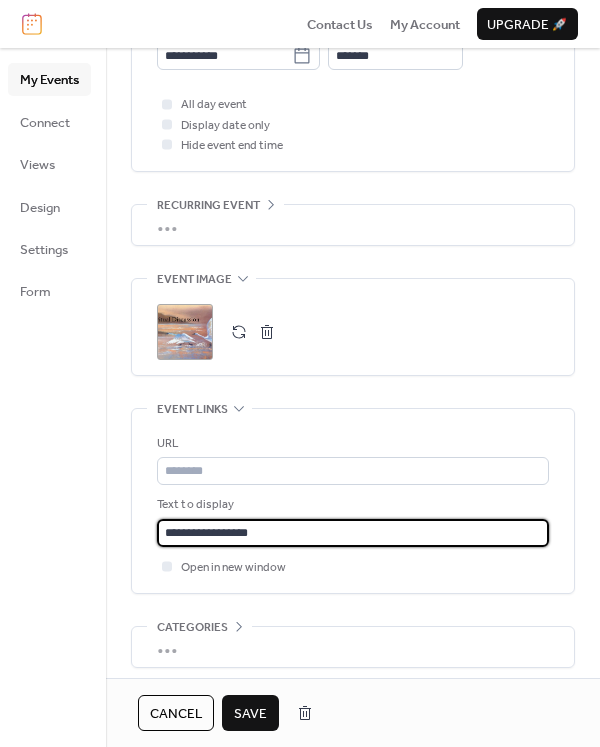 scroll, scrollTop: 0, scrollLeft: 0, axis: both 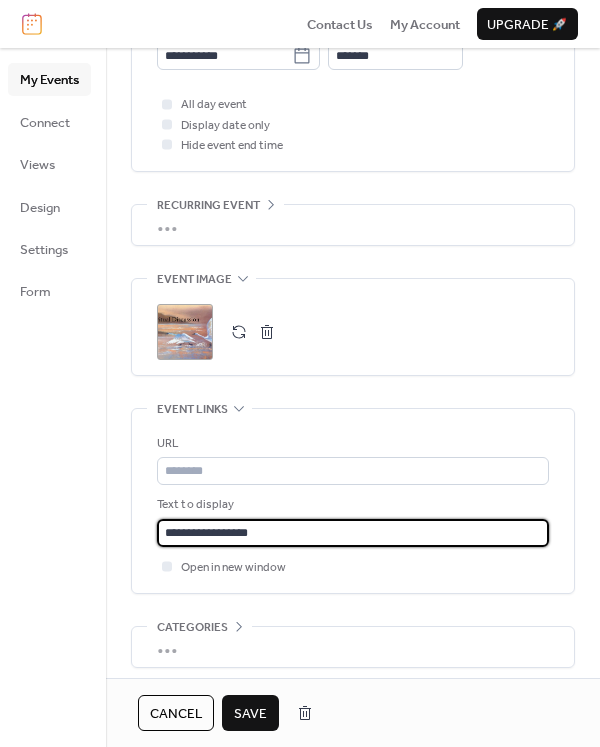 drag, startPoint x: 266, startPoint y: 535, endPoint x: 144, endPoint y: 539, distance: 122.06556 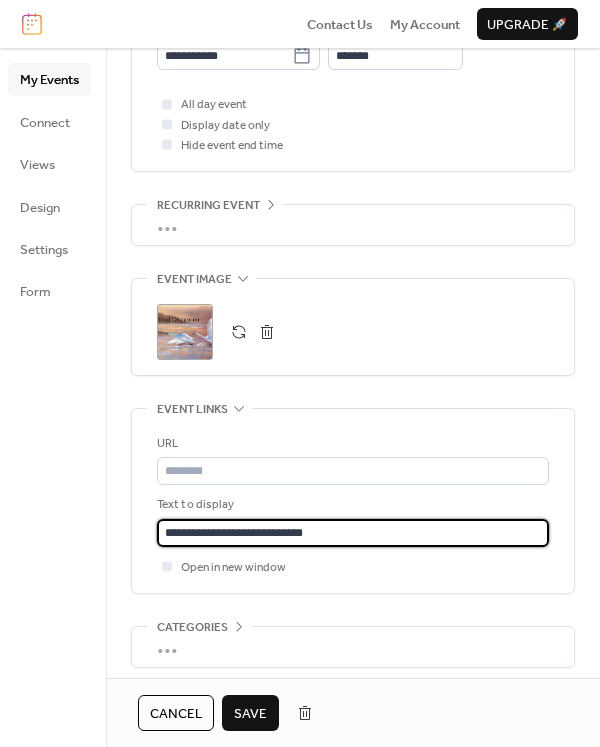 type on "**********" 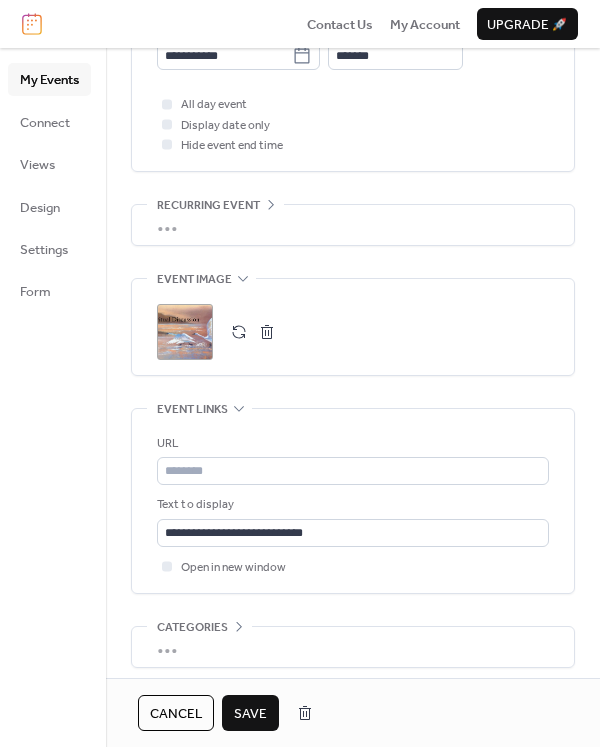 scroll, scrollTop: 0, scrollLeft: 0, axis: both 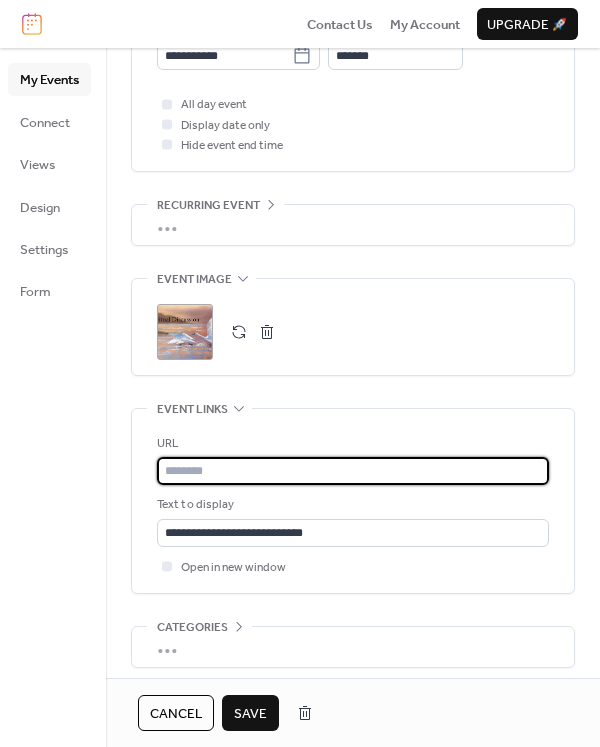 click at bounding box center (350, 471) 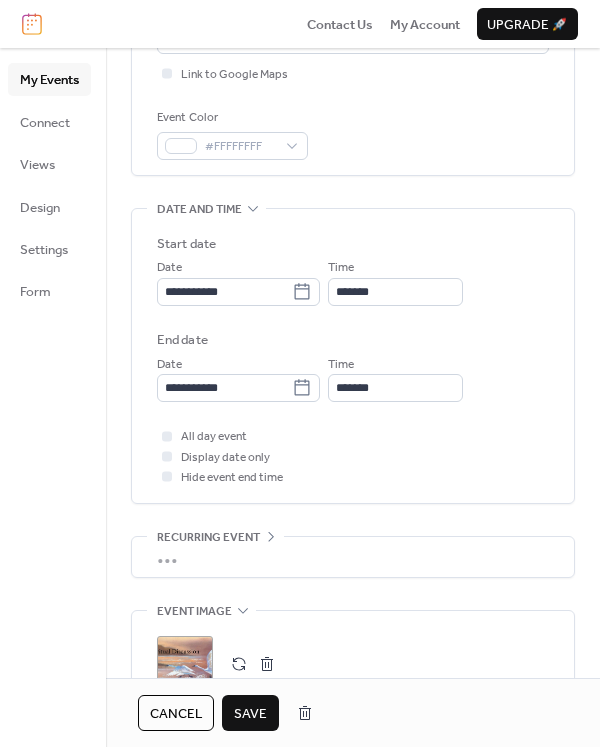 scroll, scrollTop: 445, scrollLeft: 0, axis: vertical 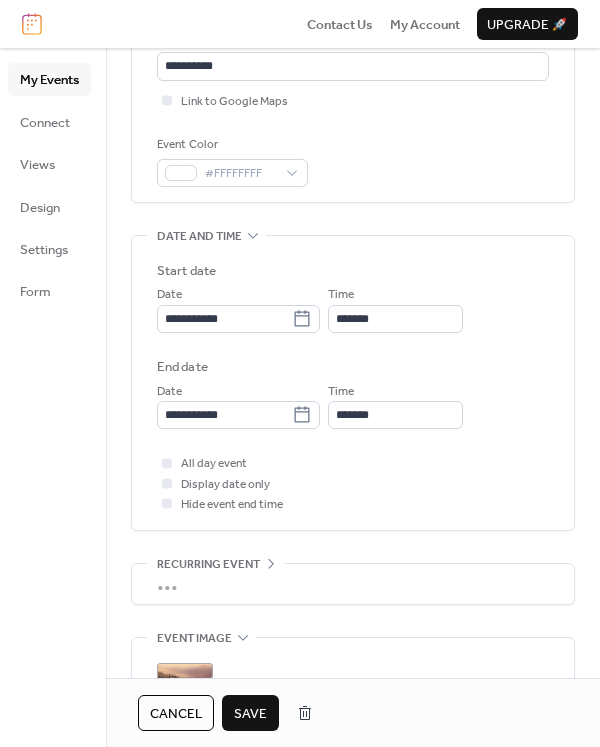 type on "**********" 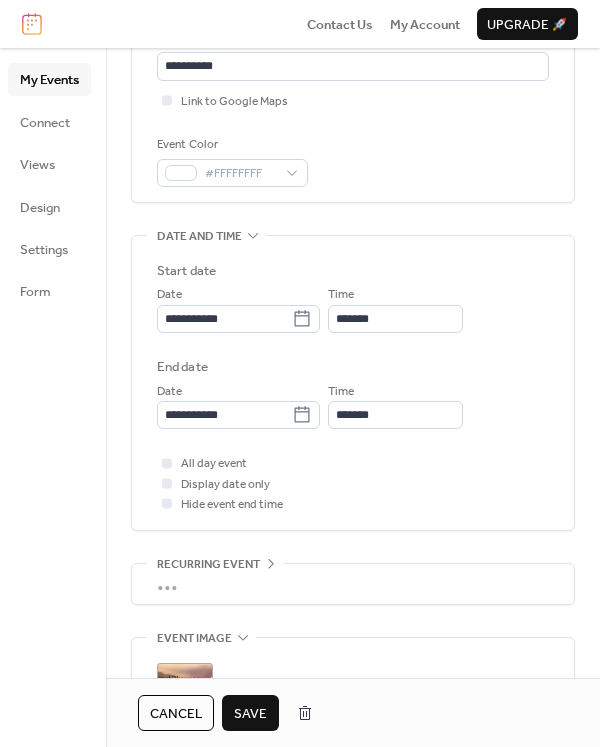 click 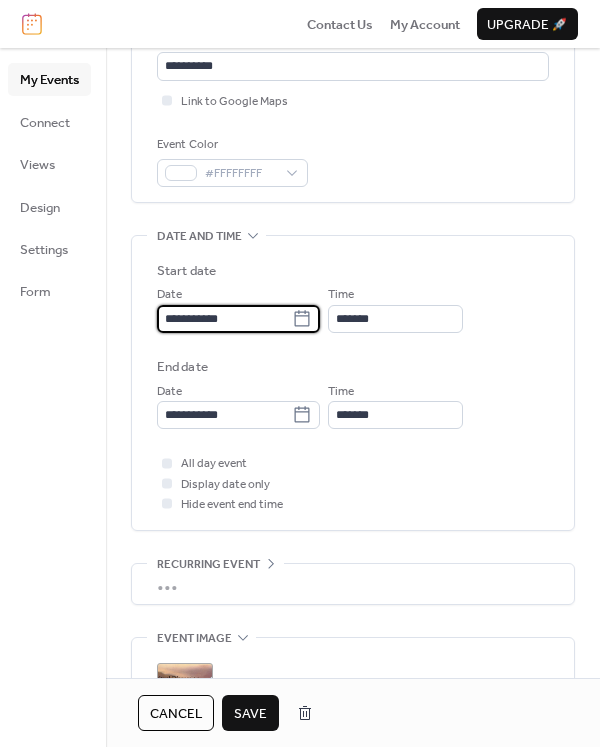 click on "**********" at bounding box center (224, 319) 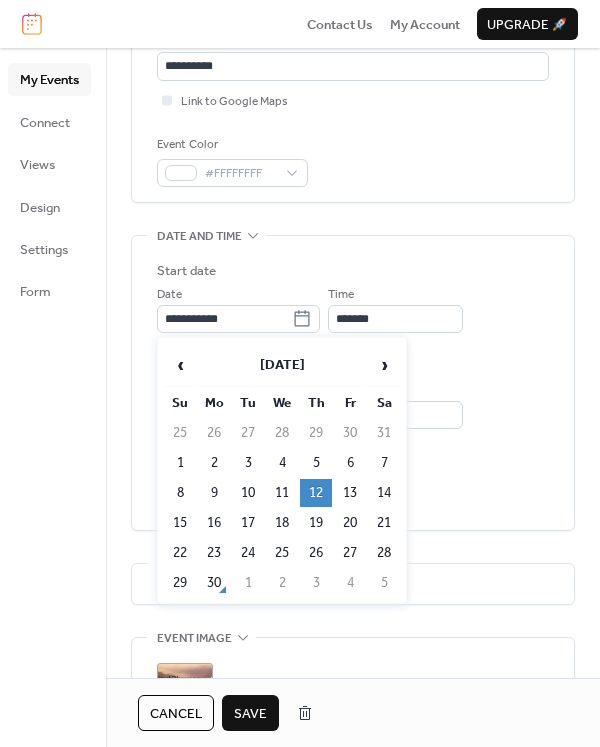 click on "›" at bounding box center (384, 365) 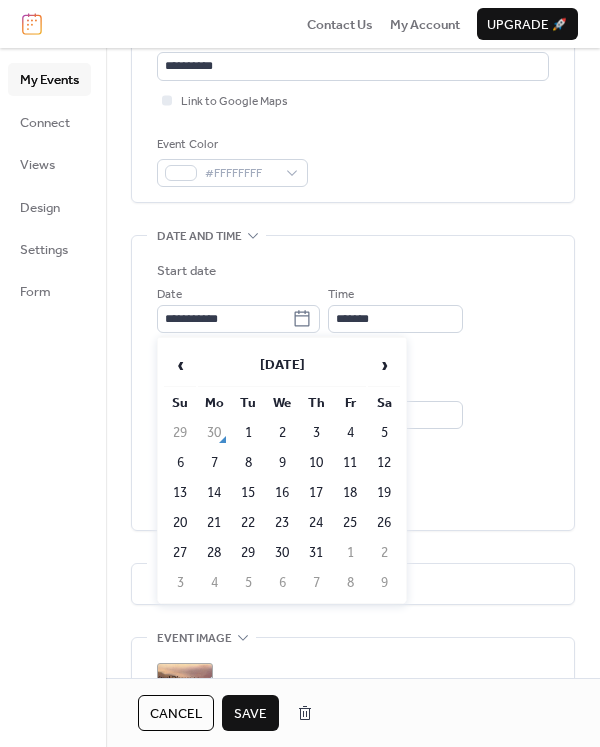 click on "10" at bounding box center [316, 463] 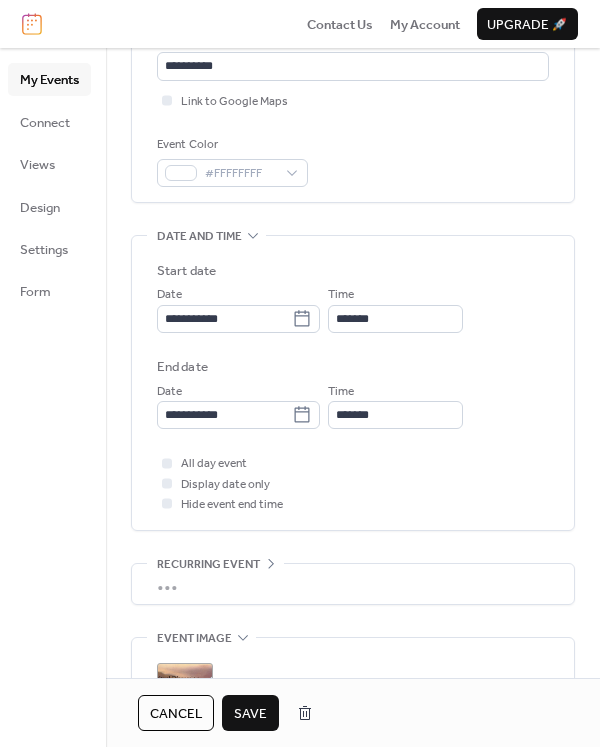 click on "Save" at bounding box center [250, 714] 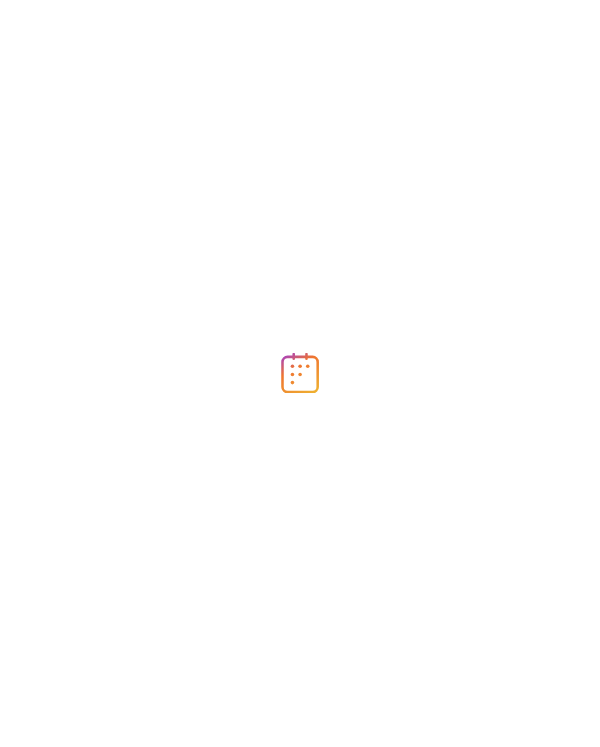 scroll, scrollTop: 0, scrollLeft: 0, axis: both 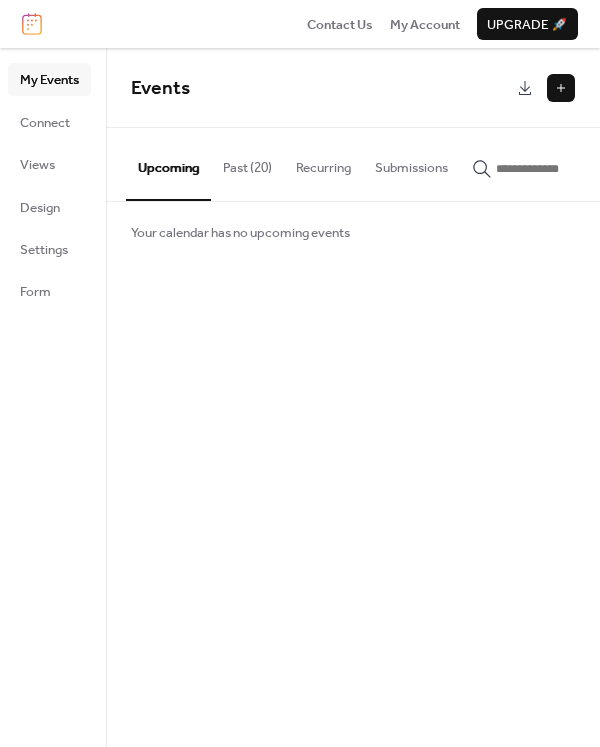 click on "Past  (20)" at bounding box center (247, 163) 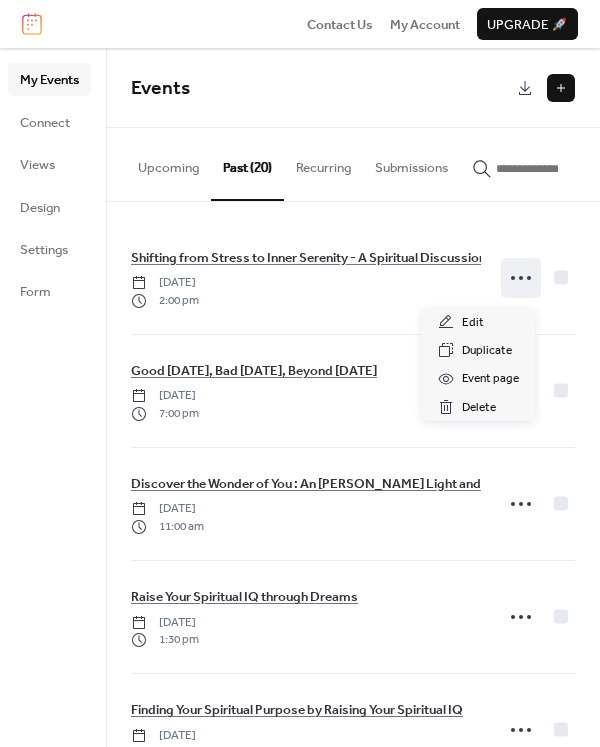 click 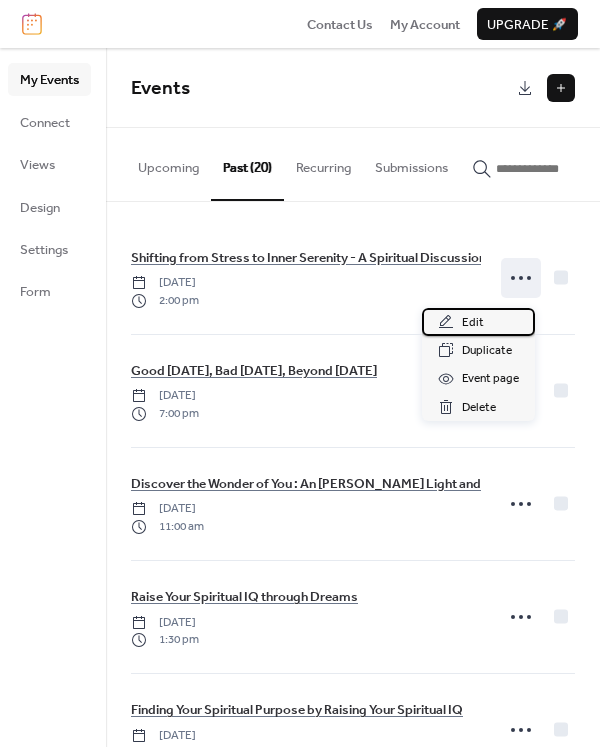 click on "Edit" at bounding box center (473, 323) 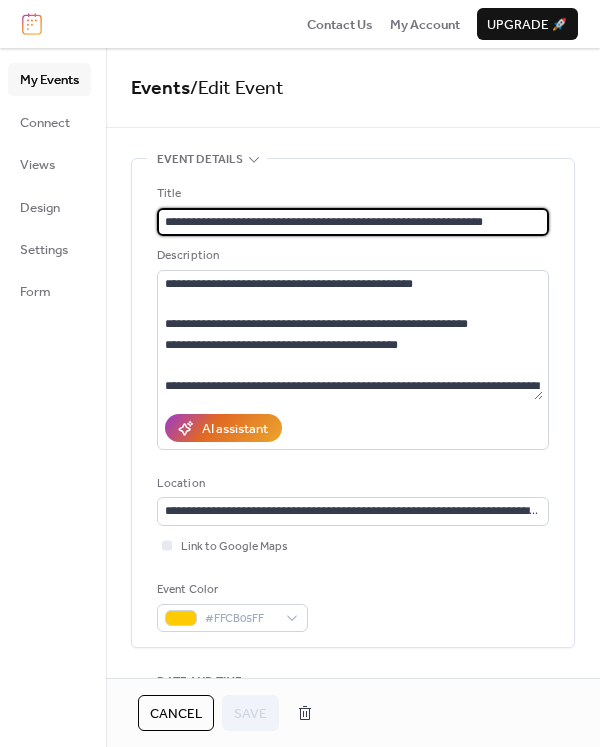 scroll, scrollTop: 0, scrollLeft: 0, axis: both 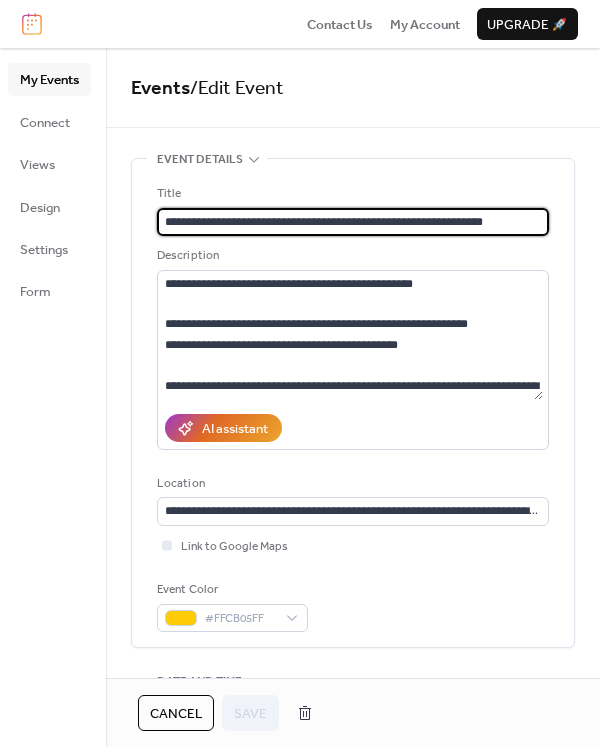 drag, startPoint x: 354, startPoint y: 223, endPoint x: 160, endPoint y: 229, distance: 194.09276 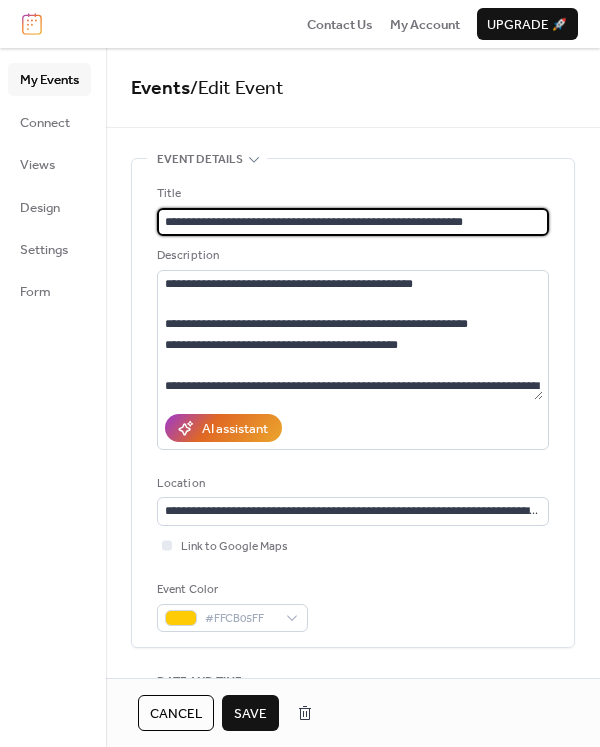 type on "**********" 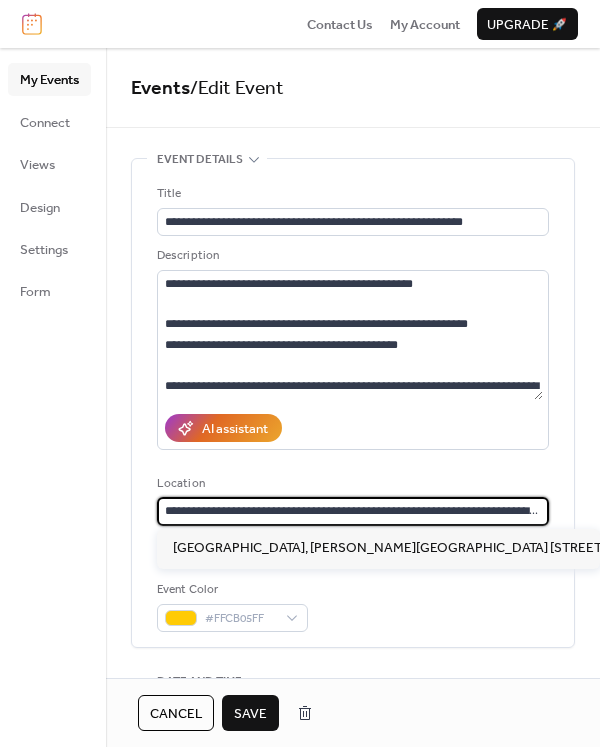 click on "**********" at bounding box center (353, 511) 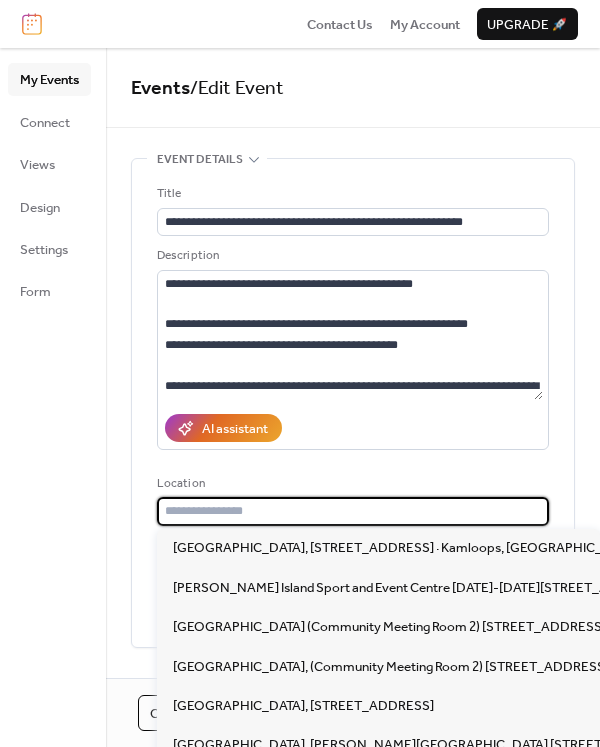 type 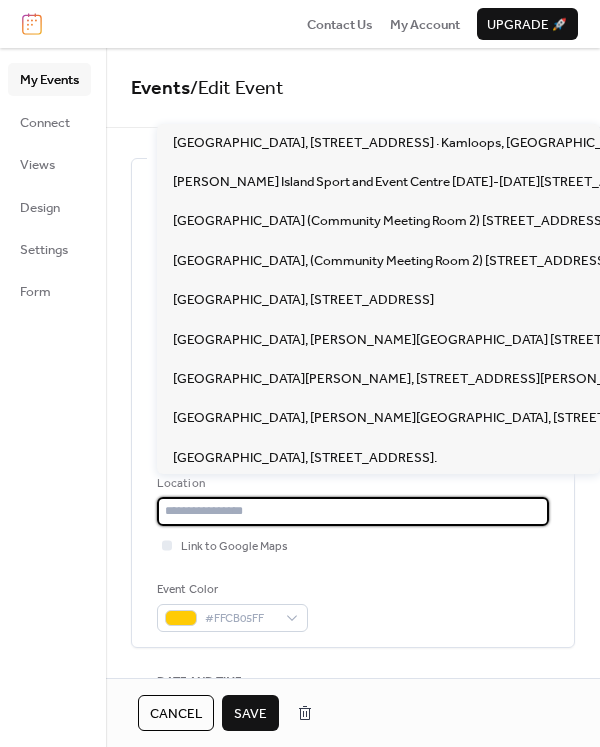 click at bounding box center (353, 511) 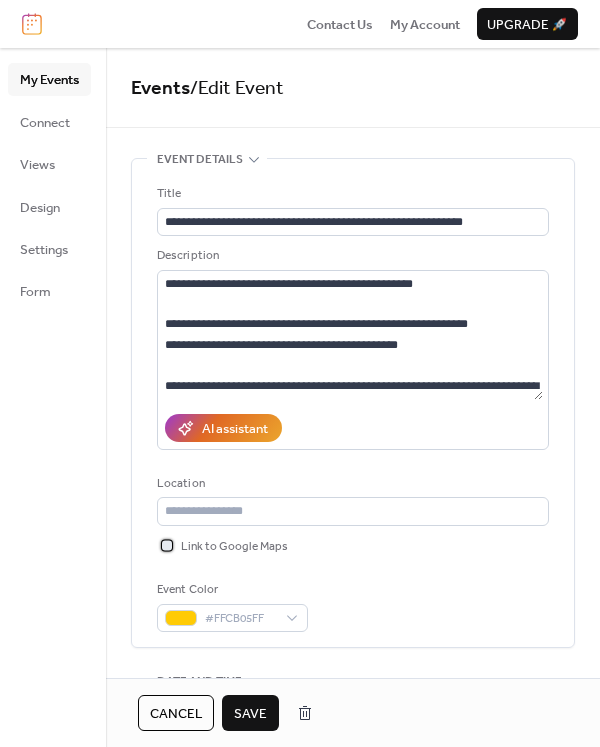 click at bounding box center (167, 545) 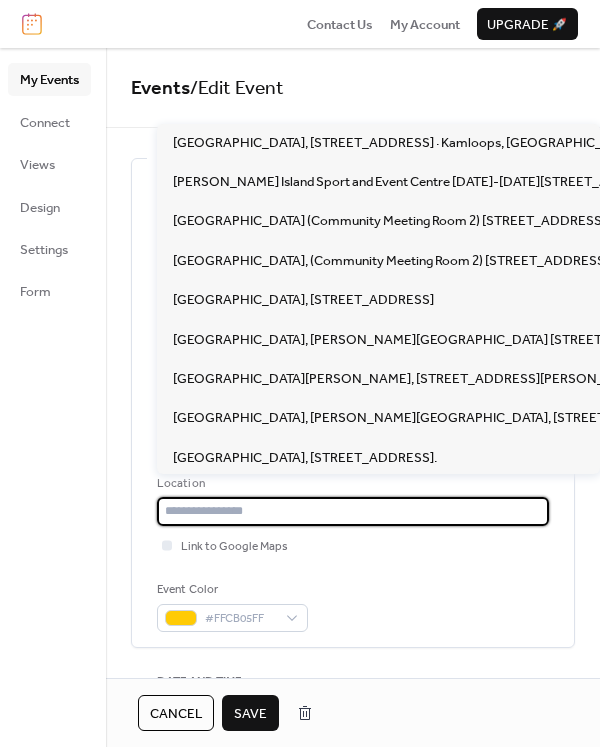 click at bounding box center (353, 511) 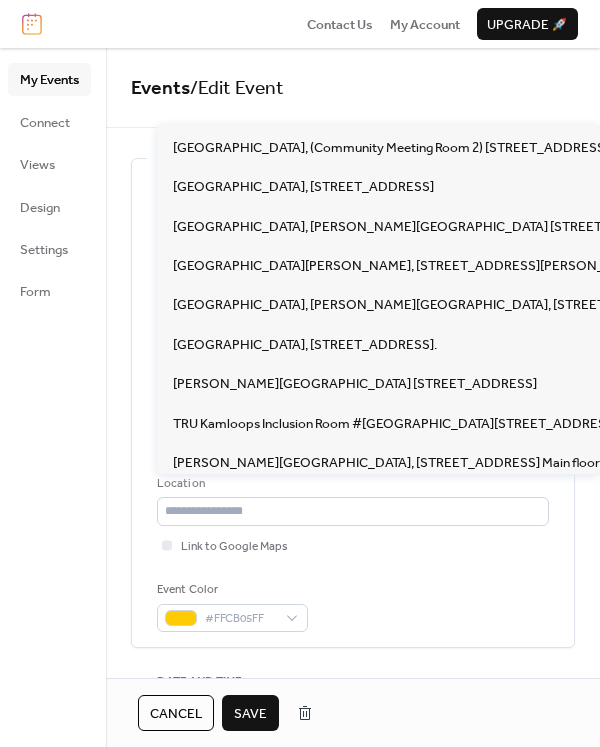 scroll, scrollTop: 172, scrollLeft: 0, axis: vertical 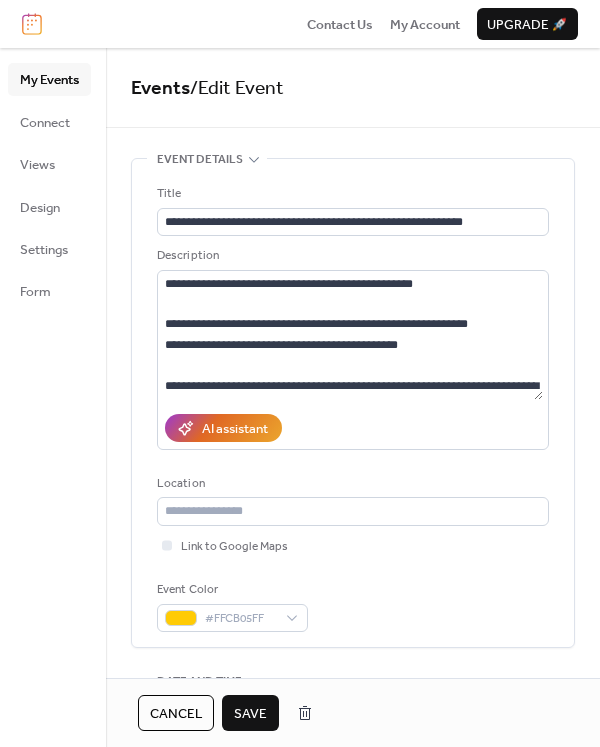 click on "Event Color #FFCB05FF" at bounding box center [353, 606] 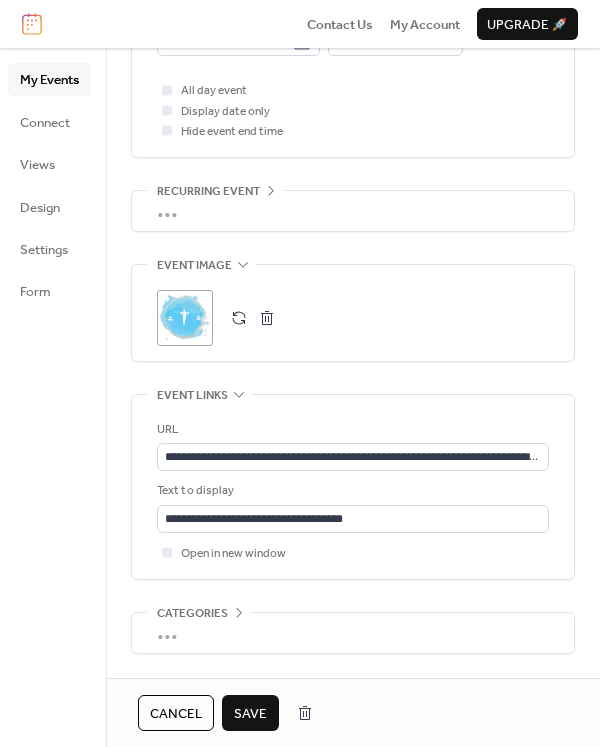scroll, scrollTop: 828, scrollLeft: 0, axis: vertical 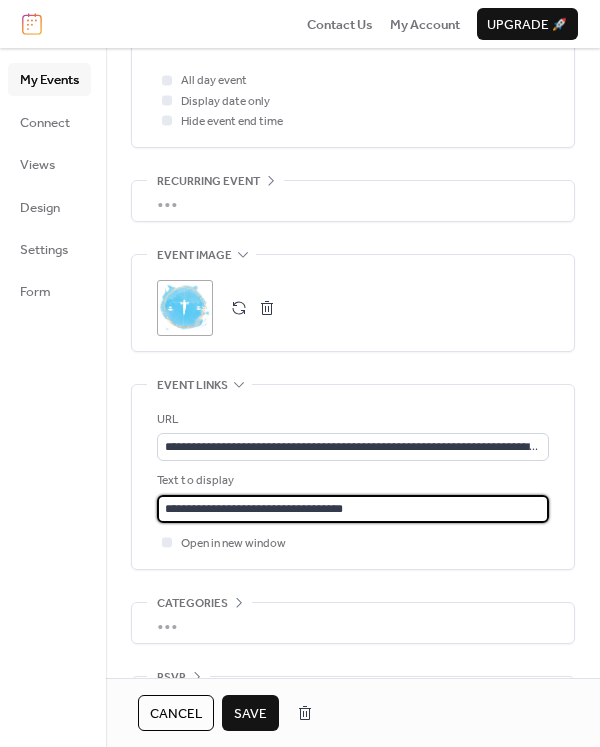 click on "**********" at bounding box center (353, 509) 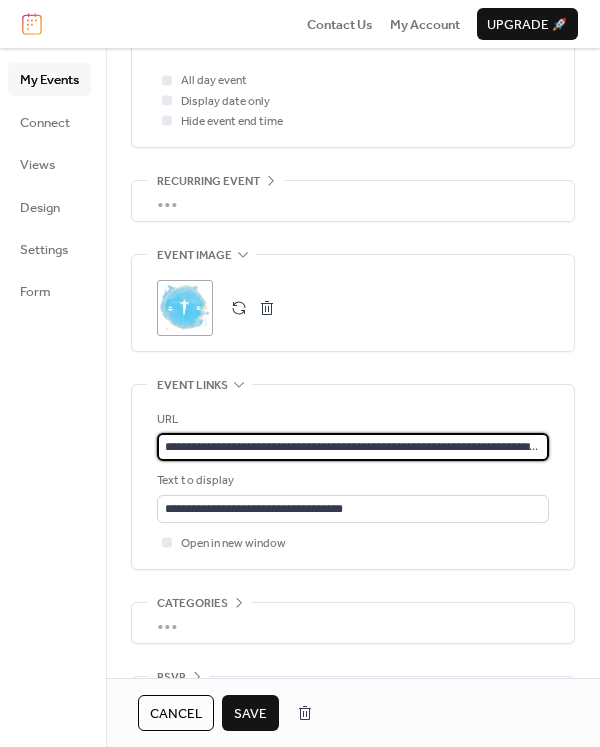 click on "**********" at bounding box center [353, 447] 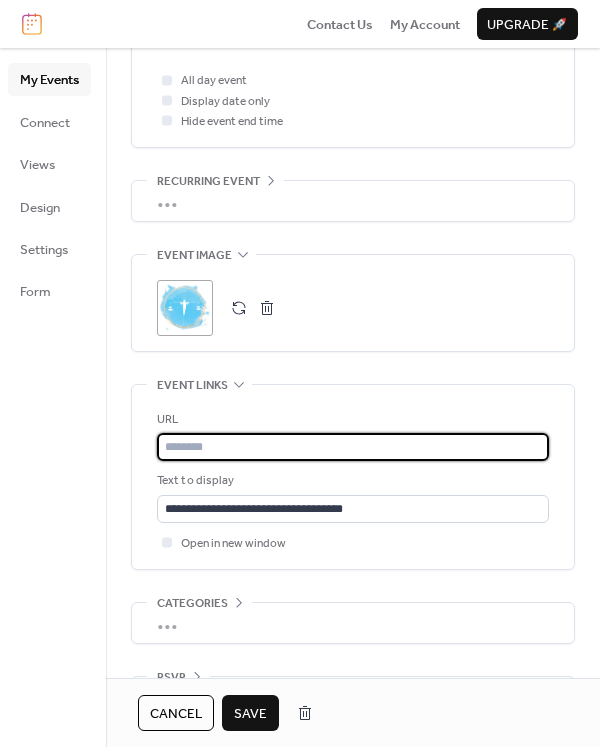 paste on "**********" 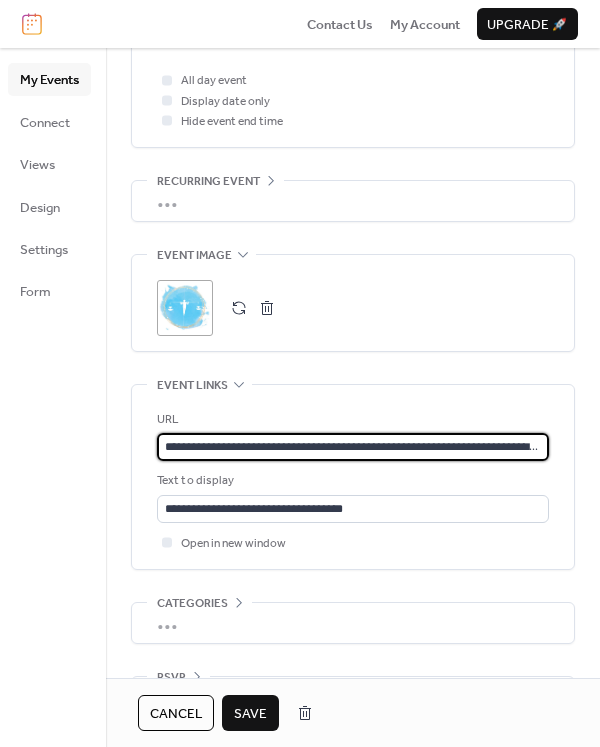 scroll, scrollTop: 0, scrollLeft: 71, axis: horizontal 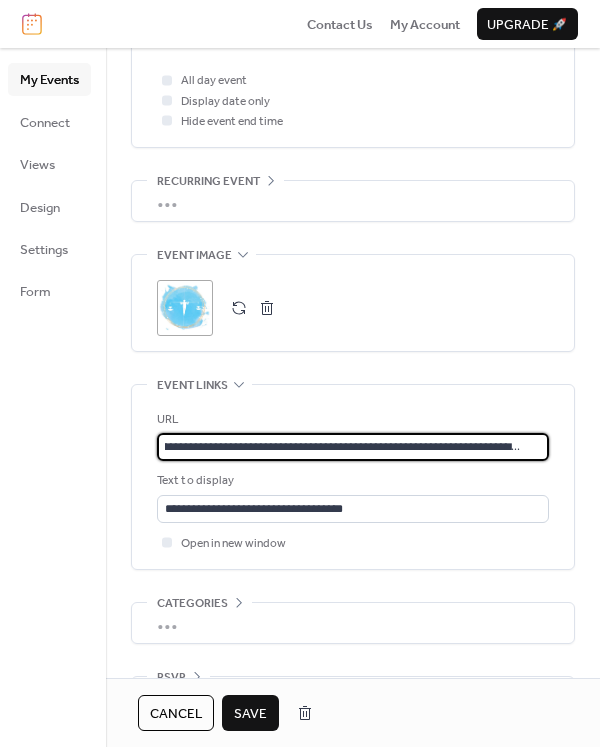 type on "**********" 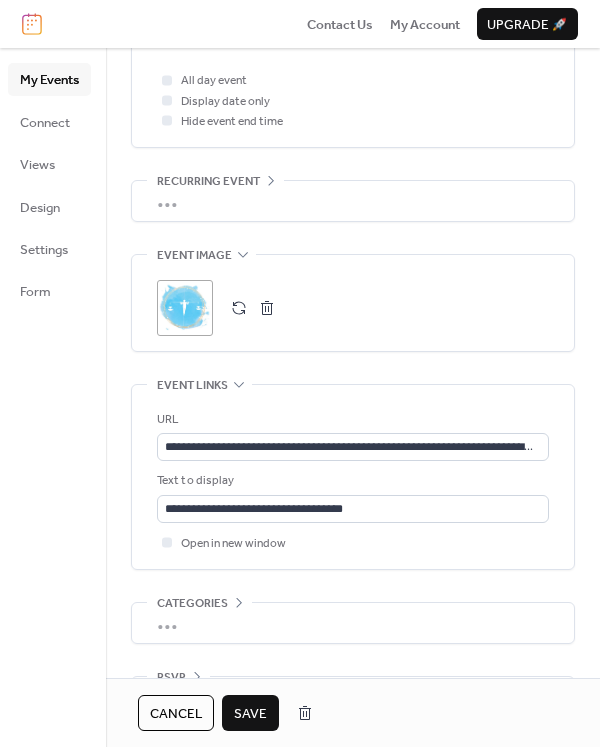 click on ";" at bounding box center (185, 308) 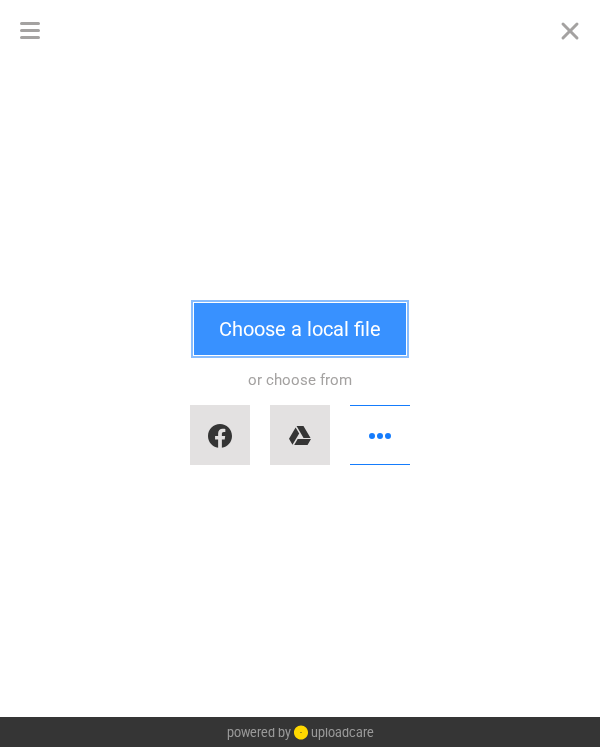 click on "Choose a local file" at bounding box center (300, 329) 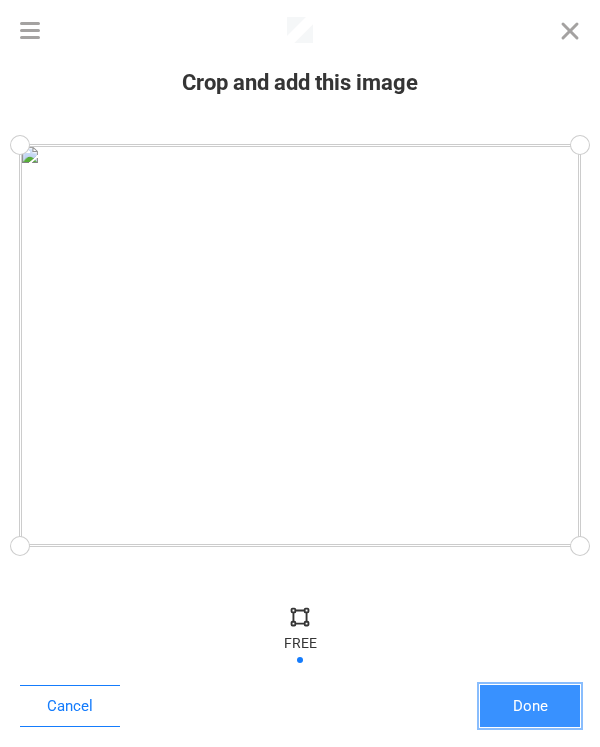 click on "Done" at bounding box center (530, 706) 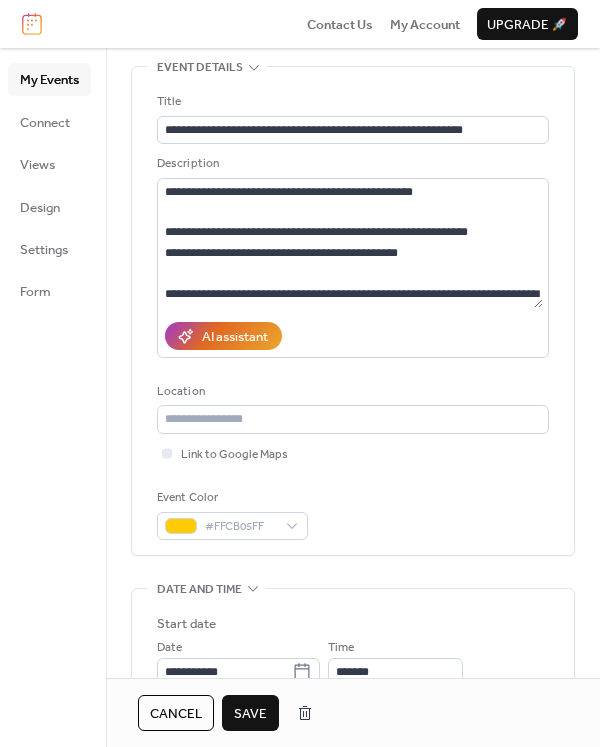 scroll, scrollTop: 80, scrollLeft: 0, axis: vertical 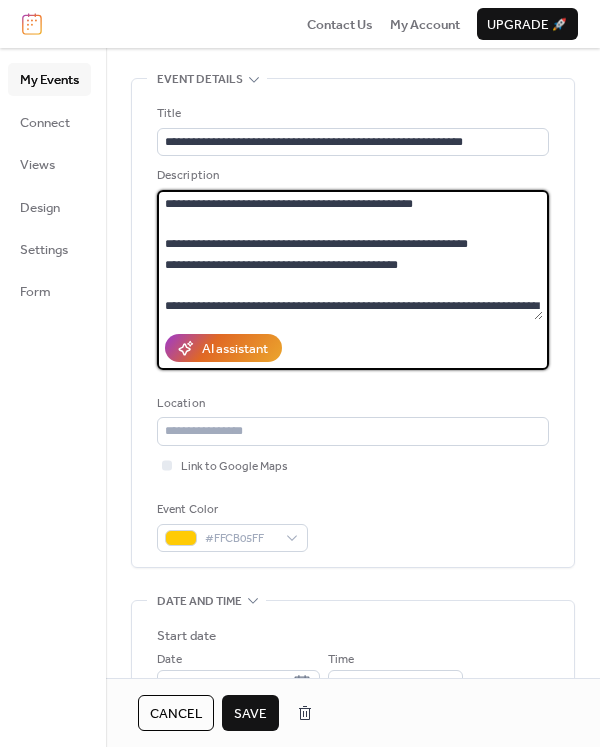 drag, startPoint x: 167, startPoint y: 204, endPoint x: 528, endPoint y: 306, distance: 375.1333 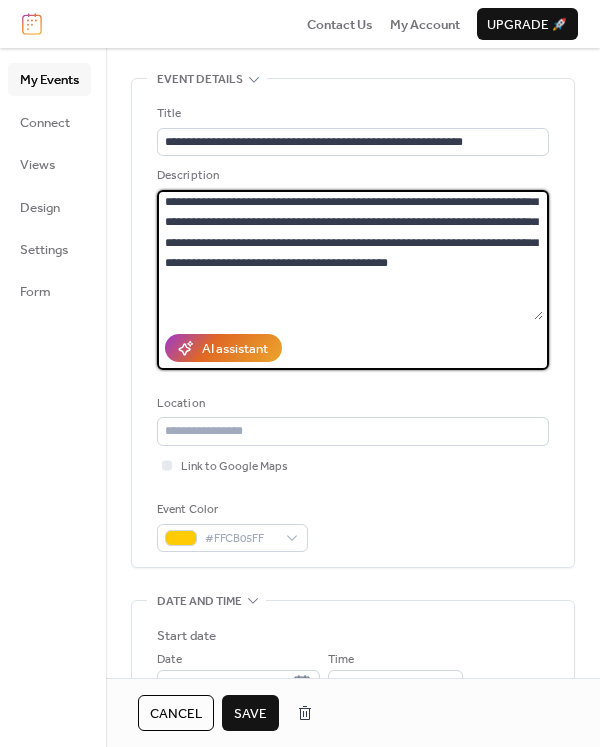 scroll, scrollTop: 2, scrollLeft: 0, axis: vertical 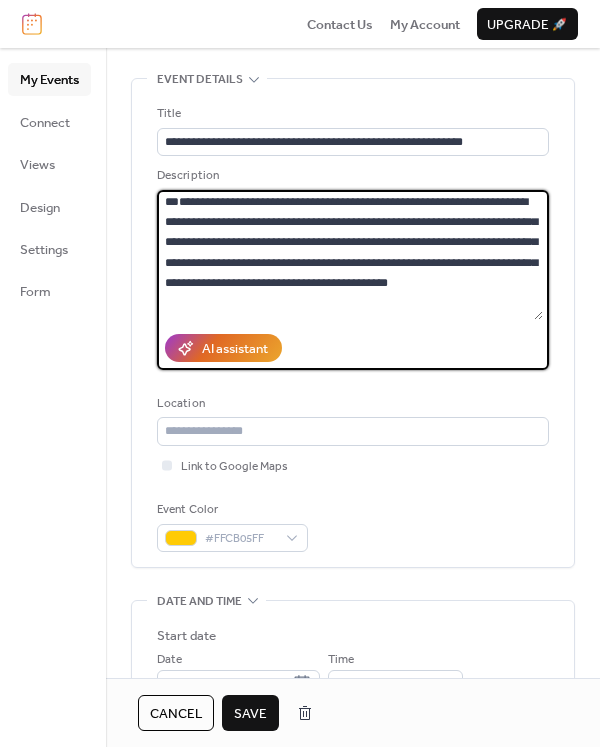 paste on "**********" 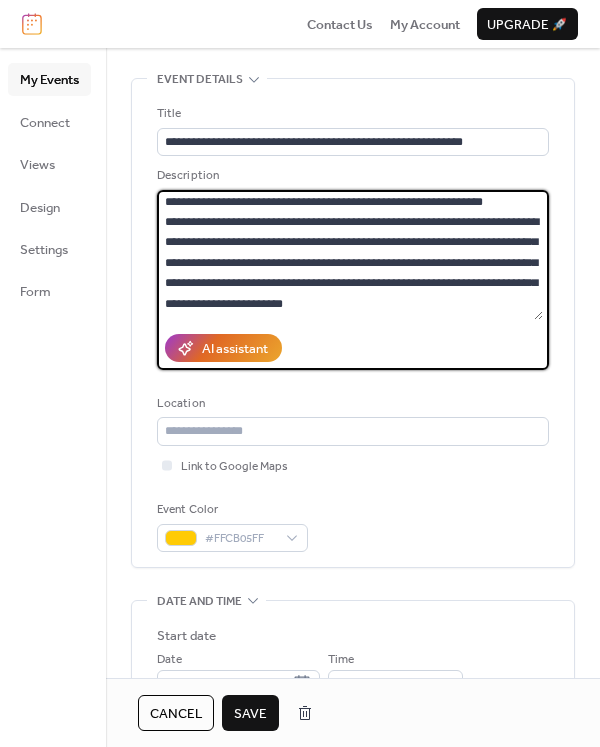 scroll, scrollTop: 267, scrollLeft: 0, axis: vertical 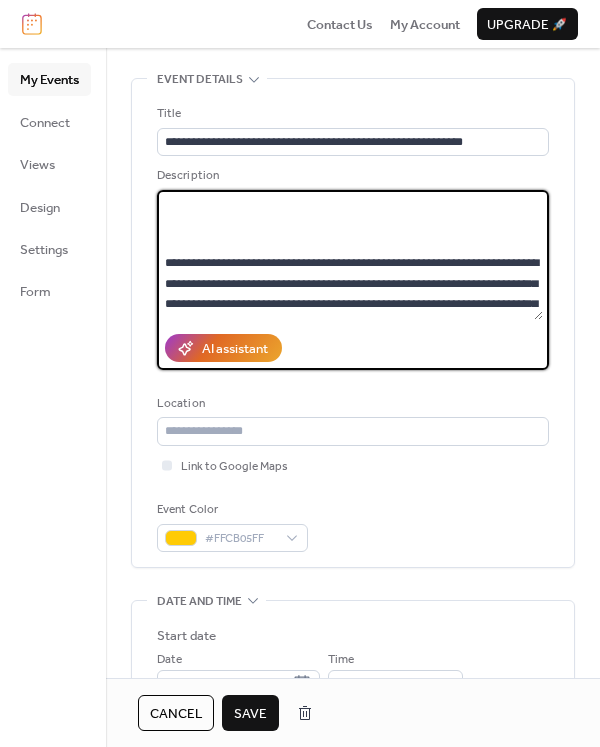 drag, startPoint x: 536, startPoint y: 252, endPoint x: 536, endPoint y: 211, distance: 41 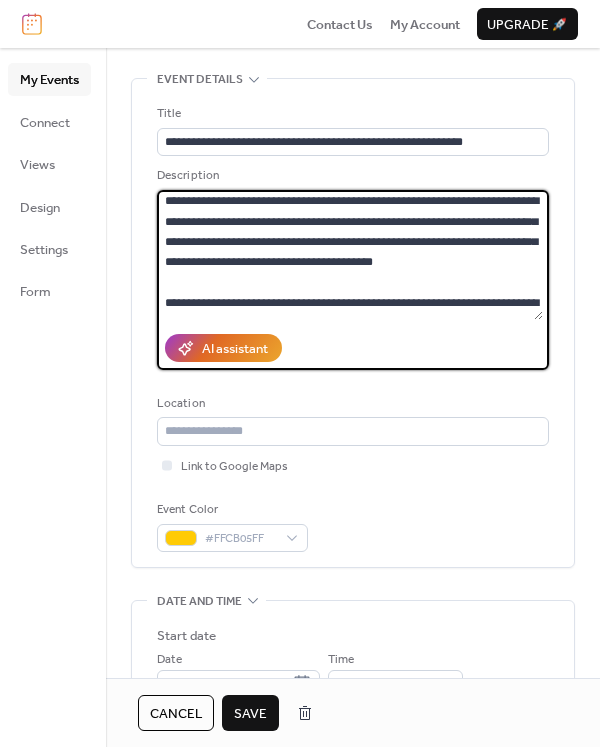 scroll, scrollTop: 288, scrollLeft: 0, axis: vertical 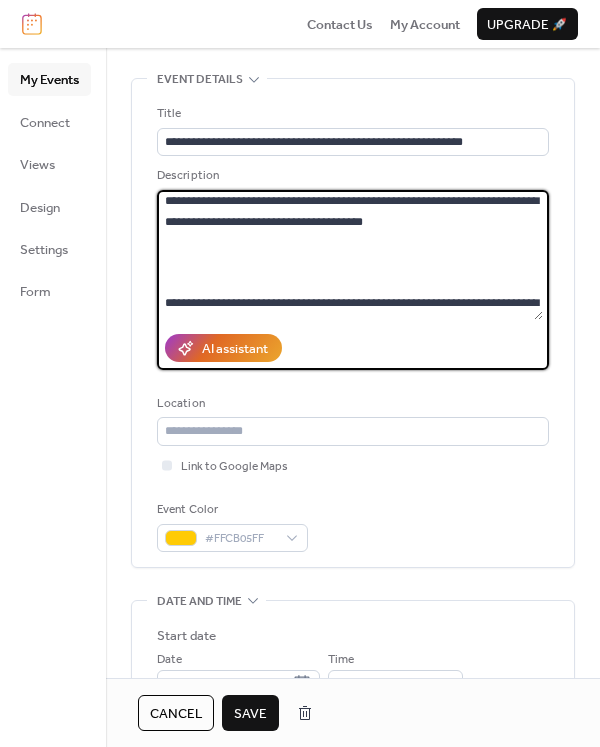 type on "**********" 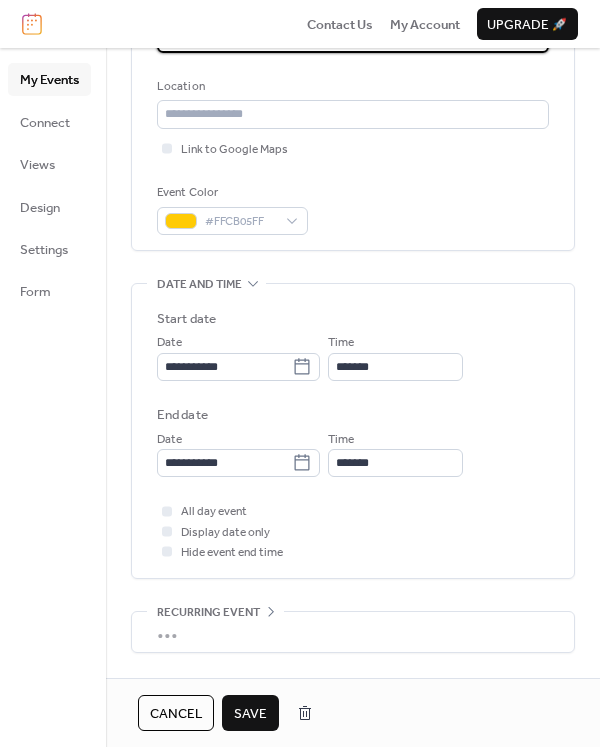 scroll, scrollTop: 407, scrollLeft: 0, axis: vertical 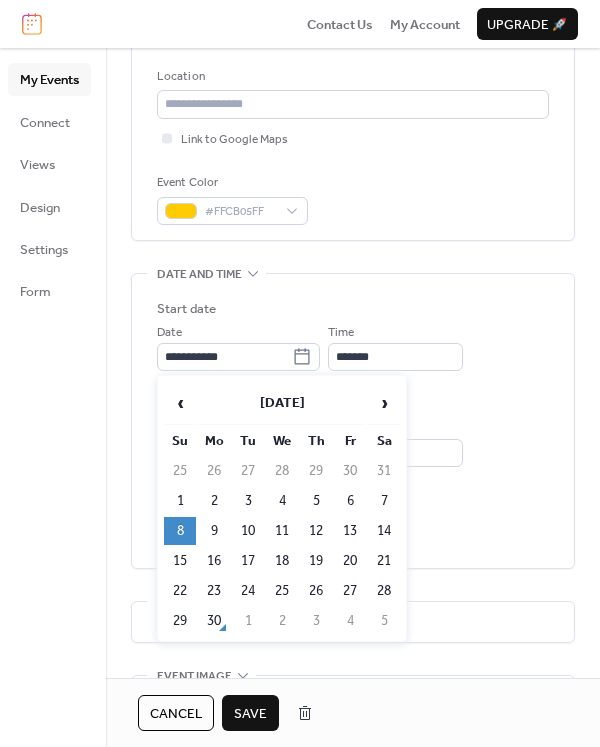 click 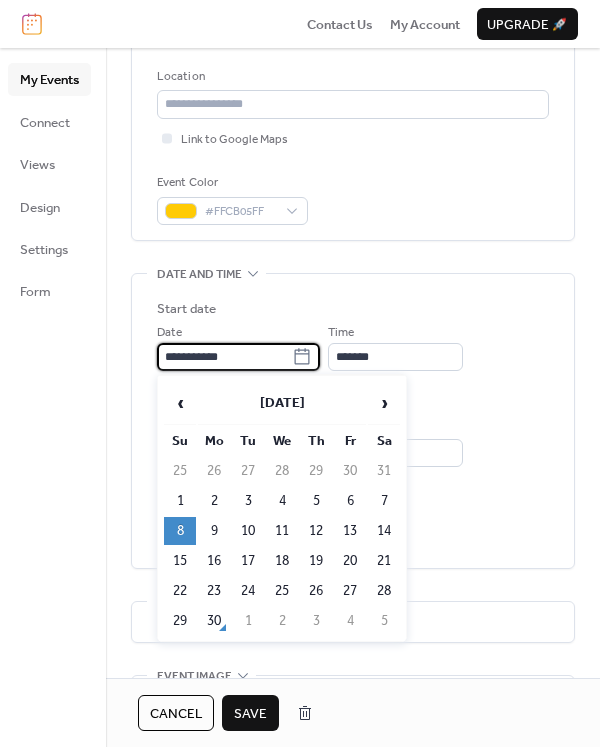 click on "**********" at bounding box center (224, 357) 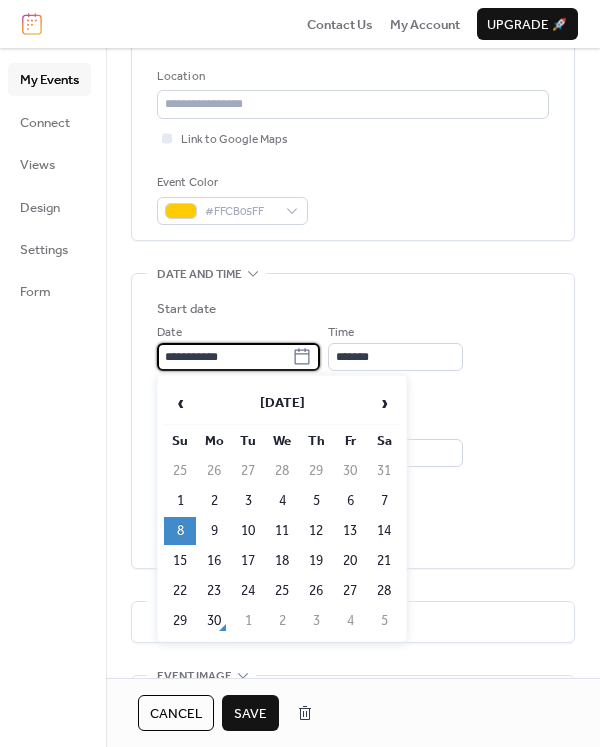 click on "›" at bounding box center [384, 403] 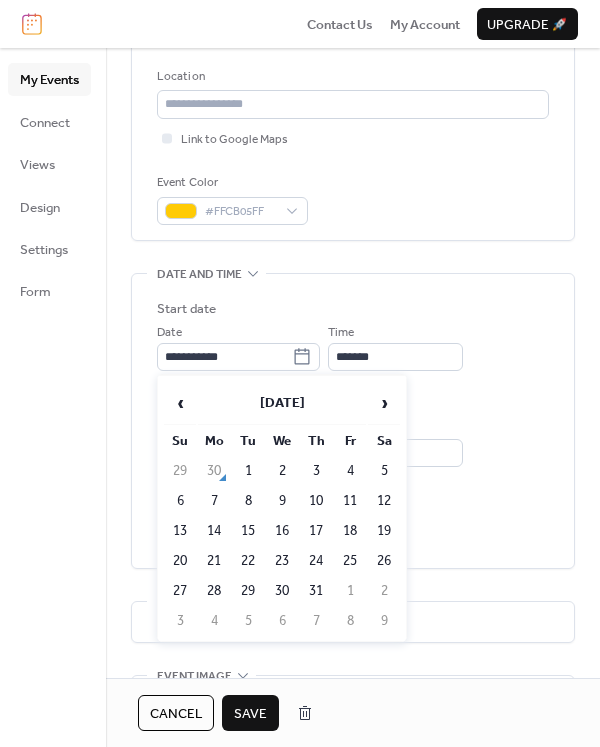 click on "8" at bounding box center [248, 501] 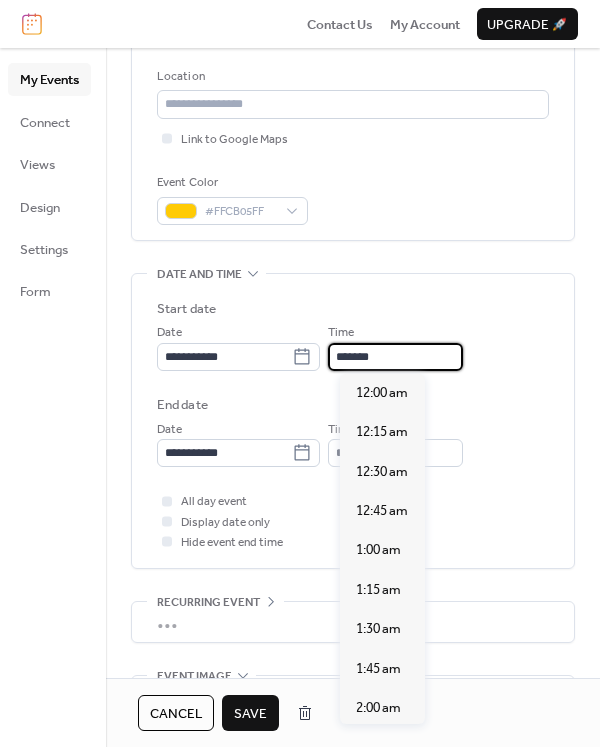 click on "*******" at bounding box center [395, 357] 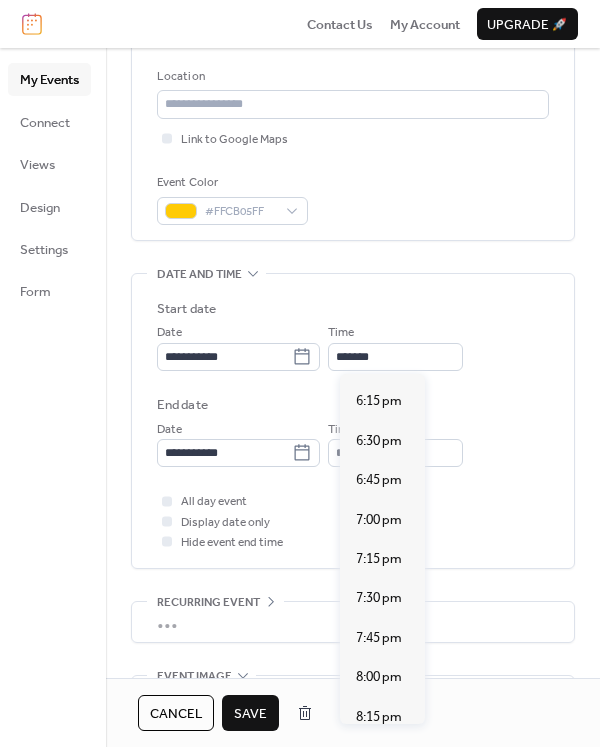 scroll, scrollTop: 2882, scrollLeft: 0, axis: vertical 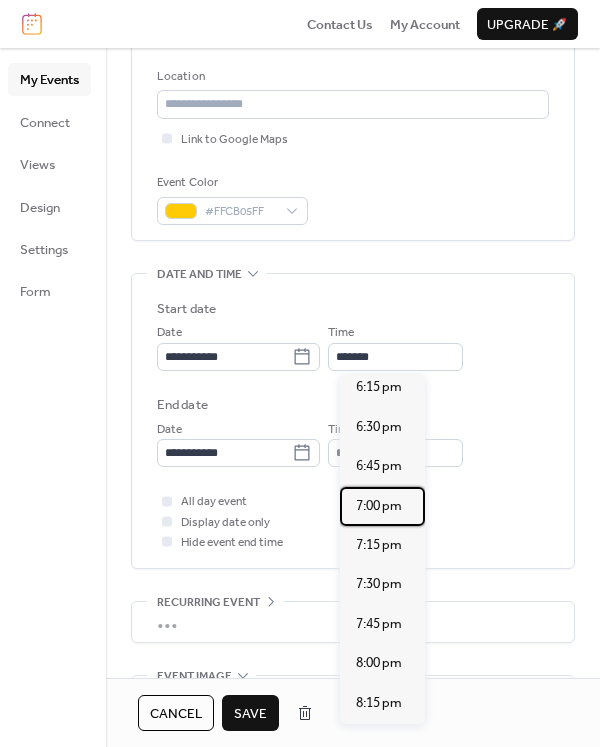 click on "7:00 pm" at bounding box center [379, 506] 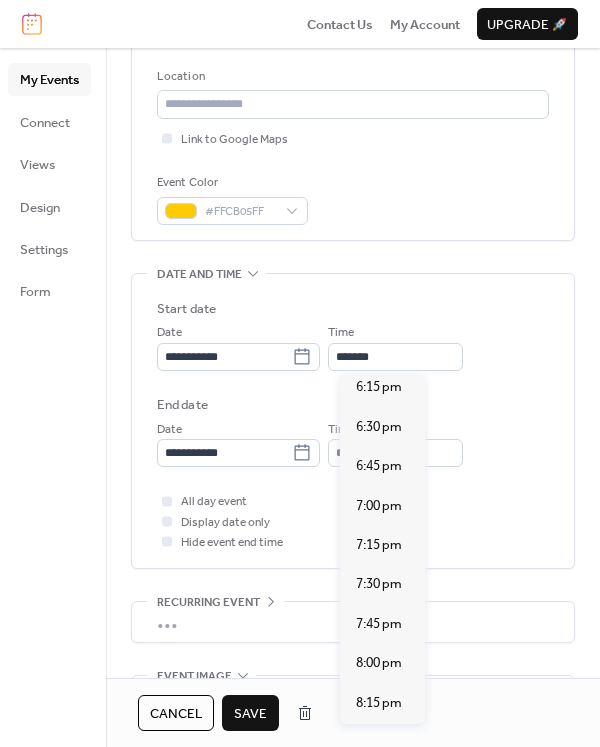 type on "*******" 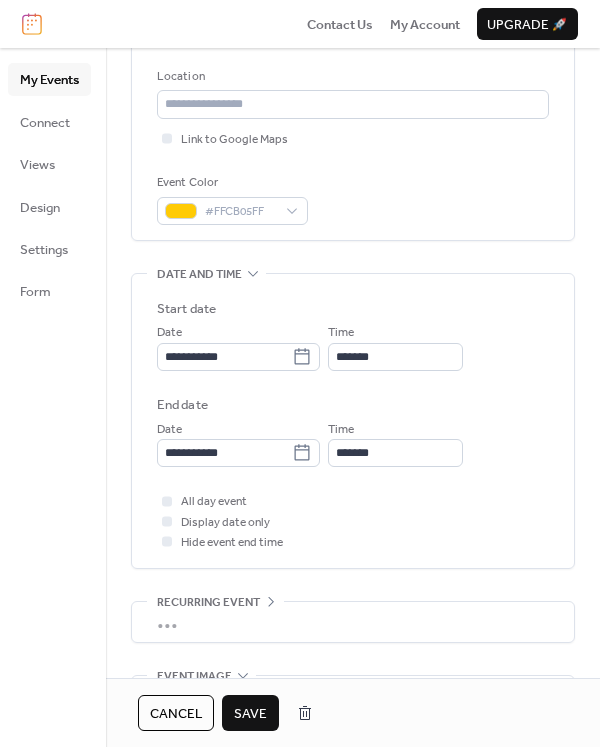 click on "Save" at bounding box center (250, 714) 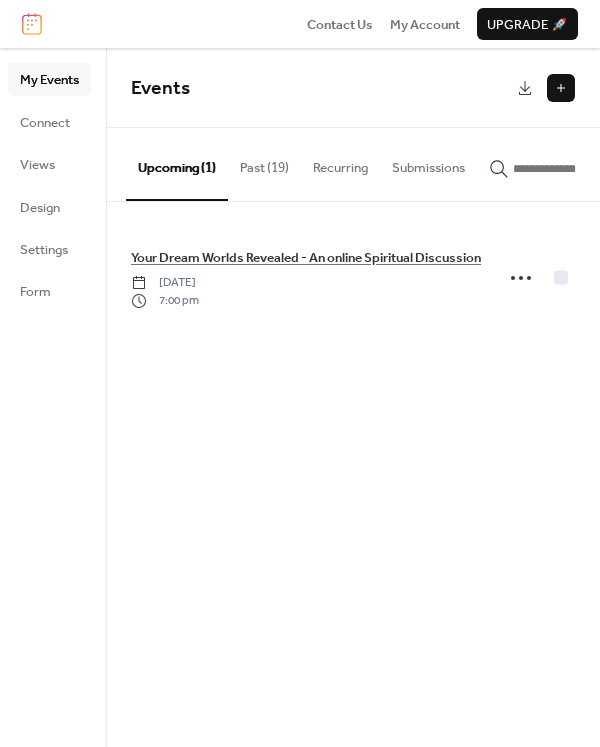 click on "Events Upcoming  (1) Past  (19) Recurring  Submissions  Your Dream Worlds Revealed  - An online Spiritual Discussion Tuesday, July 8, 2025 7:00 pm Cancel" at bounding box center (353, 397) 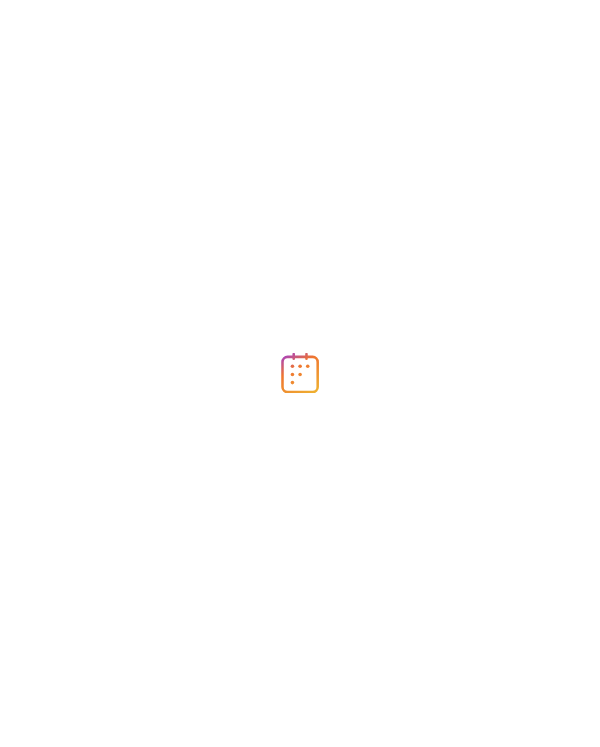 scroll, scrollTop: 0, scrollLeft: 0, axis: both 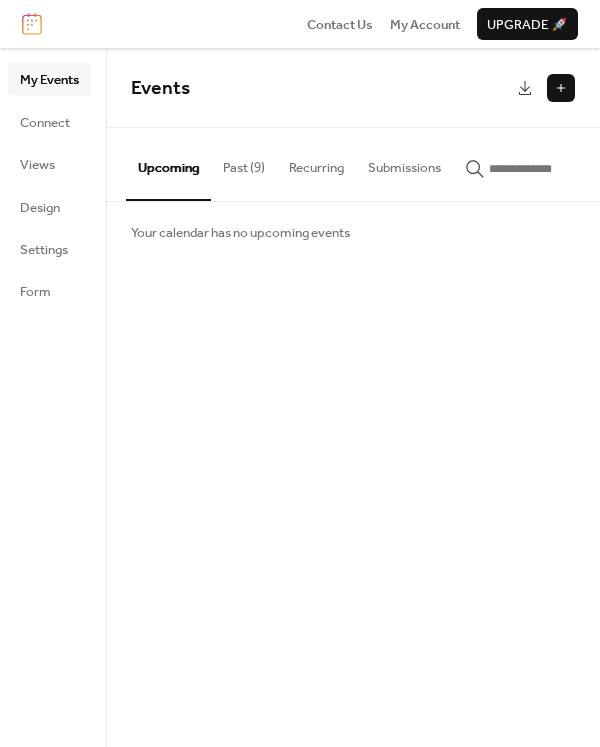 click on "Past  (9)" at bounding box center (244, 163) 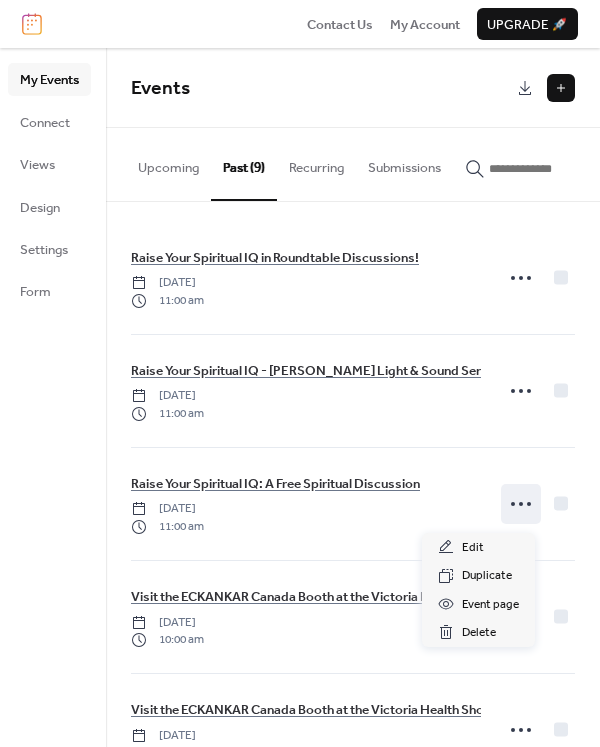 click 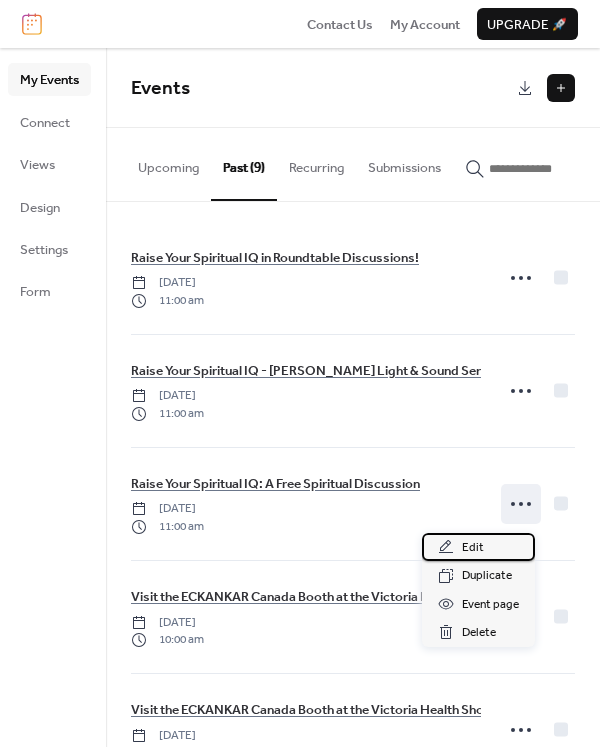 click on "Edit" at bounding box center [473, 548] 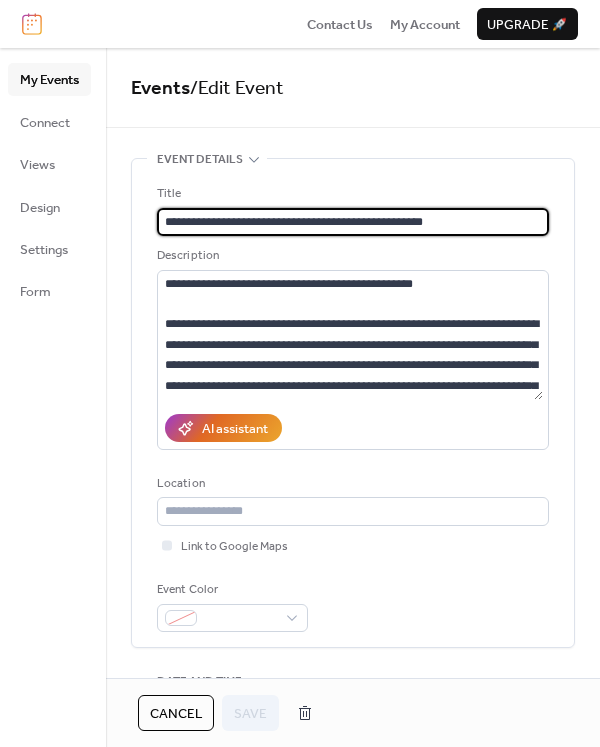 scroll, scrollTop: 0, scrollLeft: 0, axis: both 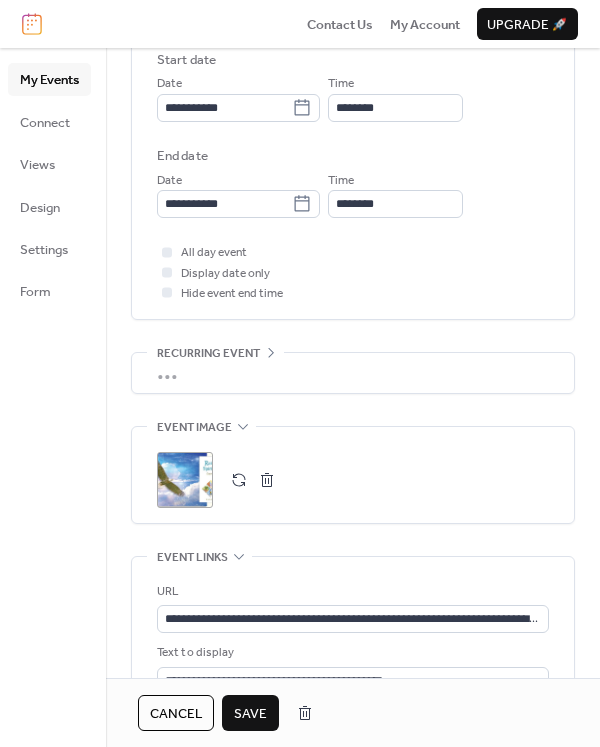 type on "**********" 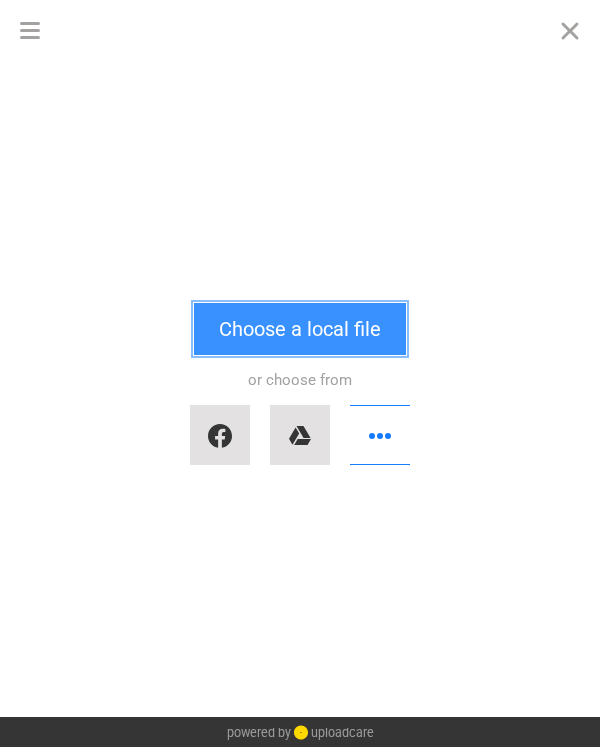 click on "Choose a local file" at bounding box center [300, 329] 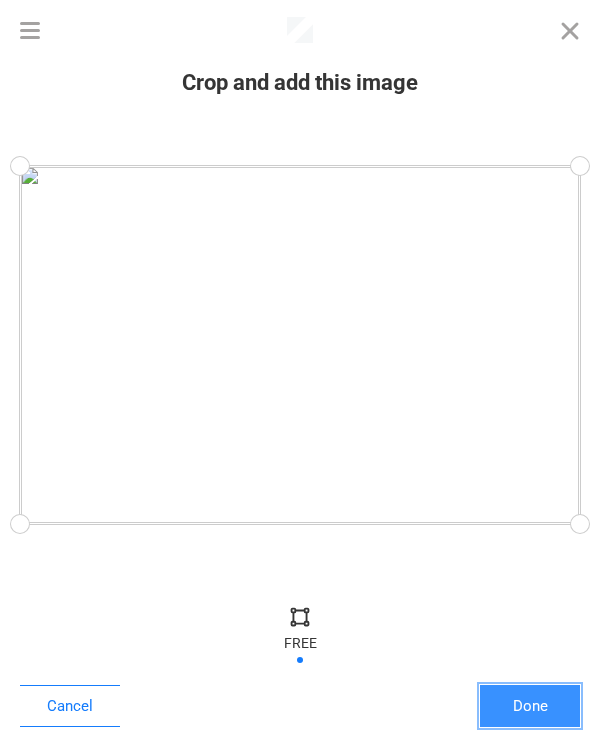 click on "Done" at bounding box center [530, 706] 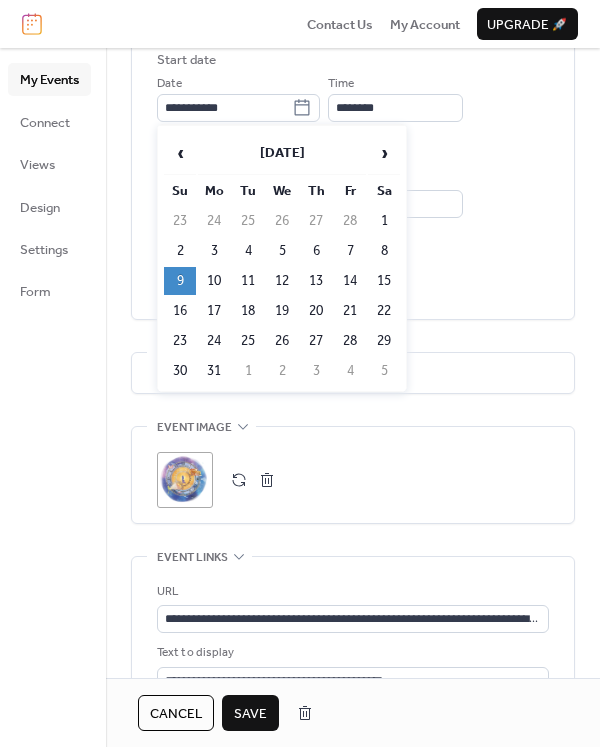 click 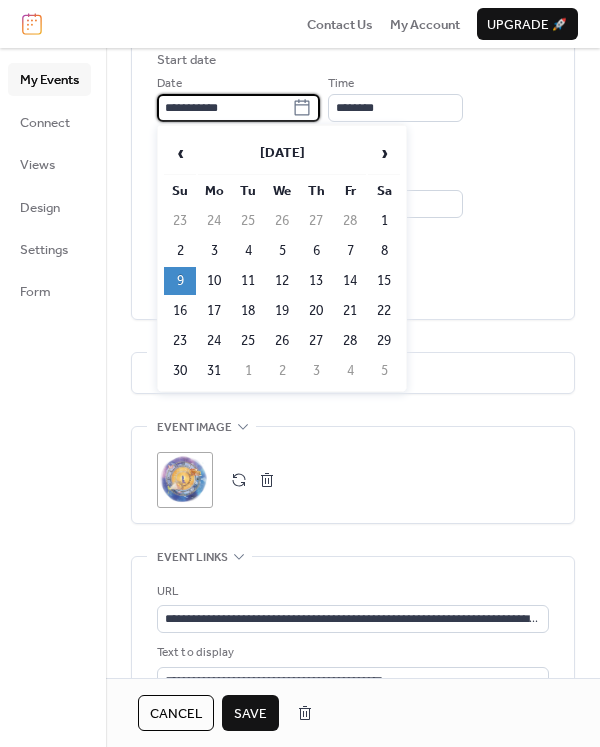 click on "**********" at bounding box center [224, 108] 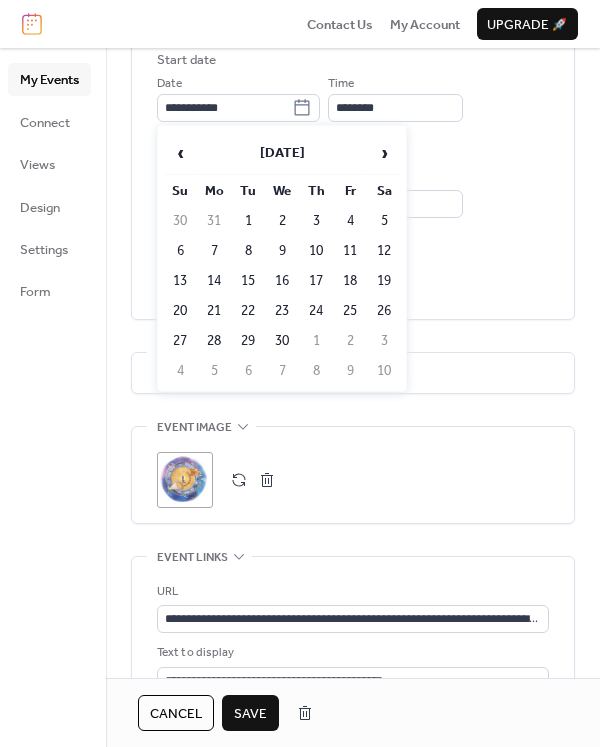 click on "›" at bounding box center (384, 153) 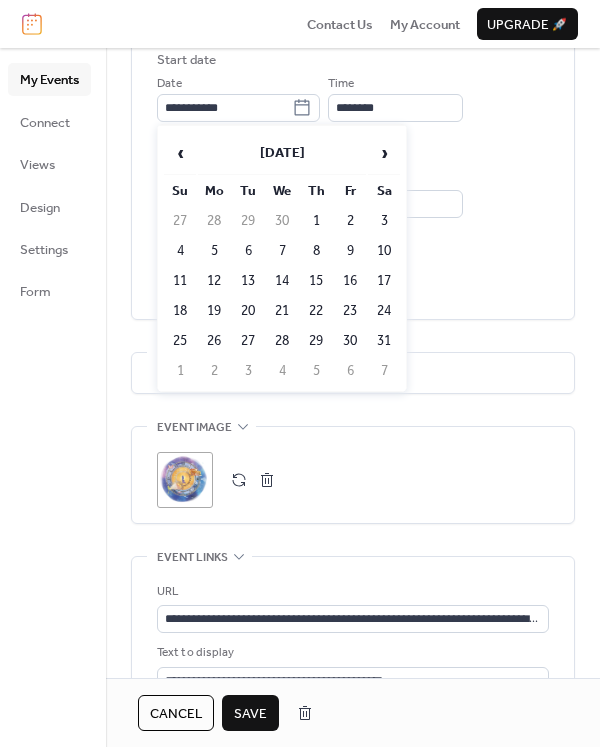 click on "›" at bounding box center [384, 153] 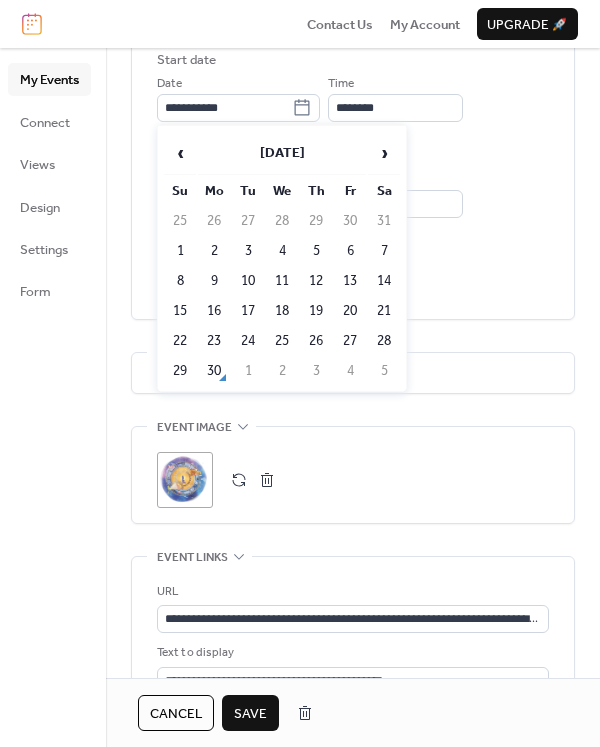 click on "›" at bounding box center (384, 153) 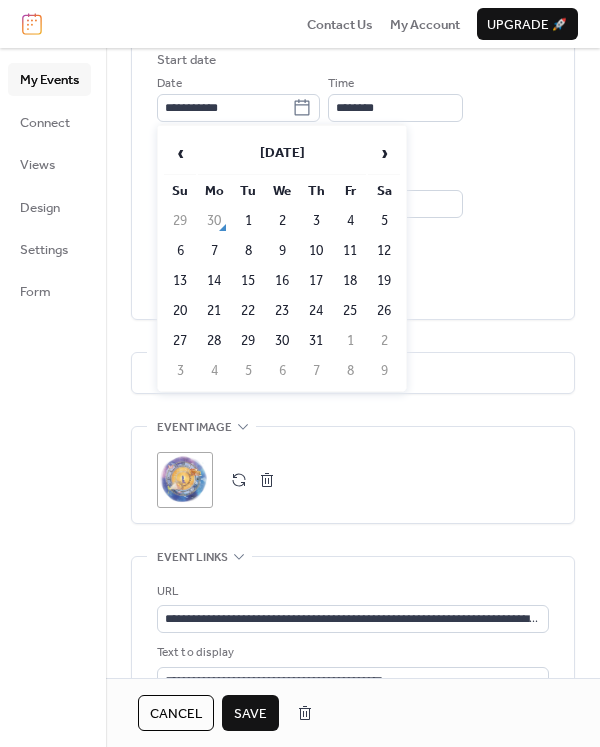 click on "20" at bounding box center [180, 311] 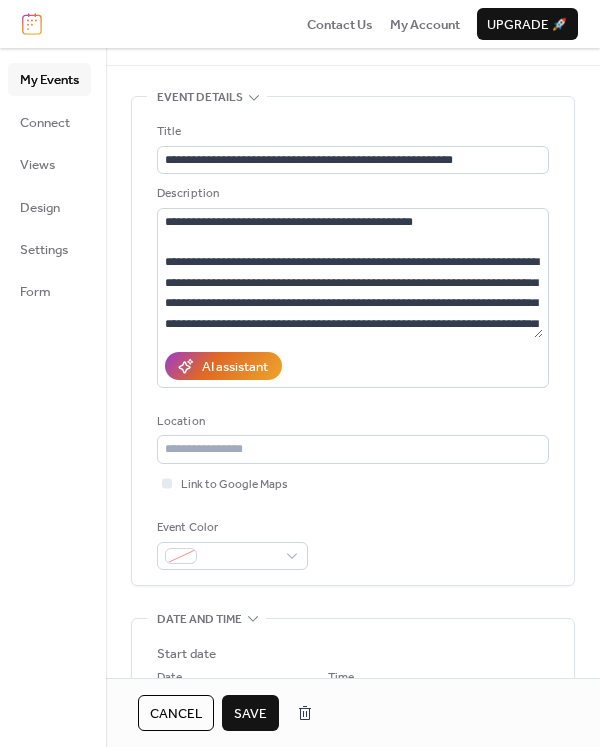 scroll, scrollTop: 54, scrollLeft: 0, axis: vertical 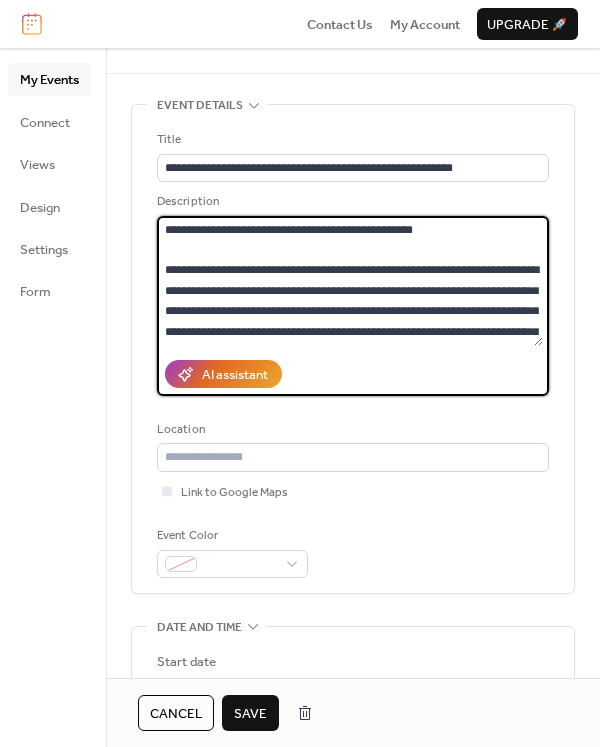 drag, startPoint x: 165, startPoint y: 229, endPoint x: 528, endPoint y: 324, distance: 375.22528 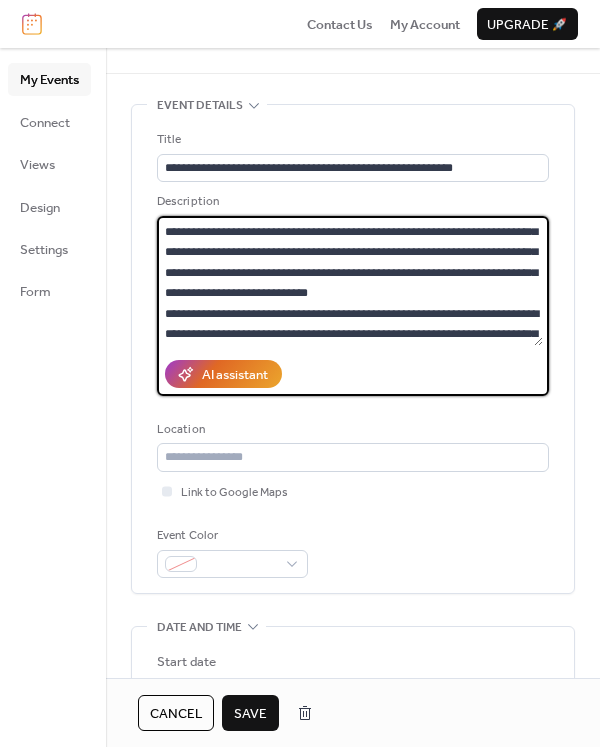 scroll, scrollTop: 2, scrollLeft: 0, axis: vertical 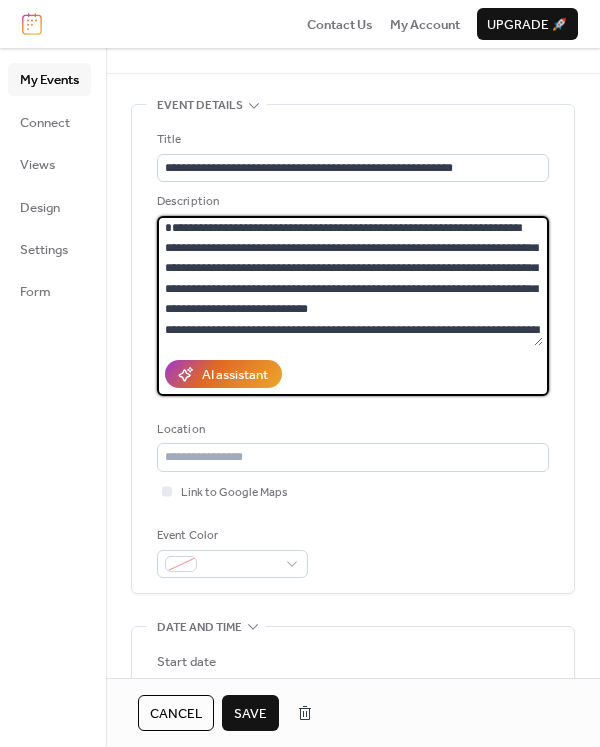 click on "**********" at bounding box center [350, 281] 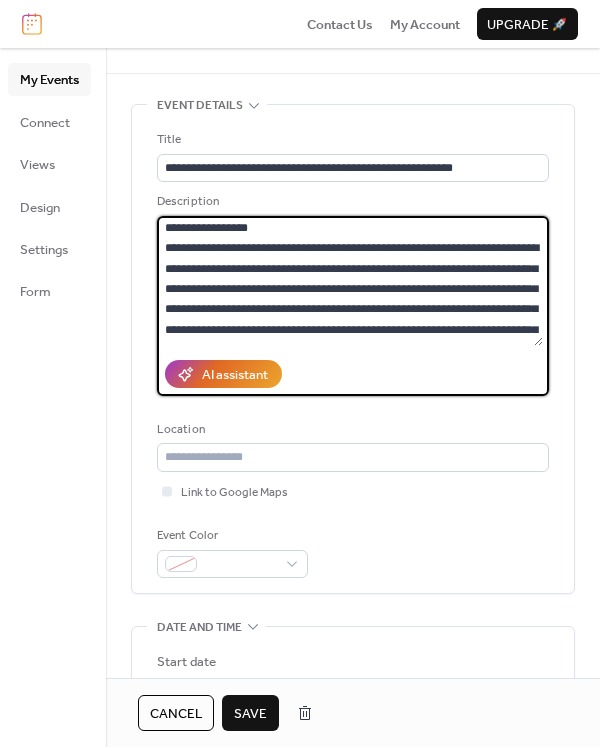 scroll, scrollTop: 2, scrollLeft: 0, axis: vertical 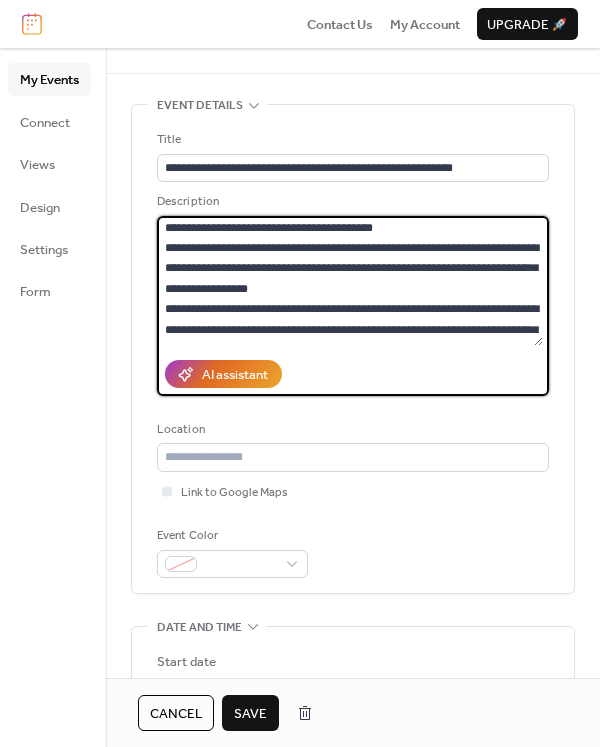click at bounding box center (350, 281) 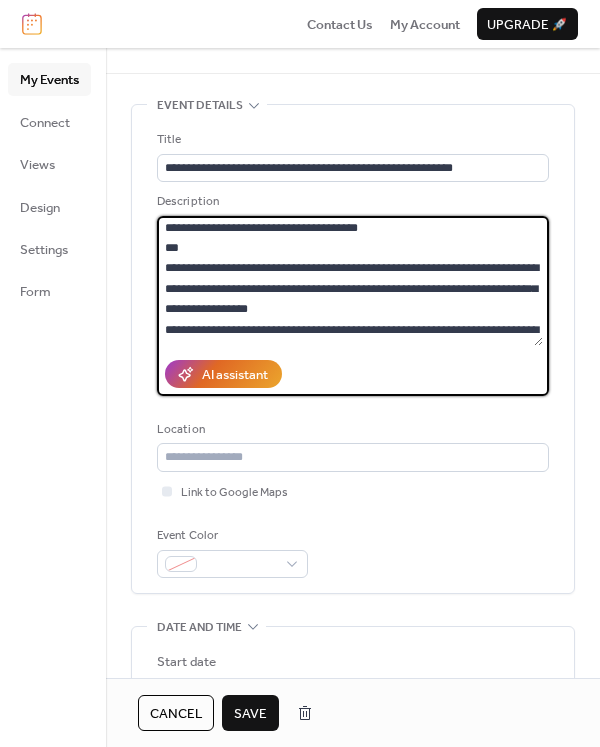 scroll, scrollTop: 22, scrollLeft: 0, axis: vertical 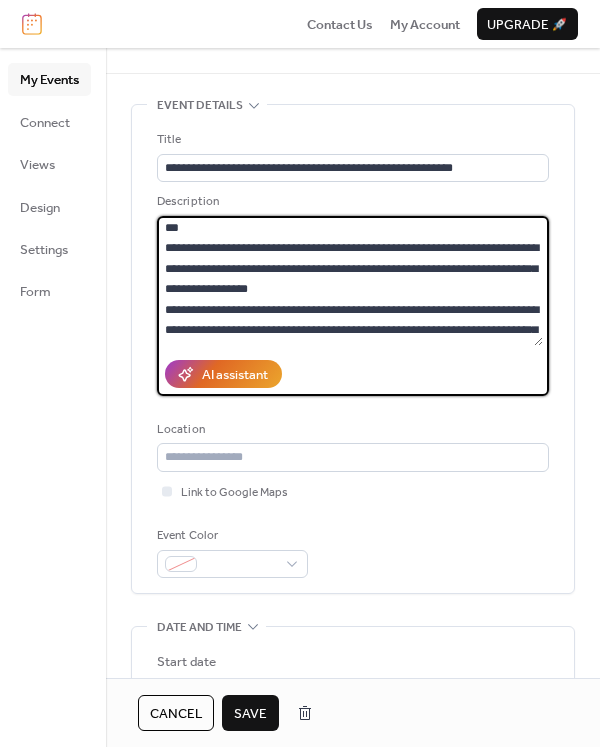 click at bounding box center [350, 281] 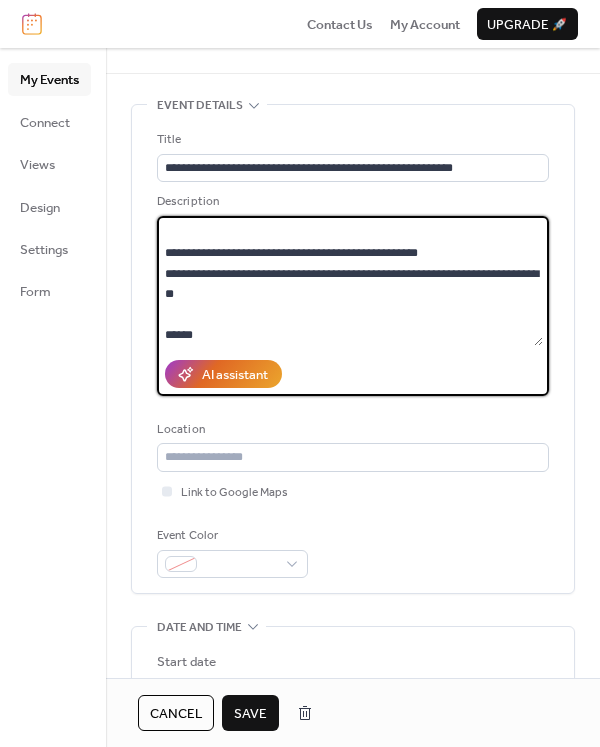 scroll, scrollTop: 752, scrollLeft: 0, axis: vertical 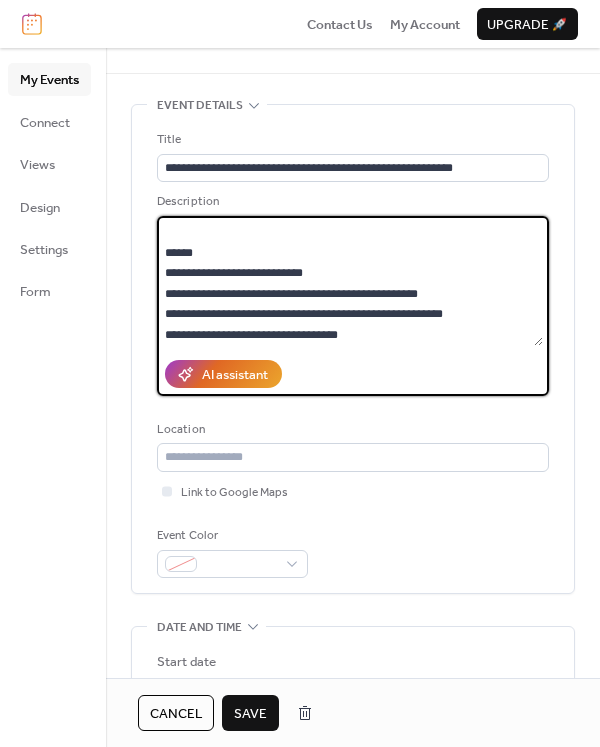 type on "**********" 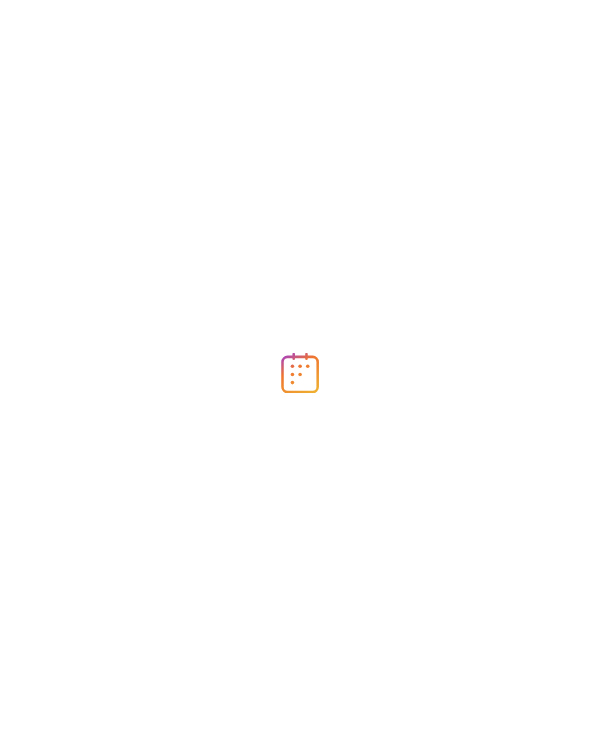 scroll, scrollTop: 0, scrollLeft: 0, axis: both 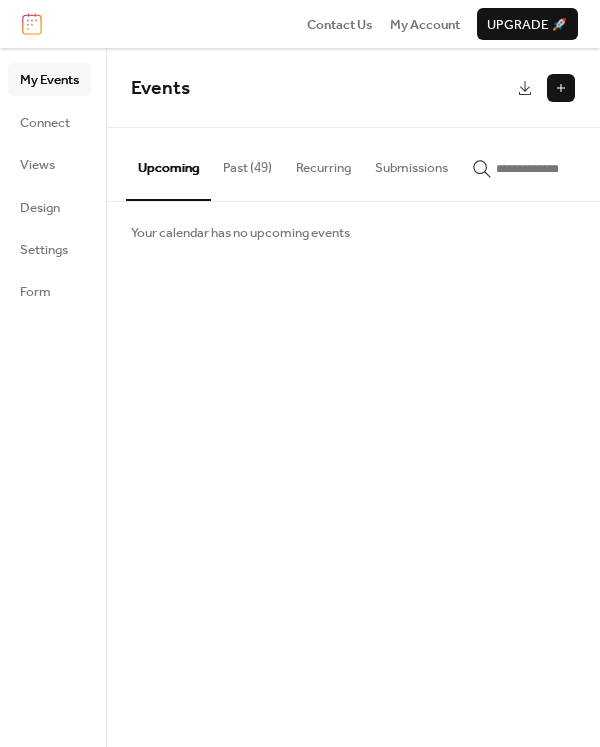 click on "Past  (49)" at bounding box center [247, 163] 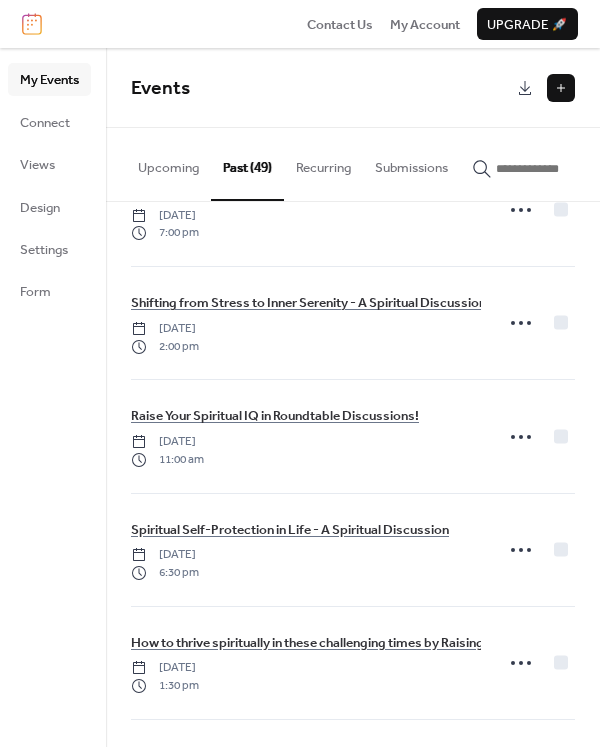 scroll, scrollTop: 415, scrollLeft: 0, axis: vertical 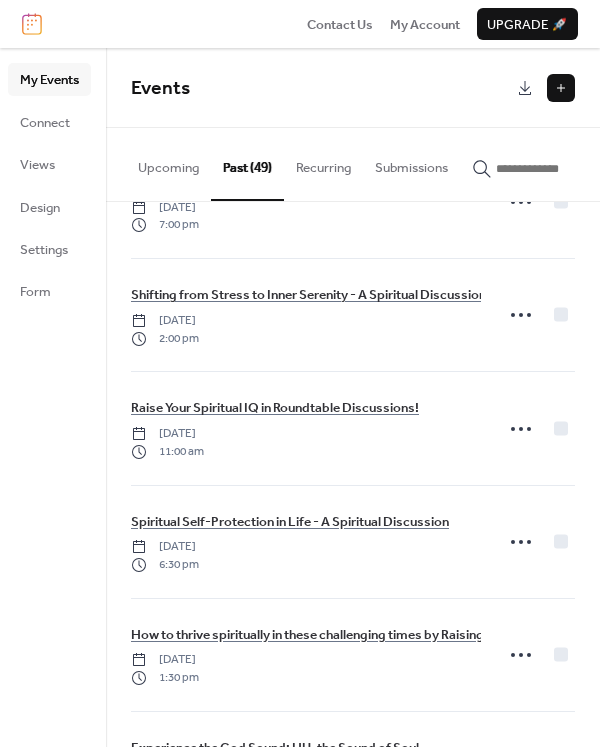 click 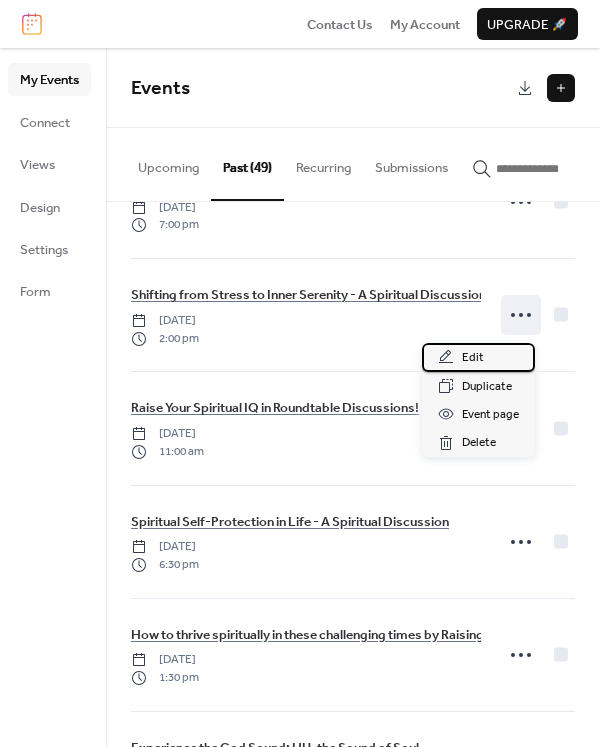 click on "Edit" at bounding box center [473, 358] 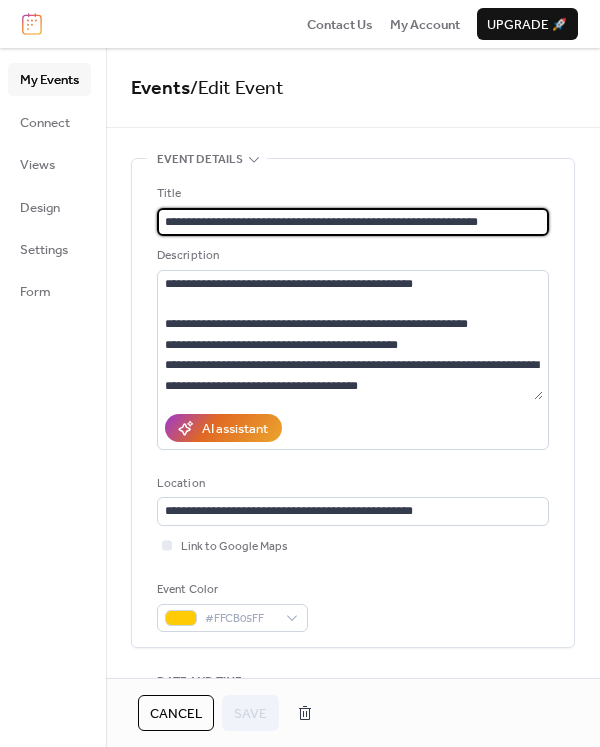 click on "**********" at bounding box center (353, 222) 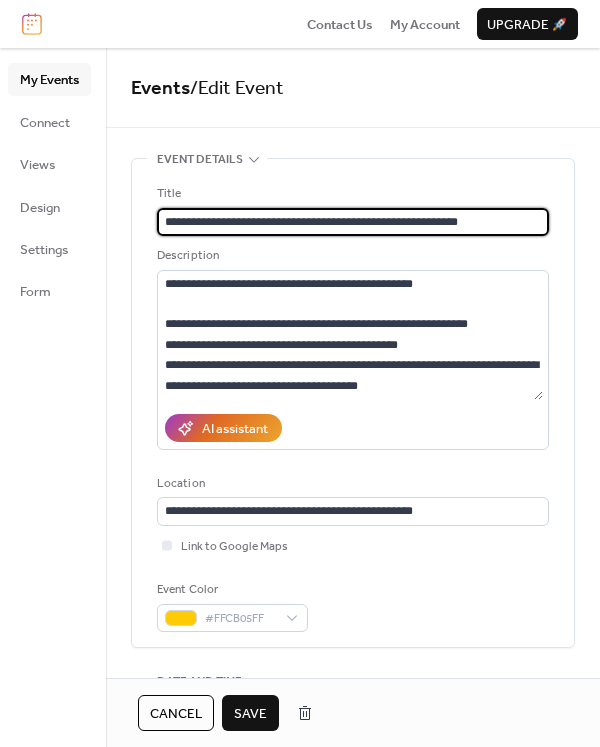 type on "**********" 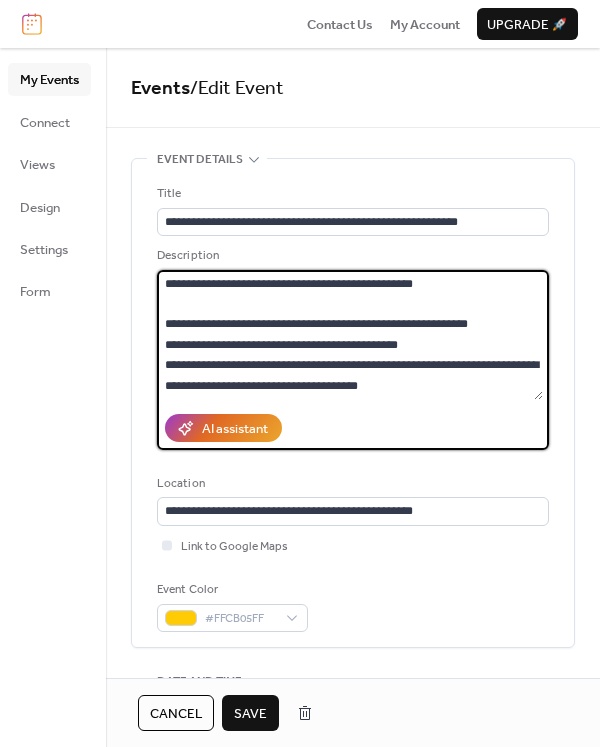 drag, startPoint x: 385, startPoint y: 382, endPoint x: 160, endPoint y: 288, distance: 243.84627 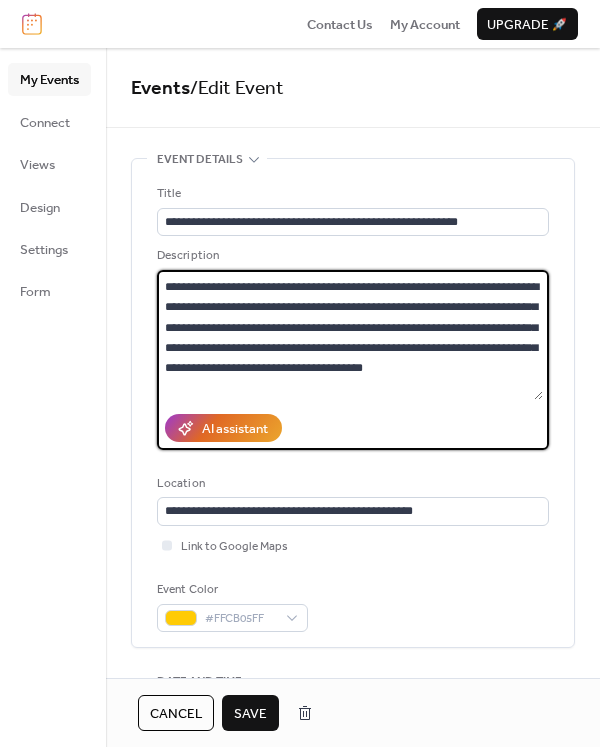 scroll, scrollTop: 2, scrollLeft: 0, axis: vertical 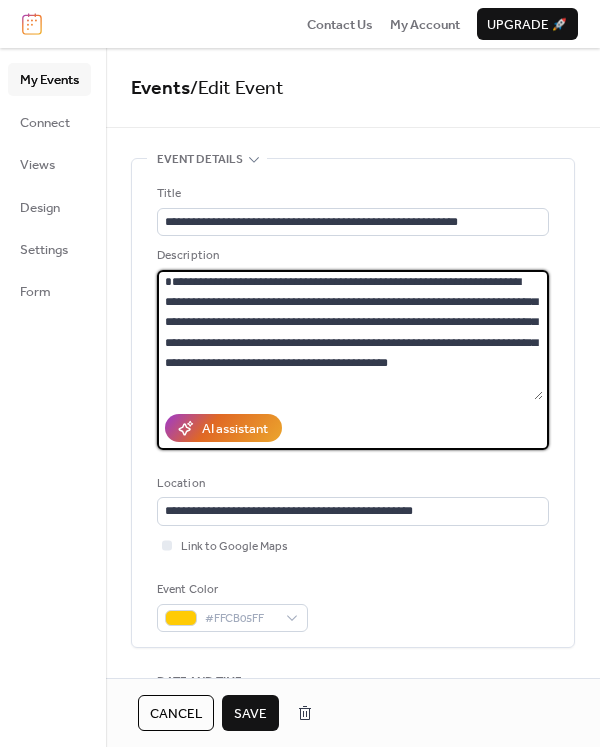 click on "**********" at bounding box center (350, 335) 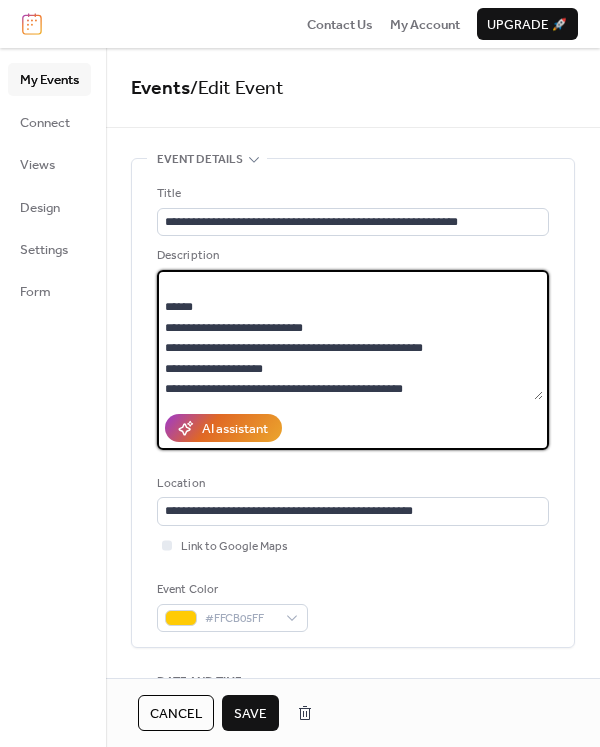 scroll, scrollTop: 385, scrollLeft: 0, axis: vertical 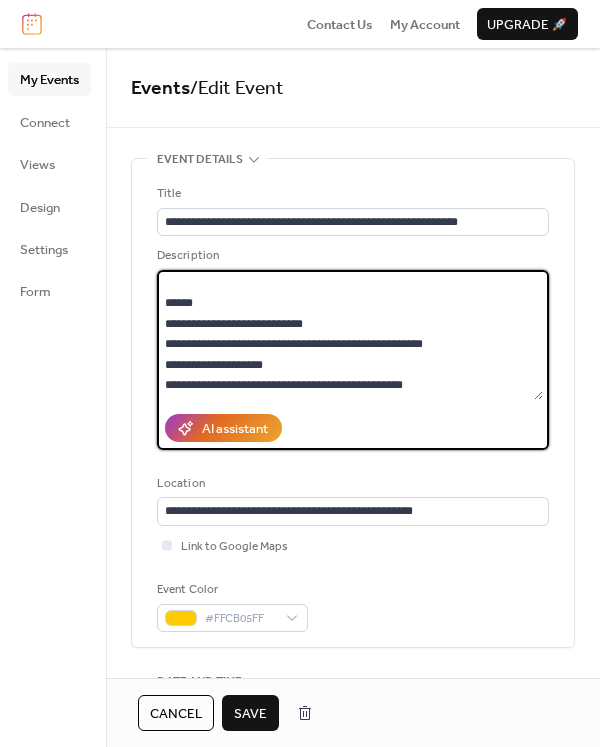 drag, startPoint x: 437, startPoint y: 370, endPoint x: 166, endPoint y: 306, distance: 278.45465 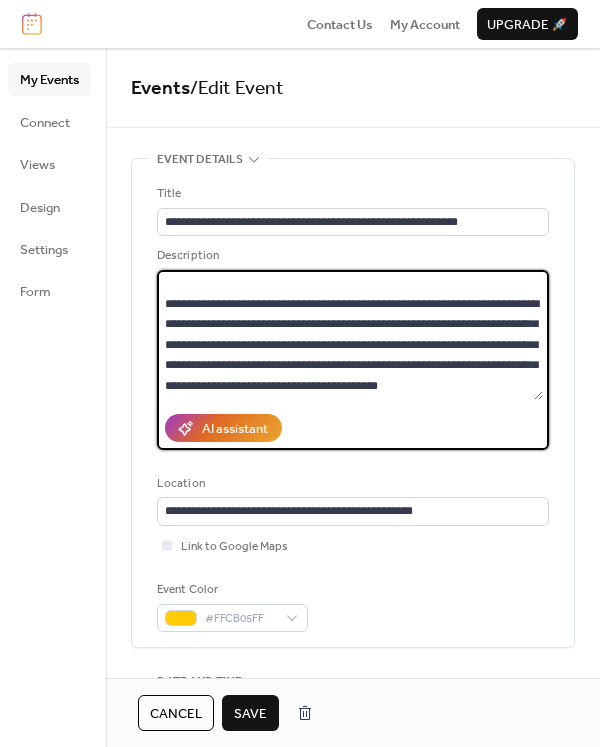 scroll, scrollTop: 305, scrollLeft: 0, axis: vertical 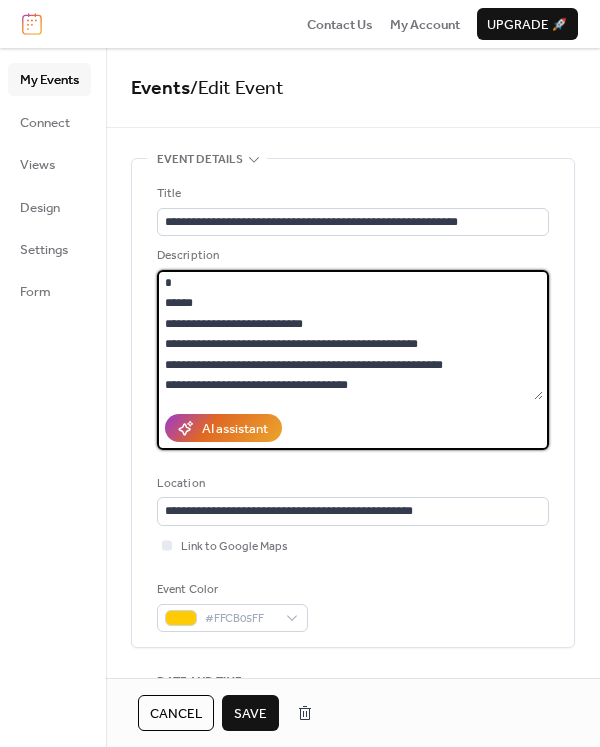 type on "**********" 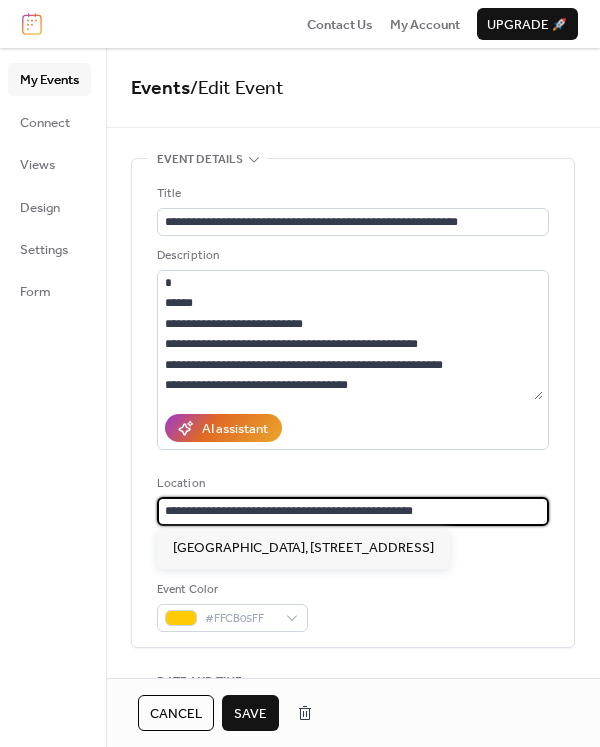 click on "**********" at bounding box center (353, 511) 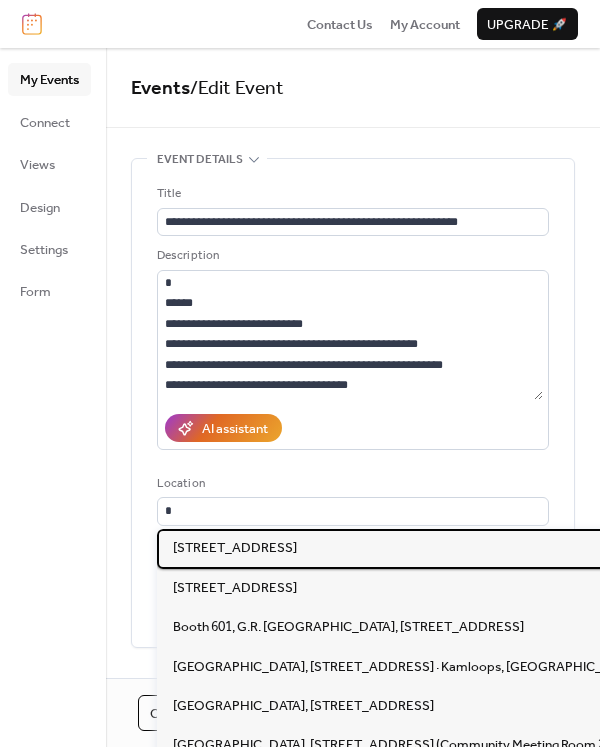 click on "[STREET_ADDRESS]" at bounding box center [235, 548] 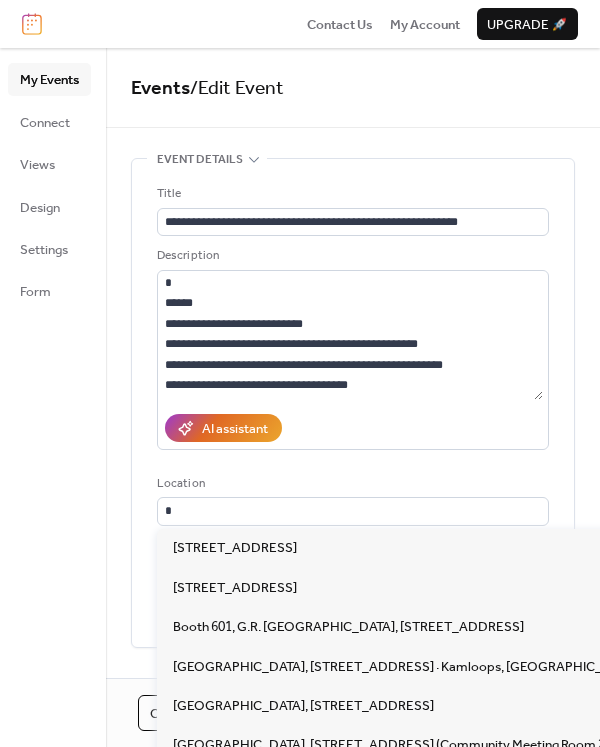 type on "**********" 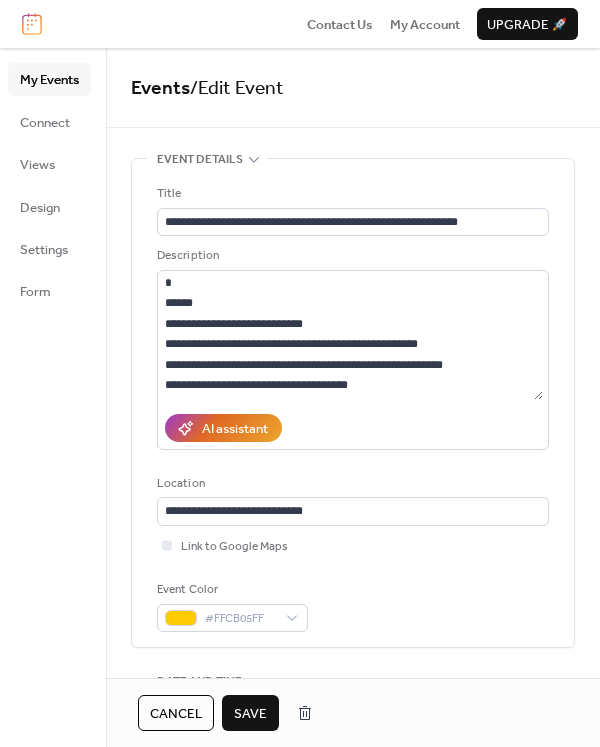 drag, startPoint x: 593, startPoint y: 278, endPoint x: 595, endPoint y: 349, distance: 71.02816 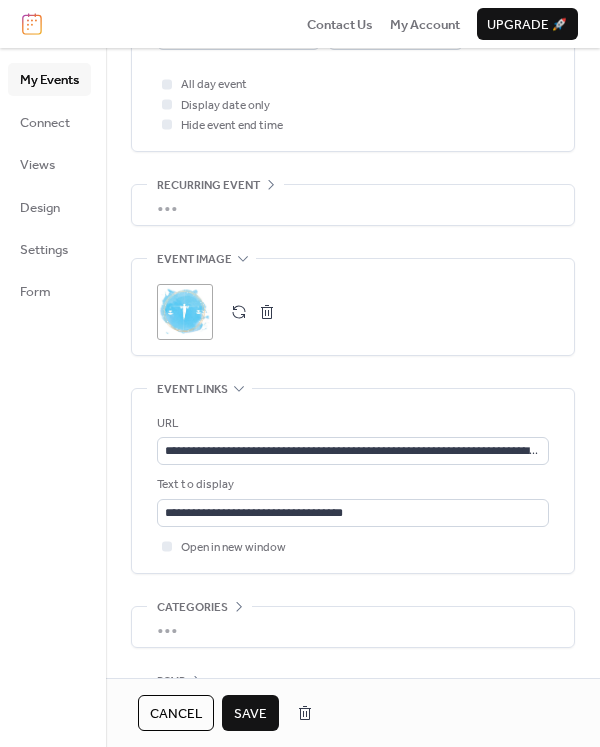 scroll, scrollTop: 850, scrollLeft: 0, axis: vertical 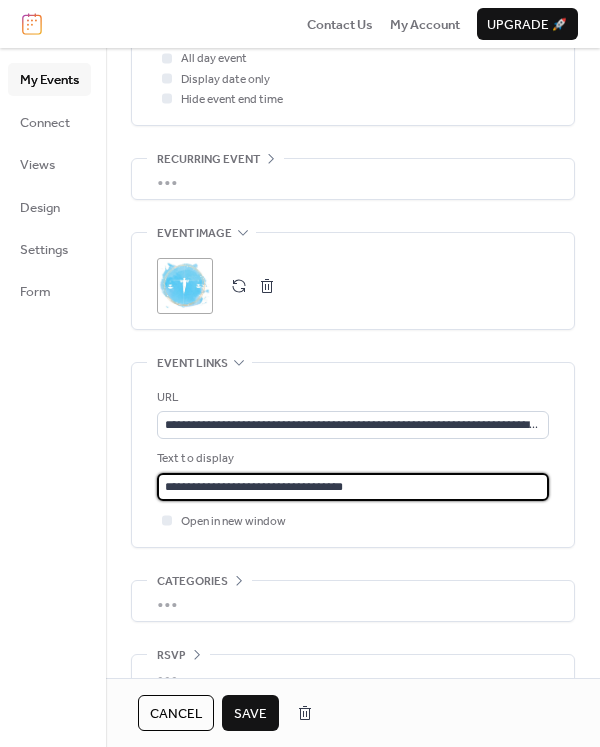 drag, startPoint x: 410, startPoint y: 488, endPoint x: 100, endPoint y: 447, distance: 312.69952 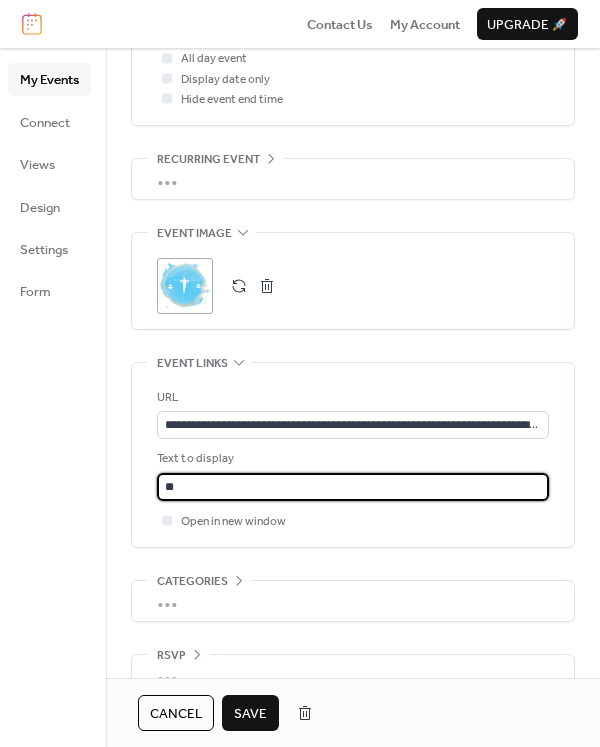 type on "**********" 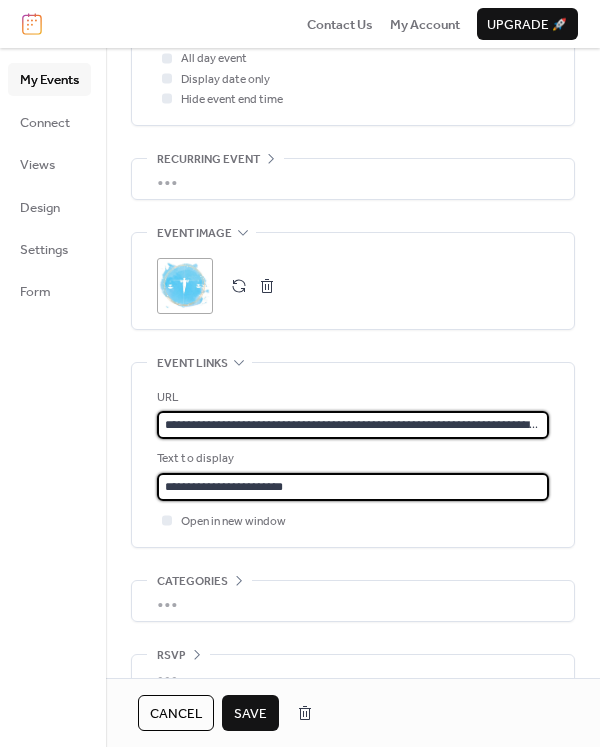 click on "**********" at bounding box center [353, 425] 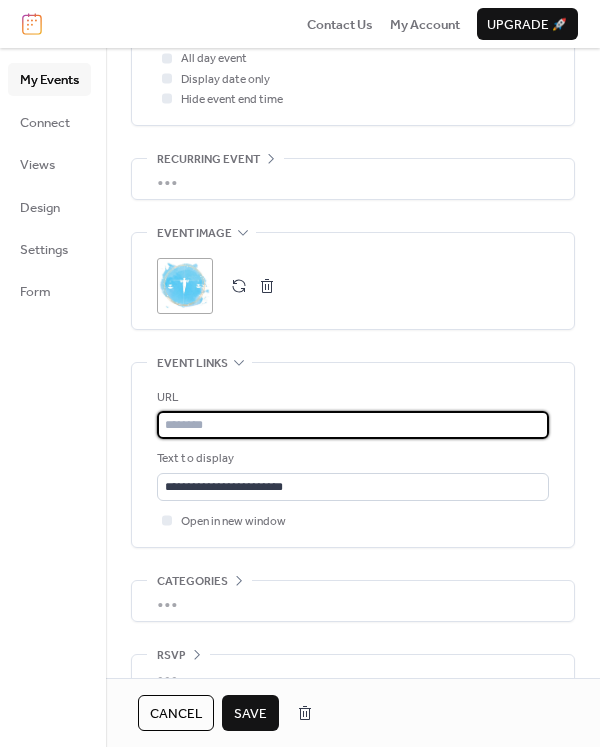 paste on "**********" 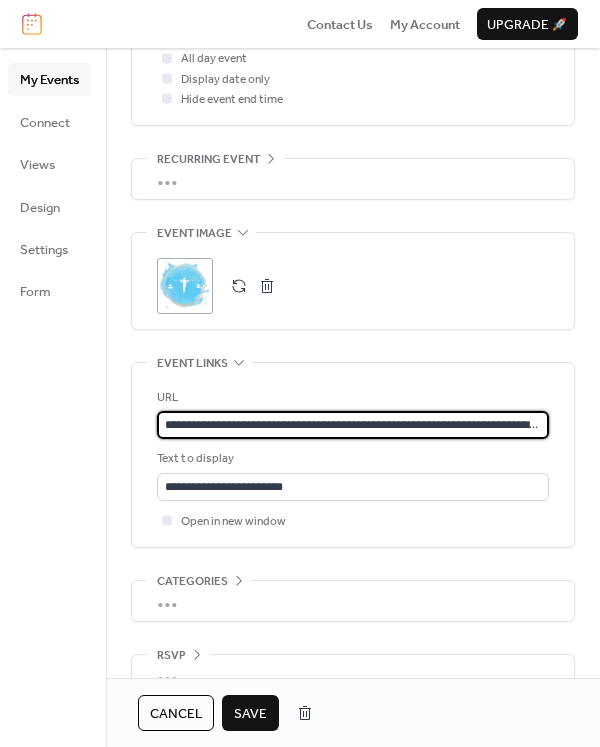 scroll, scrollTop: 0, scrollLeft: 210, axis: horizontal 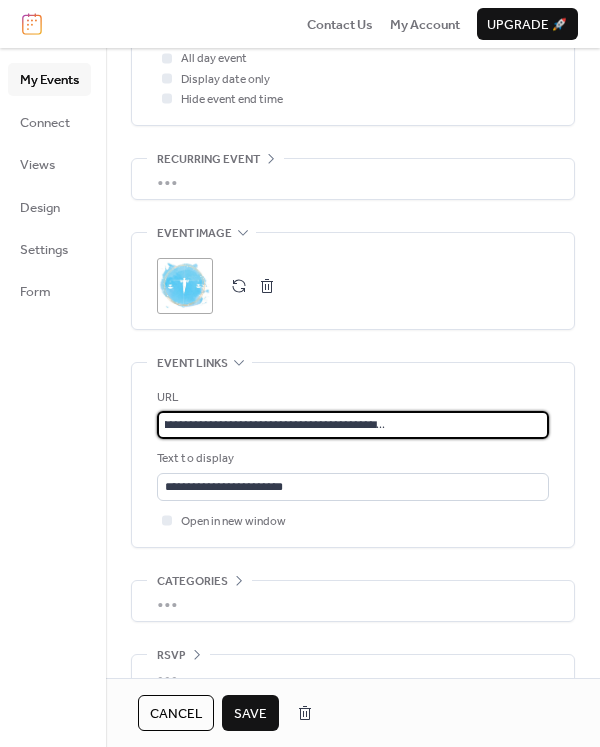 type on "**********" 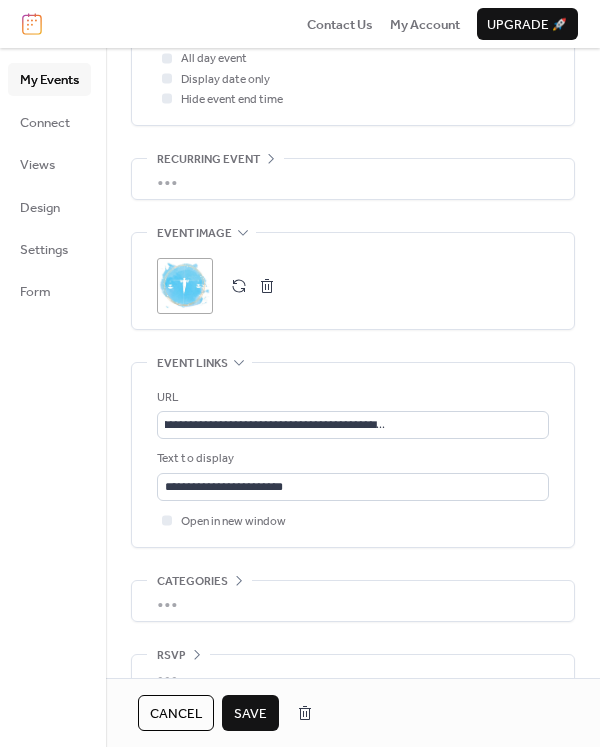 scroll, scrollTop: 0, scrollLeft: 0, axis: both 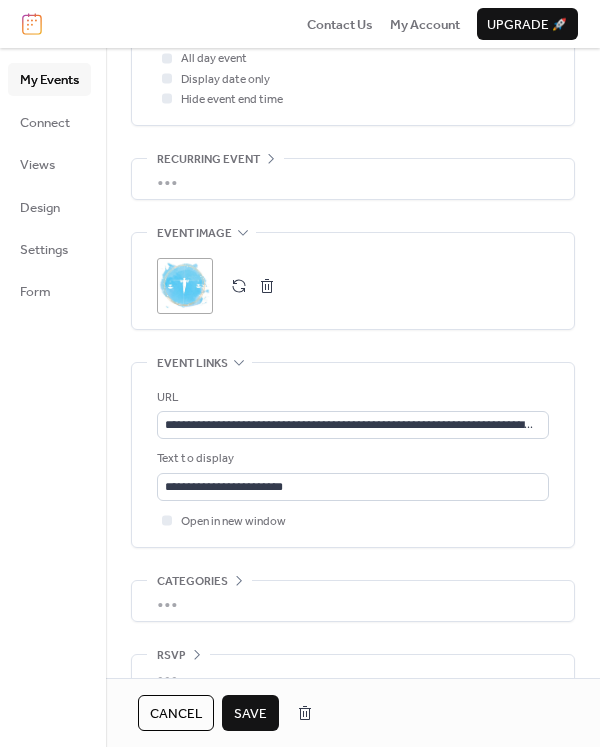 click on ";" at bounding box center (185, 286) 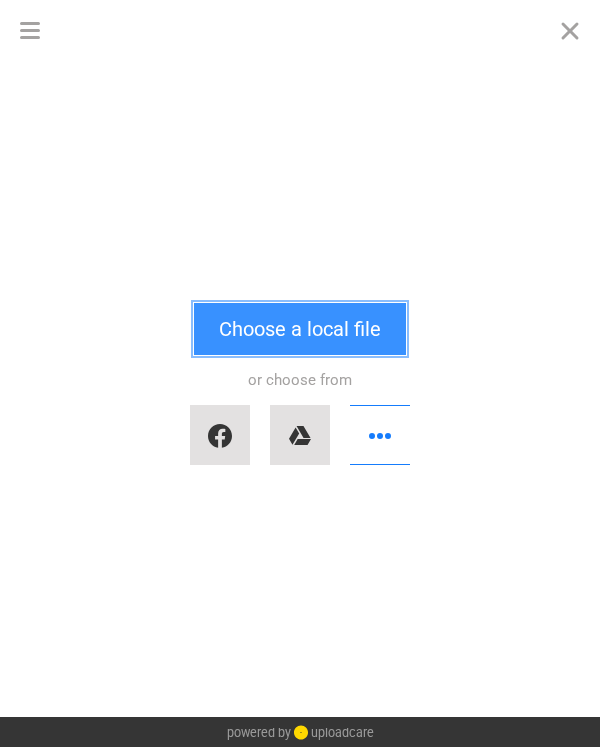 click on "Choose a local file" at bounding box center (300, 329) 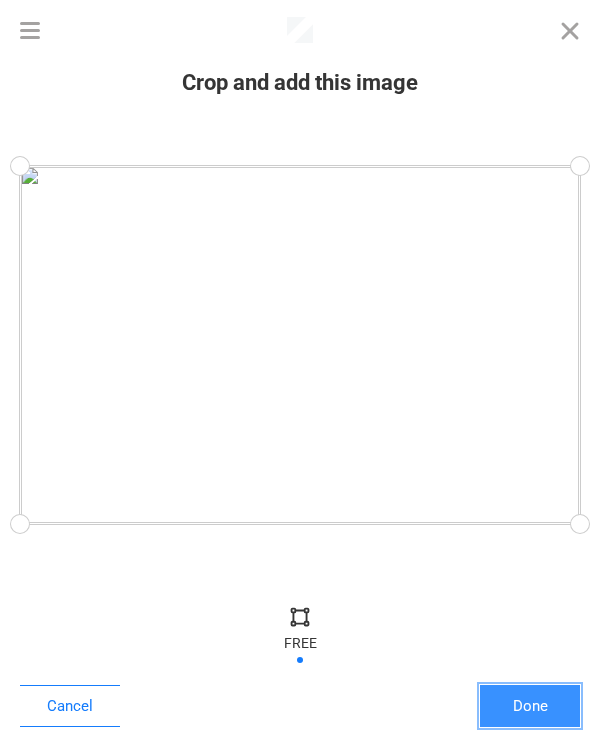click on "Done" at bounding box center [530, 706] 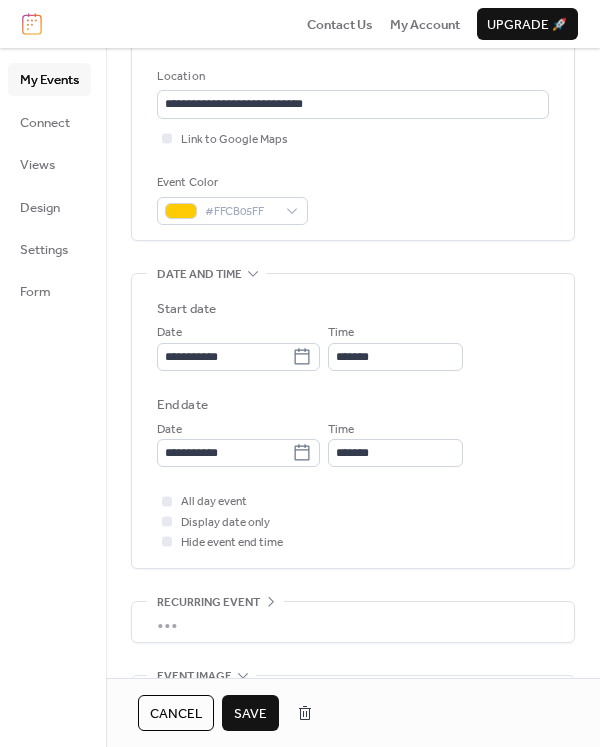 scroll, scrollTop: 402, scrollLeft: 0, axis: vertical 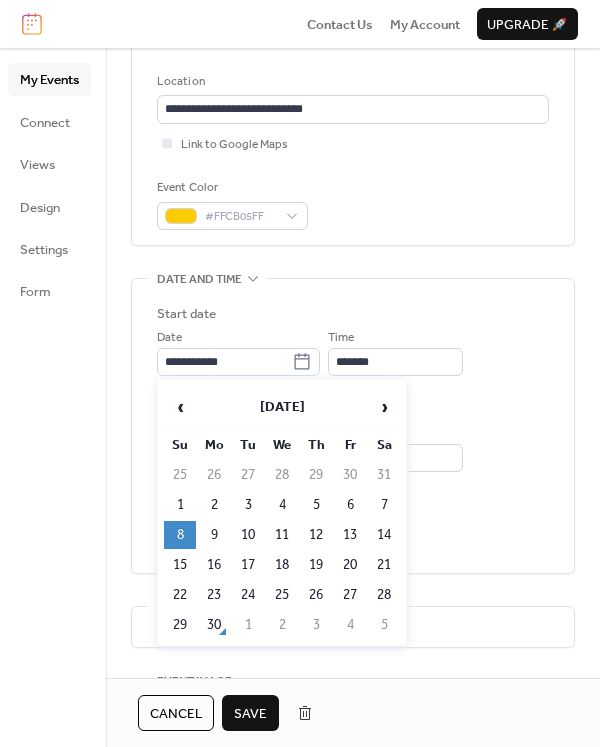 click 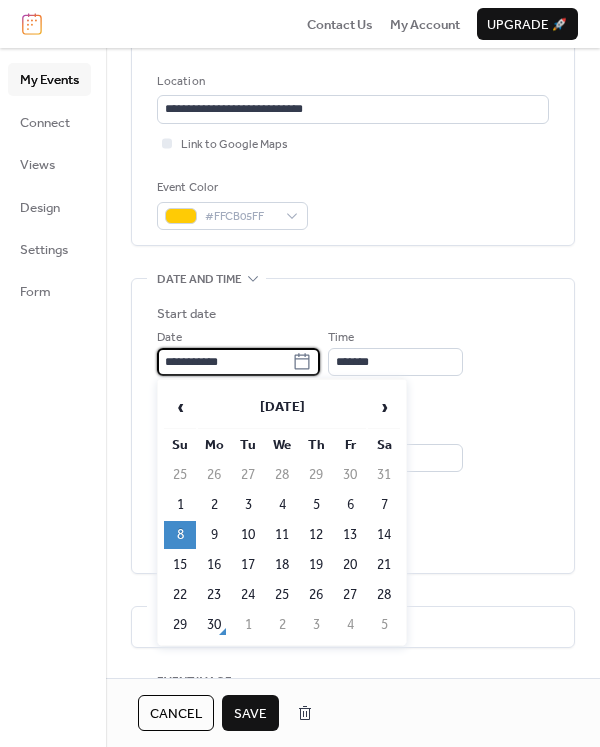click on "**********" at bounding box center [224, 362] 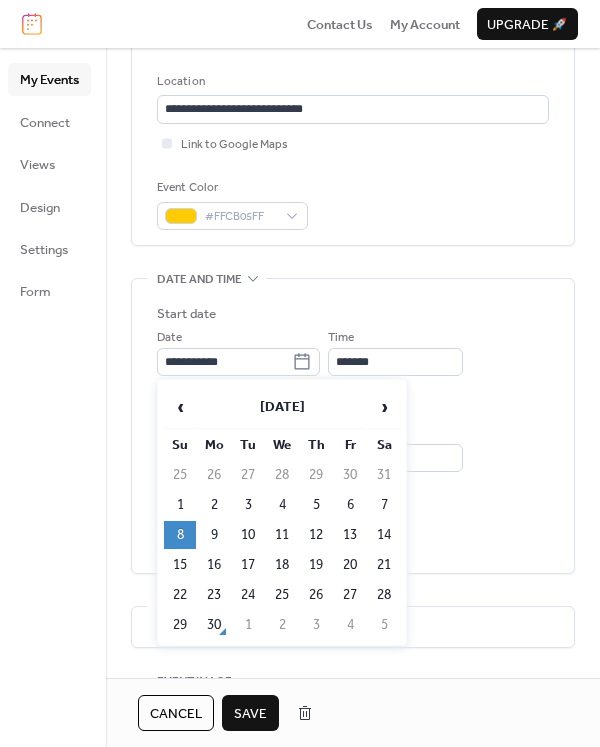 click on "›" at bounding box center (384, 407) 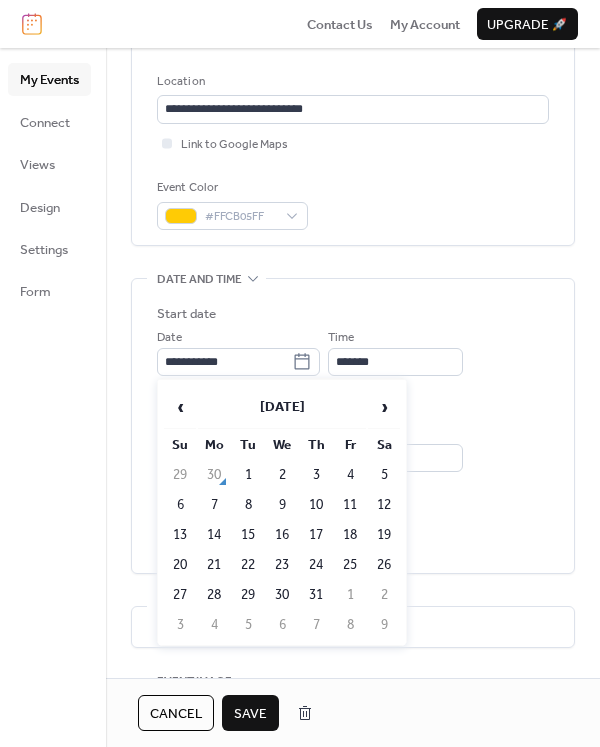 click on "20" at bounding box center (180, 565) 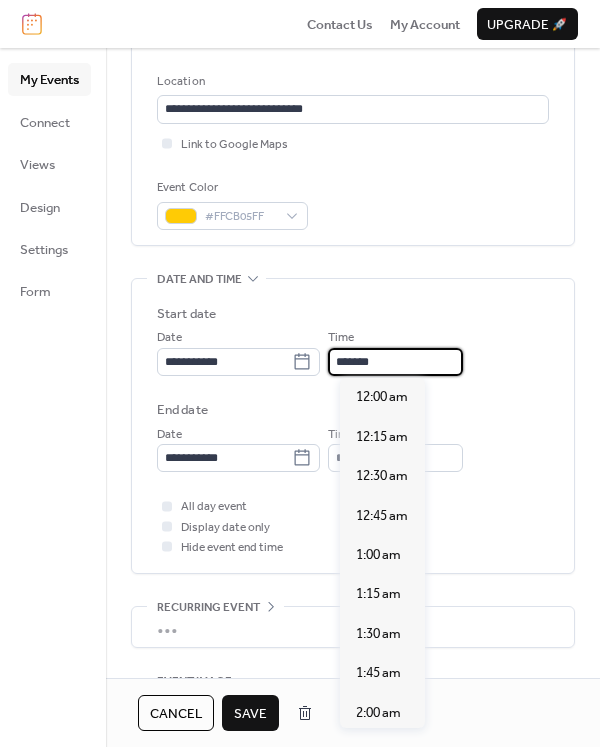 click on "*******" at bounding box center (395, 362) 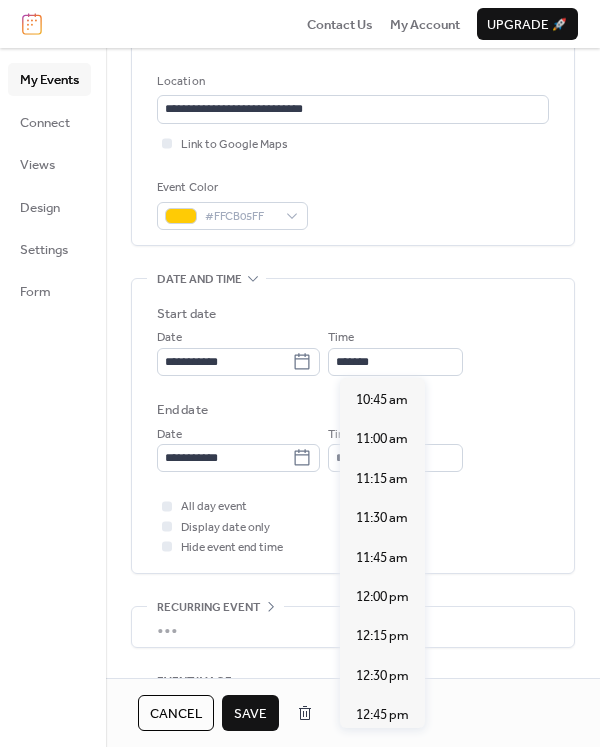 scroll, scrollTop: 1670, scrollLeft: 0, axis: vertical 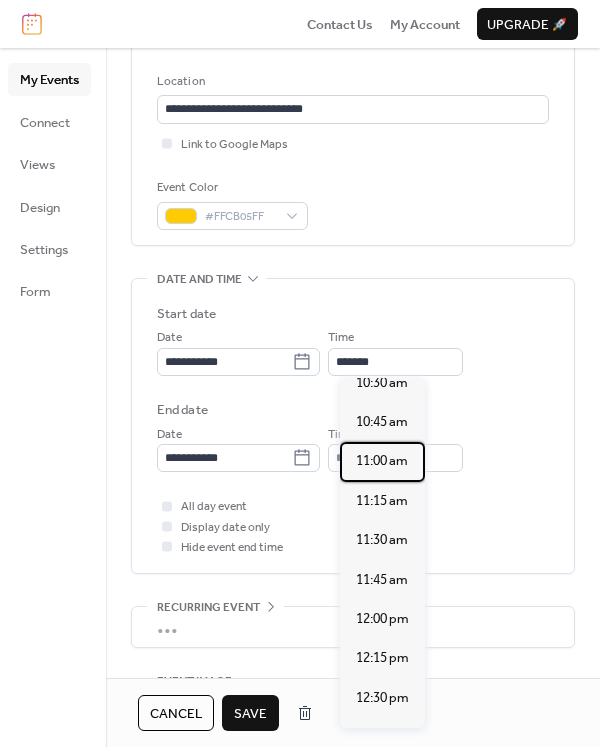 click on "11:00 am" at bounding box center (382, 461) 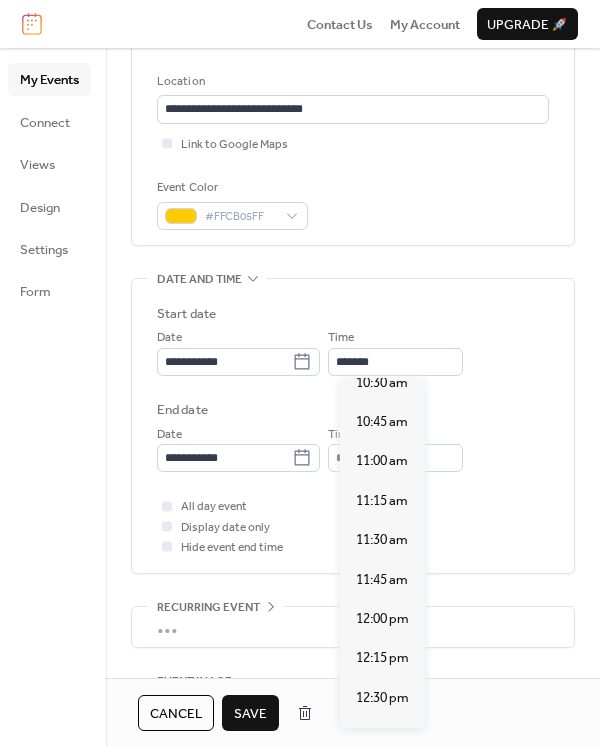 type on "********" 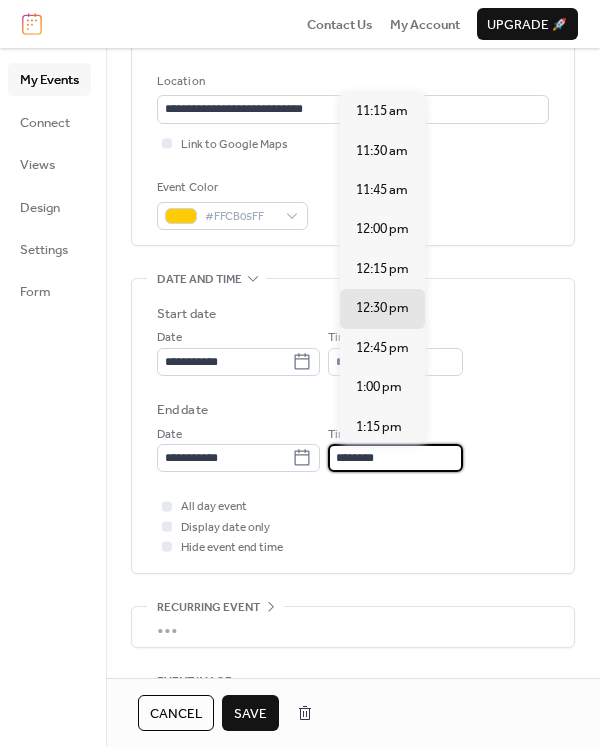 click on "********" at bounding box center (395, 458) 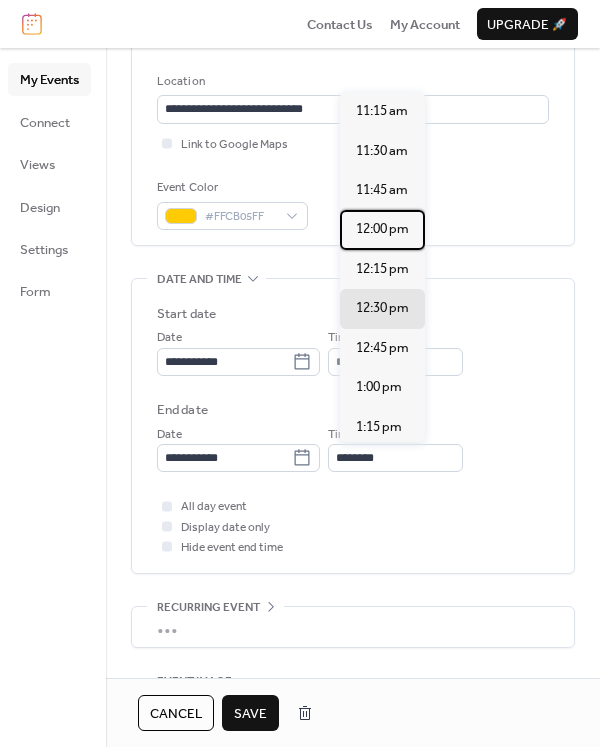 click on "12:00 pm" at bounding box center [382, 229] 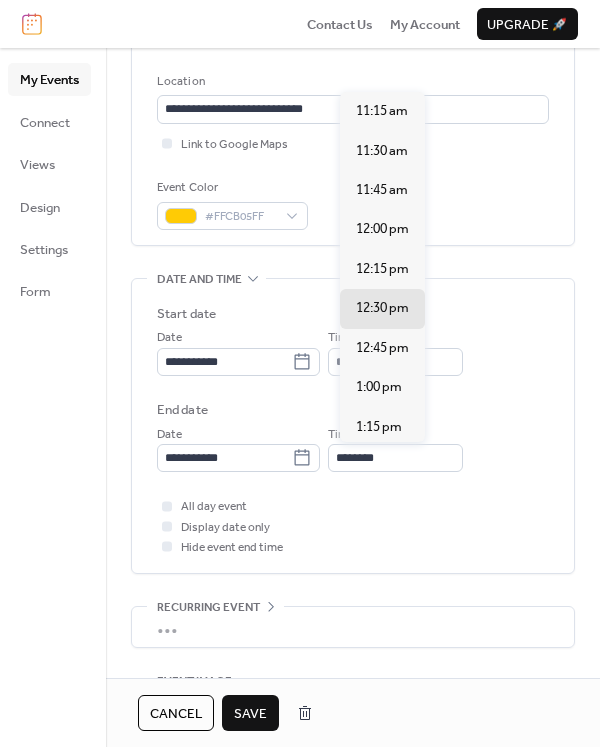 type on "********" 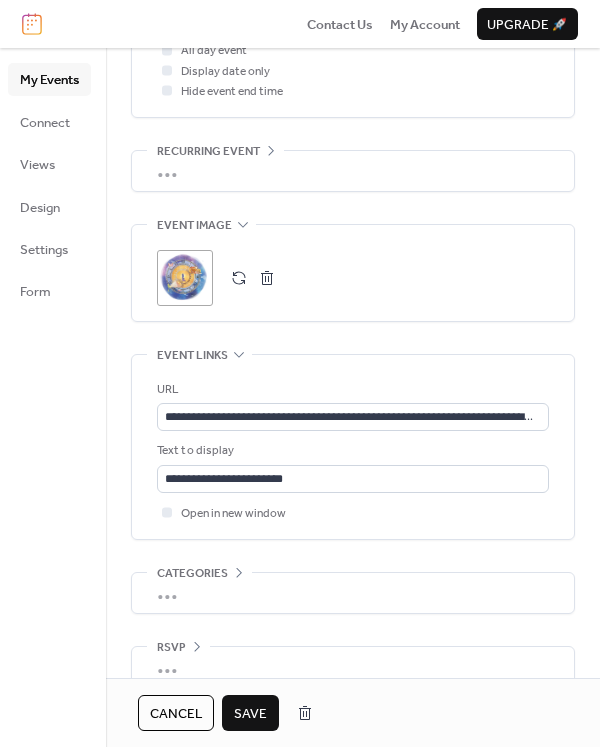 scroll, scrollTop: 882, scrollLeft: 0, axis: vertical 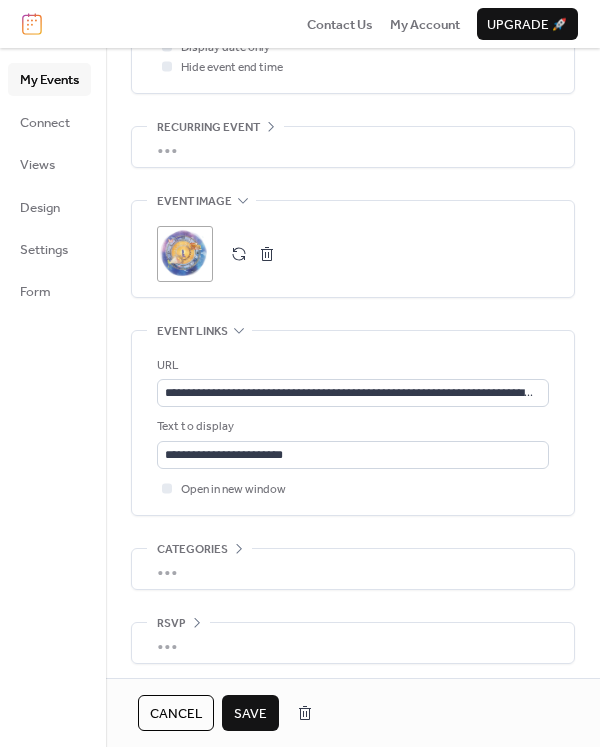 click on "Save" at bounding box center (250, 714) 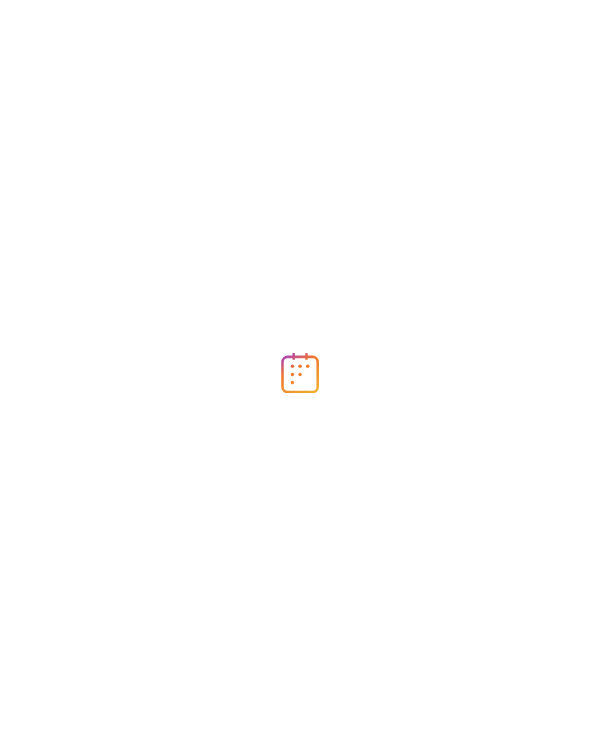 scroll, scrollTop: 0, scrollLeft: 0, axis: both 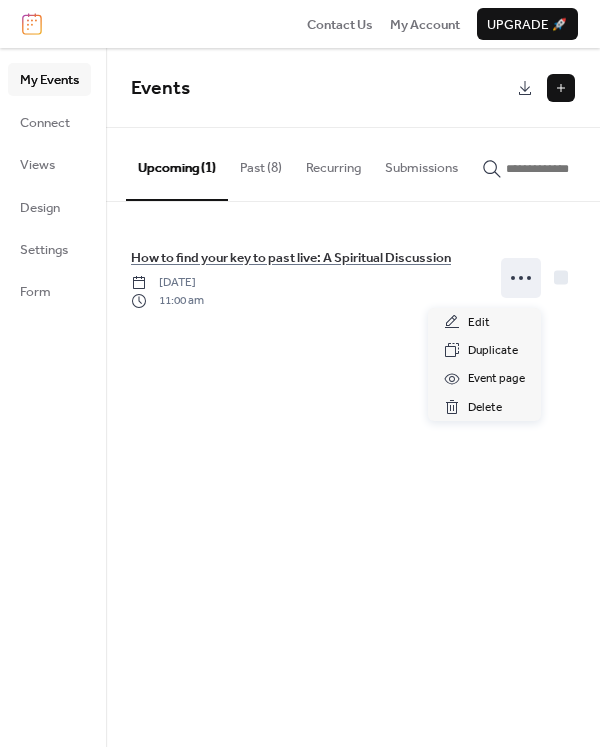 click 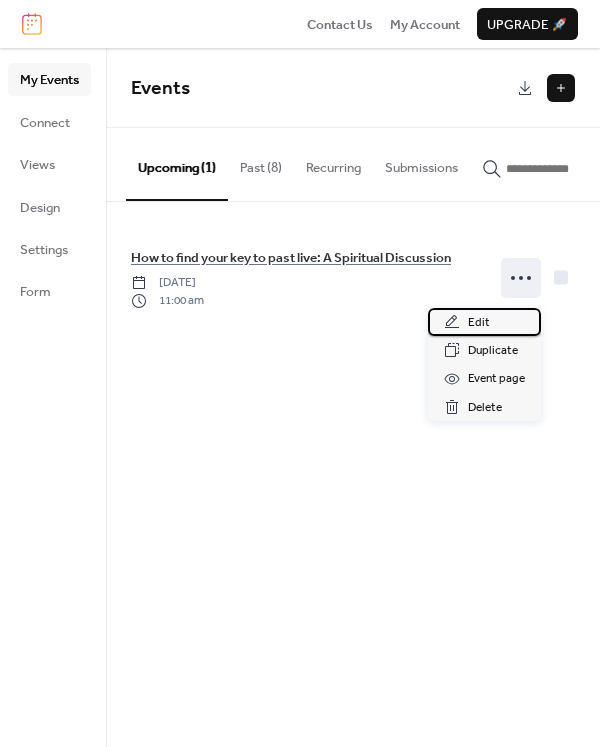 click on "Edit" at bounding box center [479, 323] 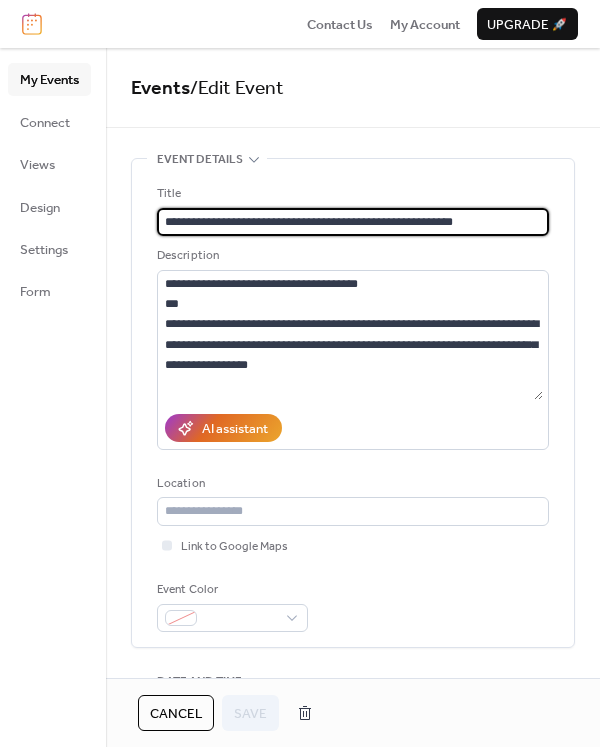 click on "**********" at bounding box center (353, 222) 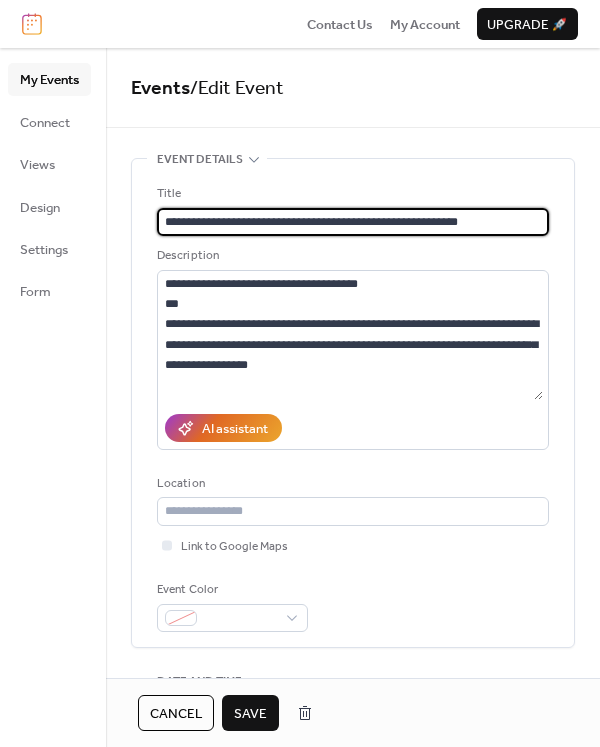 type on "**********" 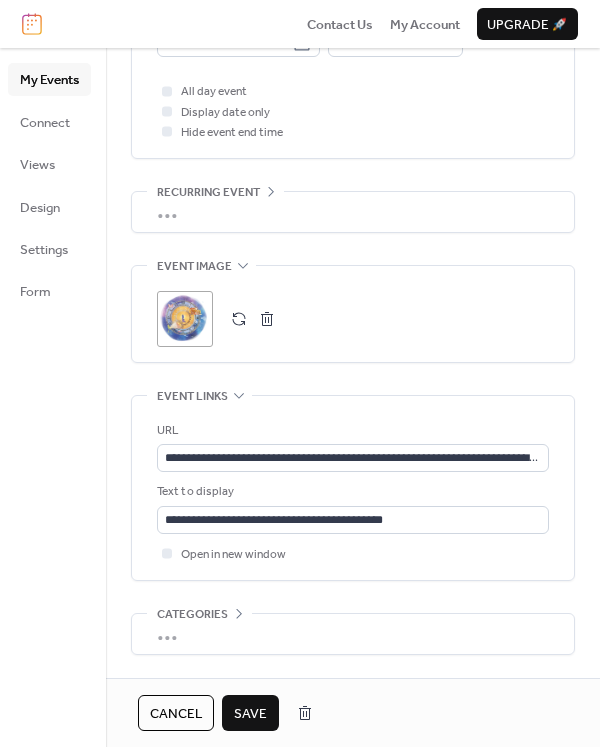 scroll, scrollTop: 865, scrollLeft: 0, axis: vertical 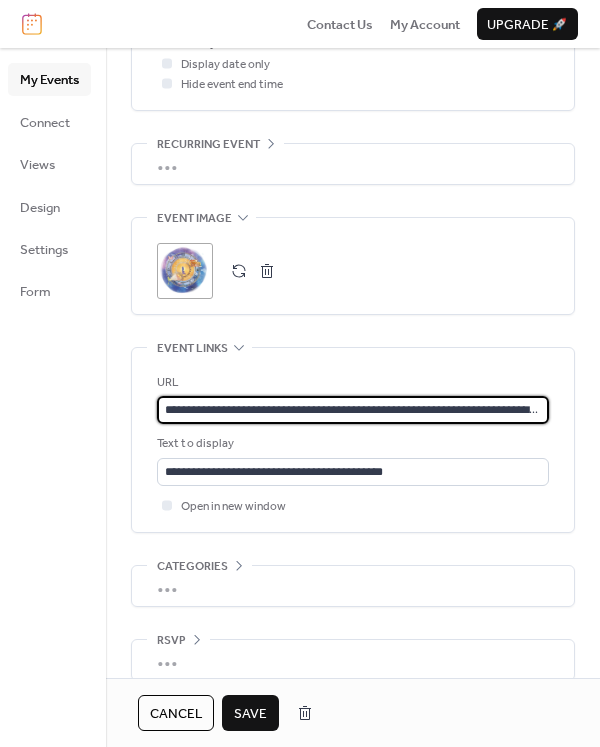 click on "**********" at bounding box center [353, 410] 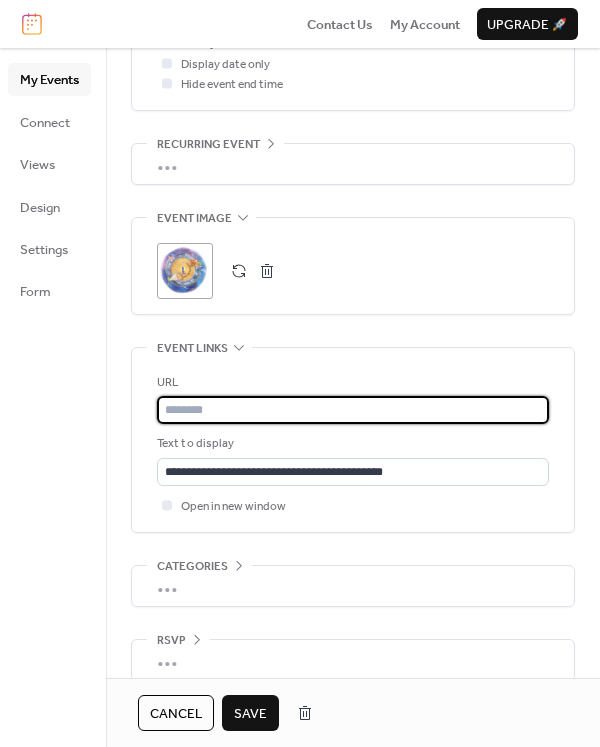 paste on "**********" 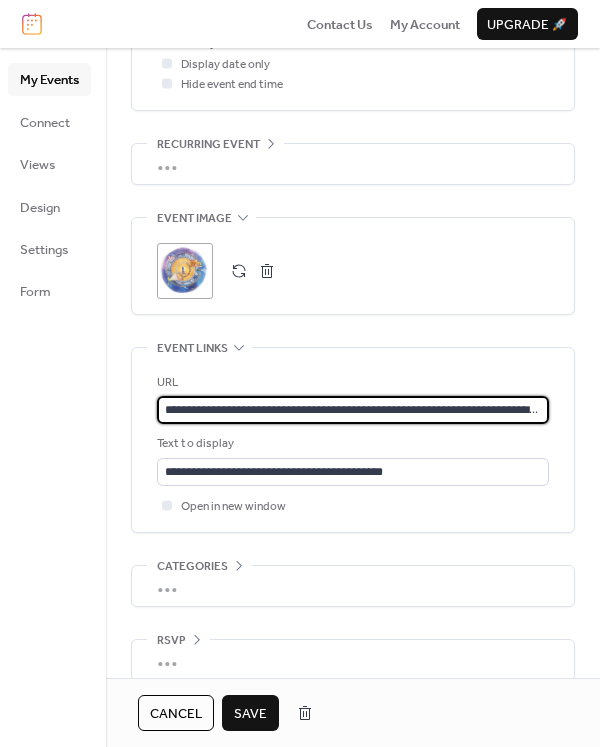 scroll, scrollTop: 0, scrollLeft: 210, axis: horizontal 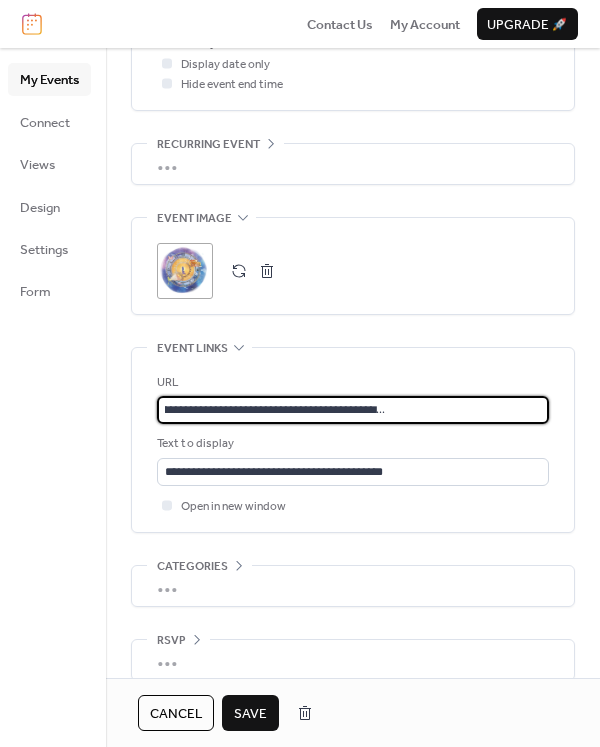 type on "**********" 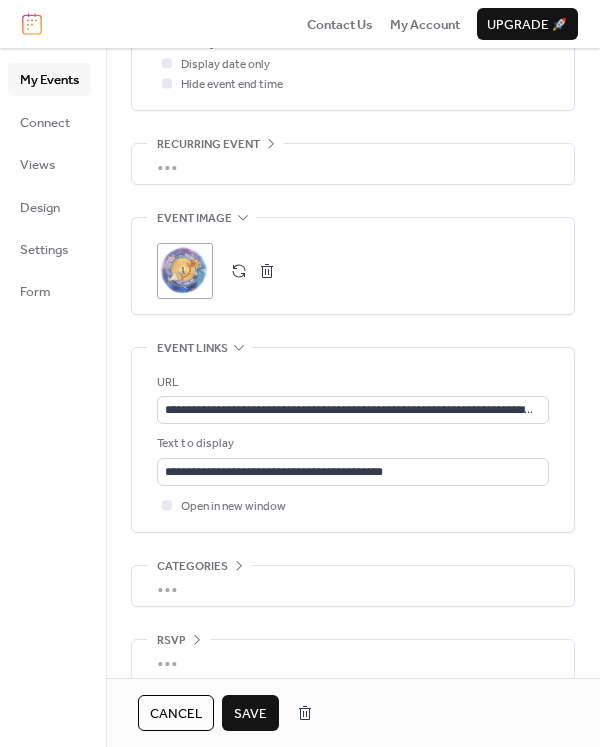 click on "Save" at bounding box center (250, 714) 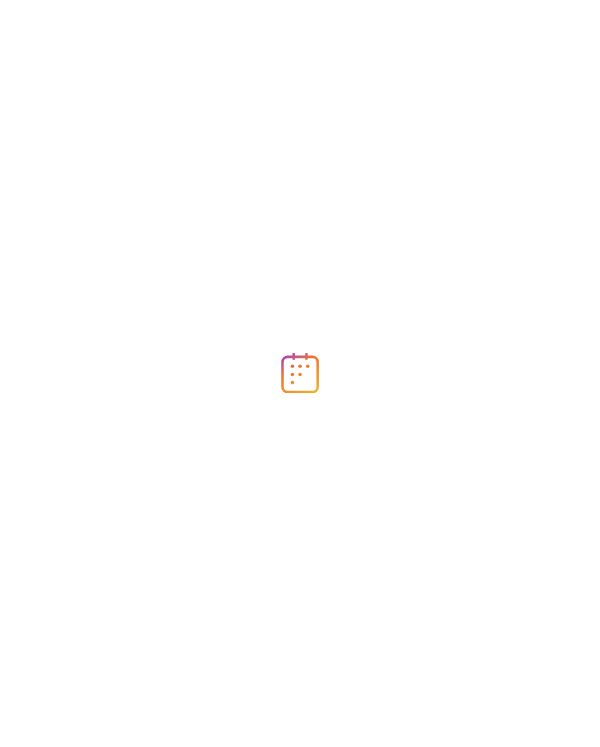 scroll, scrollTop: 0, scrollLeft: 0, axis: both 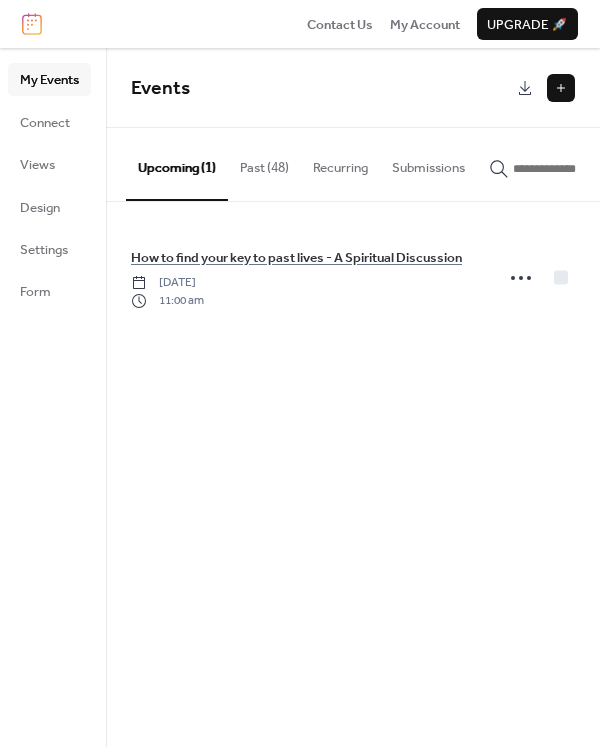 click on "Past  (48)" at bounding box center [264, 163] 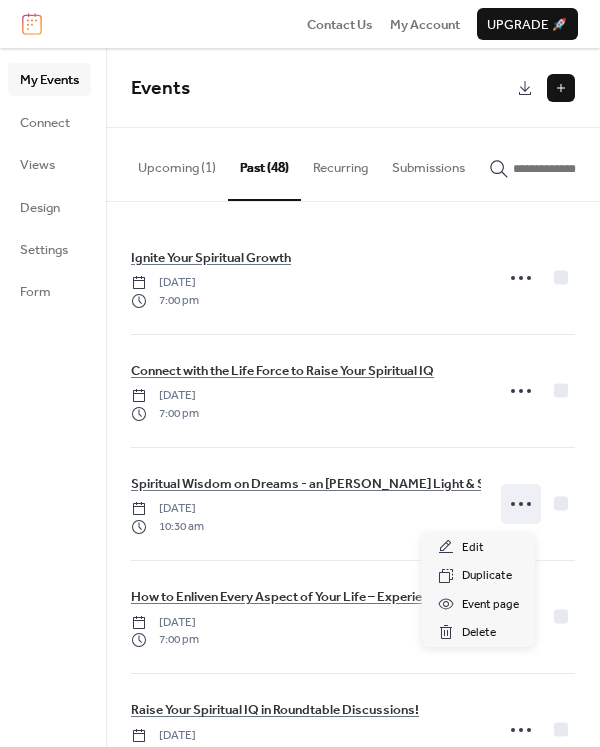 click 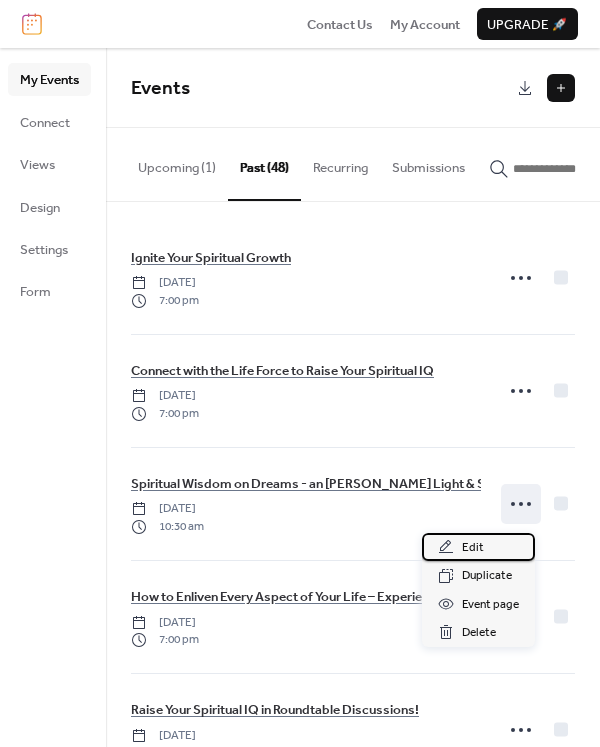 click on "Edit" at bounding box center [473, 548] 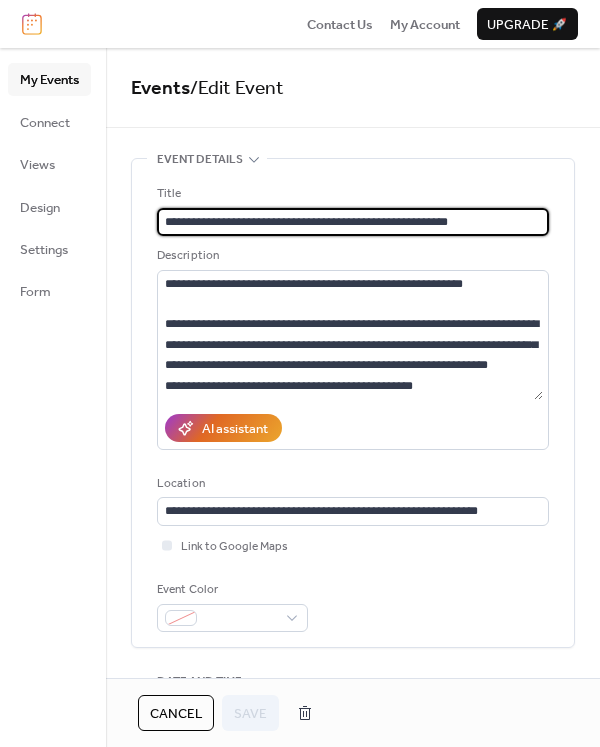 drag, startPoint x: 308, startPoint y: 223, endPoint x: 142, endPoint y: 213, distance: 166.30093 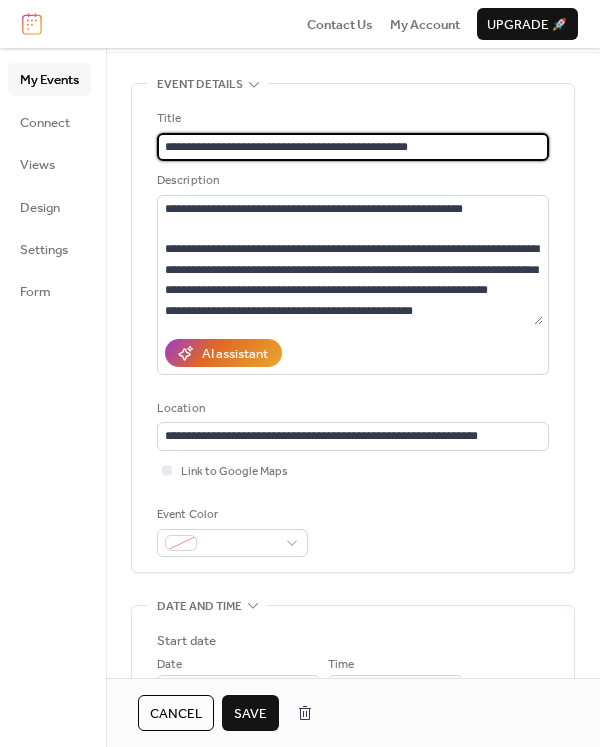 scroll, scrollTop: 74, scrollLeft: 0, axis: vertical 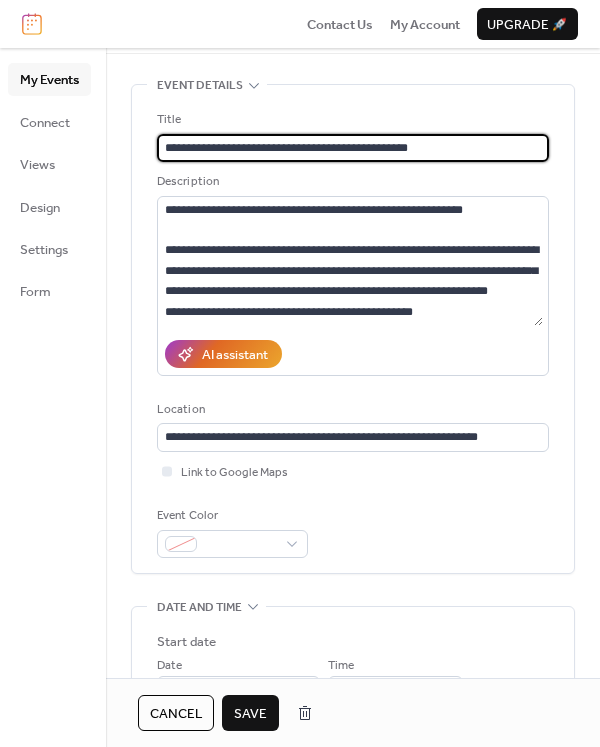 type on "**********" 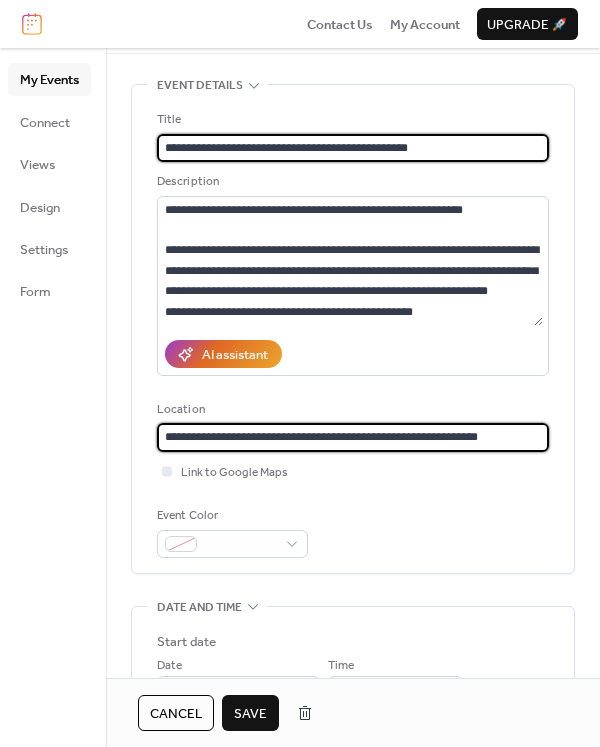 click on "**********" at bounding box center (353, 437) 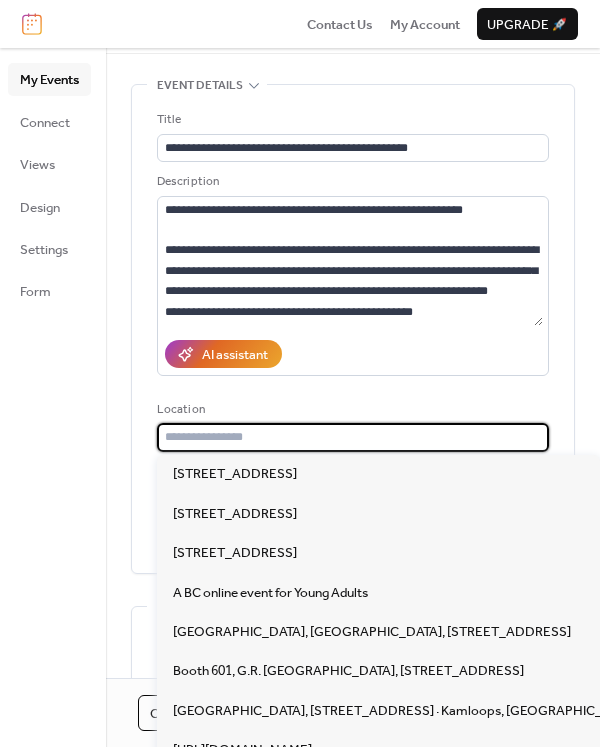click at bounding box center (353, 437) 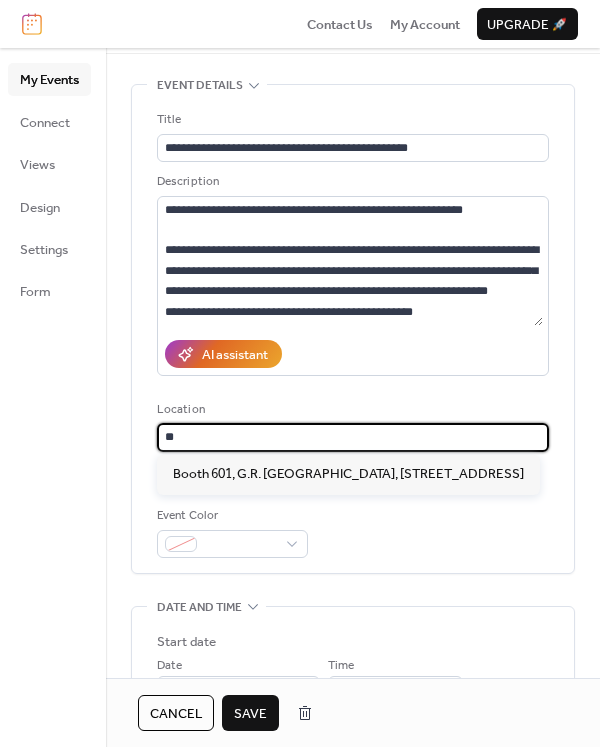 type on "*" 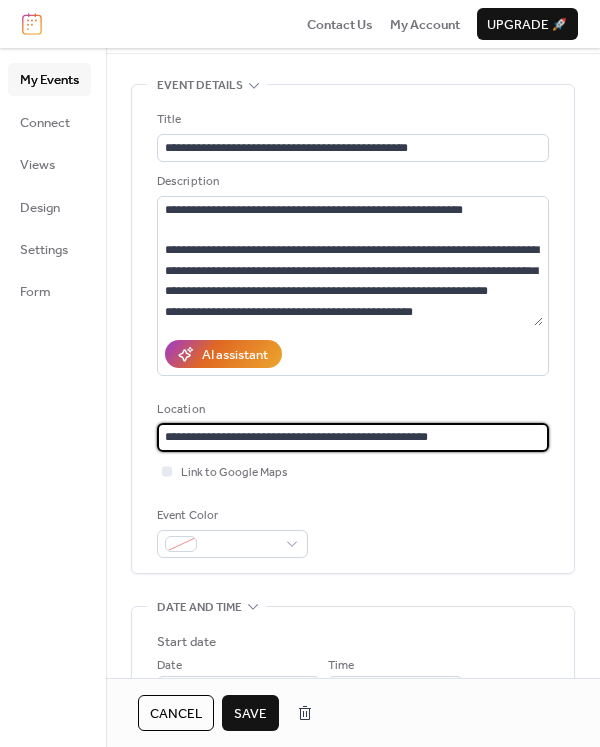 type on "**********" 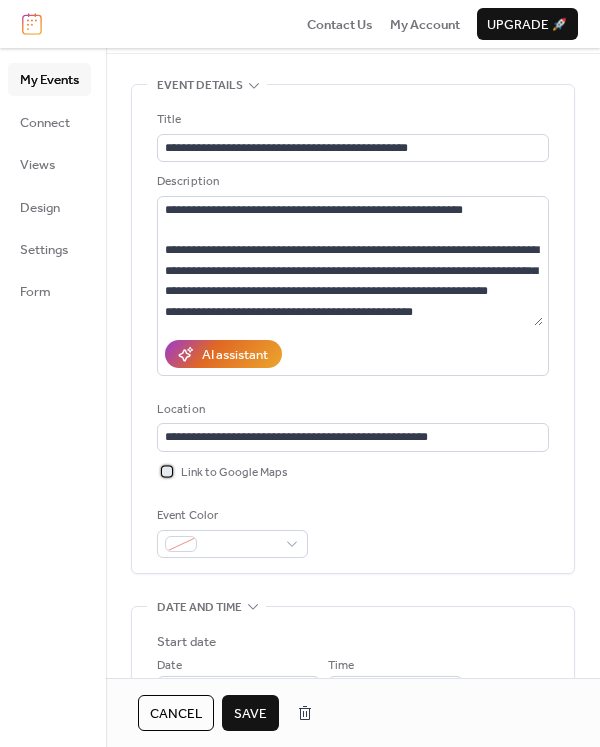 click at bounding box center (167, 471) 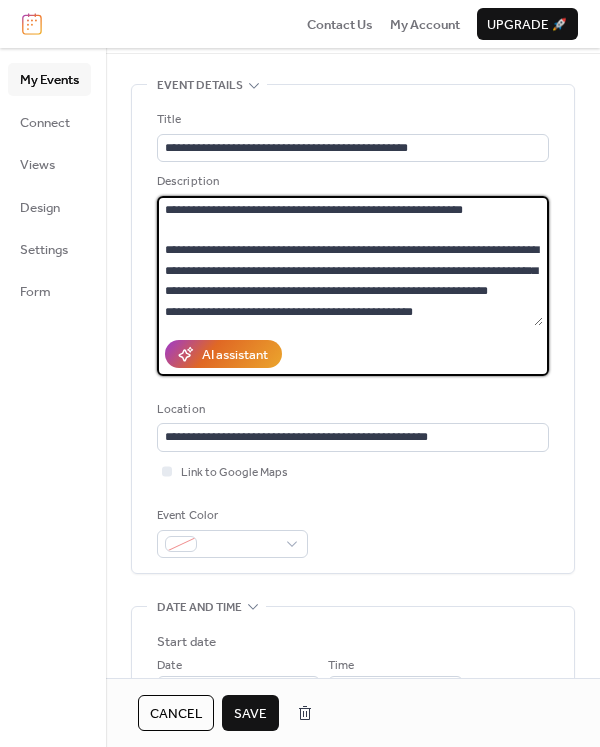 drag, startPoint x: 222, startPoint y: 311, endPoint x: 160, endPoint y: 208, distance: 120.22063 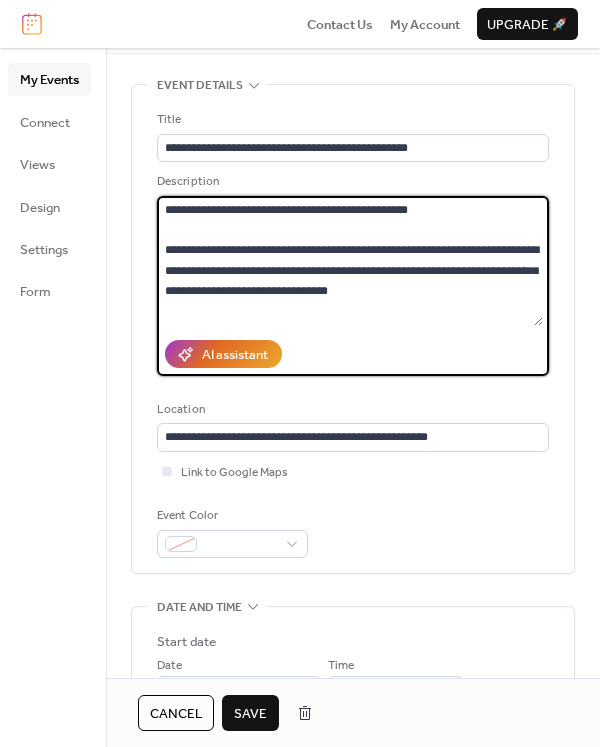 click at bounding box center (350, 261) 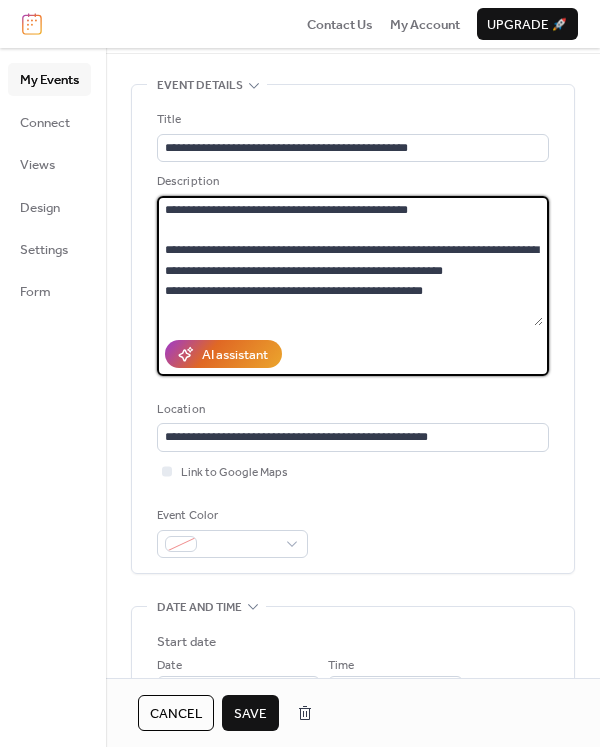 click at bounding box center (353, 286) 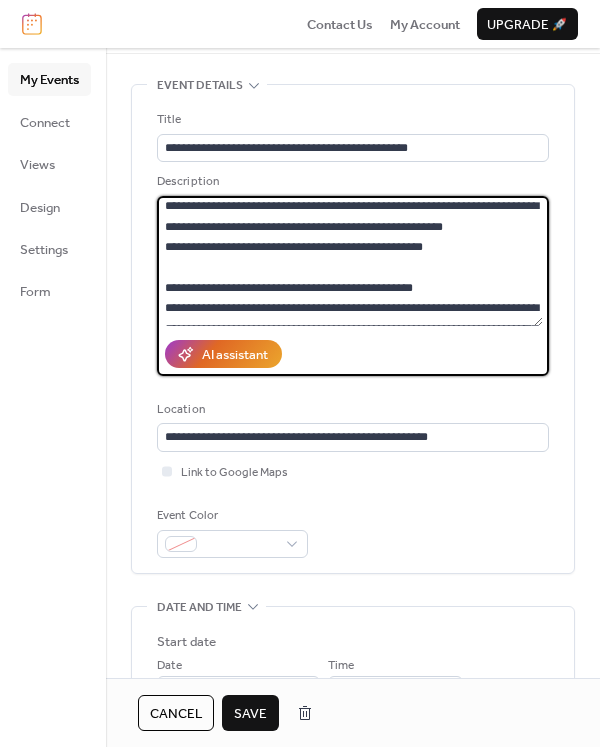 scroll, scrollTop: 108, scrollLeft: 0, axis: vertical 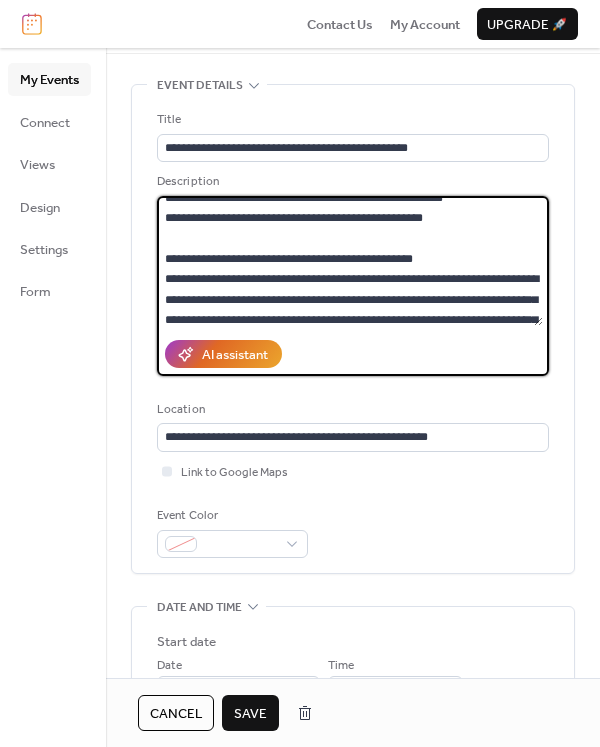drag, startPoint x: 433, startPoint y: 218, endPoint x: 168, endPoint y: 255, distance: 267.57056 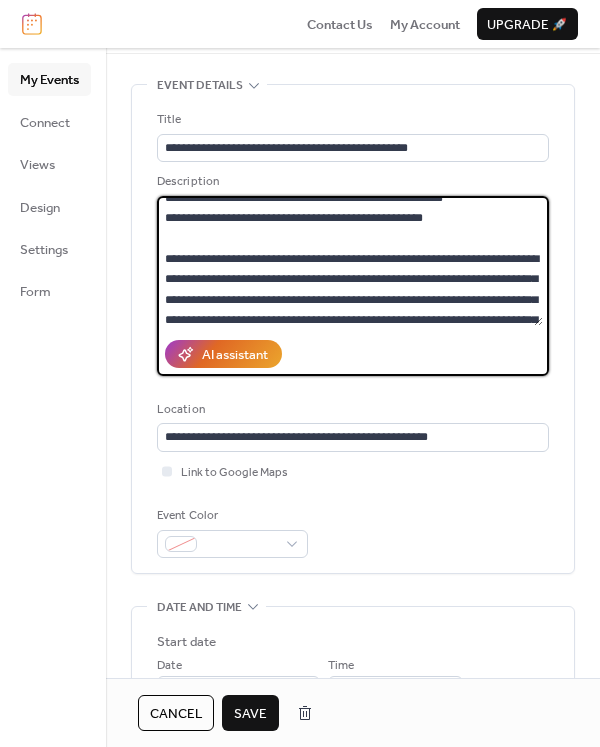 type on "**********" 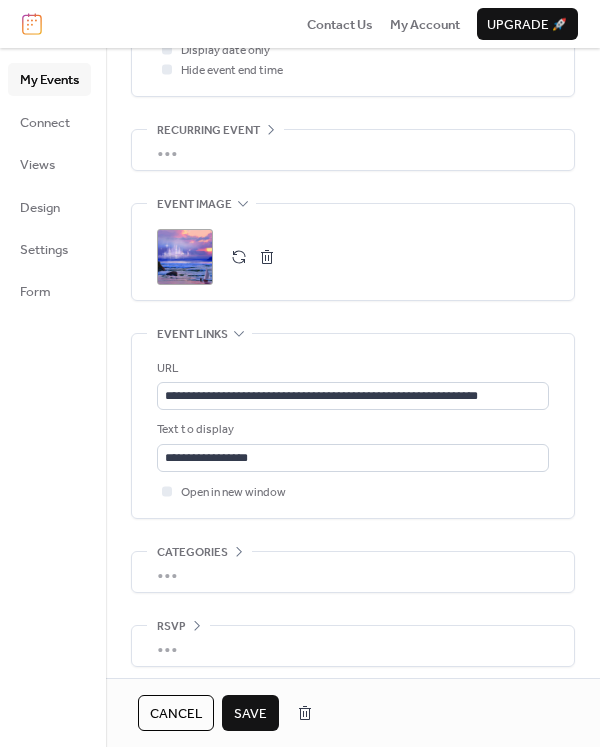 scroll, scrollTop: 882, scrollLeft: 0, axis: vertical 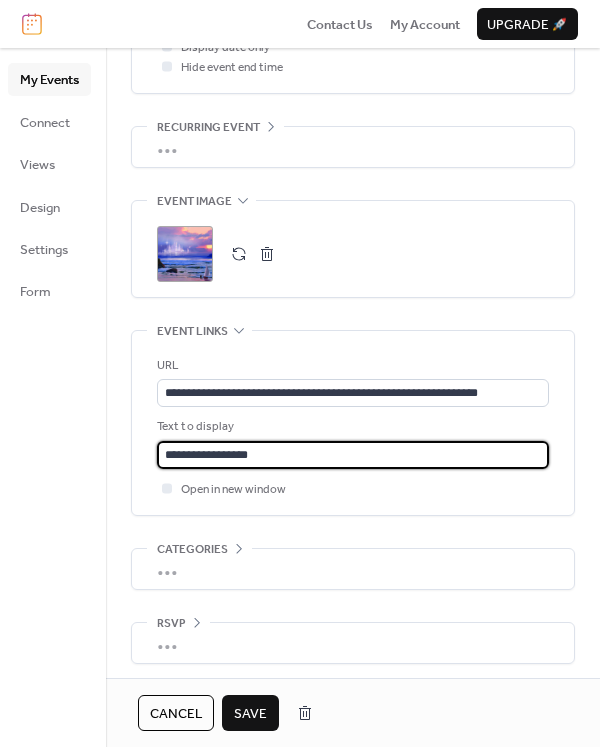 drag, startPoint x: 332, startPoint y: 442, endPoint x: 130, endPoint y: 421, distance: 203.08865 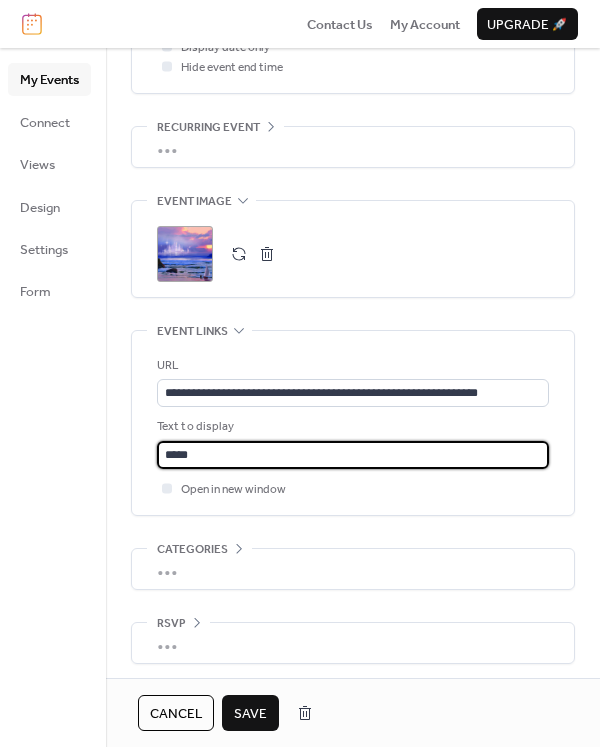 type on "**********" 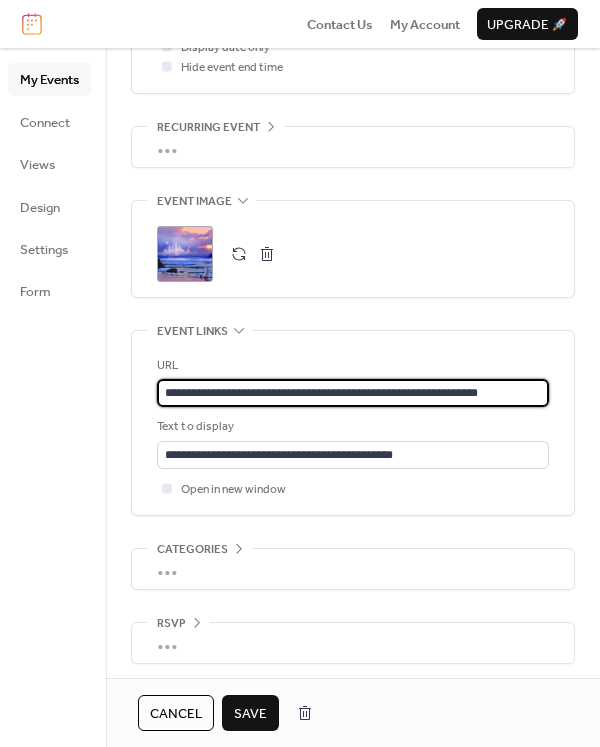 click on "**********" at bounding box center (353, 393) 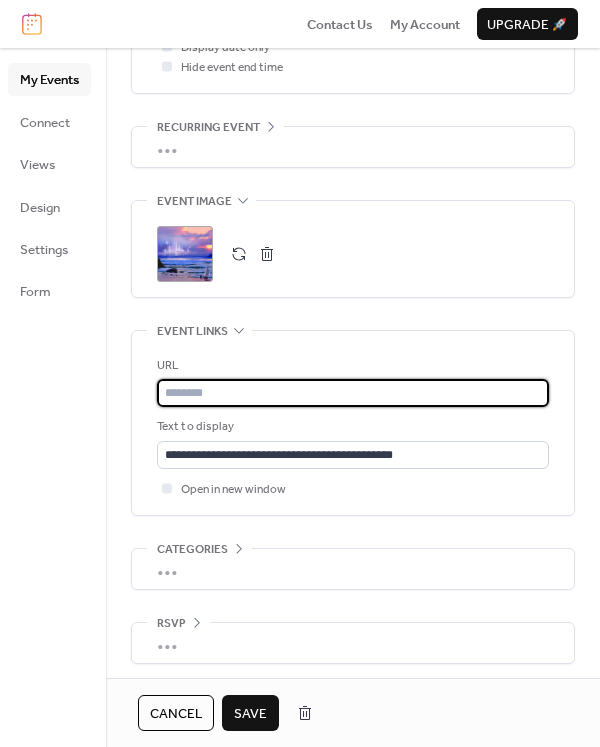 paste on "**********" 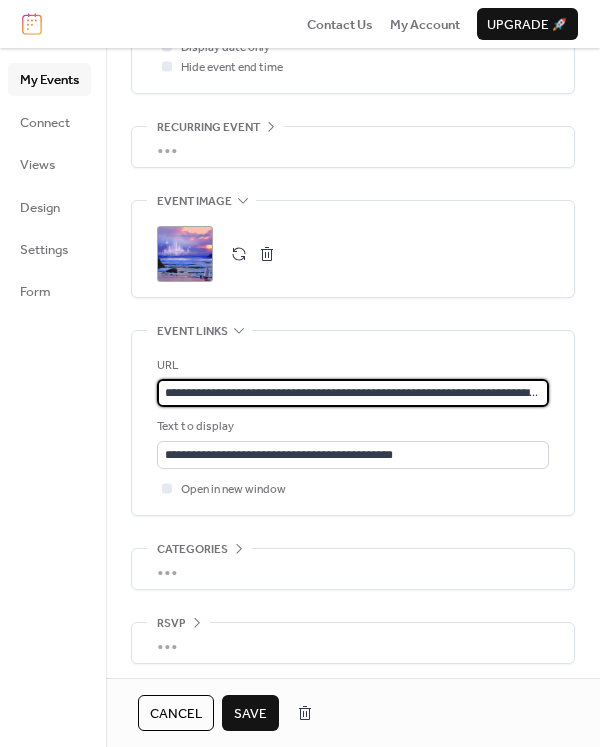 scroll, scrollTop: 0, scrollLeft: 508, axis: horizontal 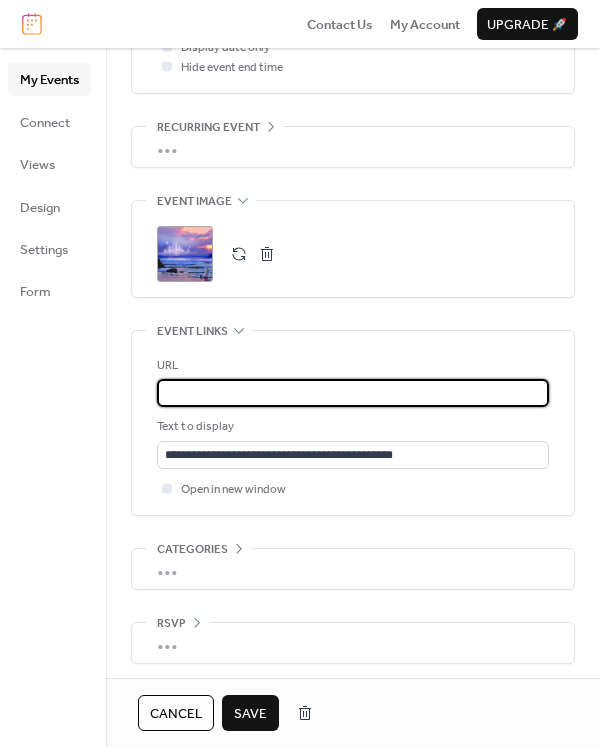 type on "**********" 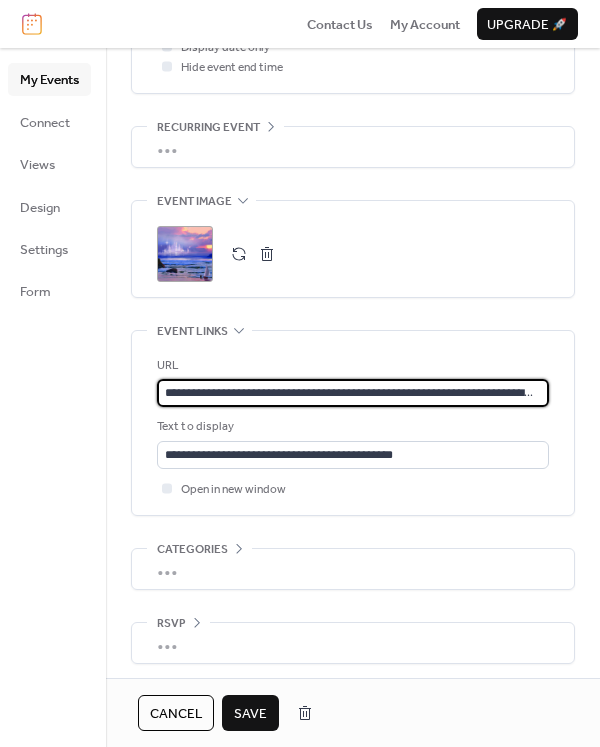 click on ";" at bounding box center [185, 254] 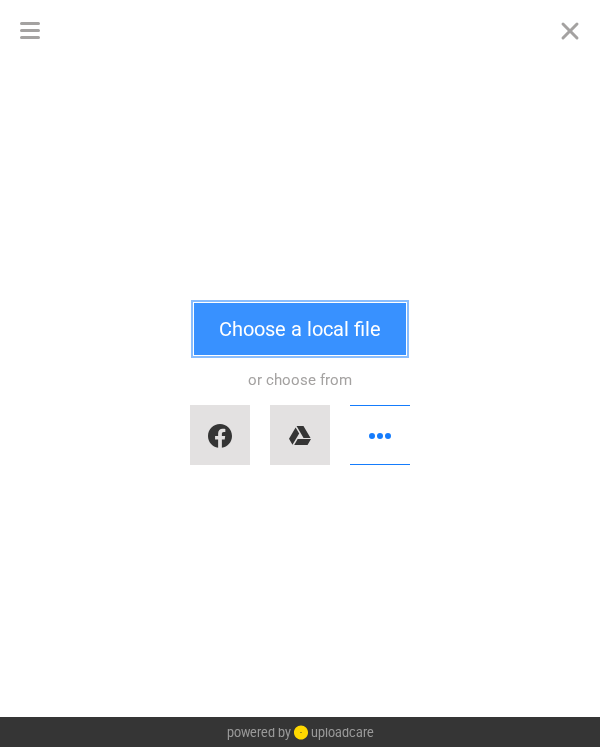 click on "Choose a local file" at bounding box center (300, 329) 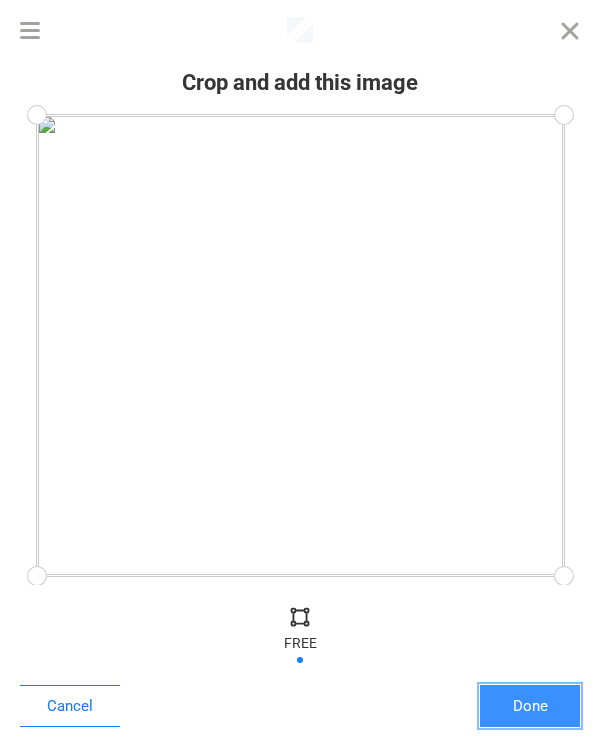 click on "Done" at bounding box center (530, 706) 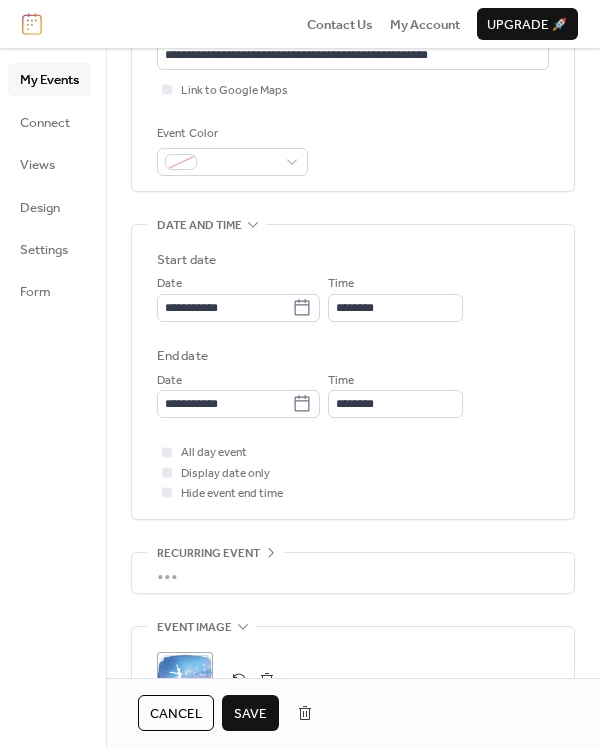 scroll, scrollTop: 443, scrollLeft: 0, axis: vertical 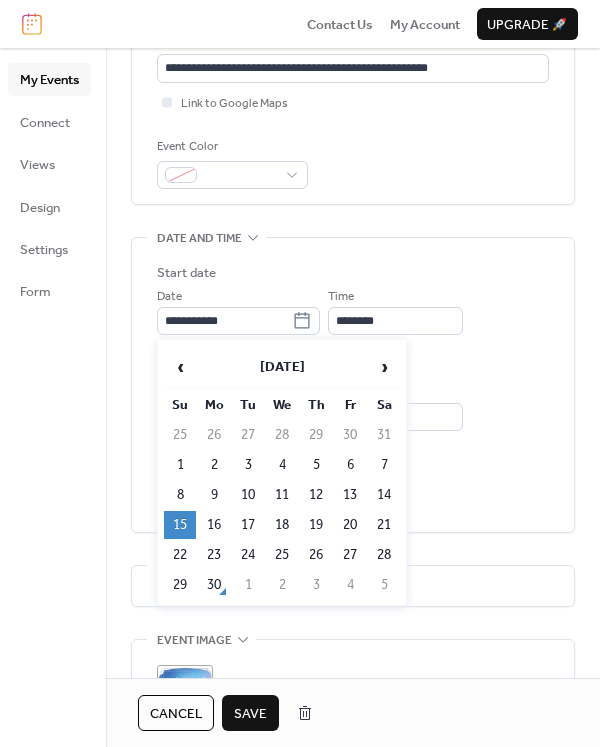 click 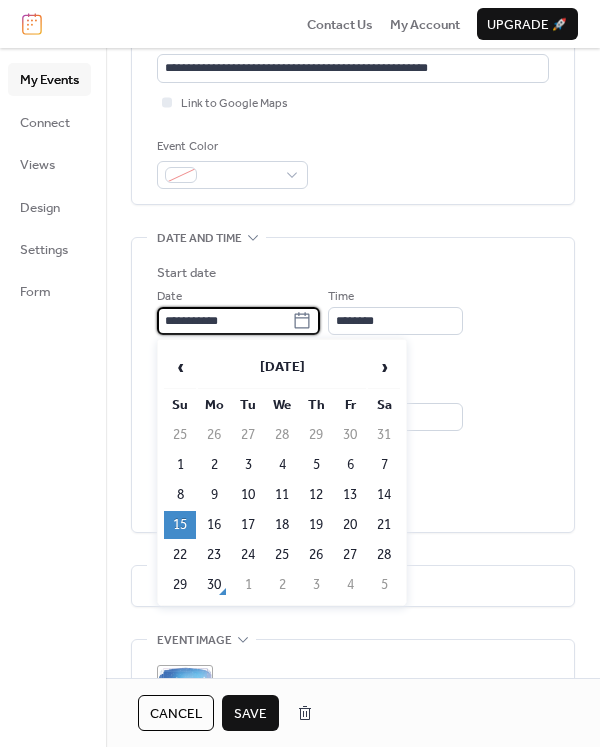 click on "**********" at bounding box center (224, 321) 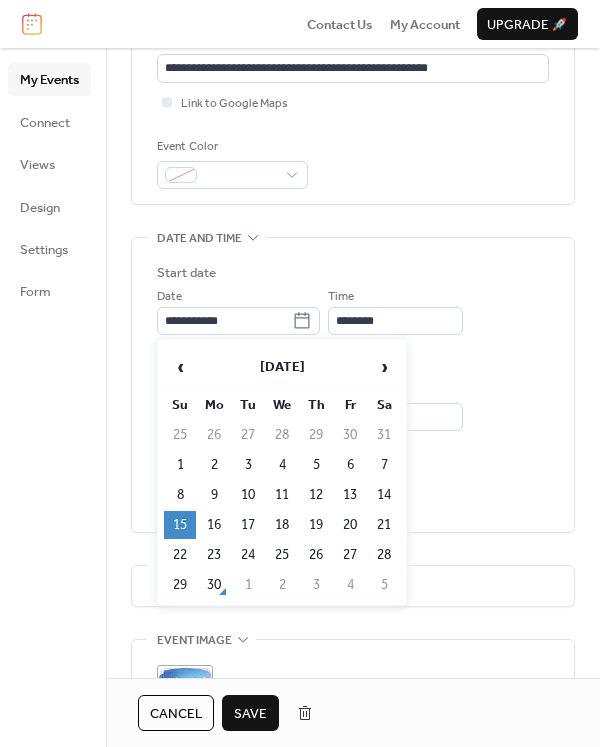 click on "›" at bounding box center (384, 367) 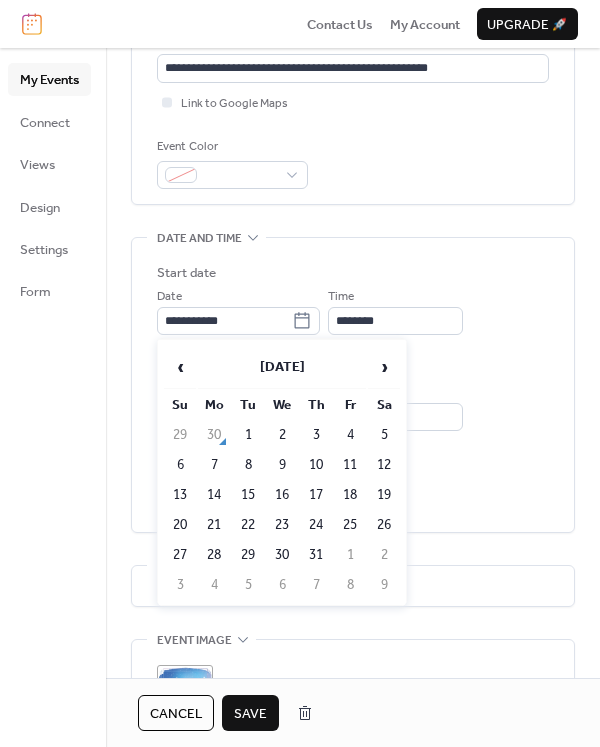 click on "›" at bounding box center [384, 367] 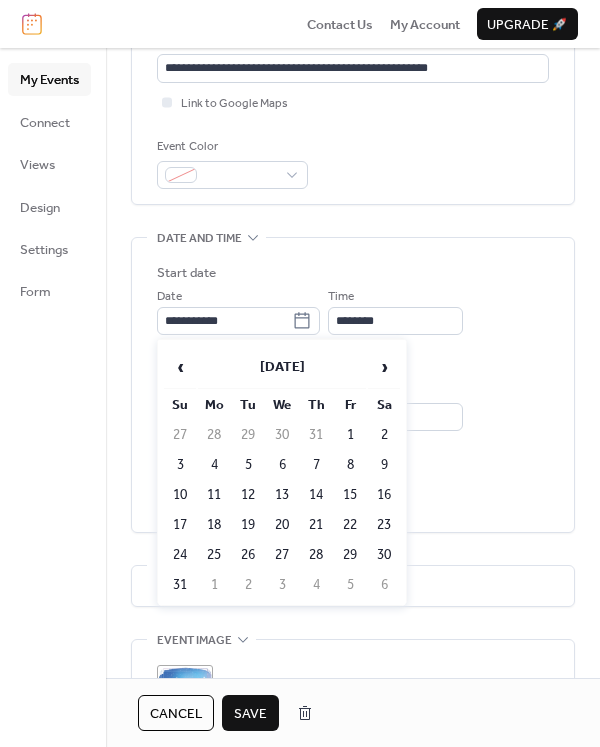 click on "17" at bounding box center [180, 525] 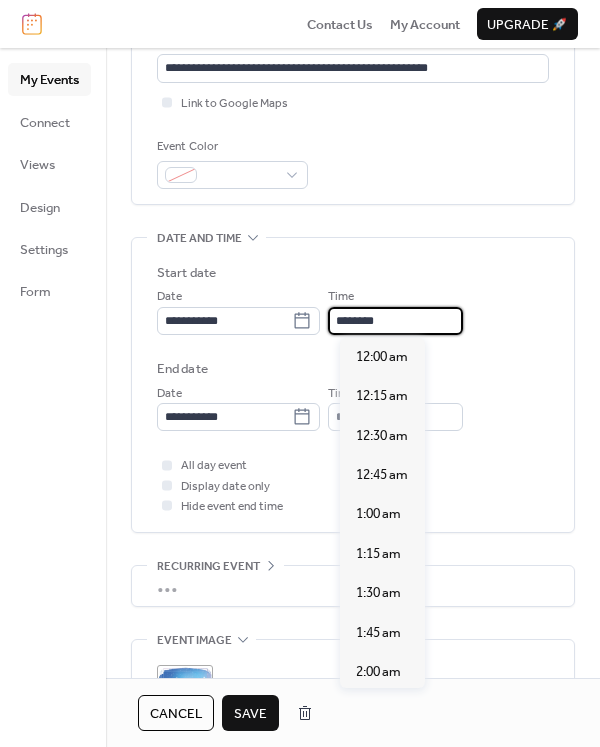 click on "********" at bounding box center [395, 321] 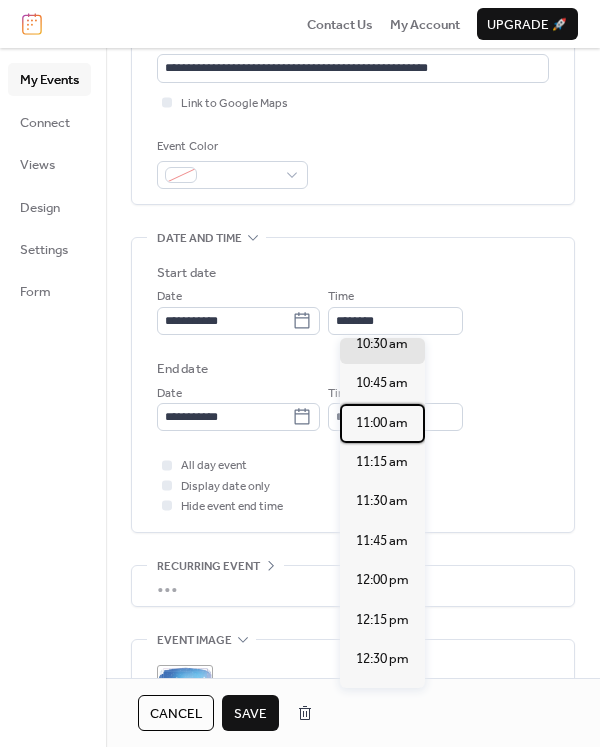 click on "11:00 am" at bounding box center [382, 423] 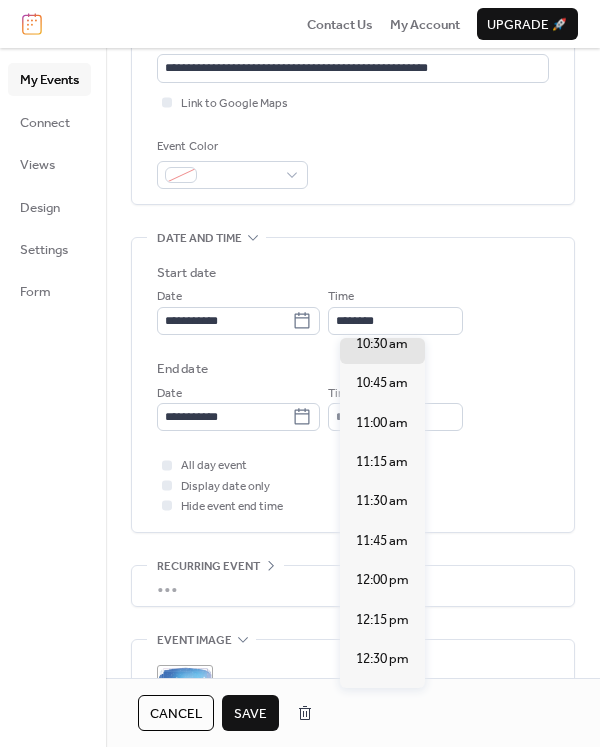 type on "********" 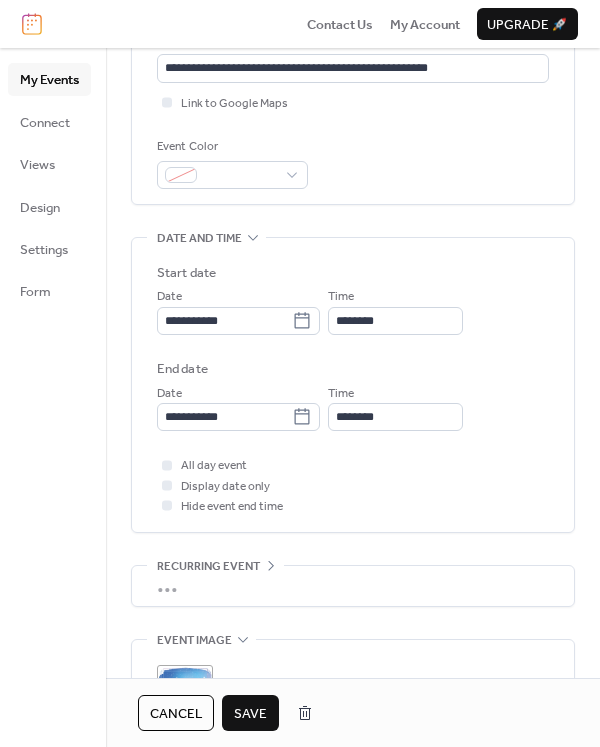 click on "Save" at bounding box center (250, 714) 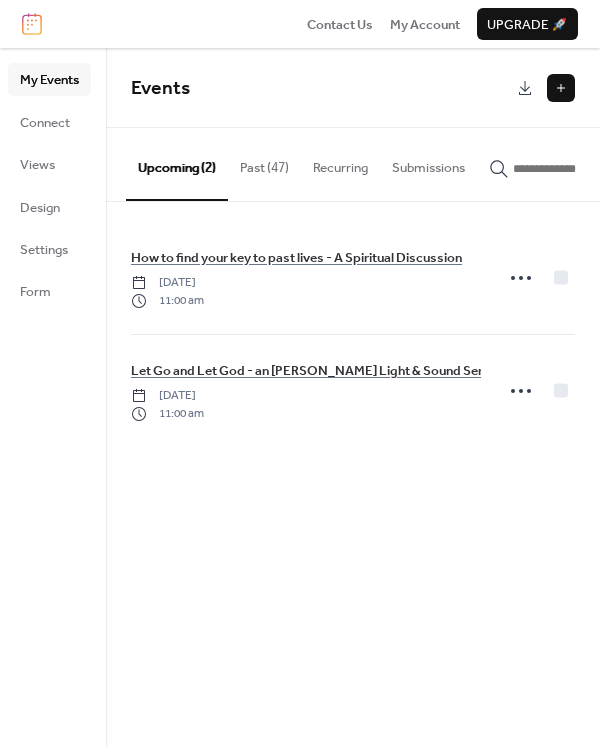 click on "Let Go and Let God - an ECK Light & Sound Service Sunday, August 17, 2025 11:00 am" at bounding box center [353, 391] 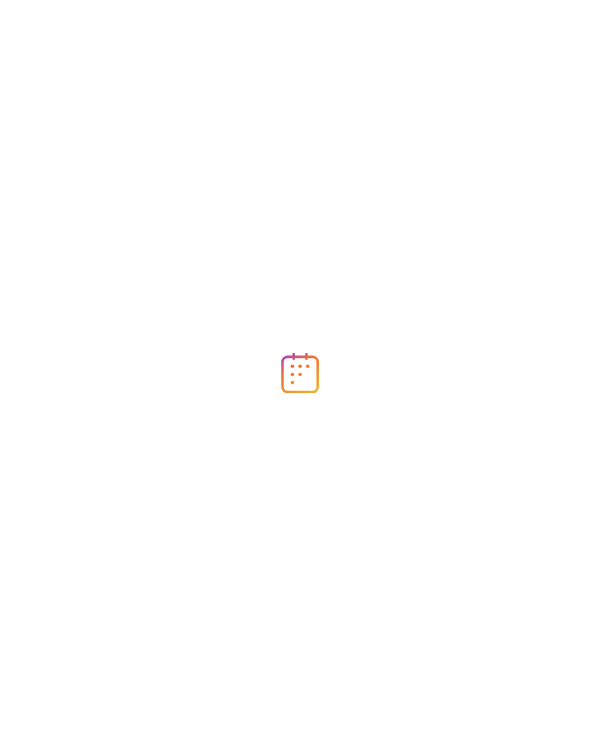 scroll, scrollTop: 0, scrollLeft: 0, axis: both 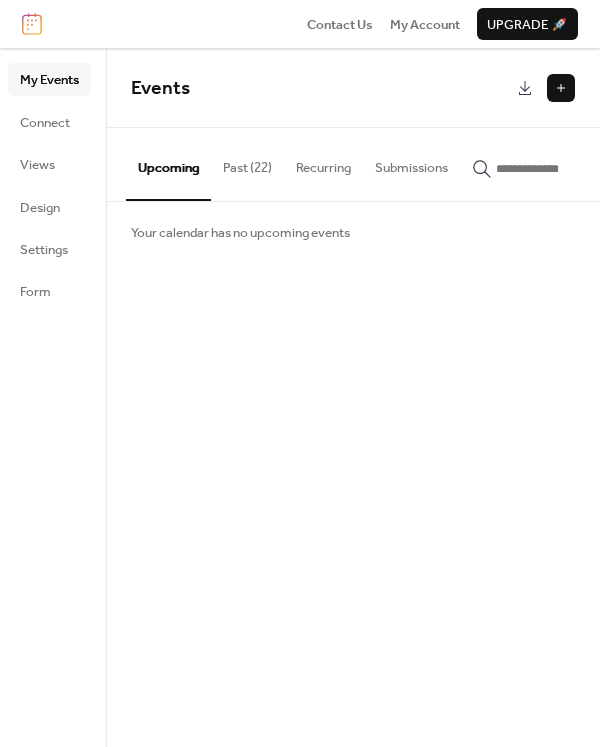 click on "Past  (22)" at bounding box center (247, 163) 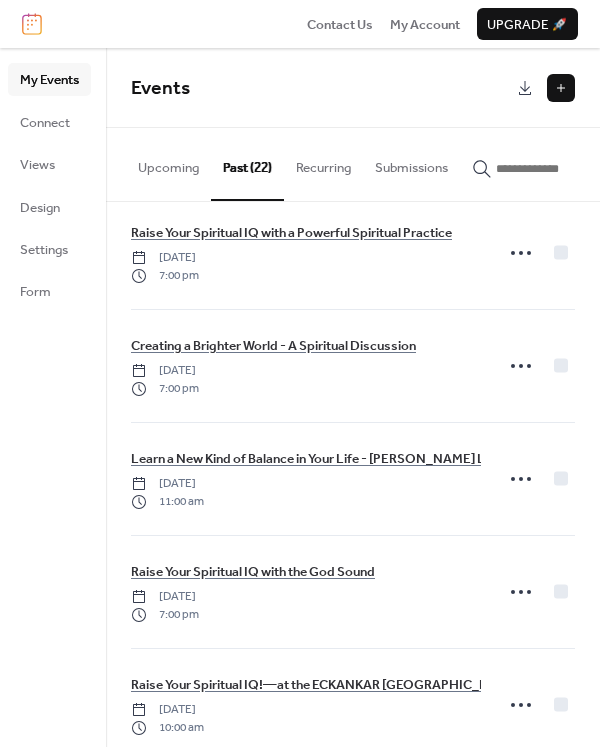 scroll, scrollTop: 710, scrollLeft: 0, axis: vertical 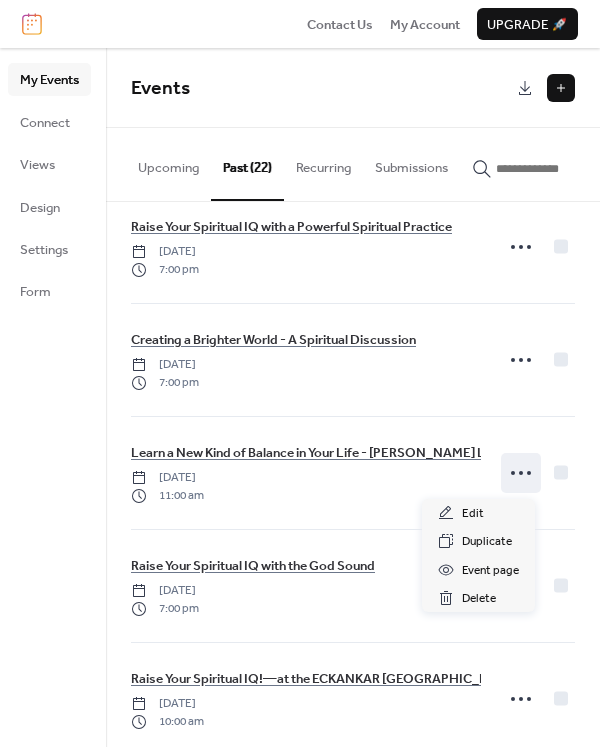 click 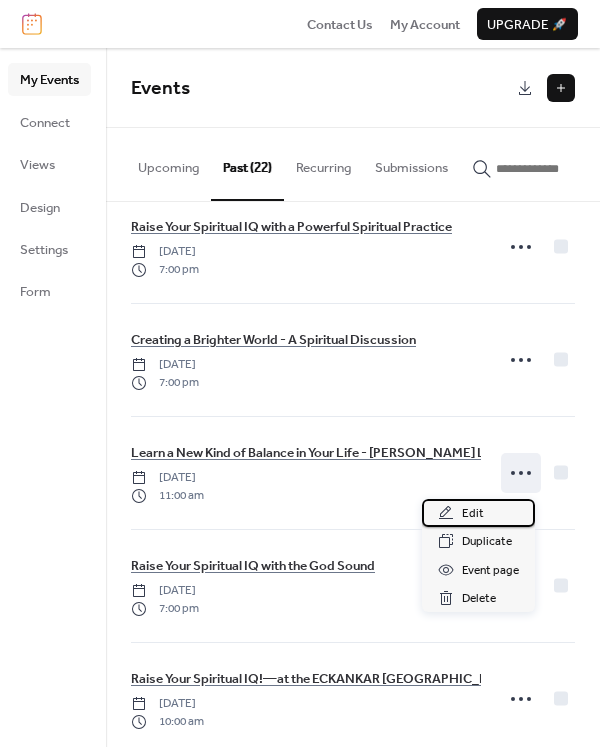 click on "Edit" at bounding box center (473, 514) 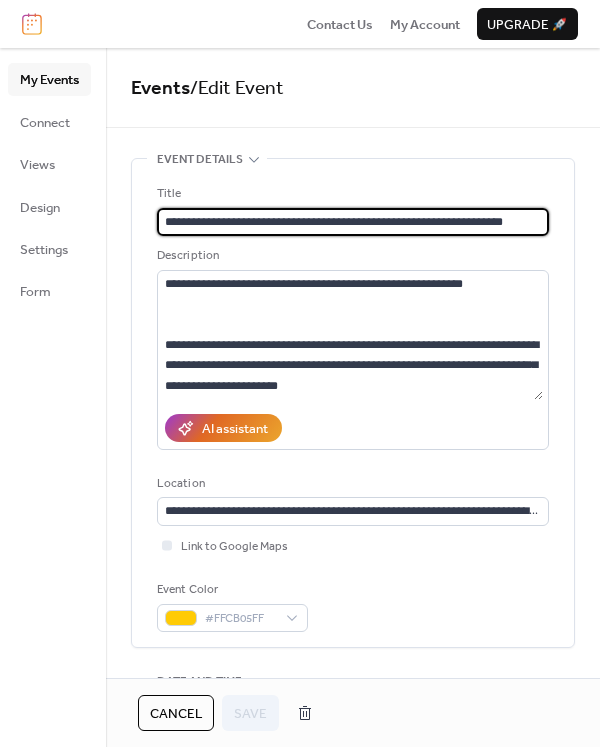 scroll, scrollTop: 0, scrollLeft: 0, axis: both 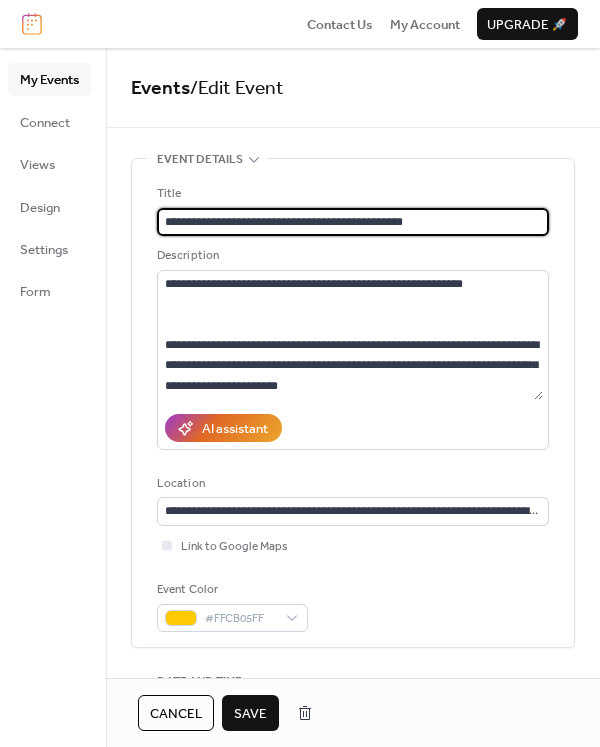type on "**********" 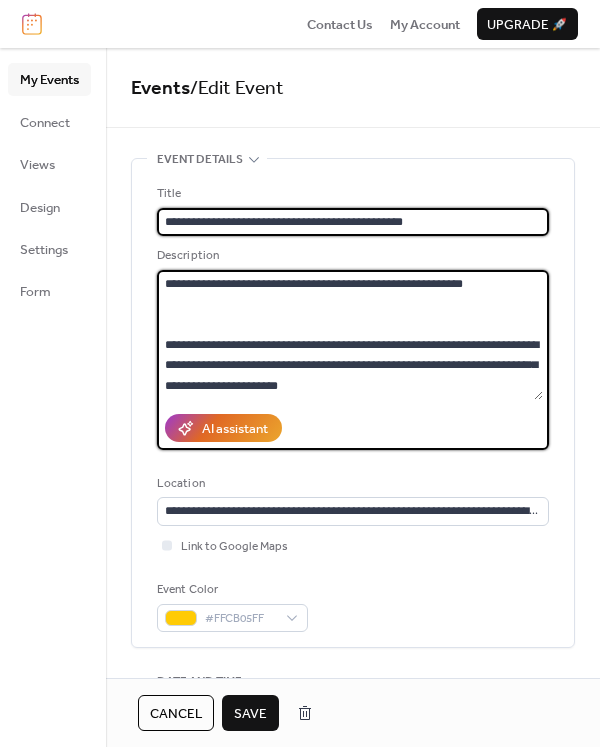scroll, scrollTop: 0, scrollLeft: 0, axis: both 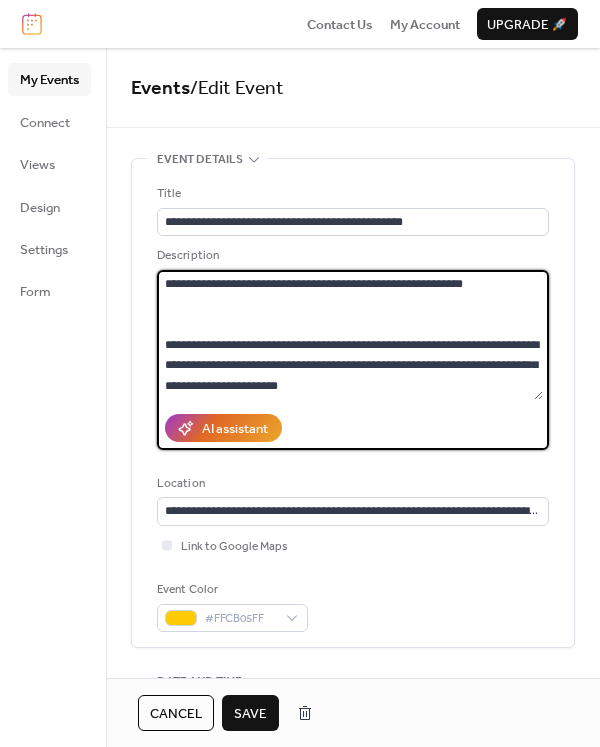 drag, startPoint x: 328, startPoint y: 386, endPoint x: 162, endPoint y: 275, distance: 199.69226 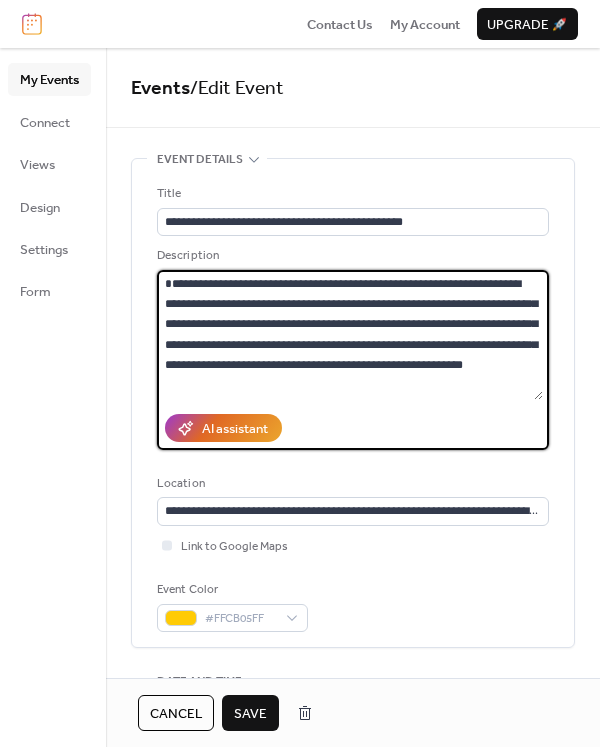 click on "**********" at bounding box center [350, 335] 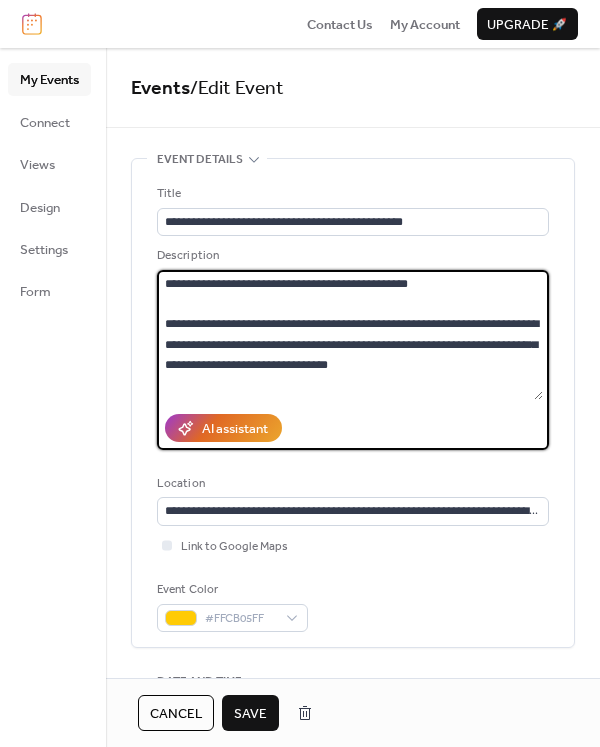 click on "**********" at bounding box center (350, 335) 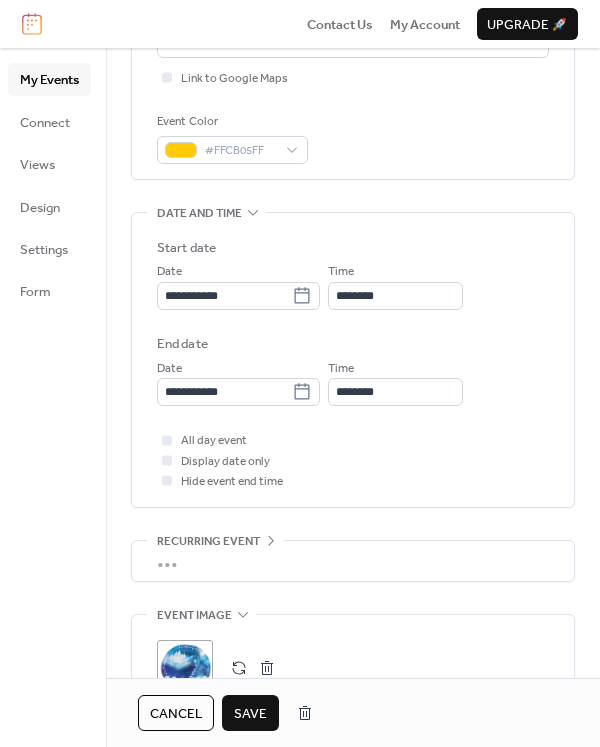 scroll, scrollTop: 477, scrollLeft: 0, axis: vertical 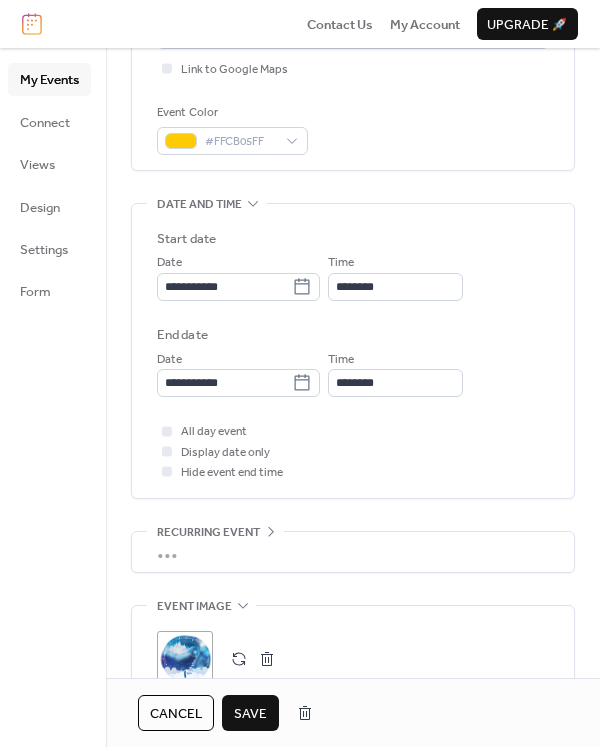 type on "**********" 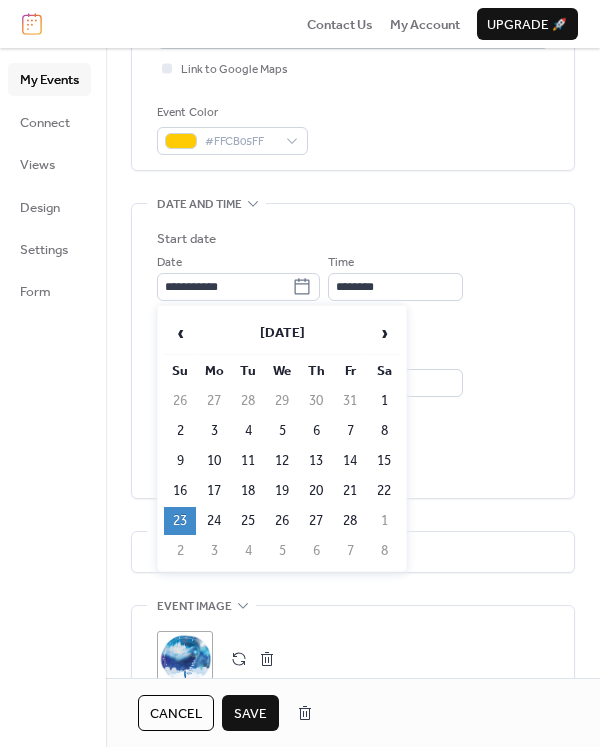 click 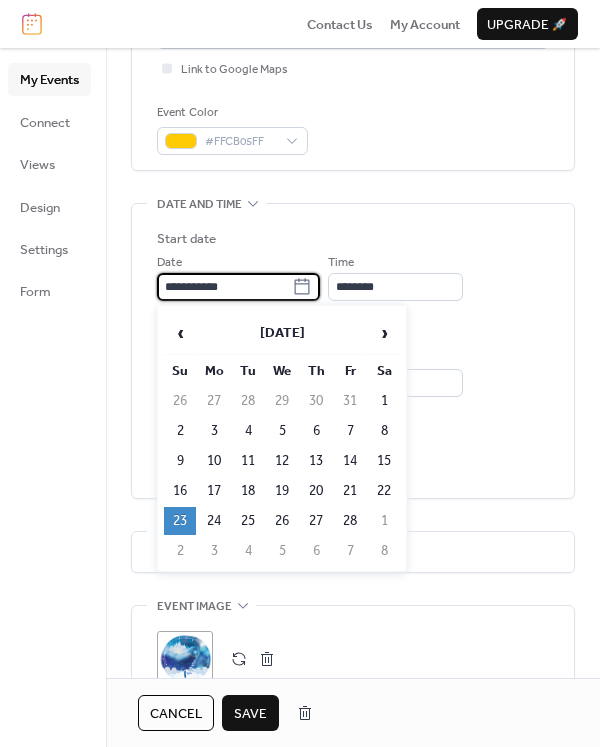 click on "**********" at bounding box center (224, 287) 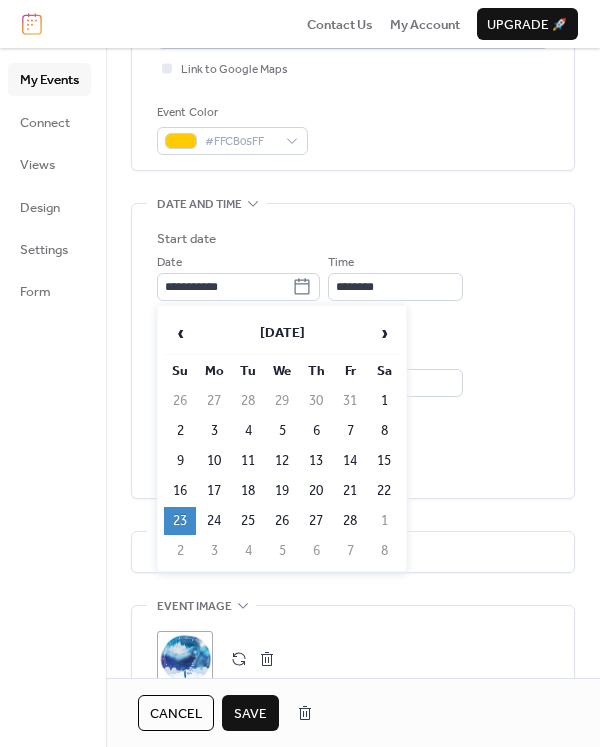 click on "›" at bounding box center (384, 333) 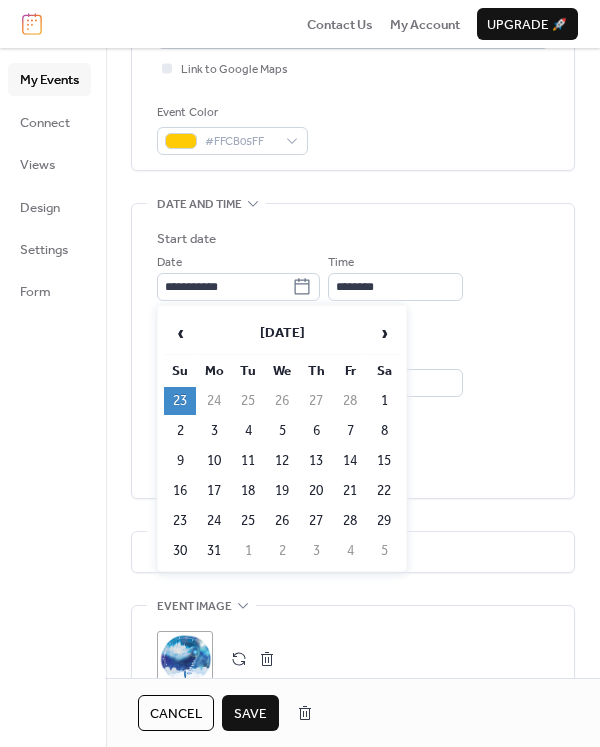 click on "›" at bounding box center [384, 333] 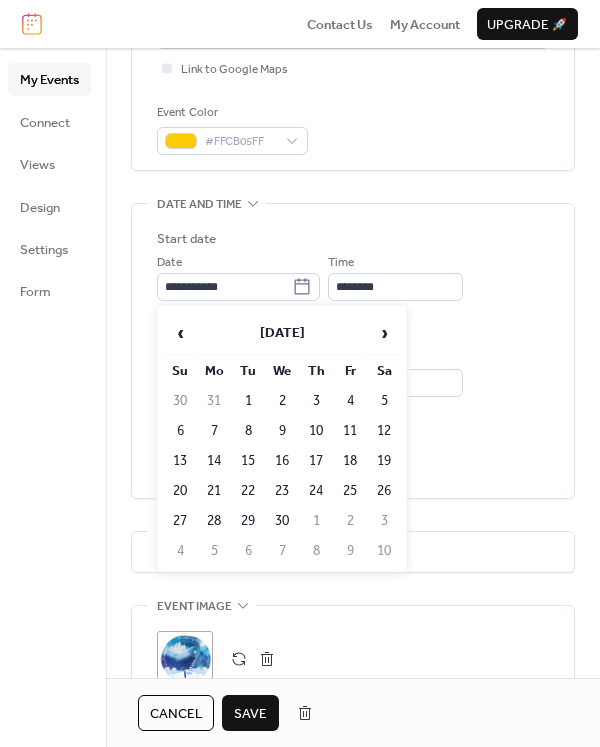 click on "›" at bounding box center [384, 333] 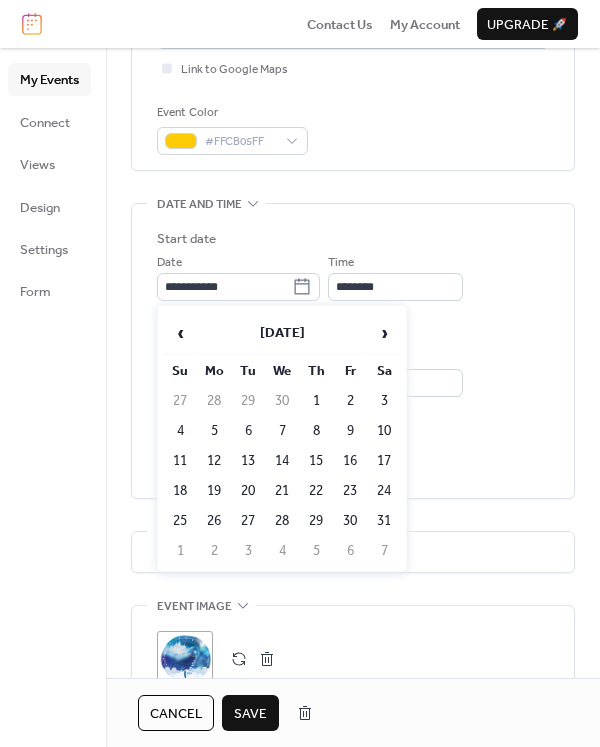 click on "›" at bounding box center [384, 333] 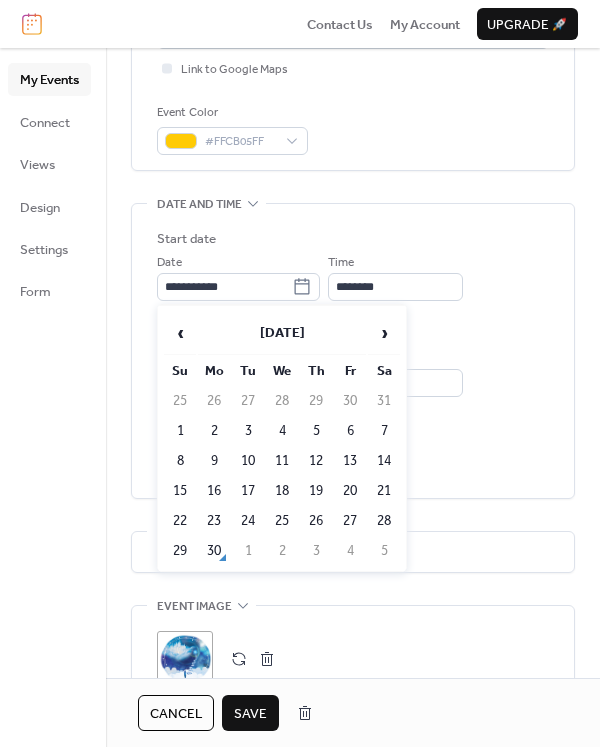 click on "›" at bounding box center (384, 333) 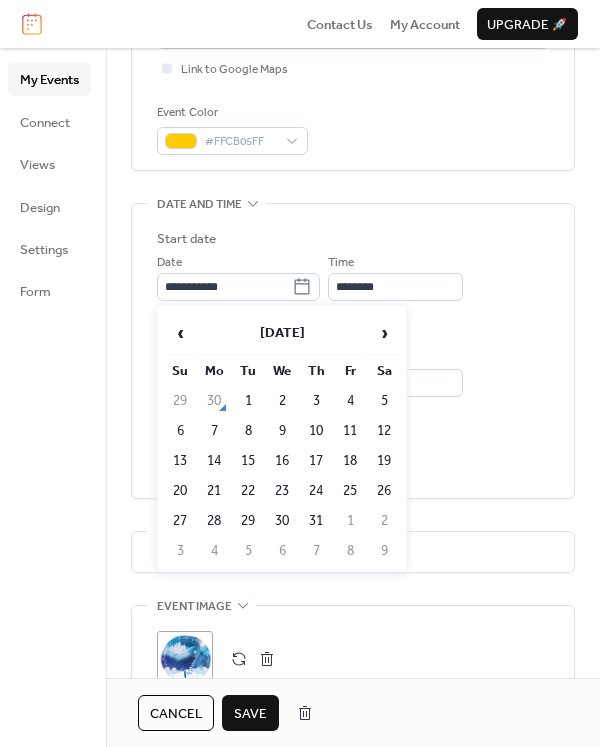 click on "›" at bounding box center (384, 333) 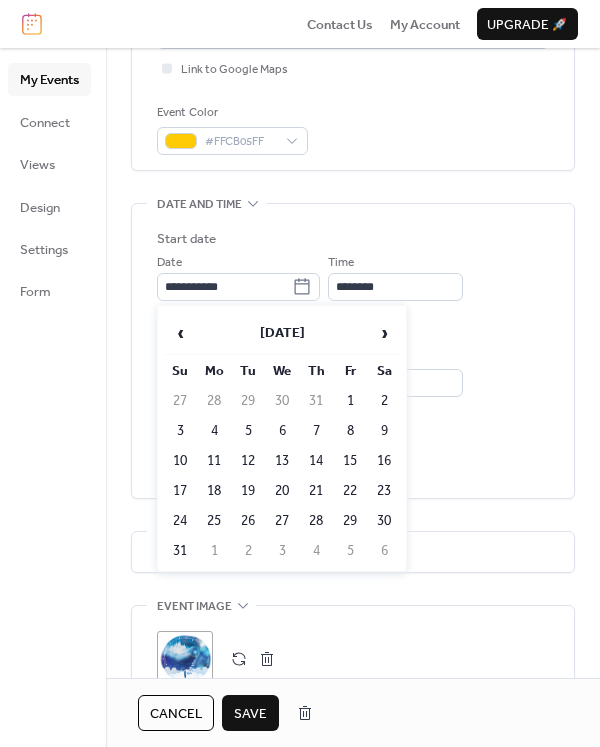 click on "17" at bounding box center (180, 491) 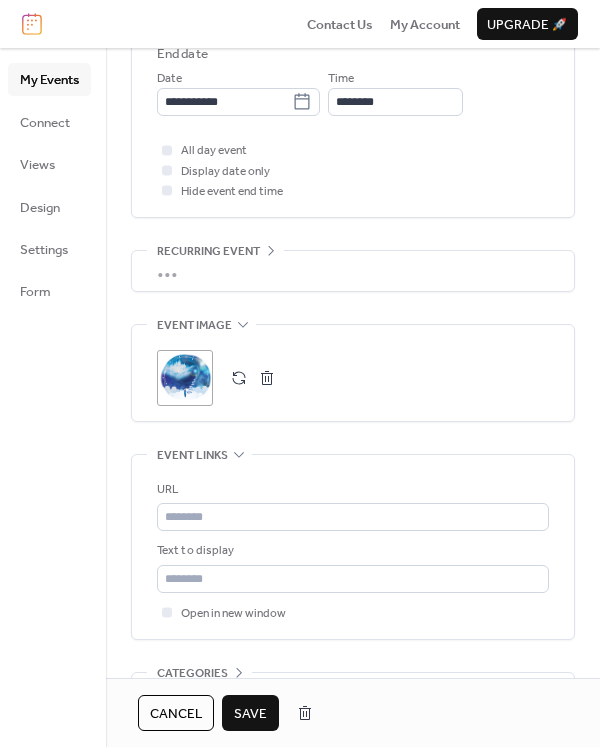scroll, scrollTop: 799, scrollLeft: 0, axis: vertical 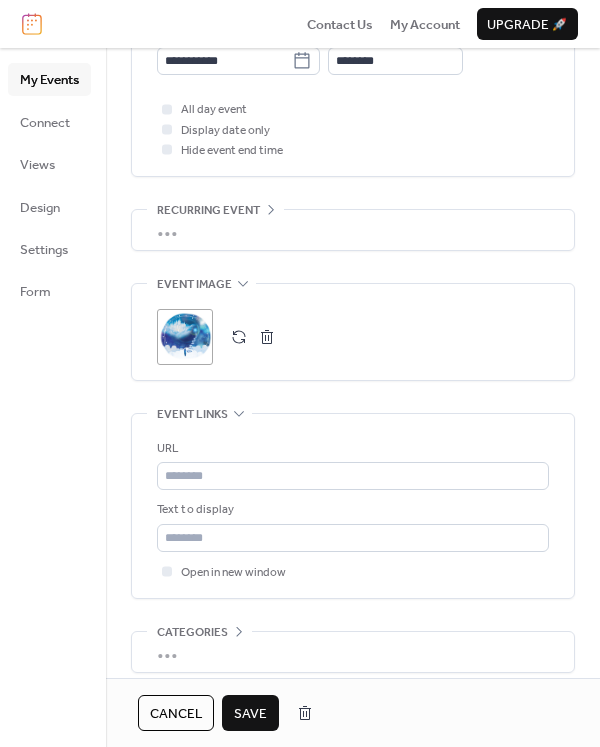click on ";" at bounding box center (185, 337) 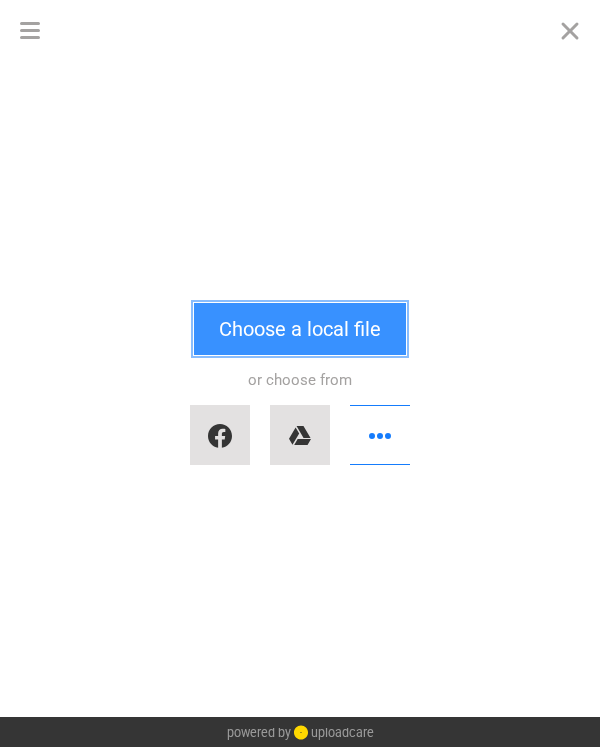 click on "Choose a local file" at bounding box center (300, 329) 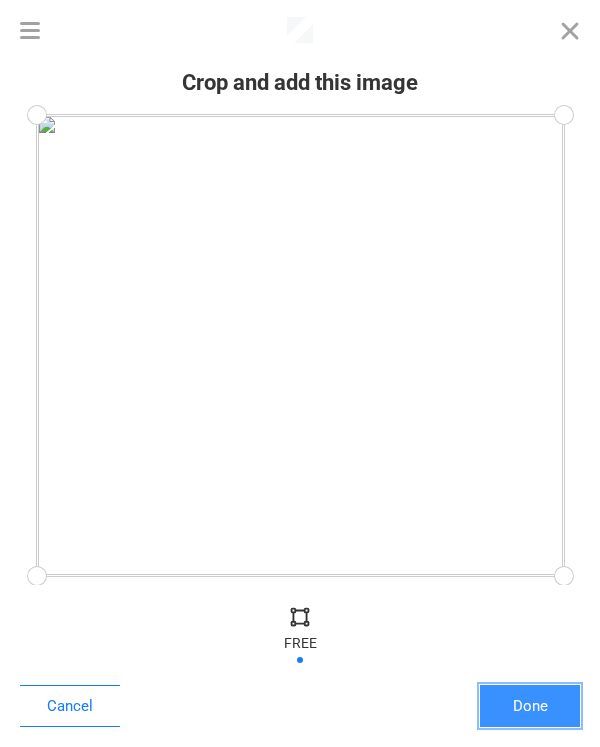 click on "Done" at bounding box center (530, 706) 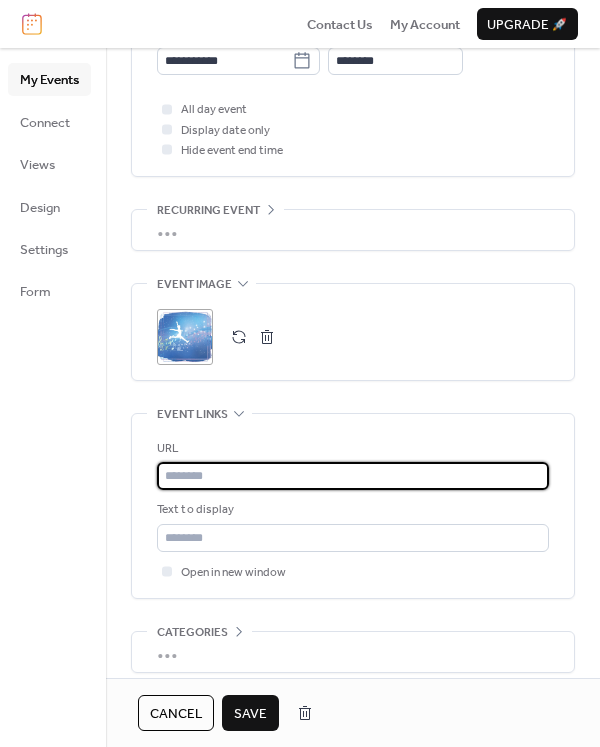 click at bounding box center (353, 476) 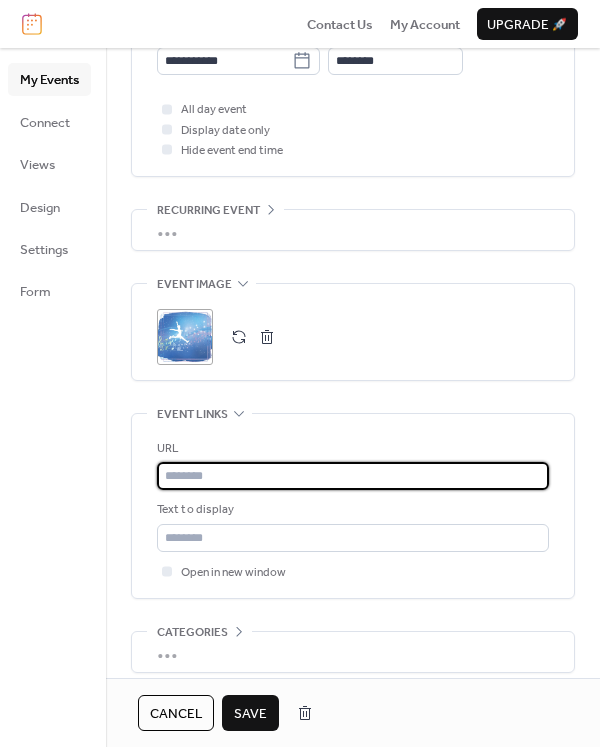 paste on "**********" 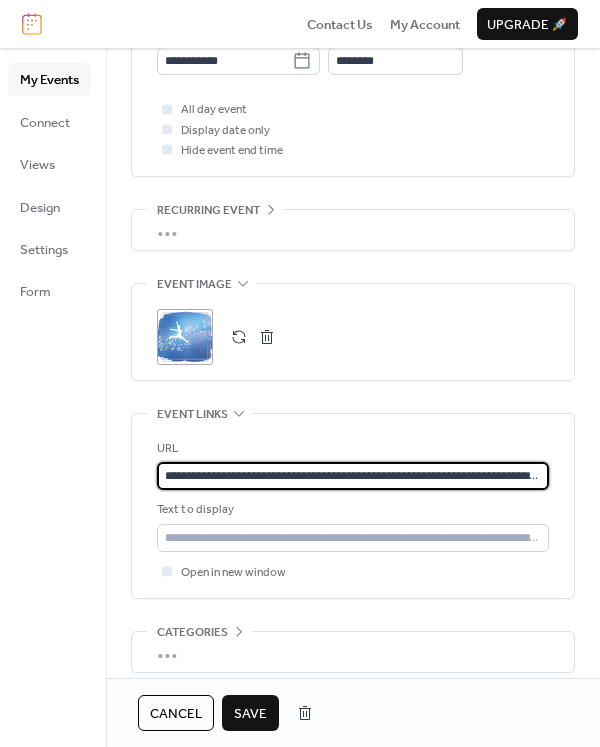 scroll, scrollTop: 0, scrollLeft: 508, axis: horizontal 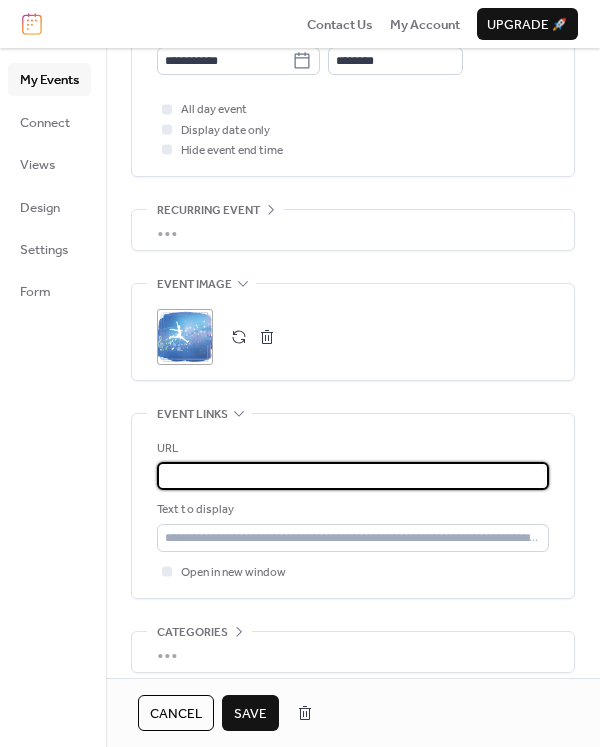 type on "**********" 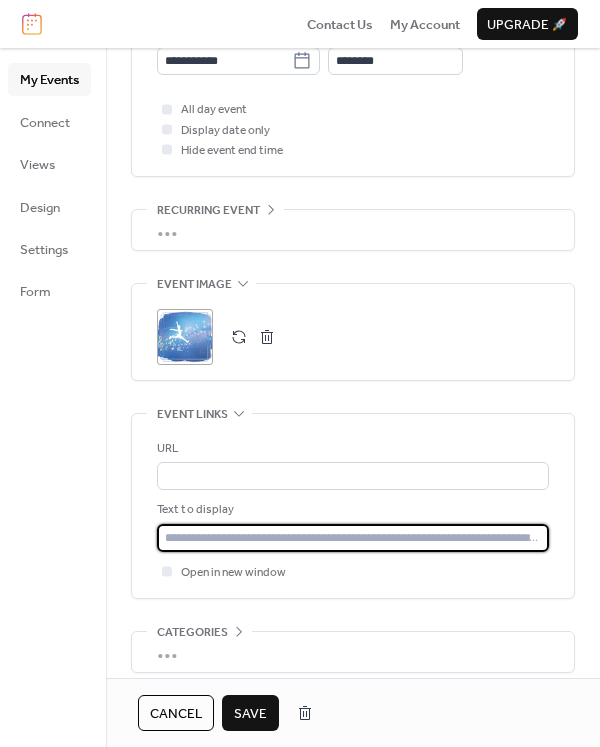 scroll, scrollTop: 0, scrollLeft: 0, axis: both 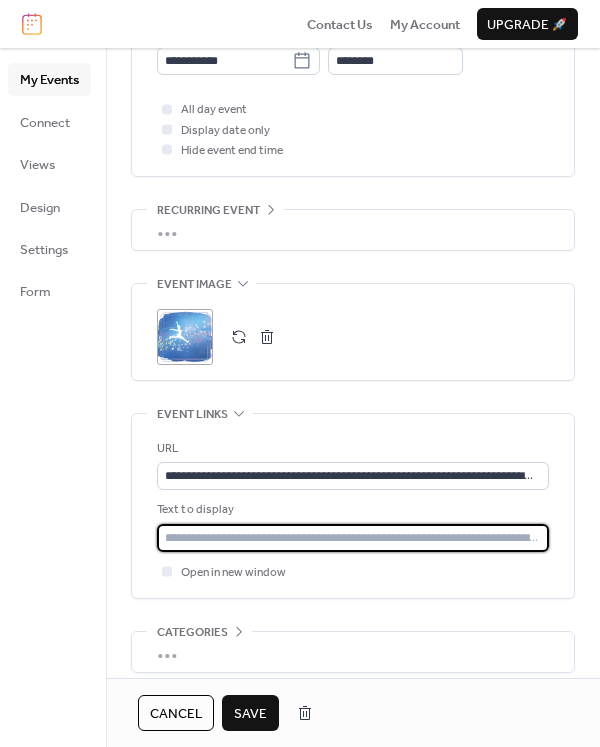 click at bounding box center [353, 538] 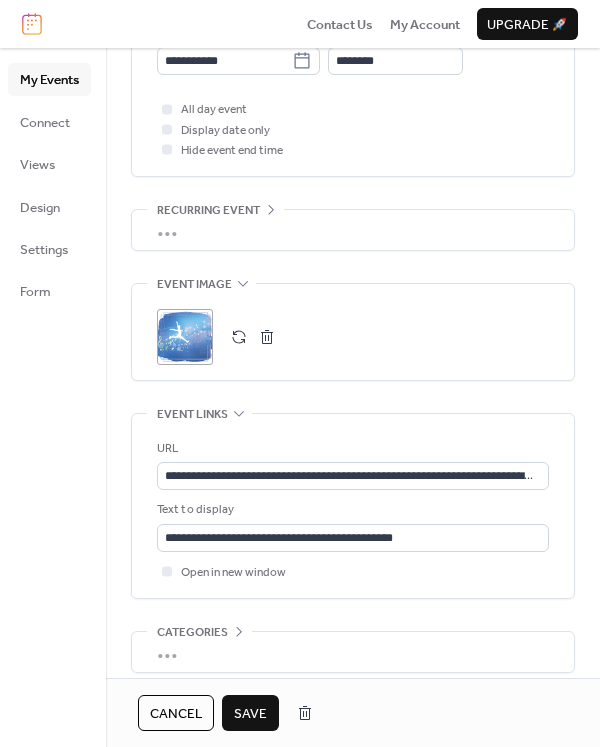 click on "Save" at bounding box center (250, 714) 